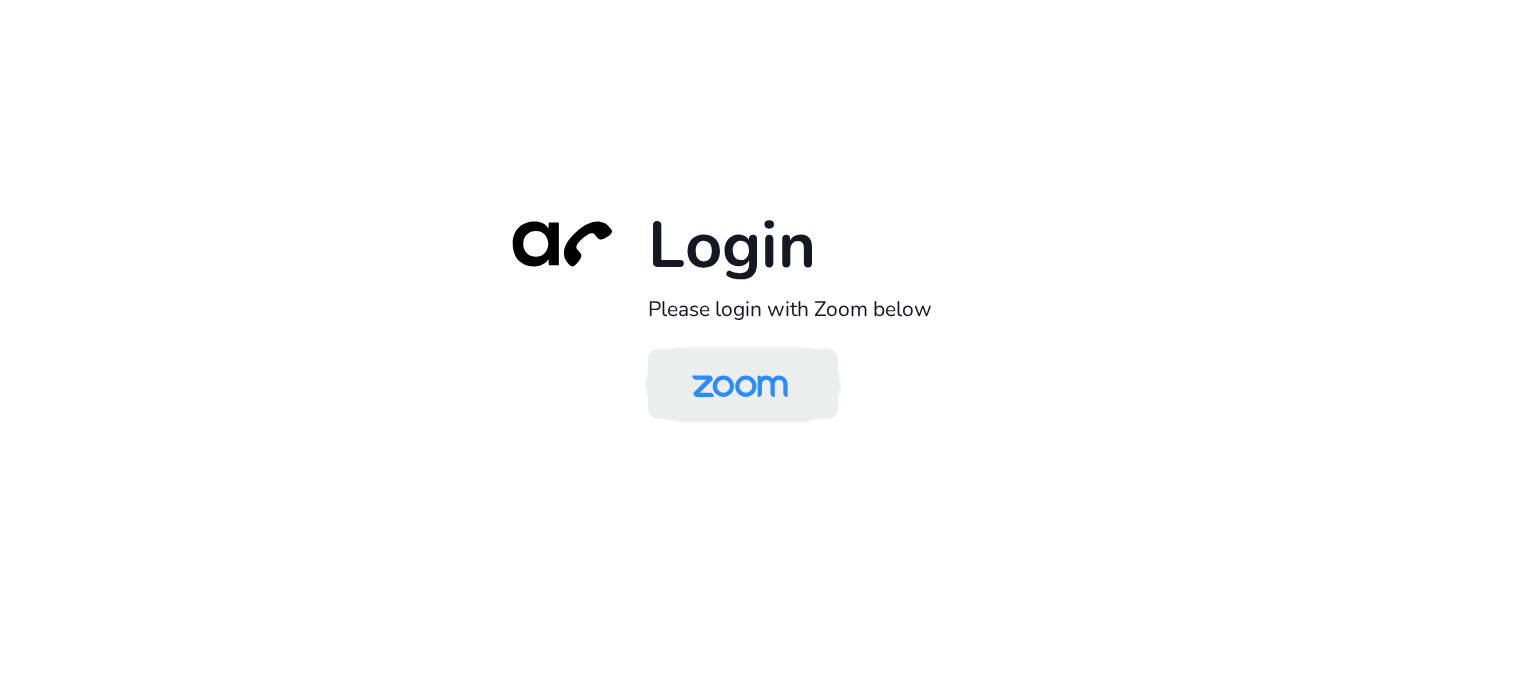 scroll, scrollTop: 0, scrollLeft: 0, axis: both 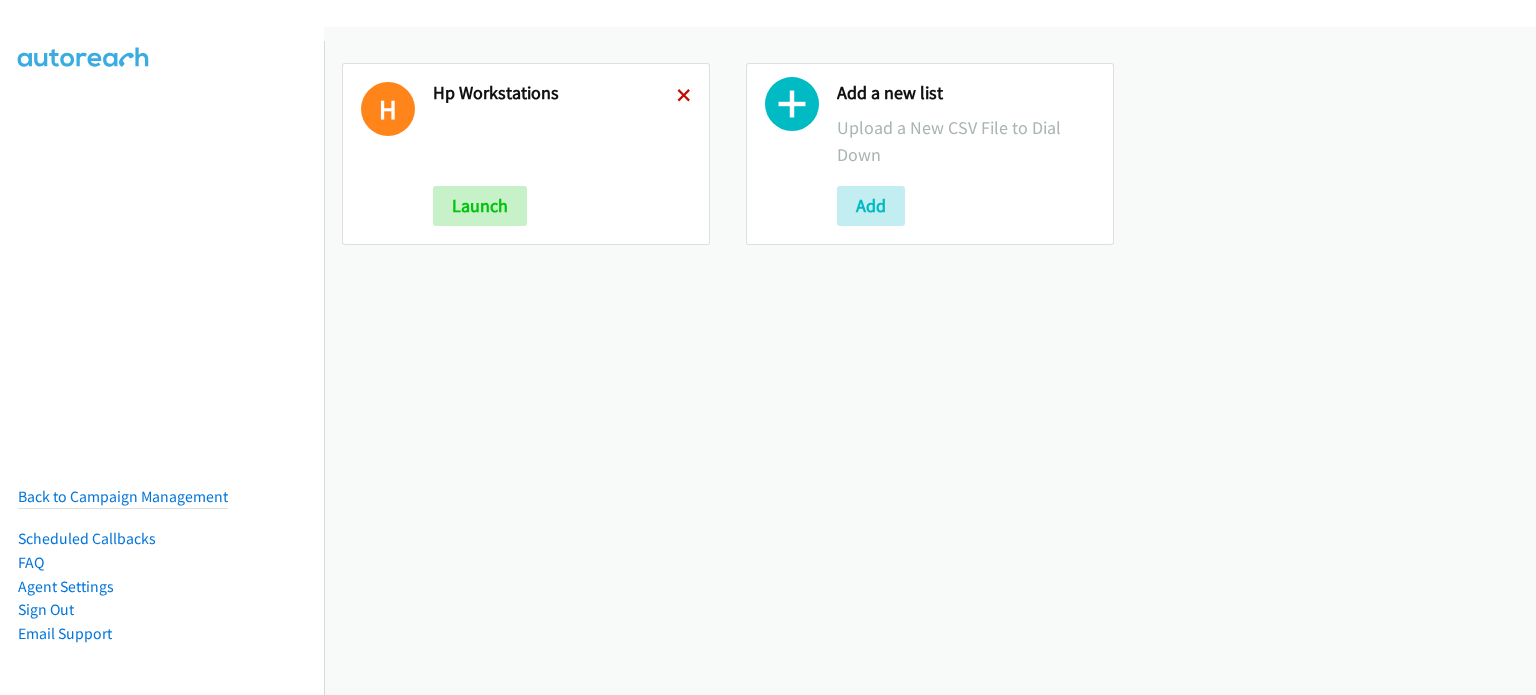 click at bounding box center [684, 97] 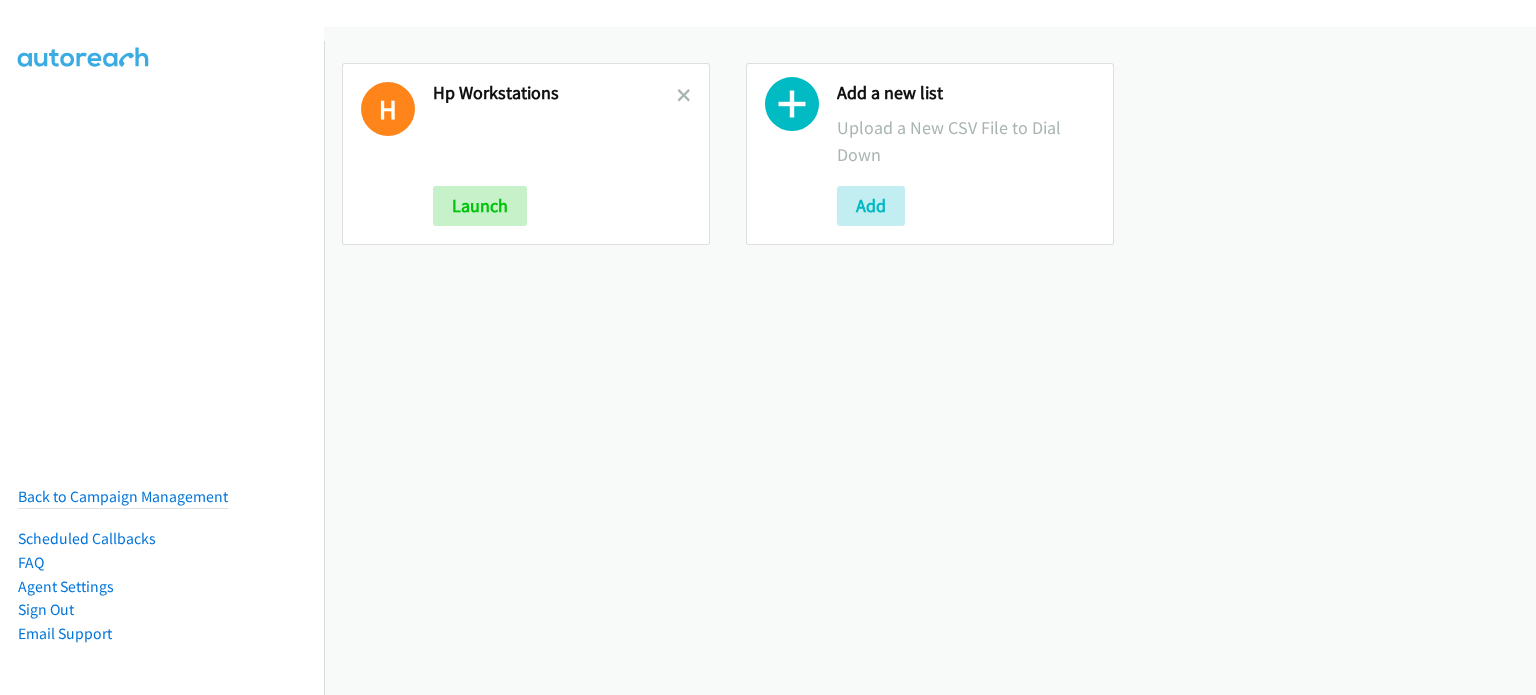 scroll, scrollTop: 0, scrollLeft: 0, axis: both 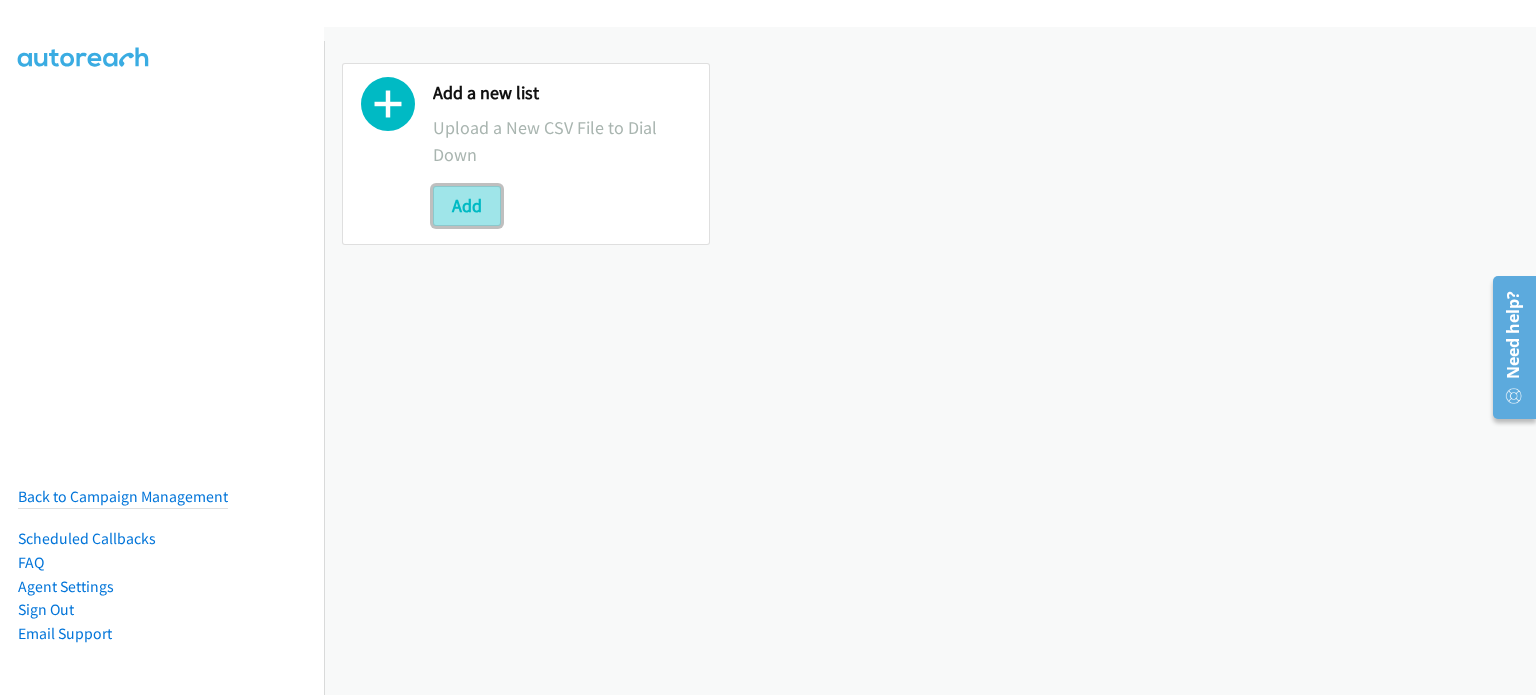 click on "Add" at bounding box center [467, 206] 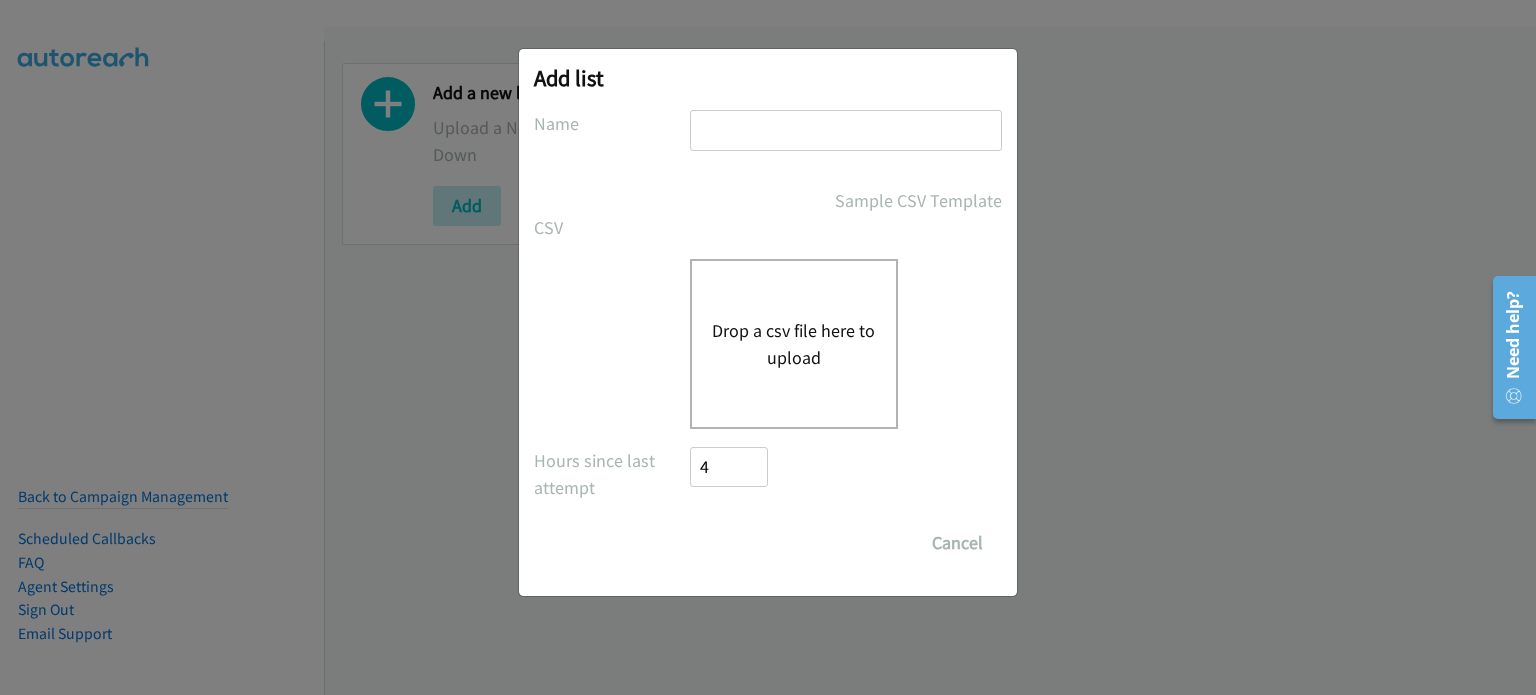 click at bounding box center [846, 130] 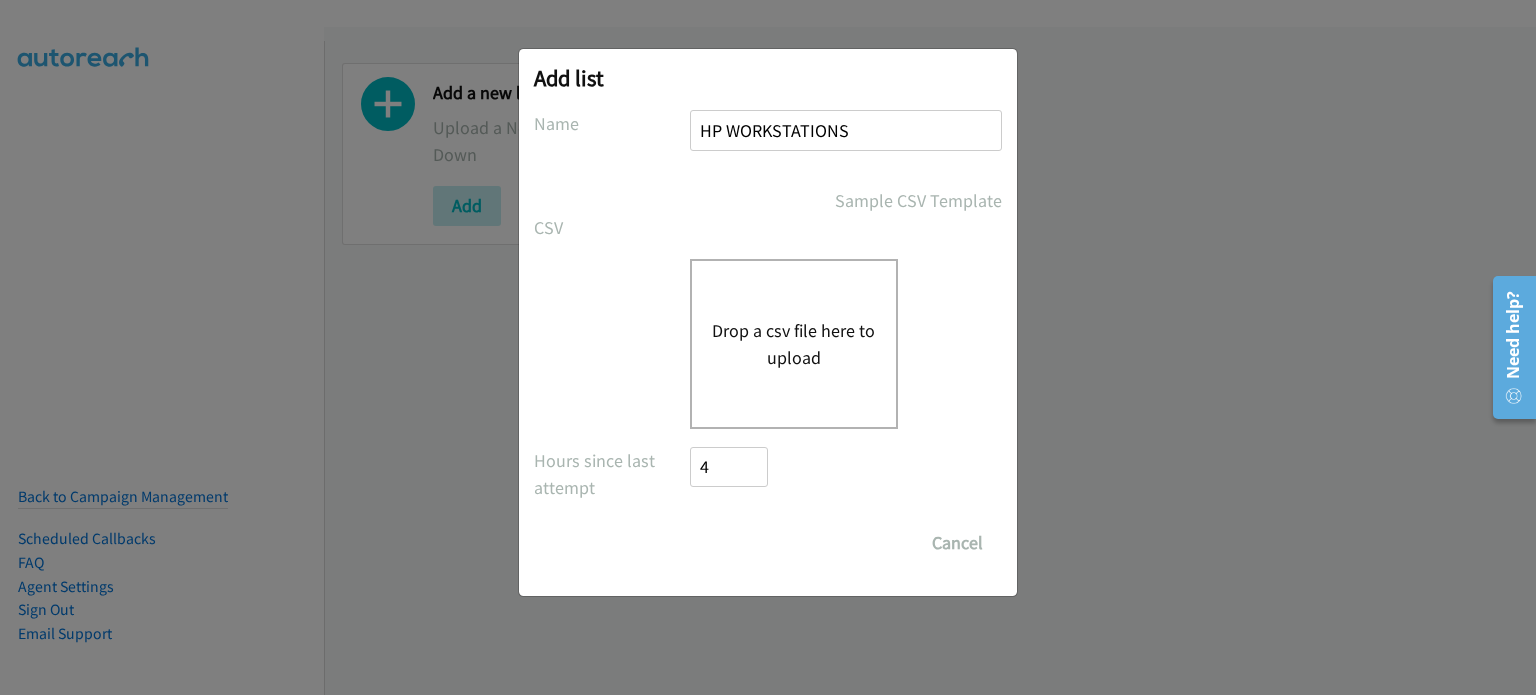 click on "Drop a csv file here to upload" at bounding box center [794, 344] 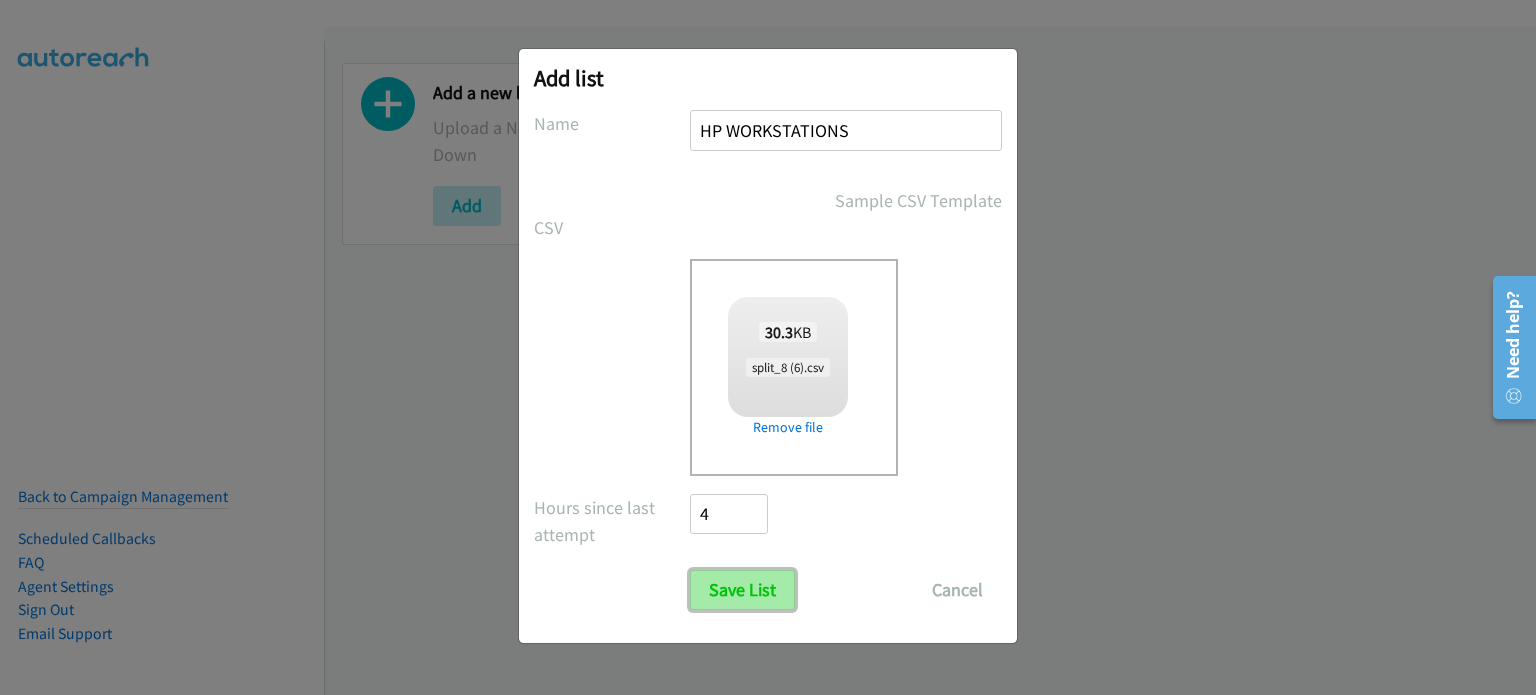 click on "Save List" at bounding box center (742, 590) 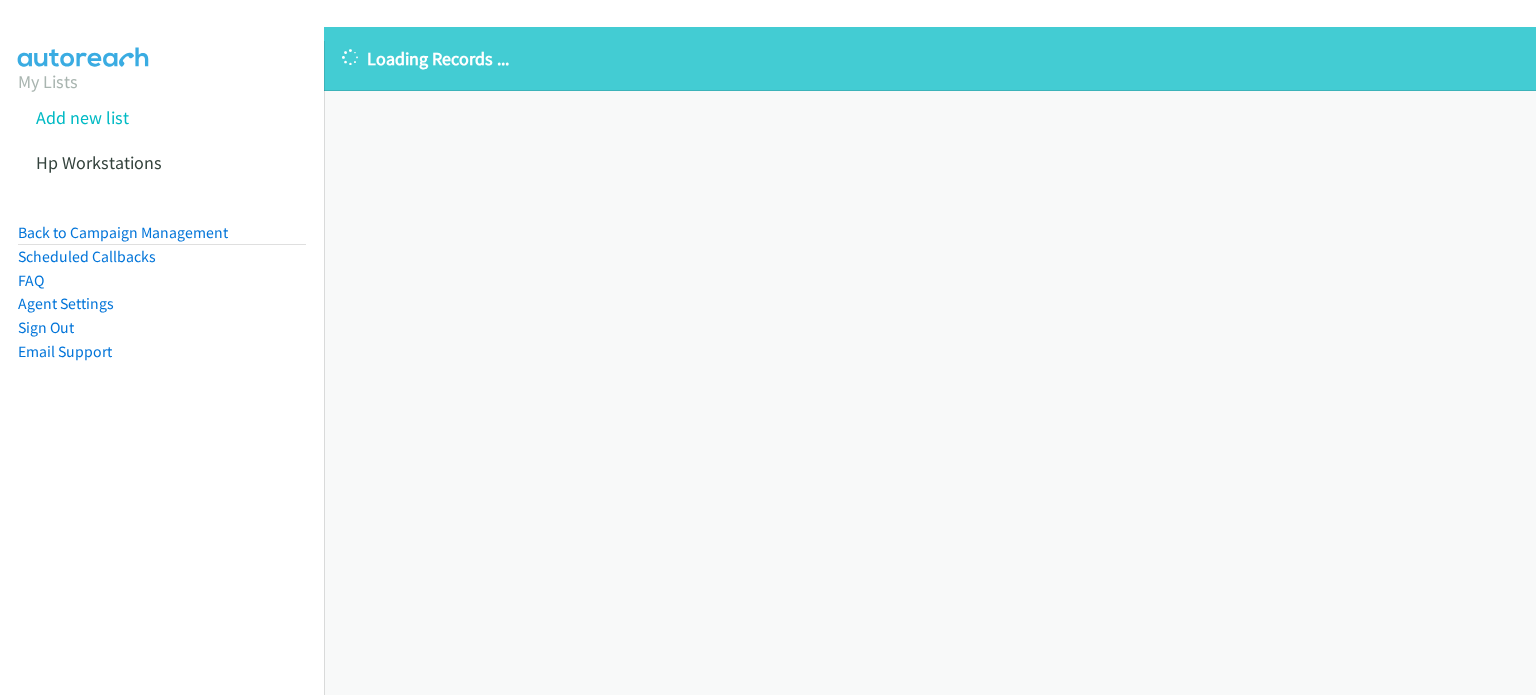 scroll, scrollTop: 0, scrollLeft: 0, axis: both 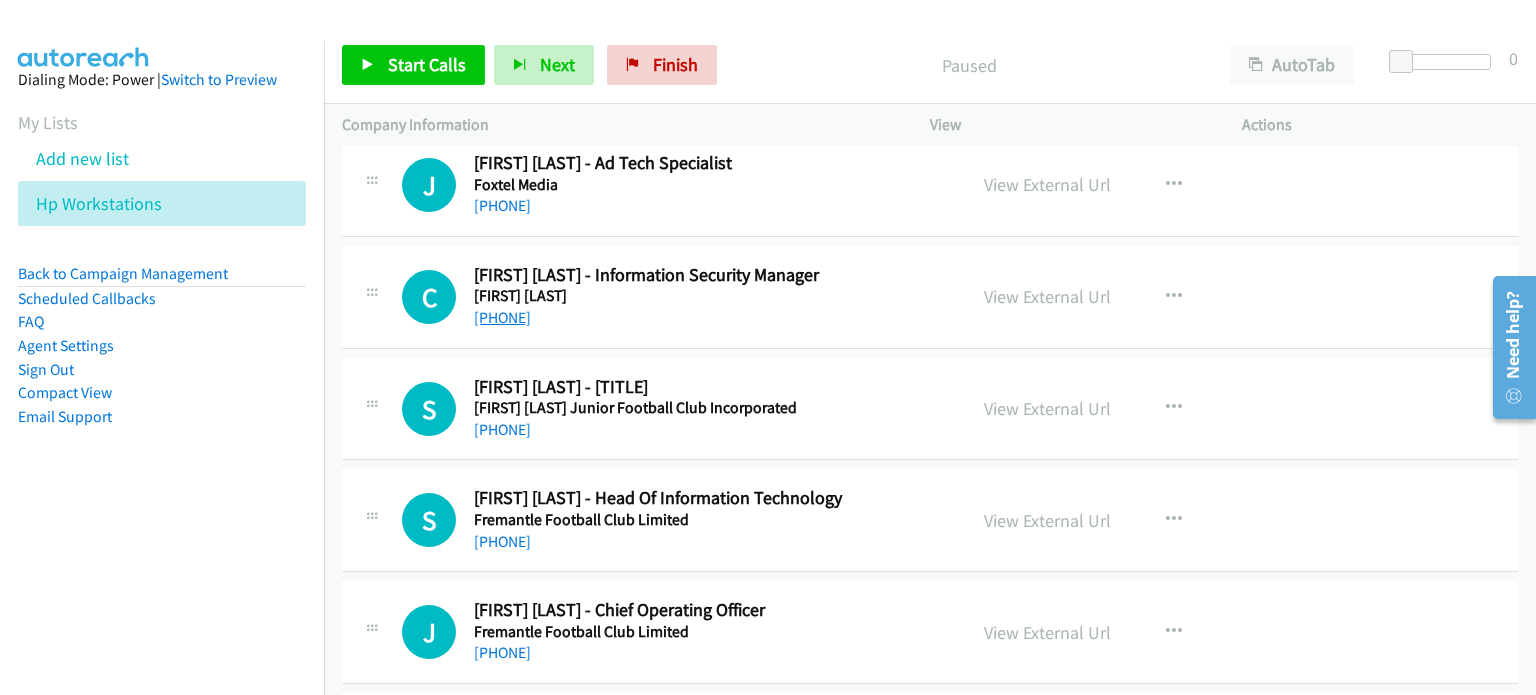 click on "+61 403 959 420" at bounding box center (502, 317) 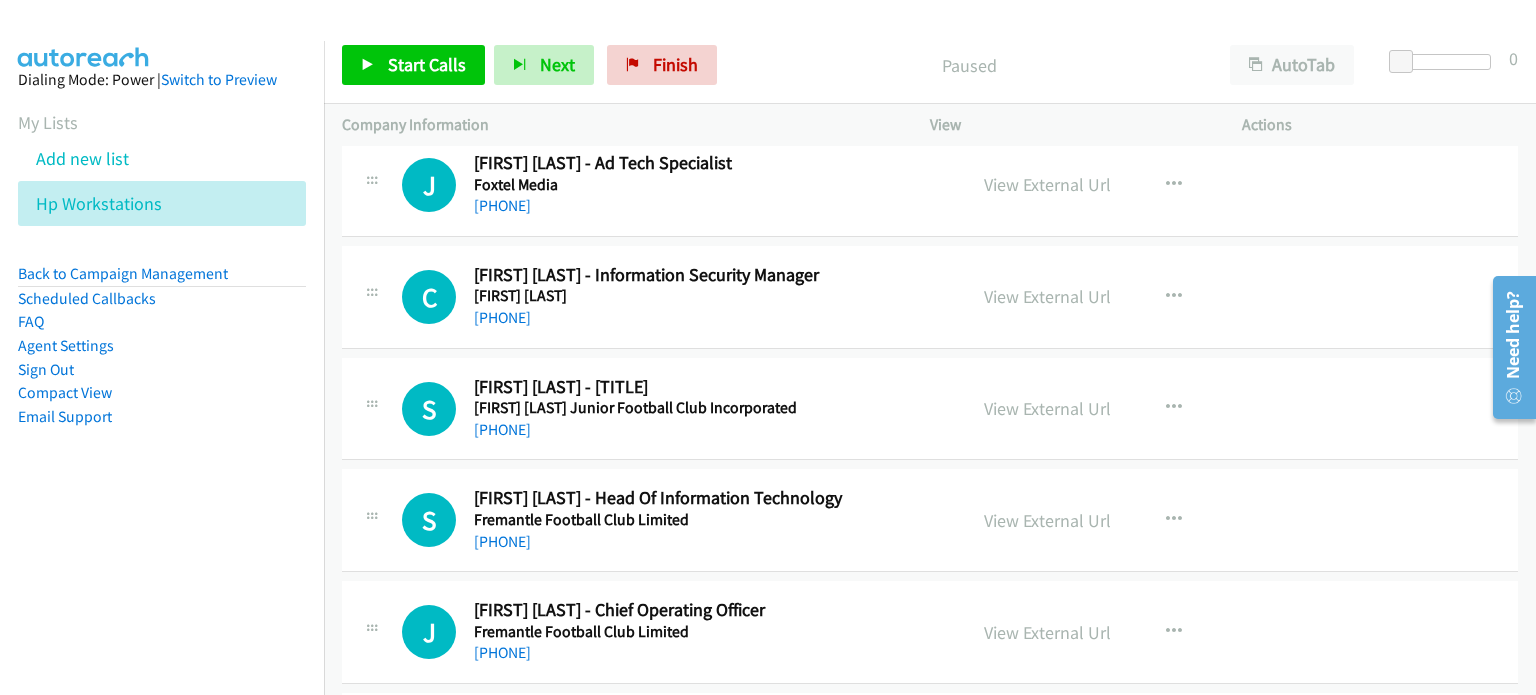click on "C
Callback Scheduled
Colin Mac Donald - Information Security Manager
Franklin Ai
Australia/Sydney
+61 403 959 420
View External Url
View External Url
Schedule/Manage Callback
Start Calls Here
Remove from list
Add to do not call list
Reset Call Status" at bounding box center [930, 297] 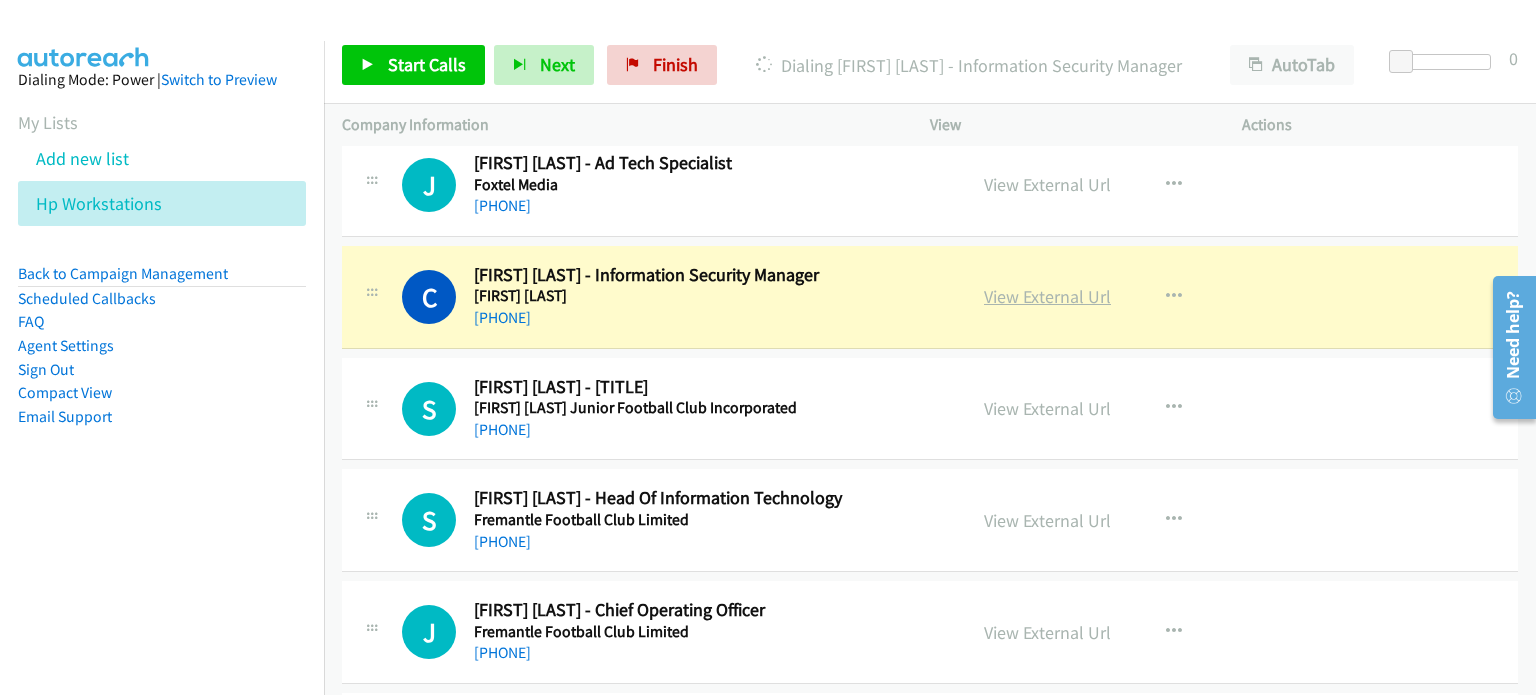 click on "View External Url" at bounding box center (1047, 296) 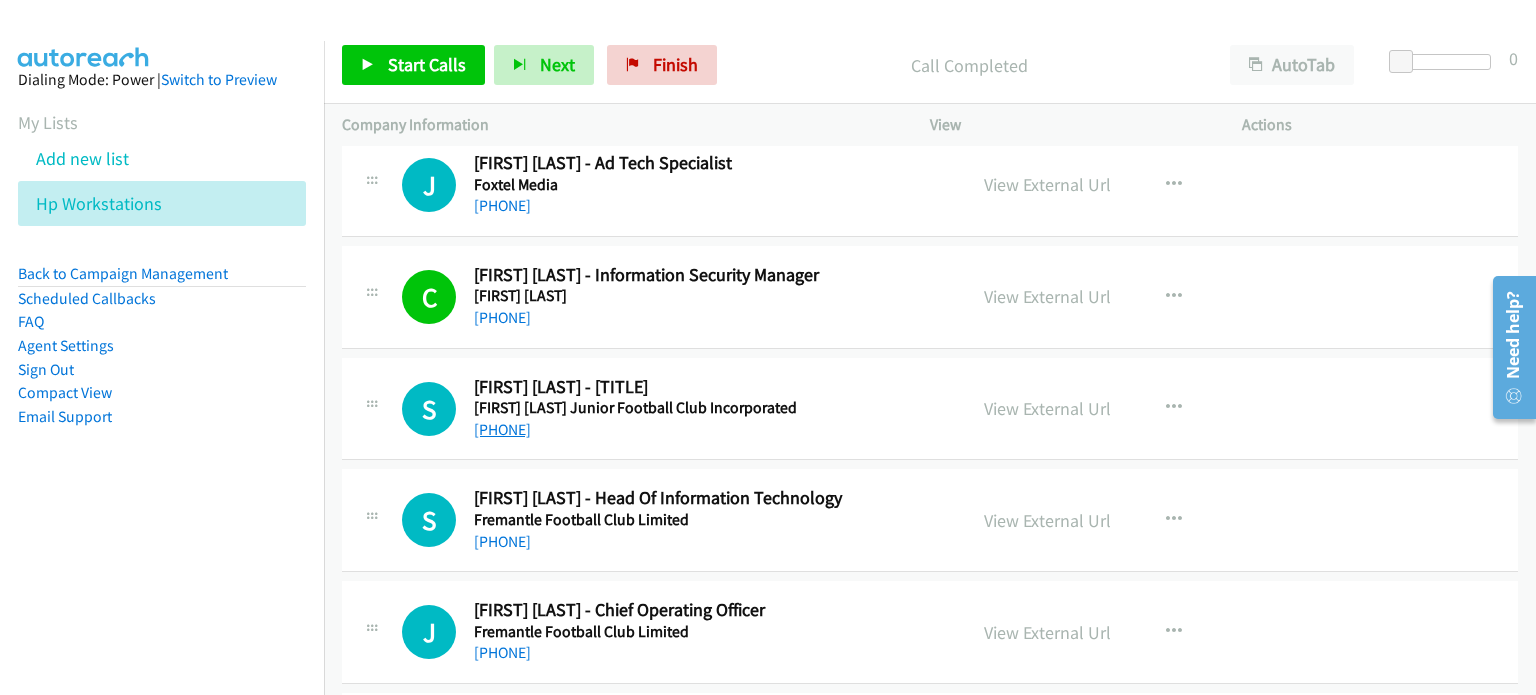 click on "+61 409 765 846" at bounding box center (502, 429) 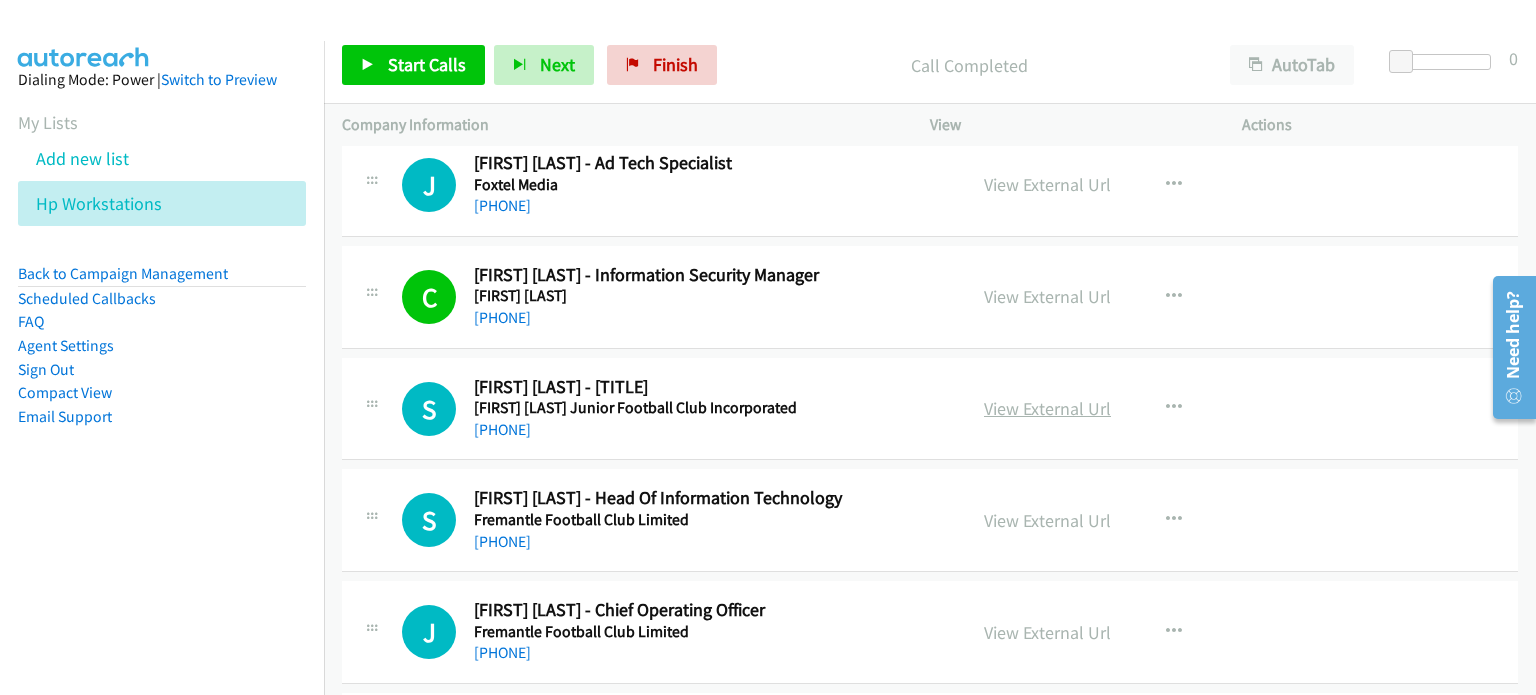 drag, startPoint x: 1352, startPoint y: 391, endPoint x: 1092, endPoint y: 396, distance: 260.04807 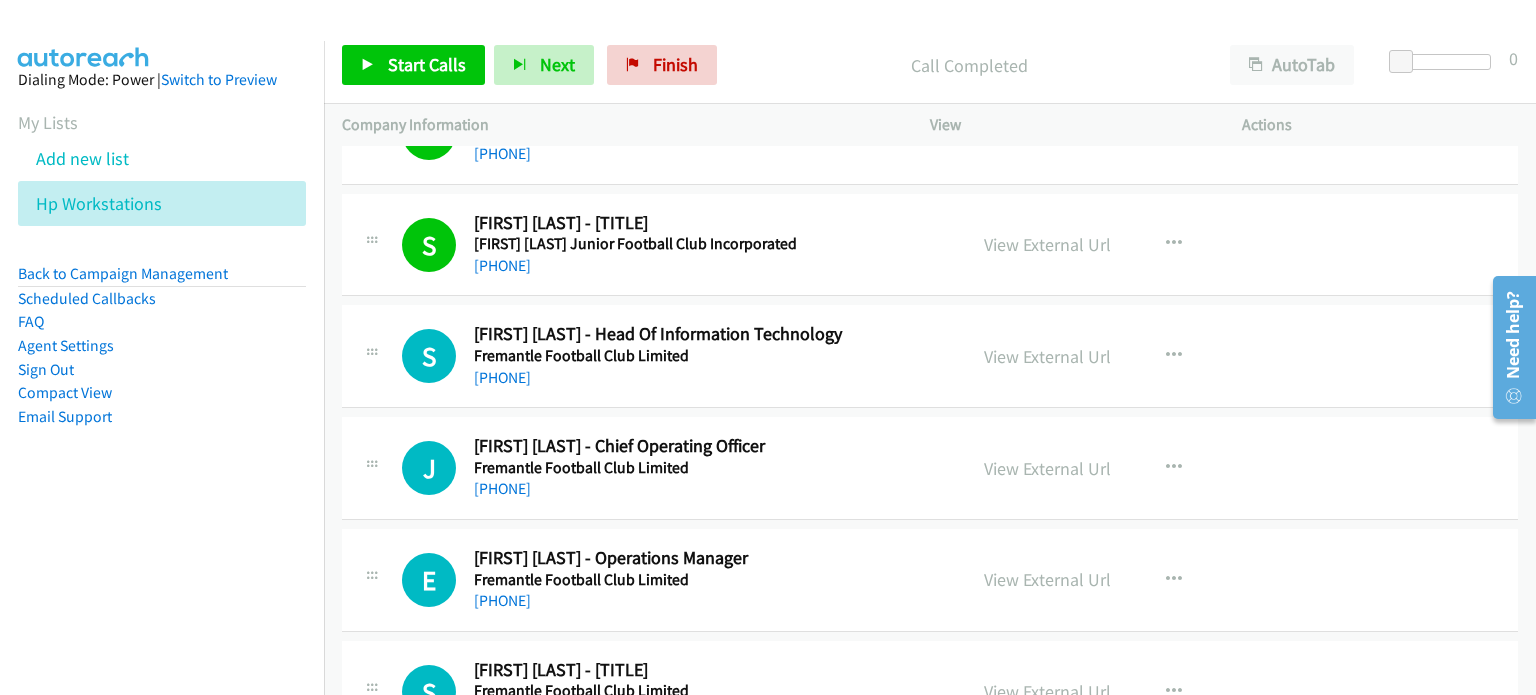scroll, scrollTop: 2900, scrollLeft: 0, axis: vertical 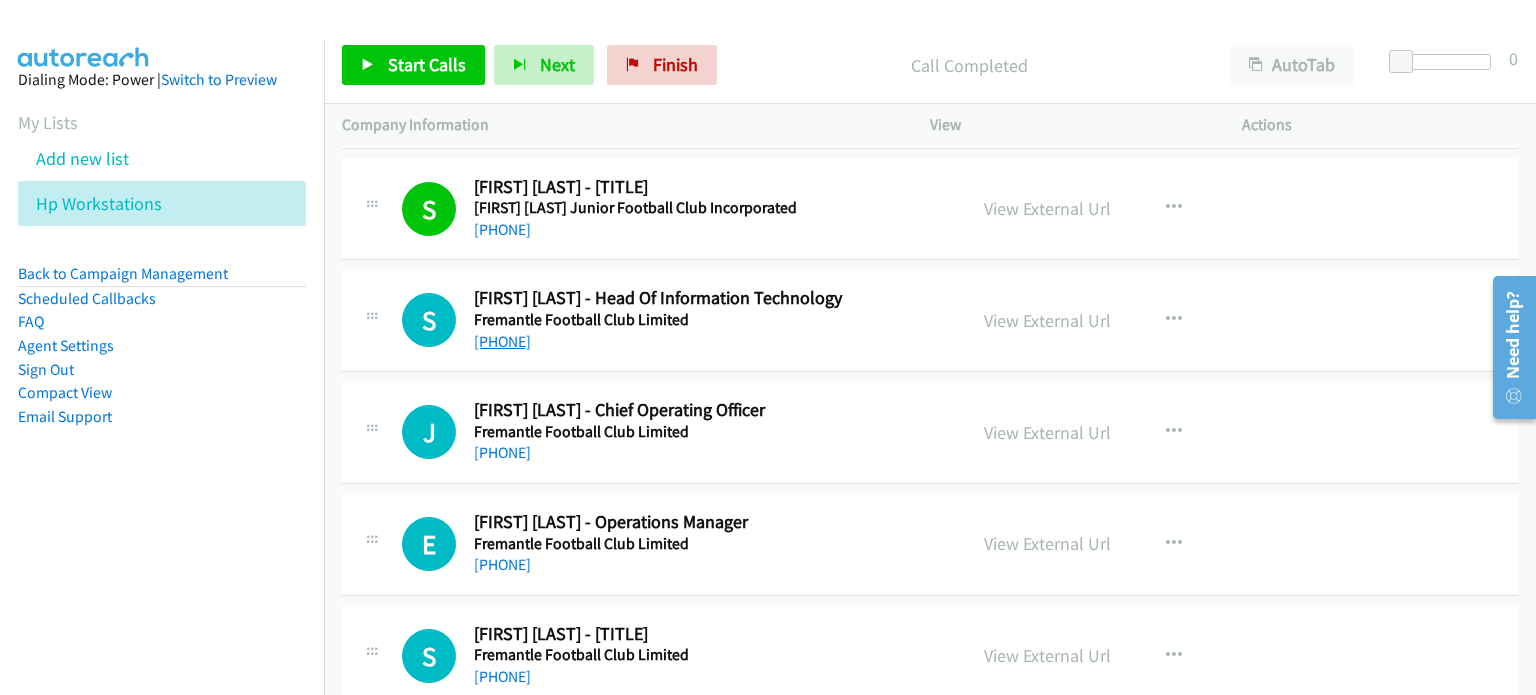 click on "+61 437 396 323" at bounding box center (502, 341) 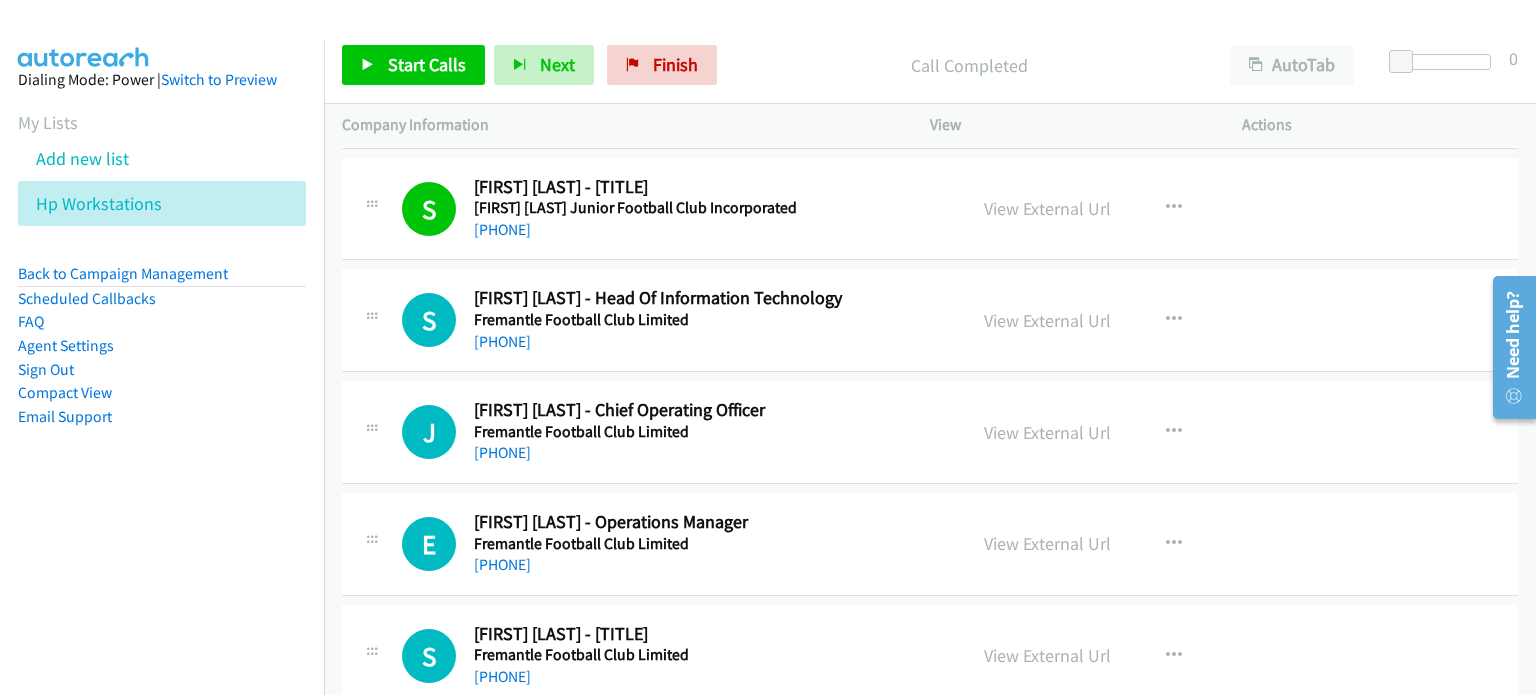 click on "S
Callback Scheduled
Scott Rose - Head Of Information Technology
Fremantle Football Club Limited
Australia/Sydney
+61 437 396 323
View External Url
View External Url
Schedule/Manage Callback
Start Calls Here
Remove from list
Add to do not call list
Reset Call Status" at bounding box center [930, 320] 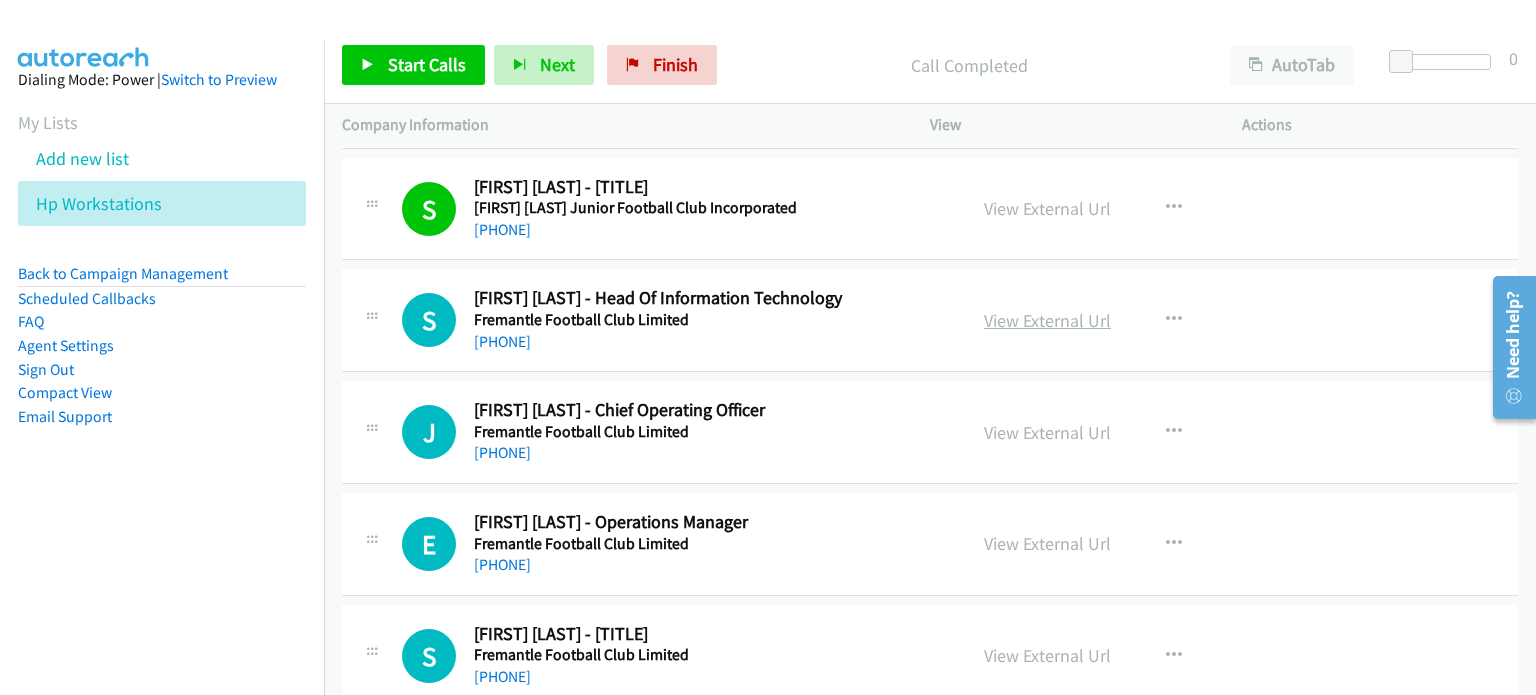 click on "View External Url" at bounding box center (1047, 320) 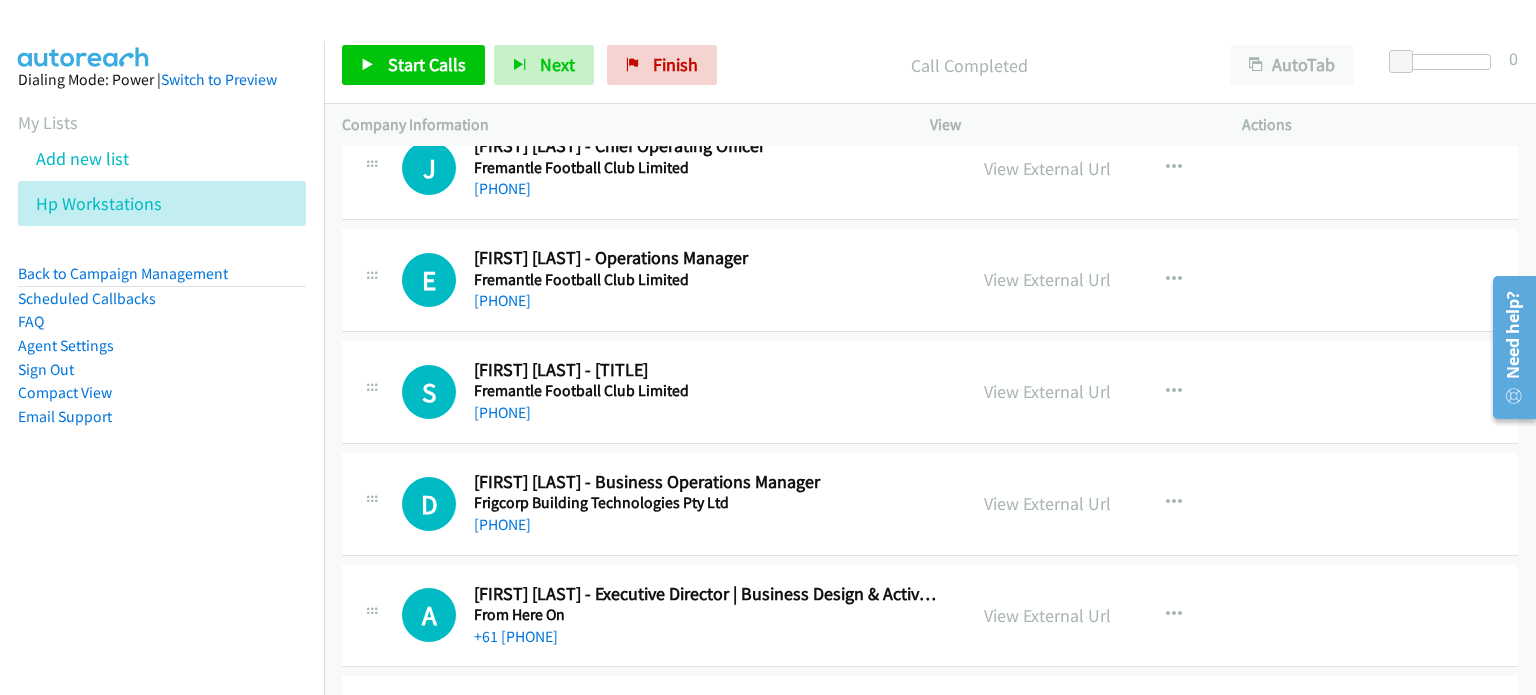 scroll, scrollTop: 3200, scrollLeft: 0, axis: vertical 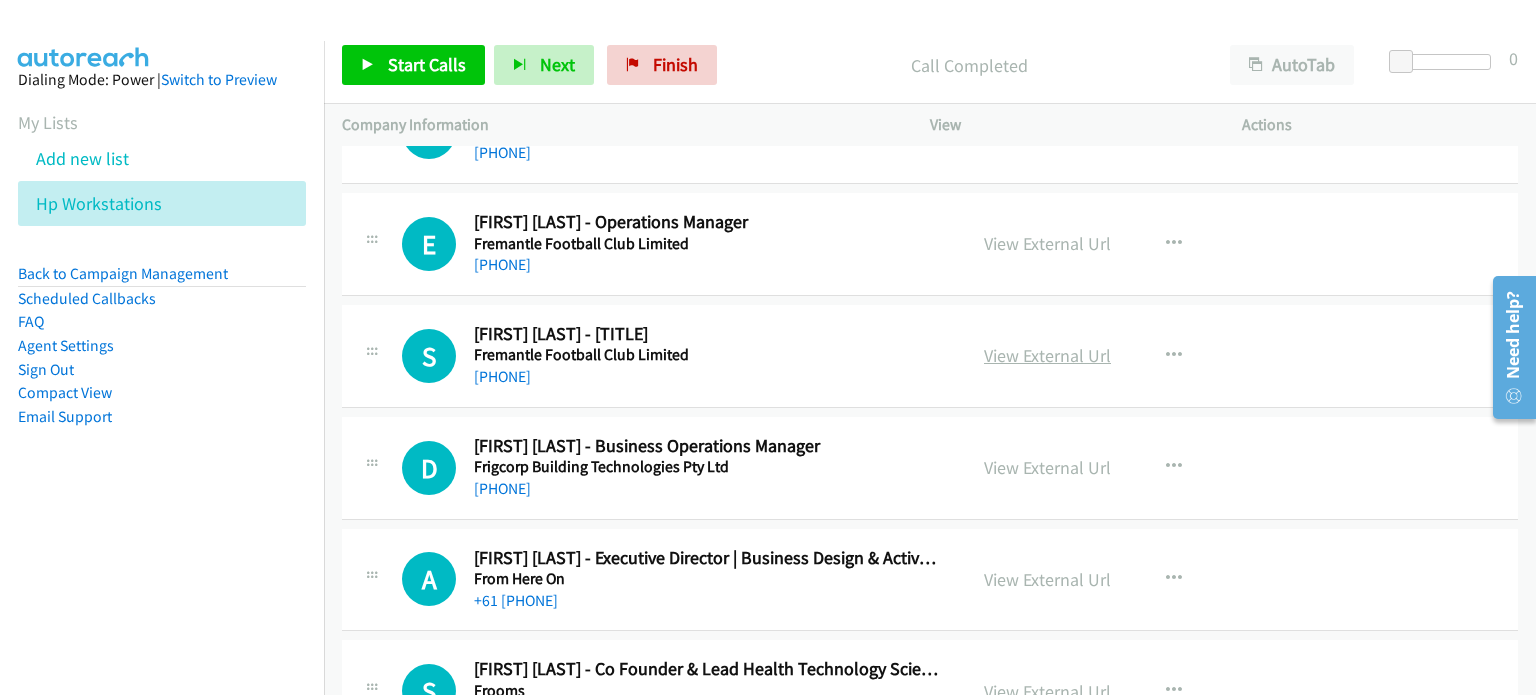 click on "View External Url" at bounding box center (1047, 355) 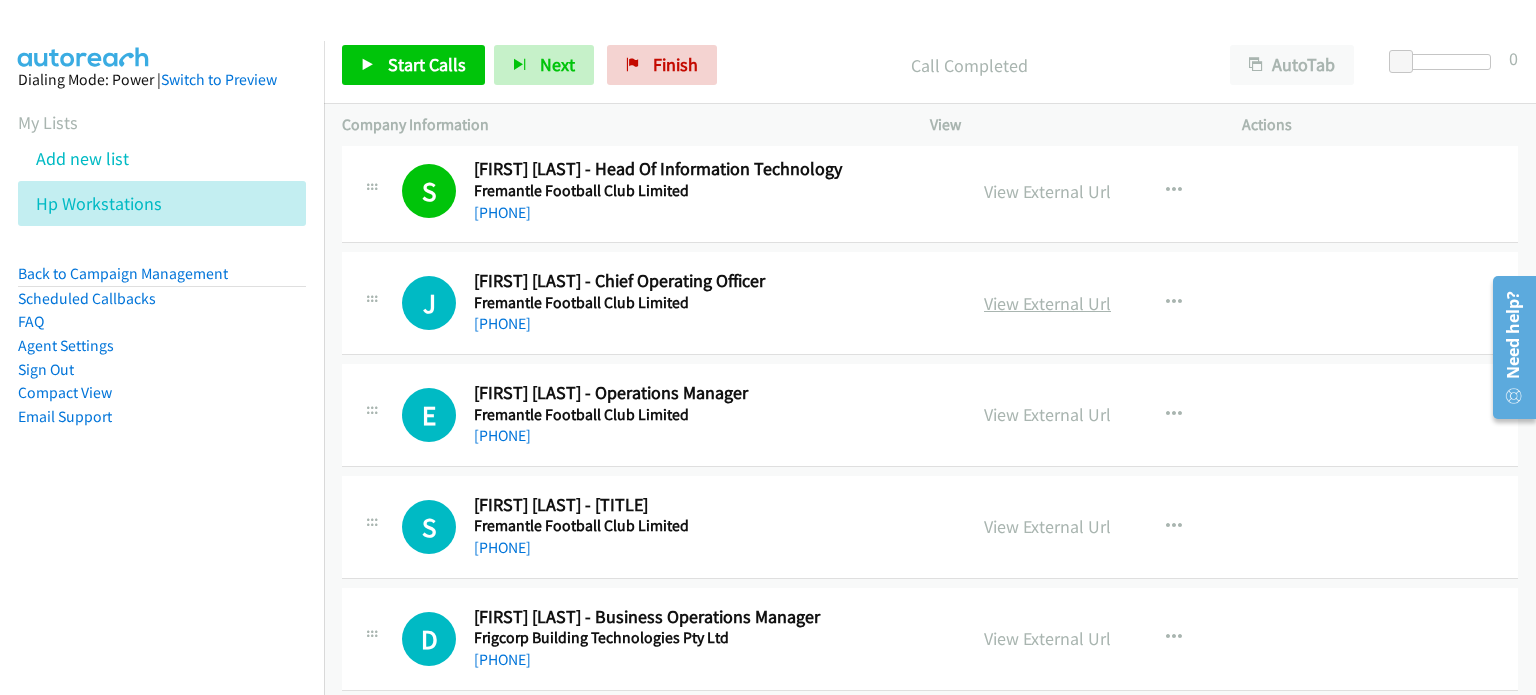 scroll, scrollTop: 3000, scrollLeft: 0, axis: vertical 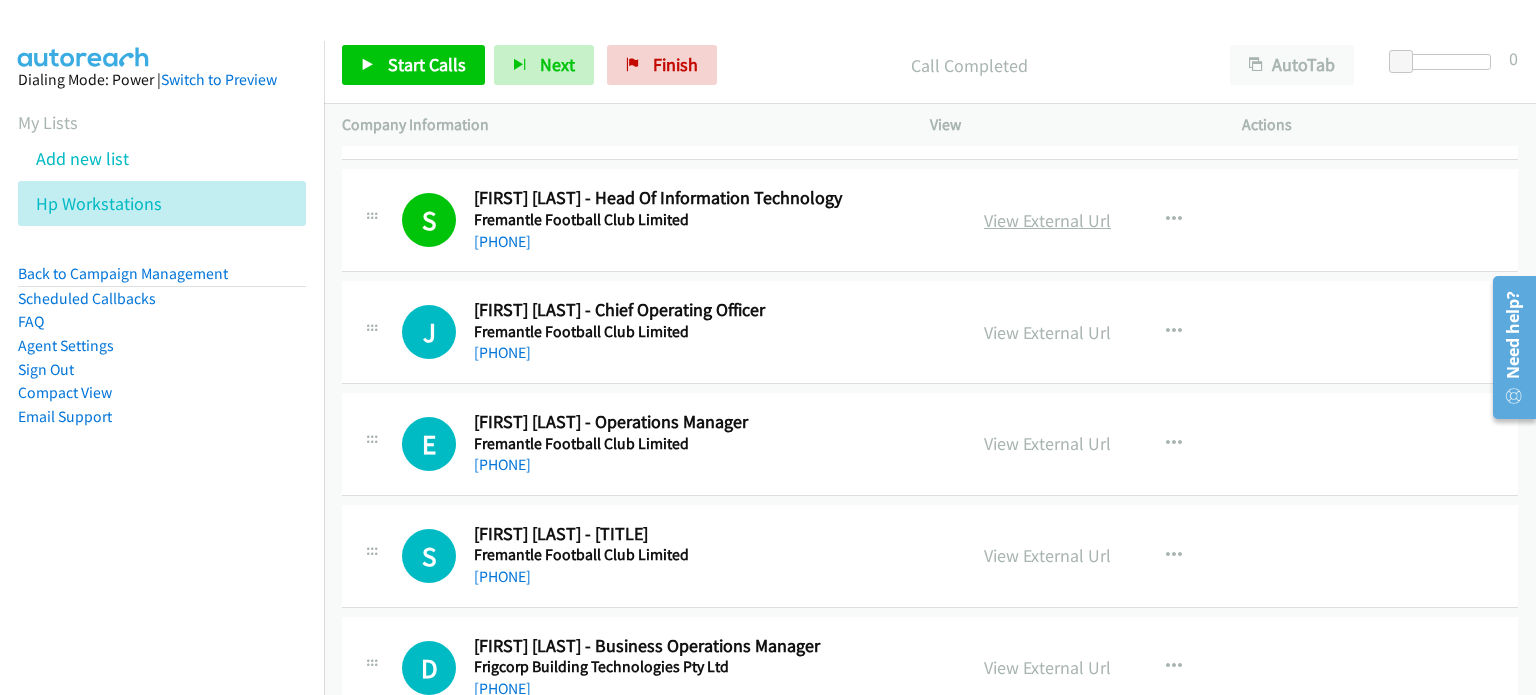 click on "View External Url" at bounding box center (1047, 220) 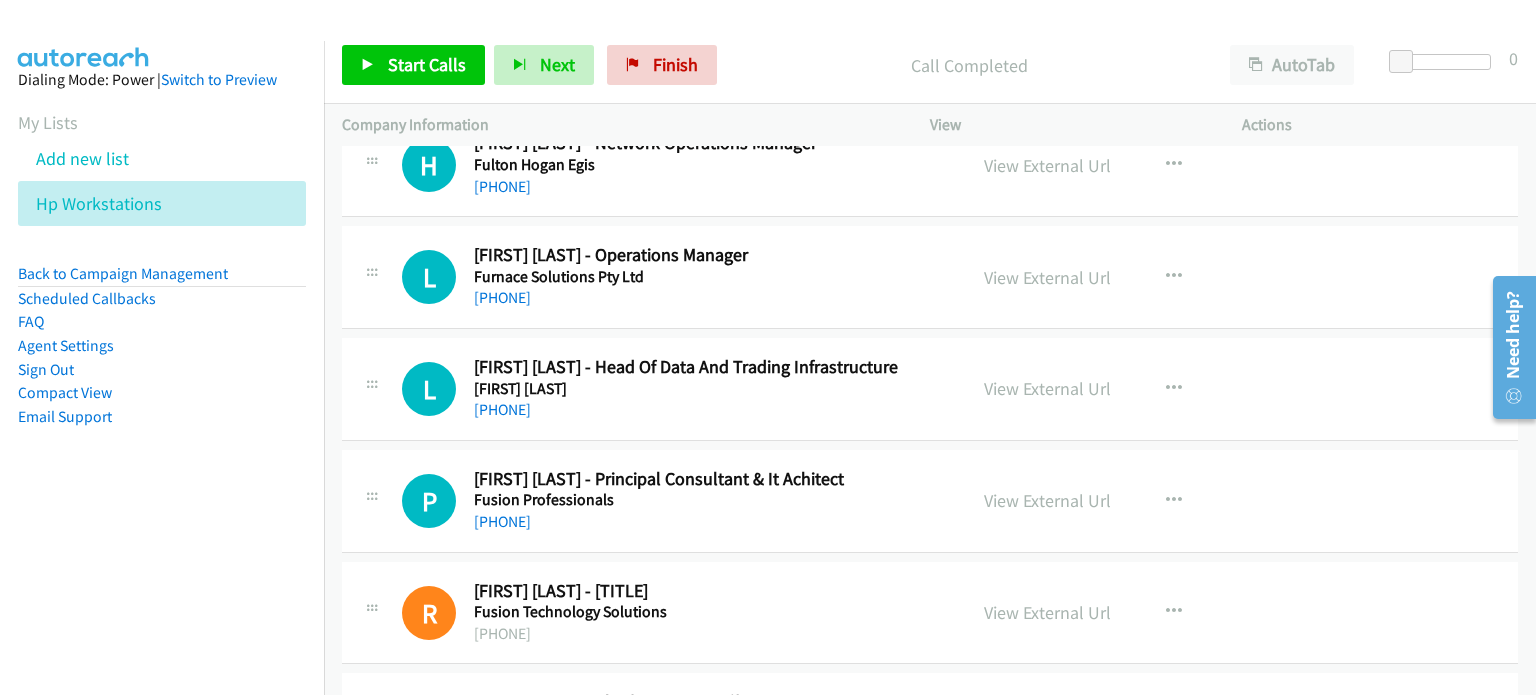 scroll, scrollTop: 4400, scrollLeft: 0, axis: vertical 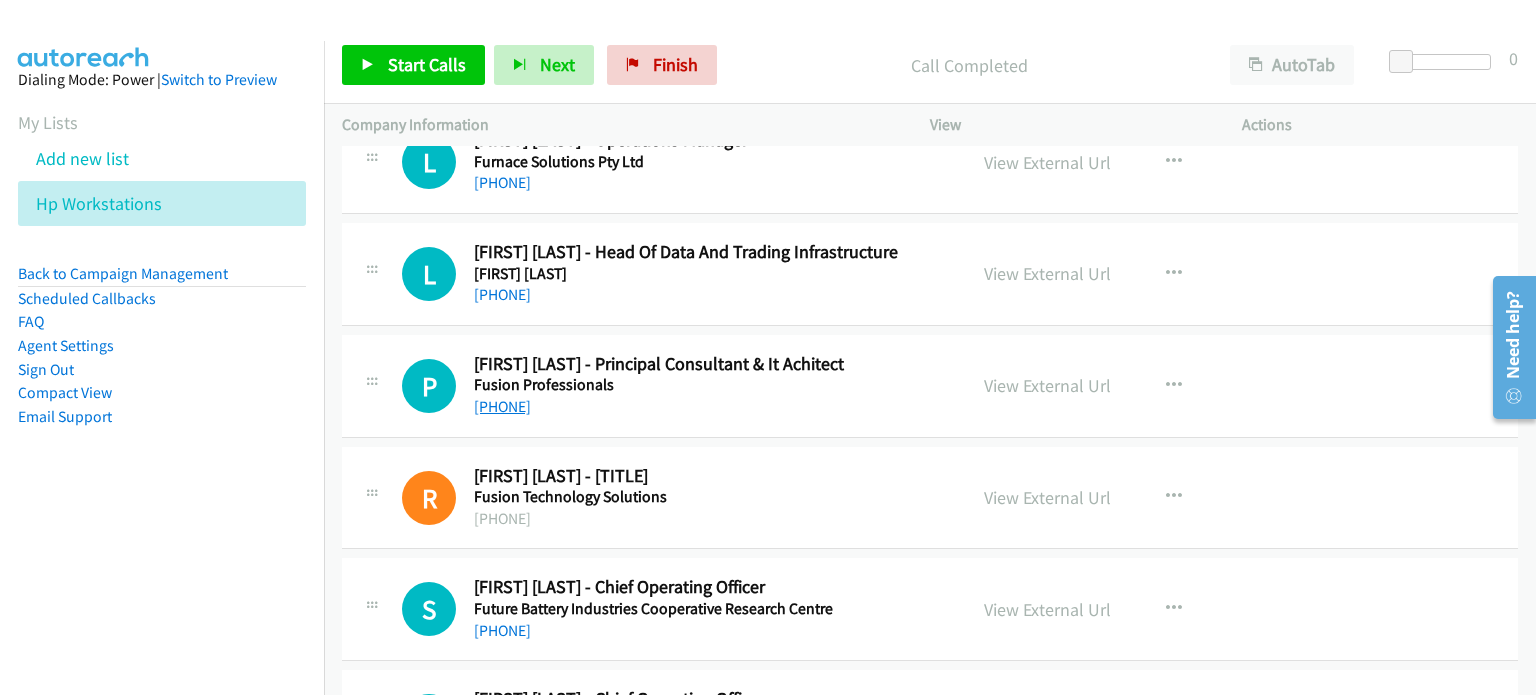 click on "+61 2 9137 6471" at bounding box center (502, 406) 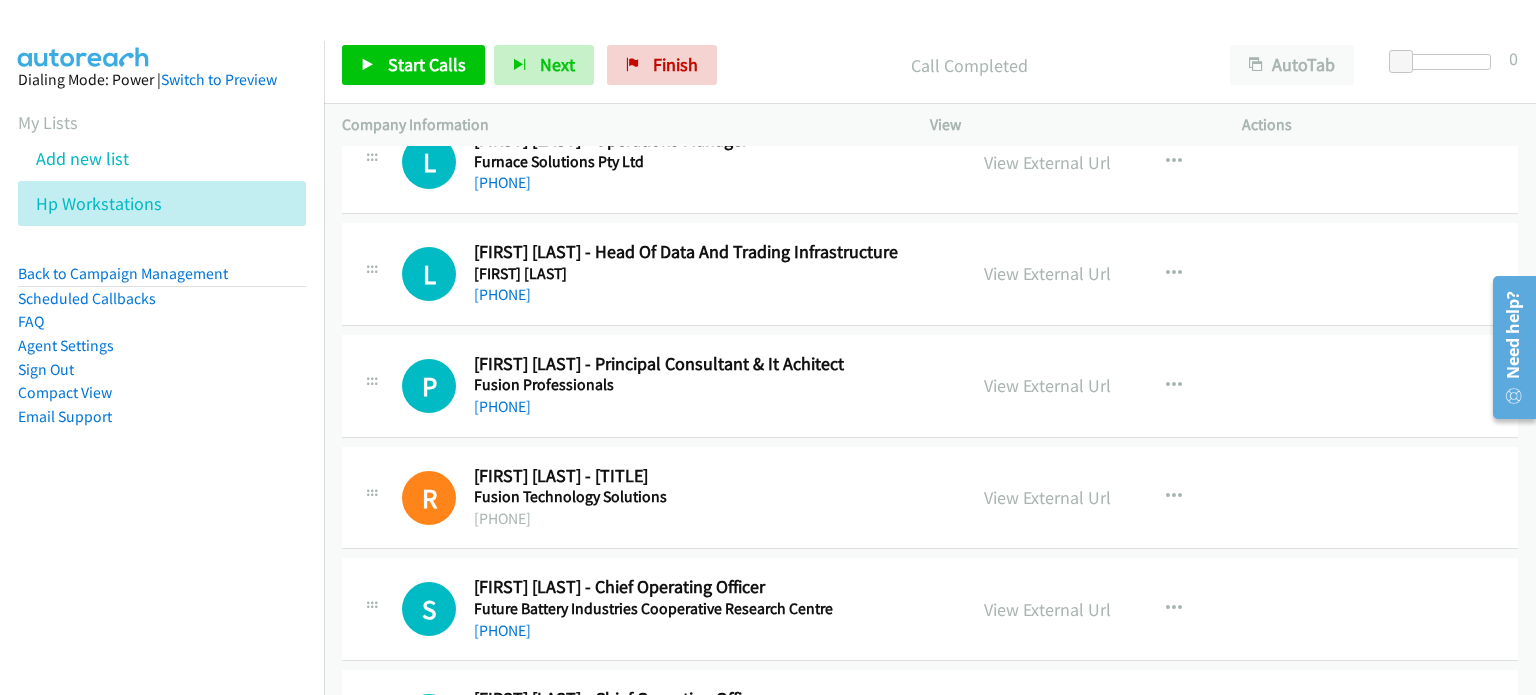drag, startPoint x: 1353, startPoint y: 364, endPoint x: 1228, endPoint y: 367, distance: 125.035995 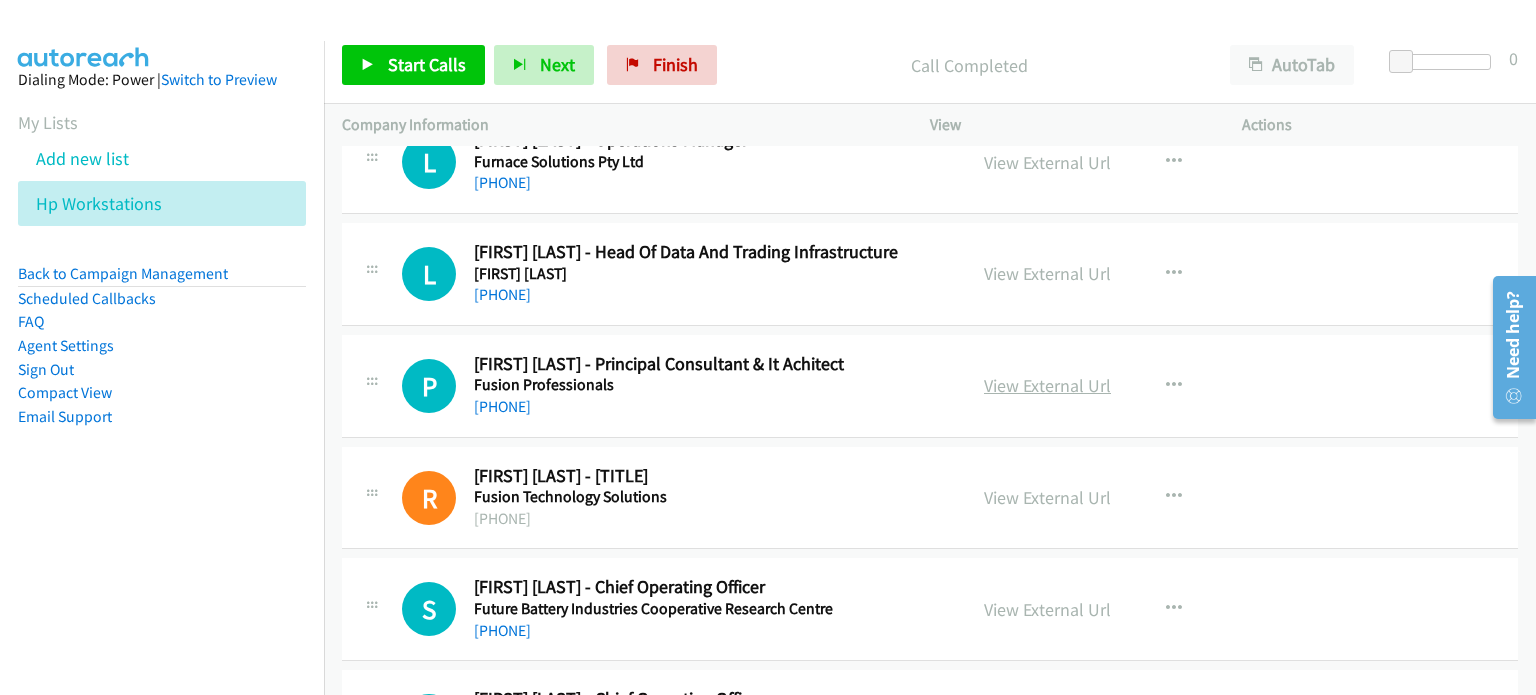 click on "View External Url" at bounding box center [1047, 385] 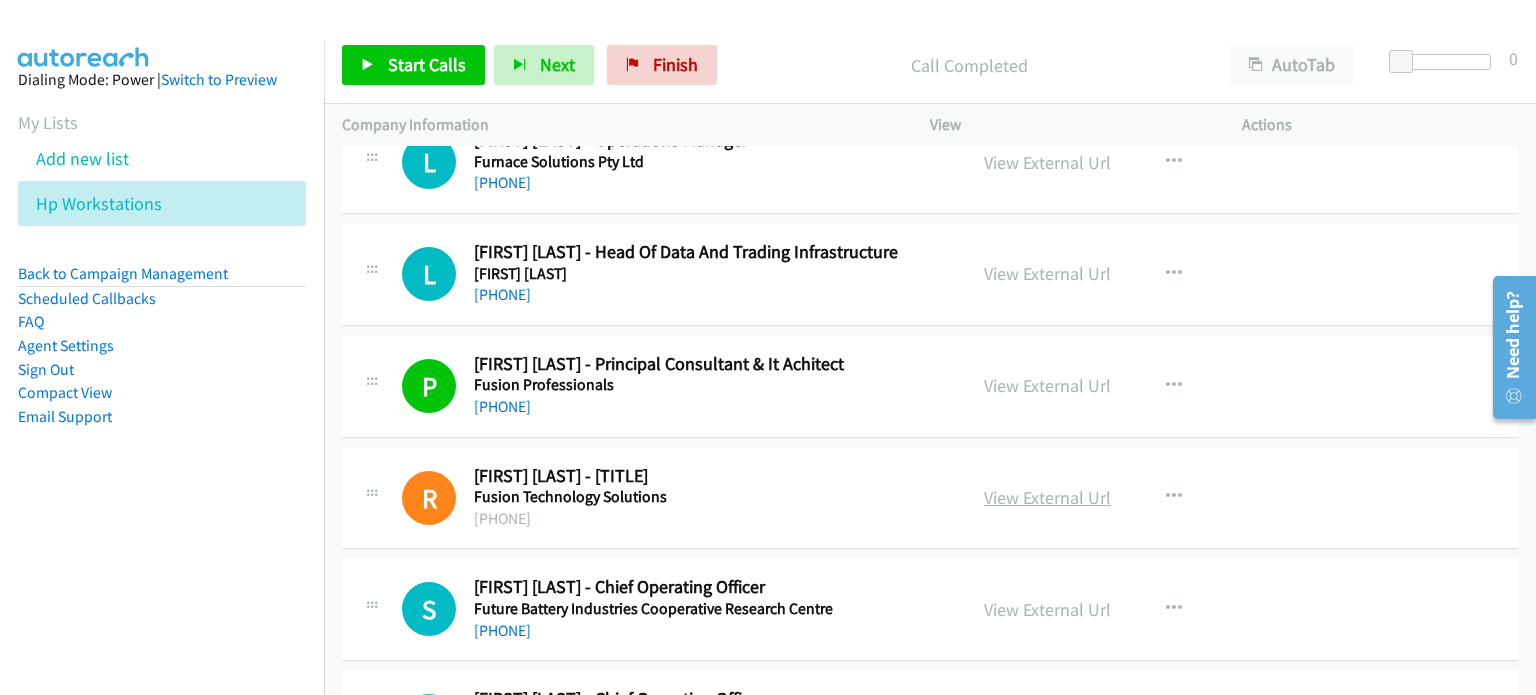 click on "View External Url" at bounding box center [1047, 497] 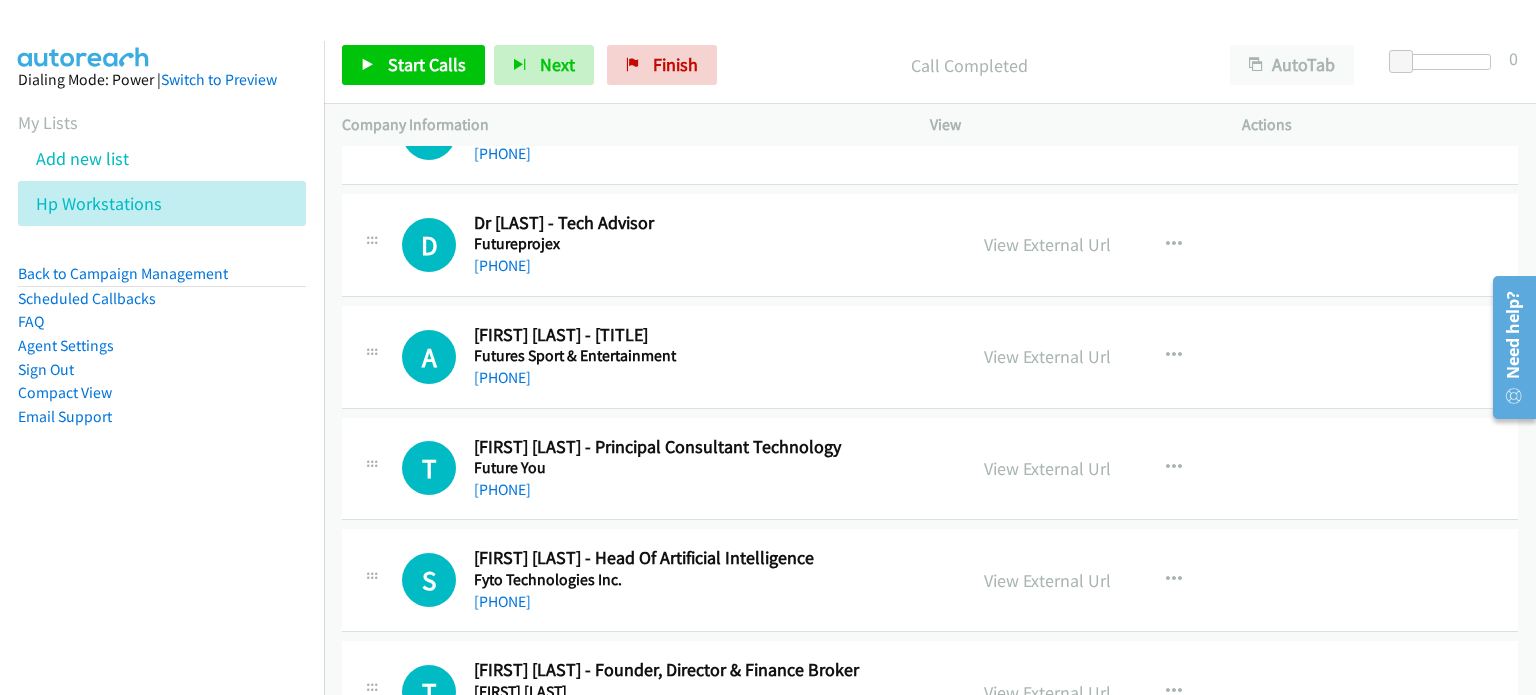 scroll, scrollTop: 5200, scrollLeft: 0, axis: vertical 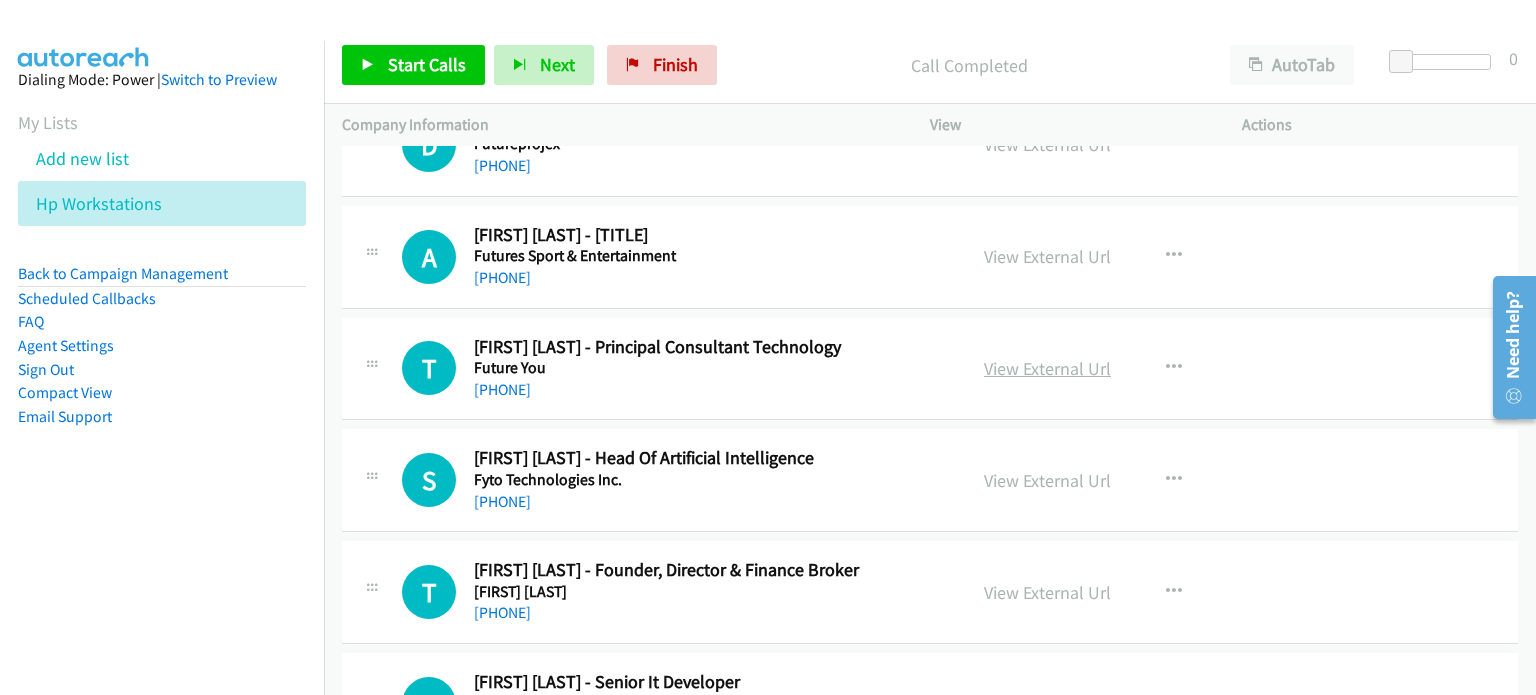 click on "View External Url" at bounding box center [1047, 368] 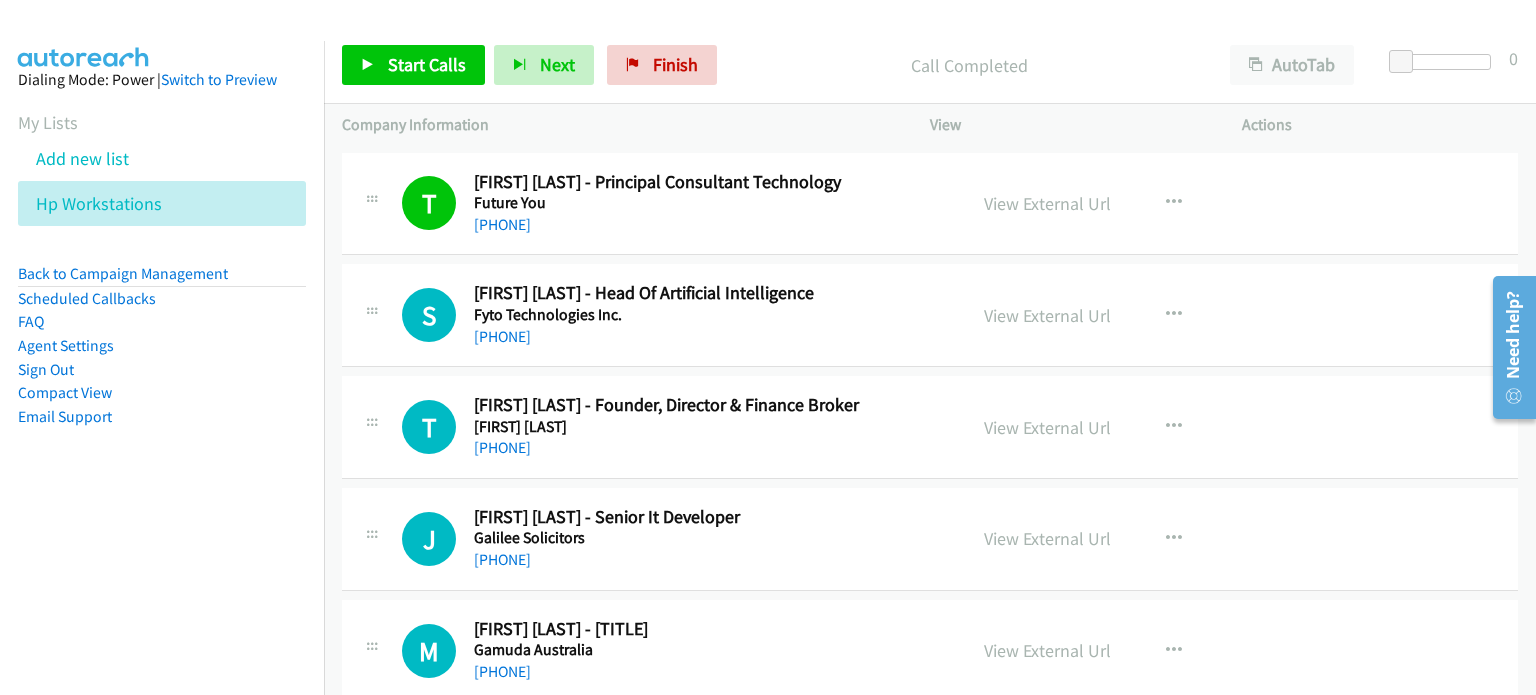 scroll, scrollTop: 5400, scrollLeft: 0, axis: vertical 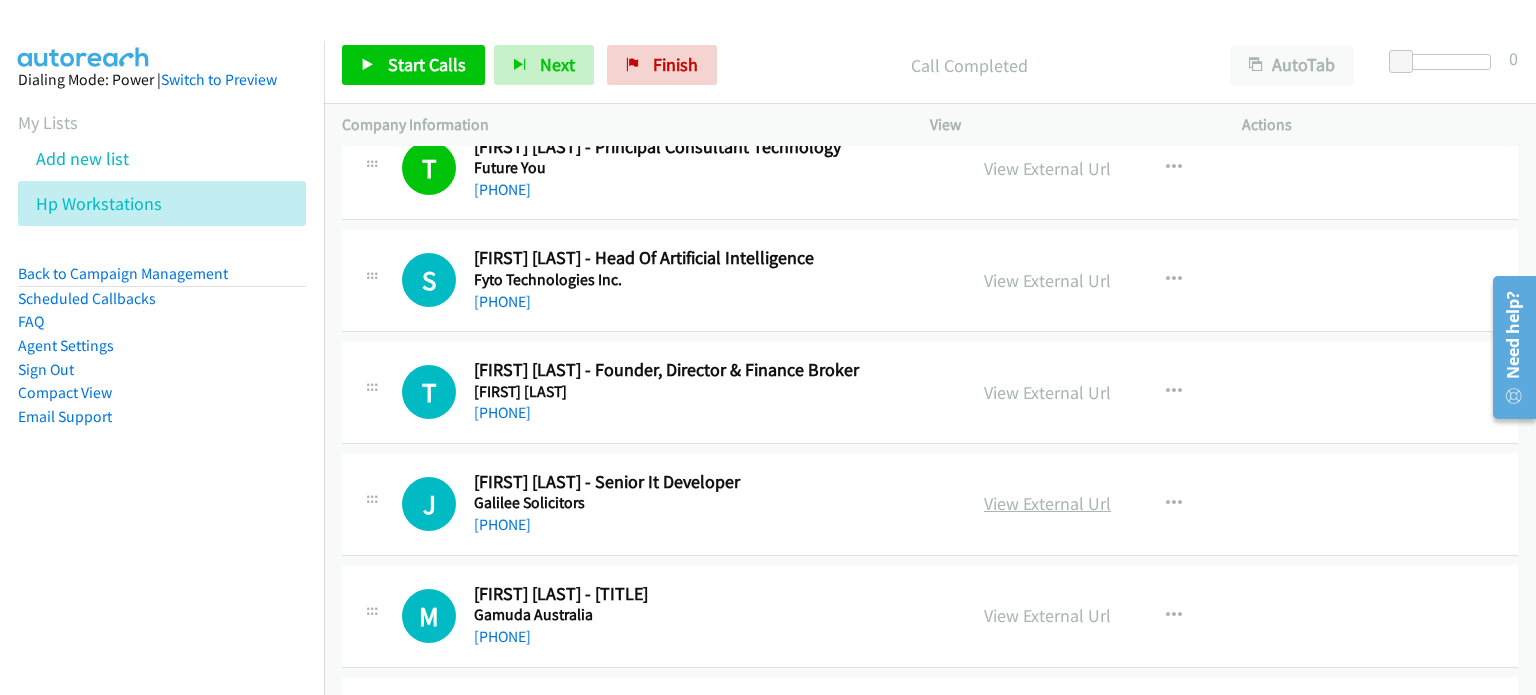 click on "View External Url" at bounding box center (1047, 503) 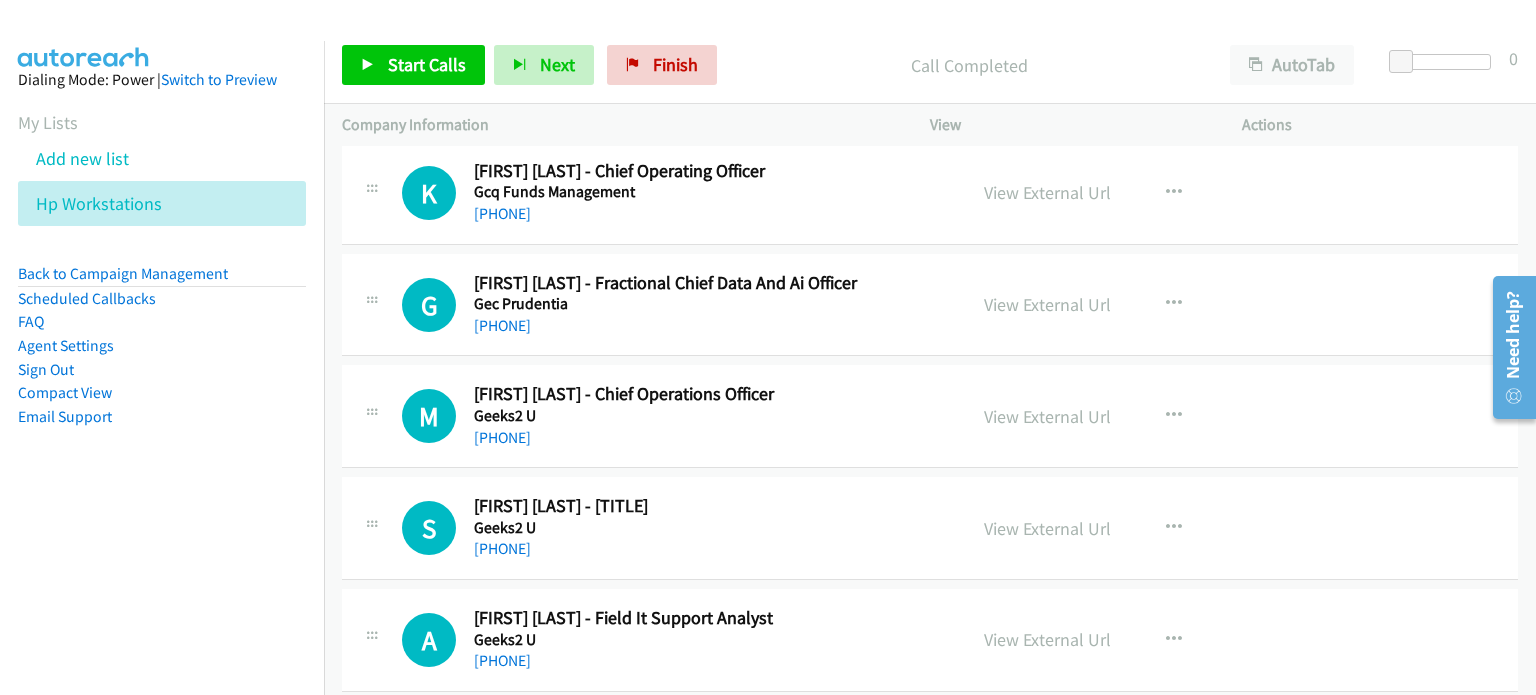 scroll, scrollTop: 6400, scrollLeft: 0, axis: vertical 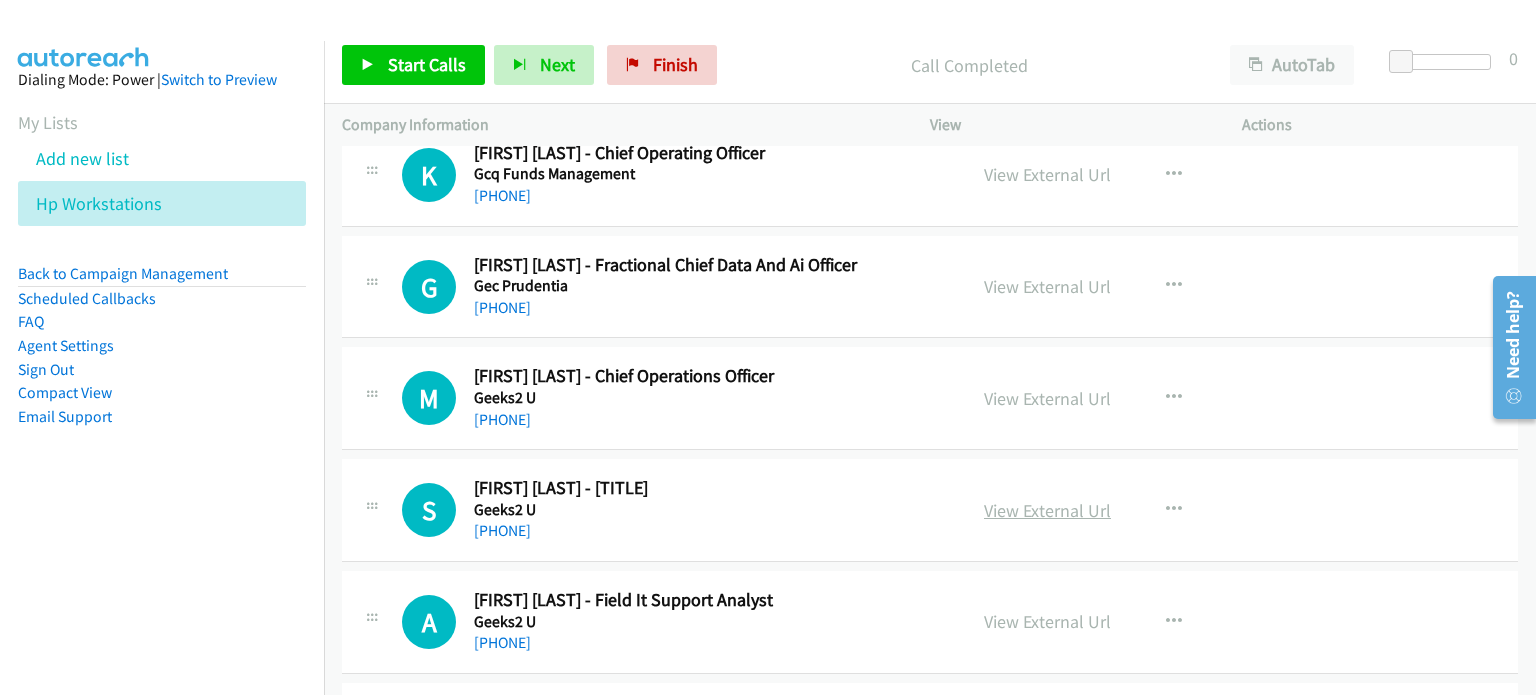 click on "View External Url" at bounding box center [1047, 510] 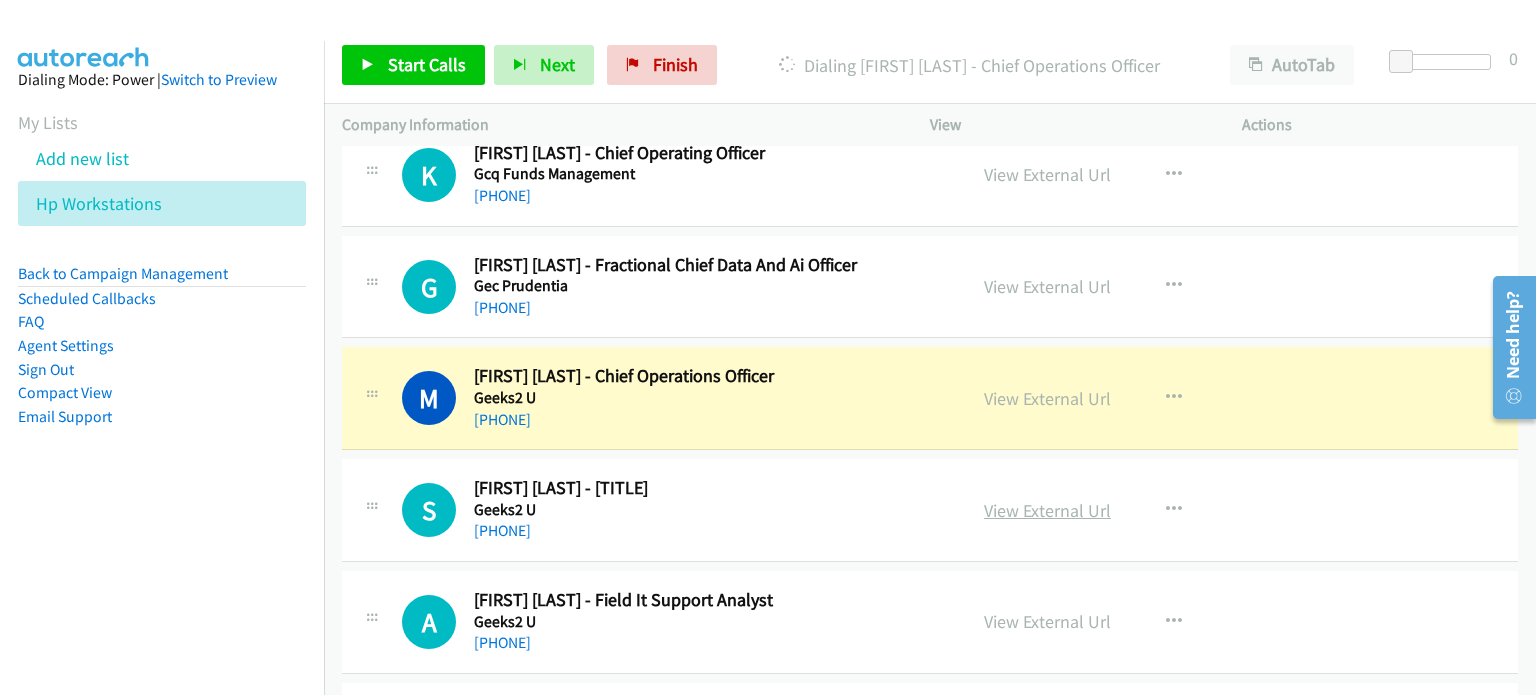 click on "View External Url" at bounding box center [1047, 510] 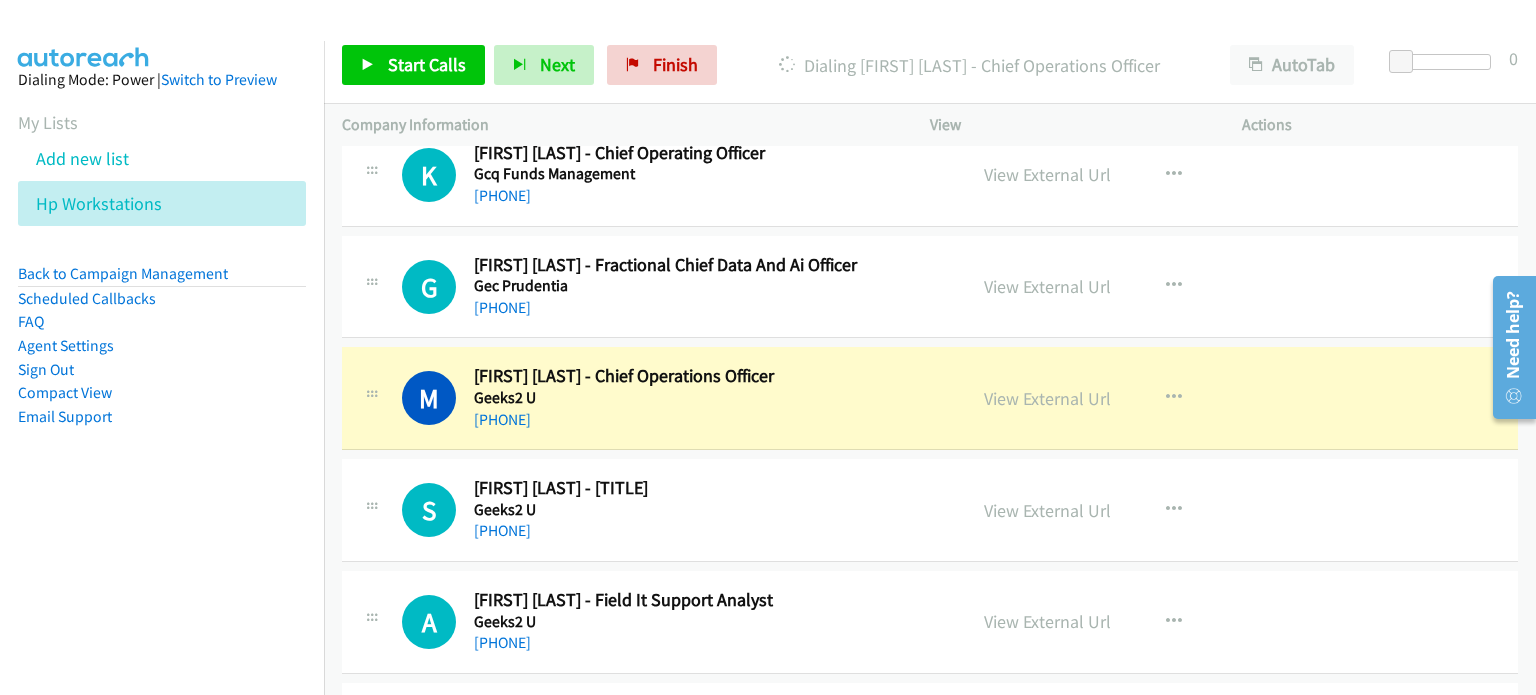 drag, startPoint x: 47, startPoint y: 624, endPoint x: 274, endPoint y: 531, distance: 245.31204 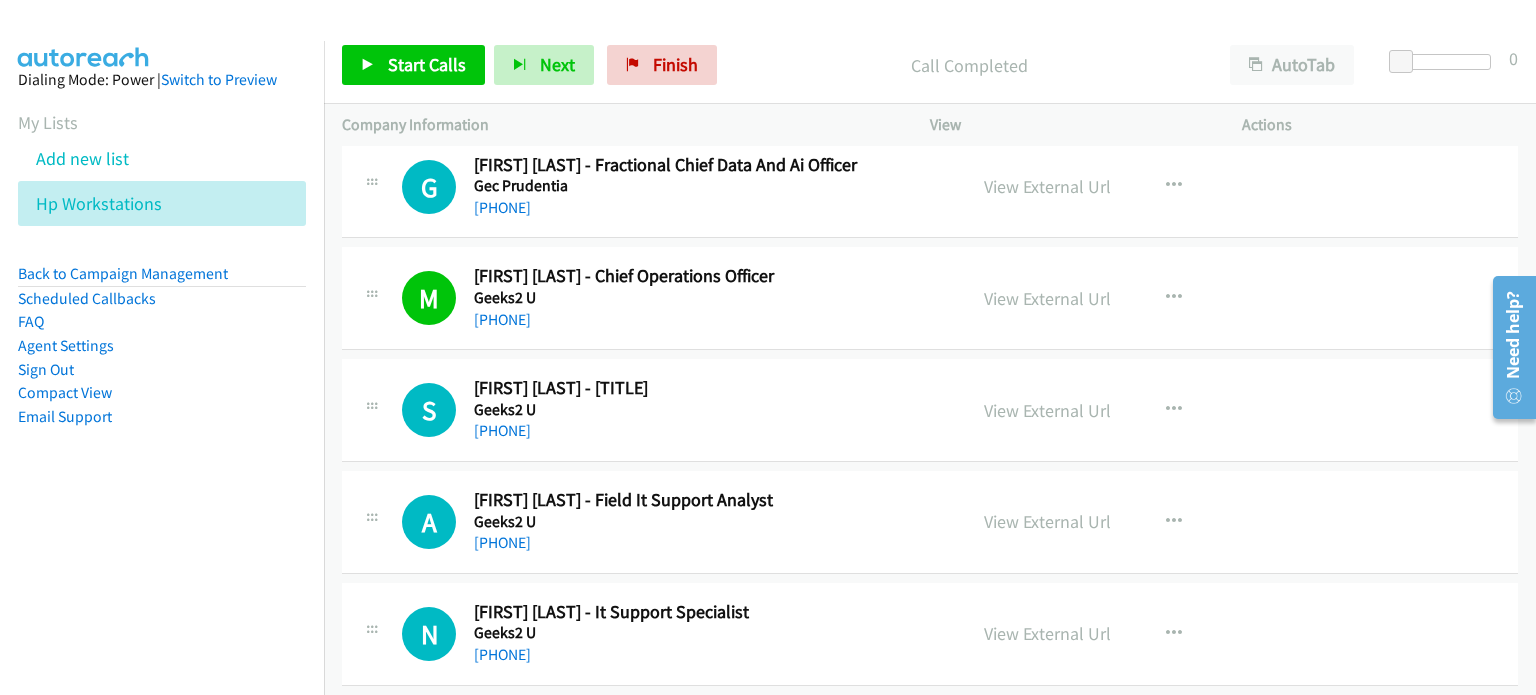 scroll, scrollTop: 6700, scrollLeft: 0, axis: vertical 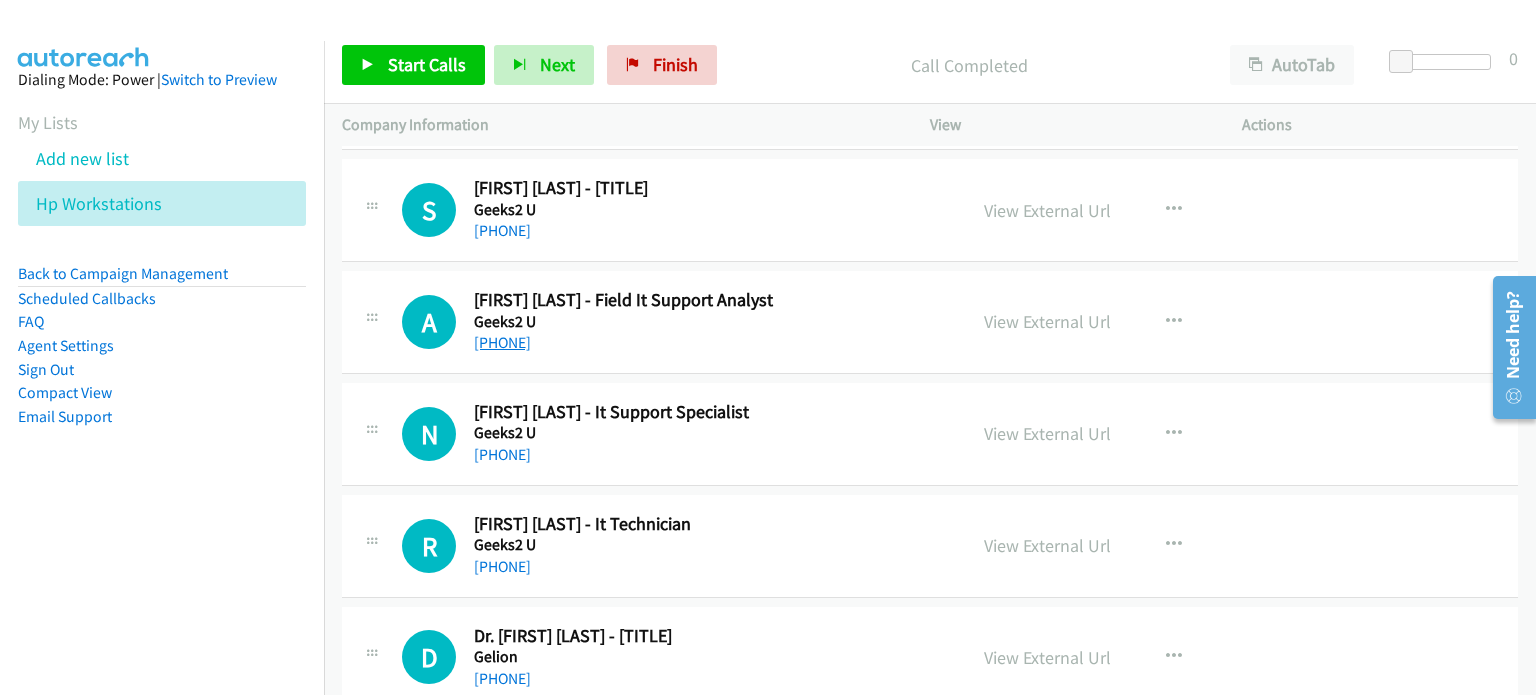 click on "+61 450 779 329" at bounding box center [502, 342] 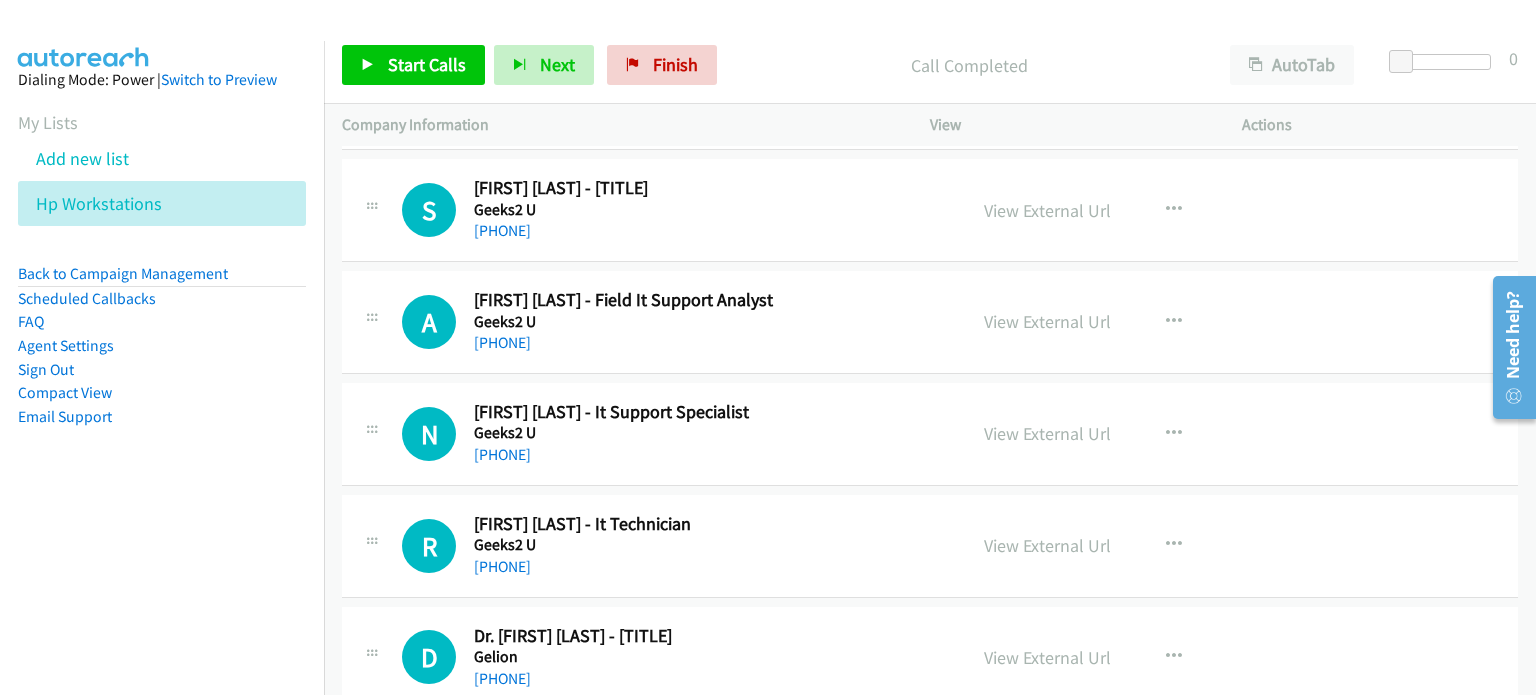drag, startPoint x: 1315, startPoint y: 320, endPoint x: 1136, endPoint y: 315, distance: 179.06982 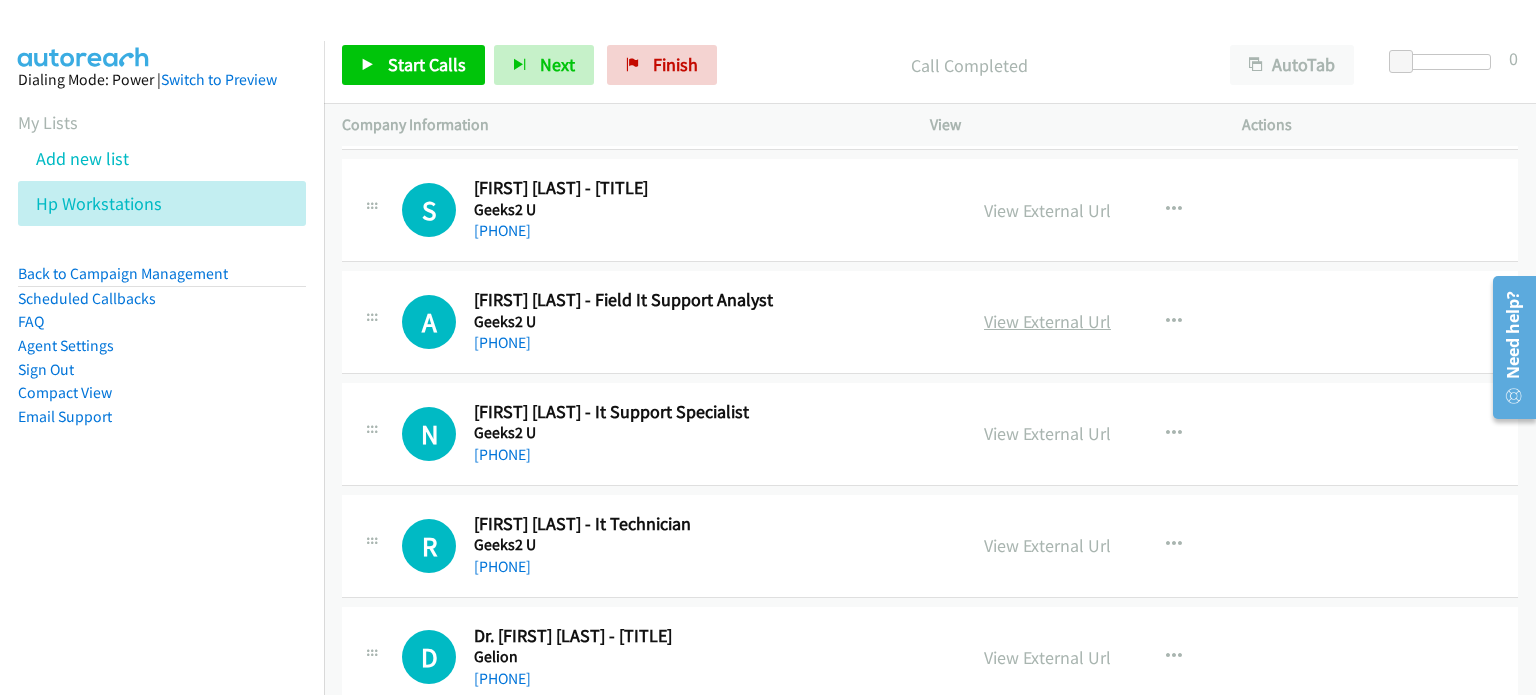click on "View External Url" at bounding box center (1047, 321) 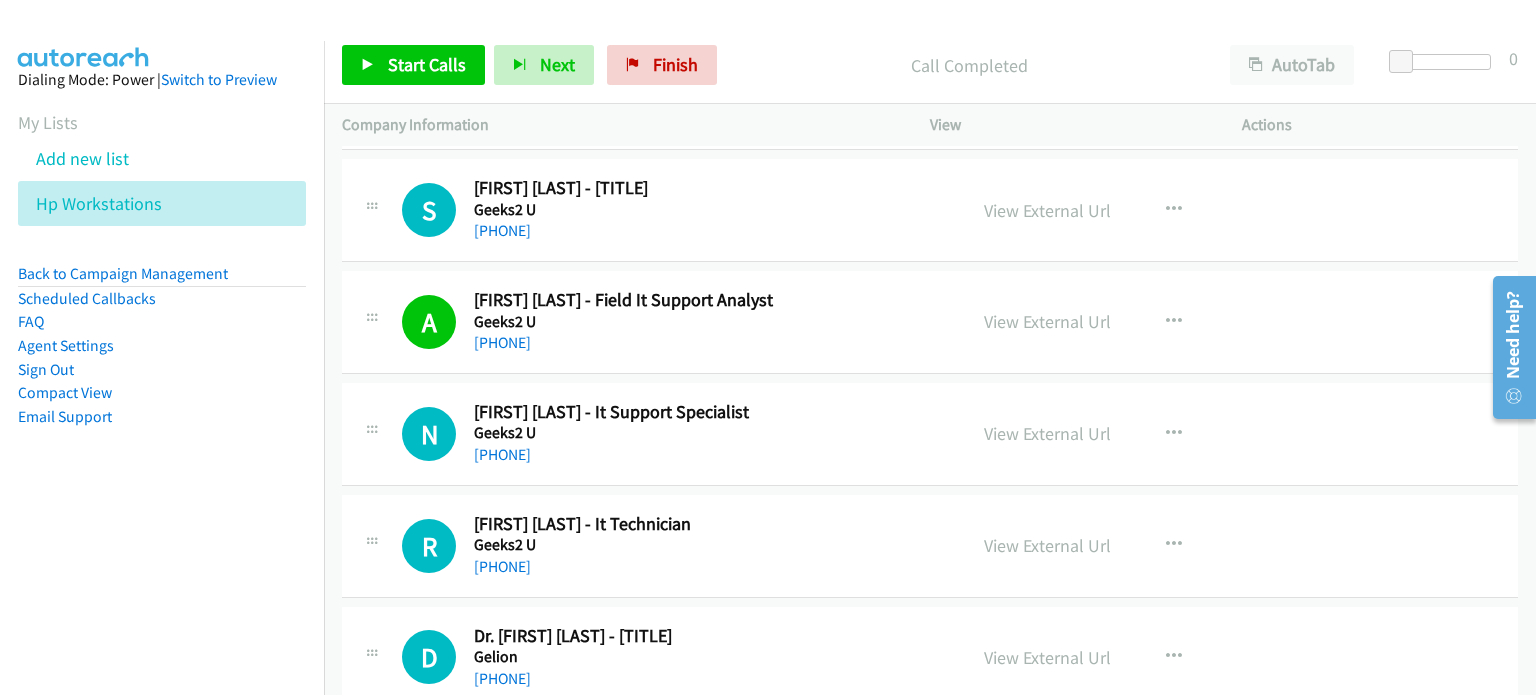 scroll, scrollTop: 6900, scrollLeft: 0, axis: vertical 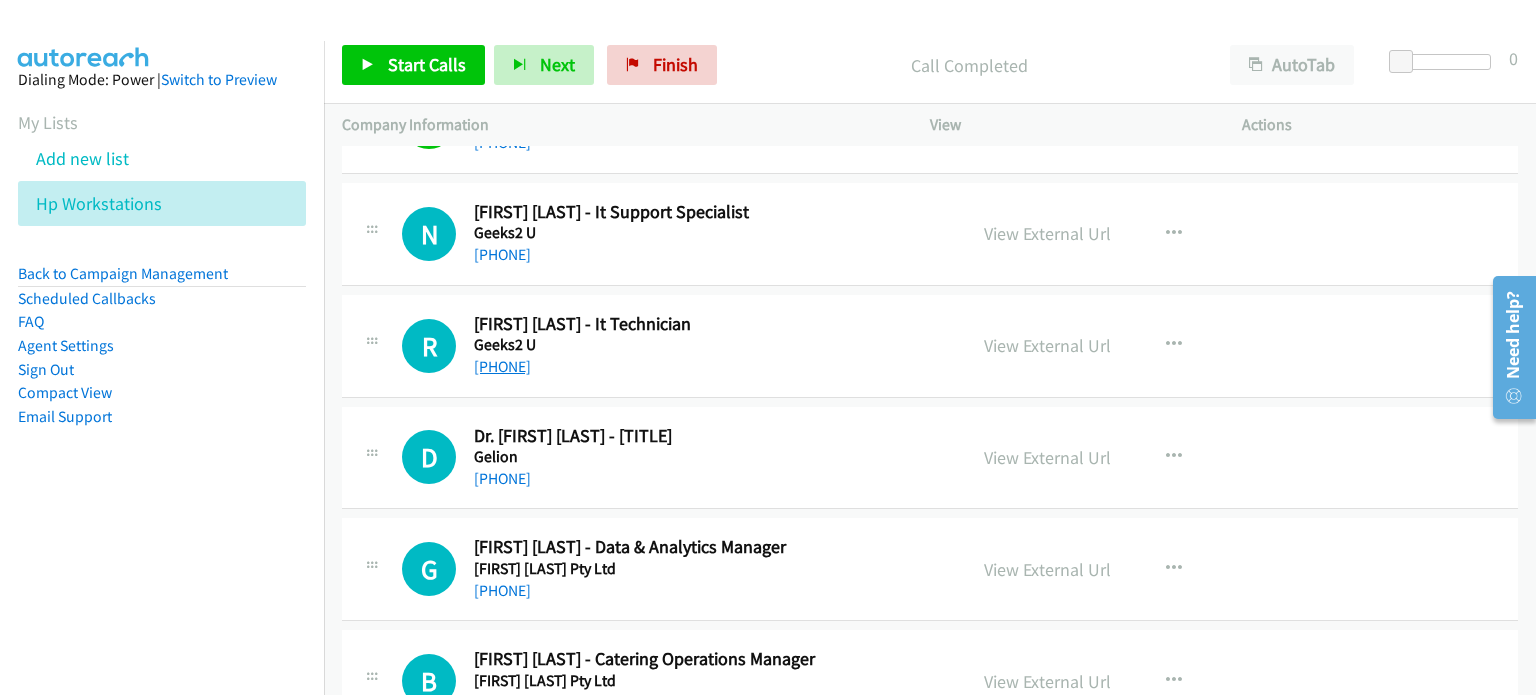click on "+61 451 514 074" at bounding box center (502, 366) 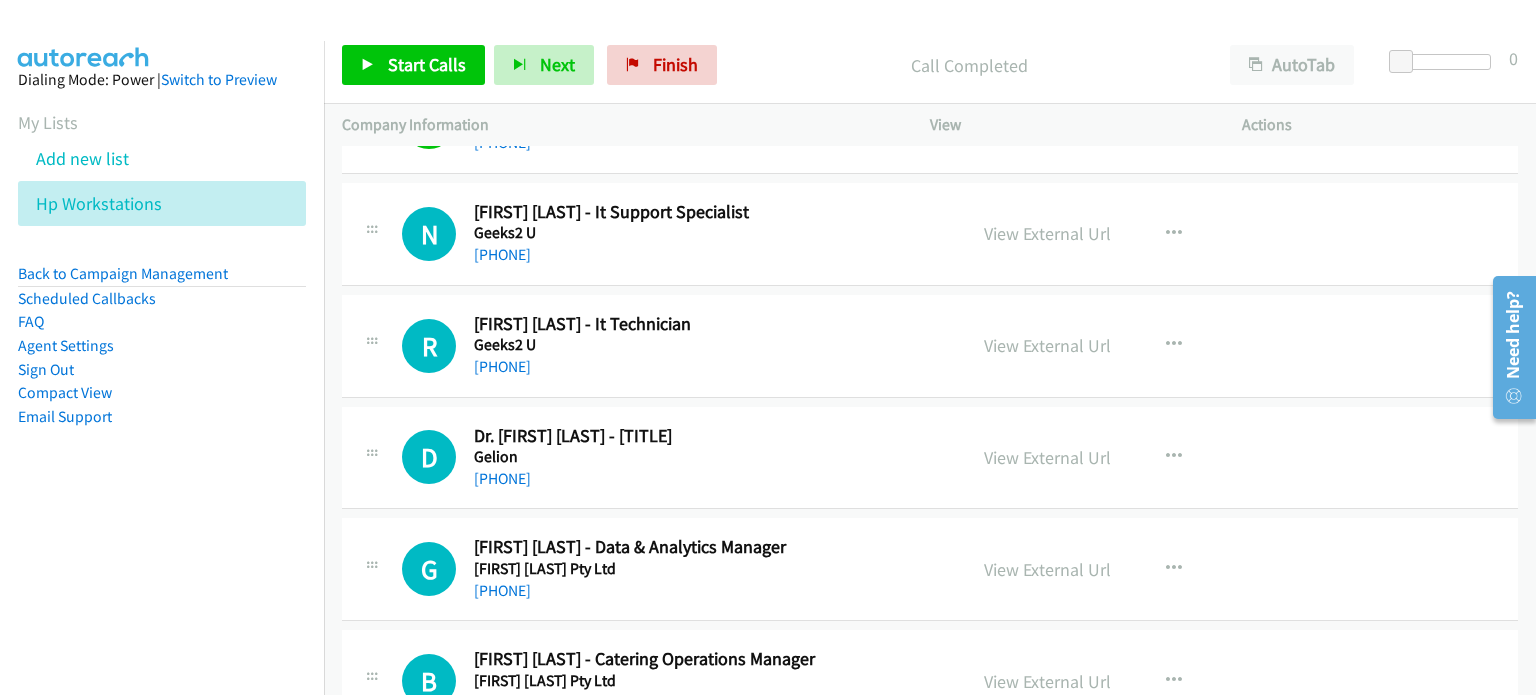 drag, startPoint x: 1336, startPoint y: 291, endPoint x: 1236, endPoint y: 299, distance: 100.31949 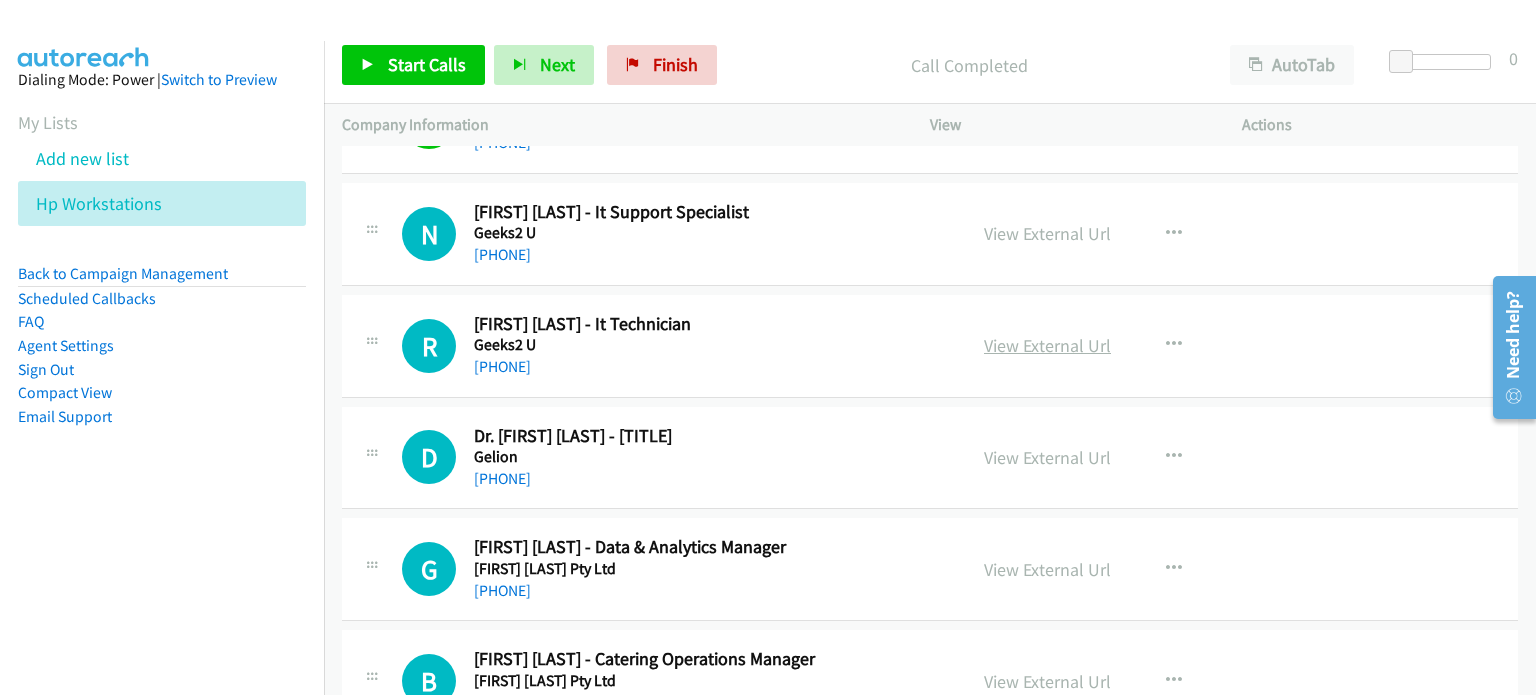 click on "View External Url" at bounding box center (1047, 345) 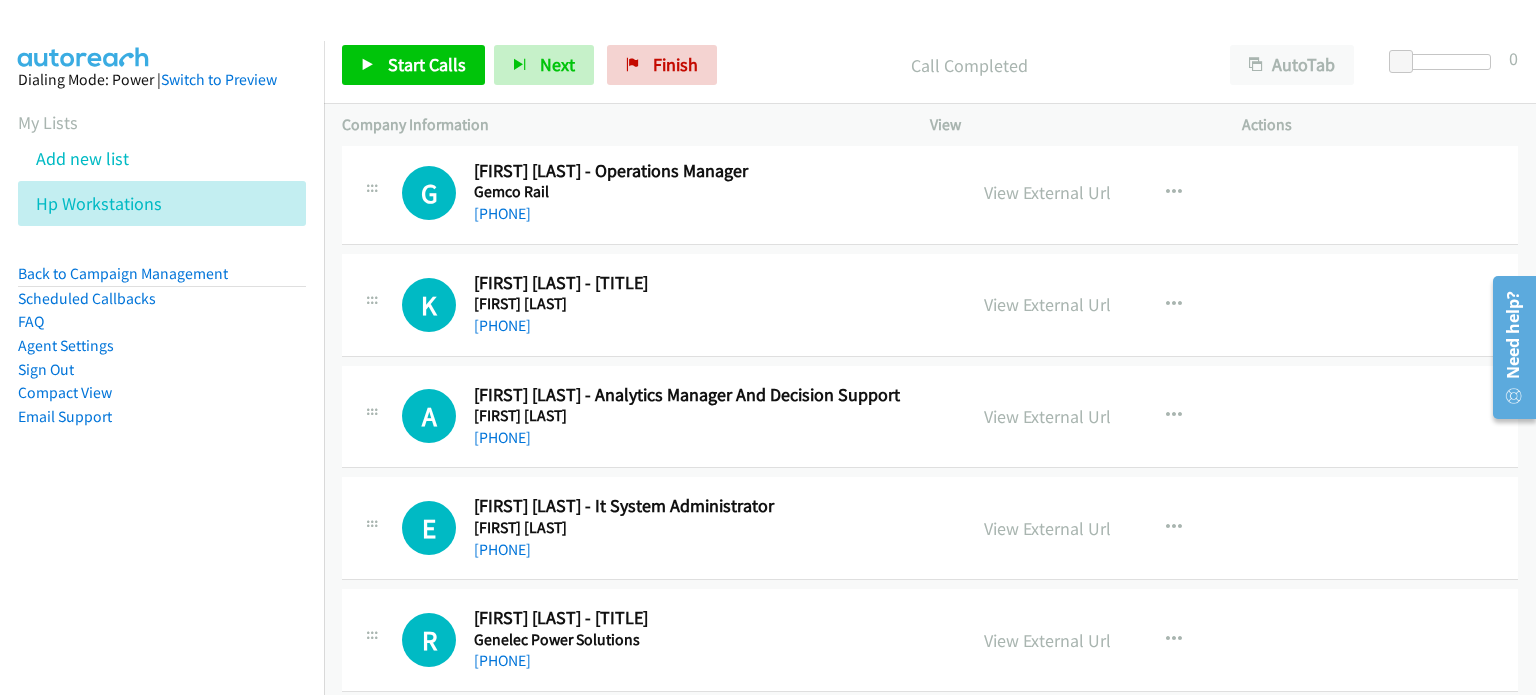 scroll, scrollTop: 7600, scrollLeft: 0, axis: vertical 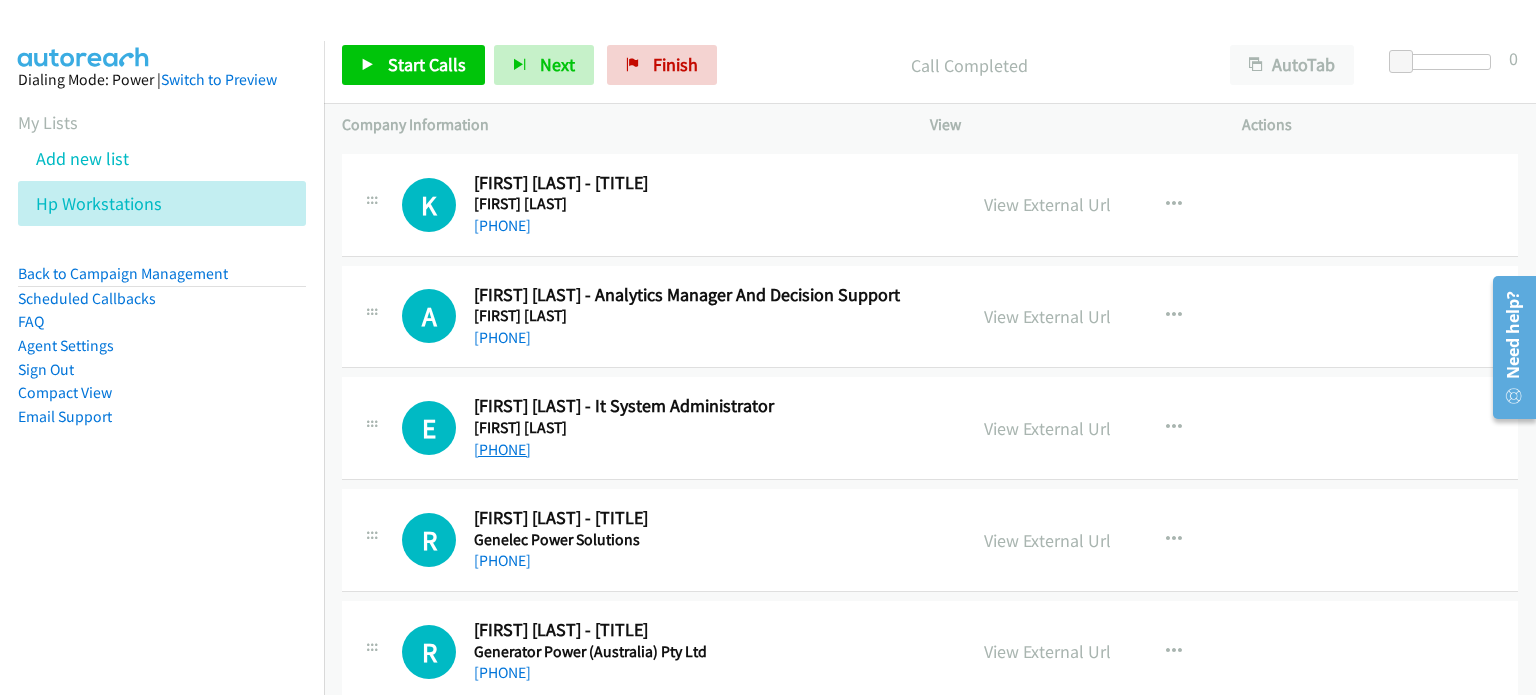 click on "+61 2 8484 6501" at bounding box center (502, 449) 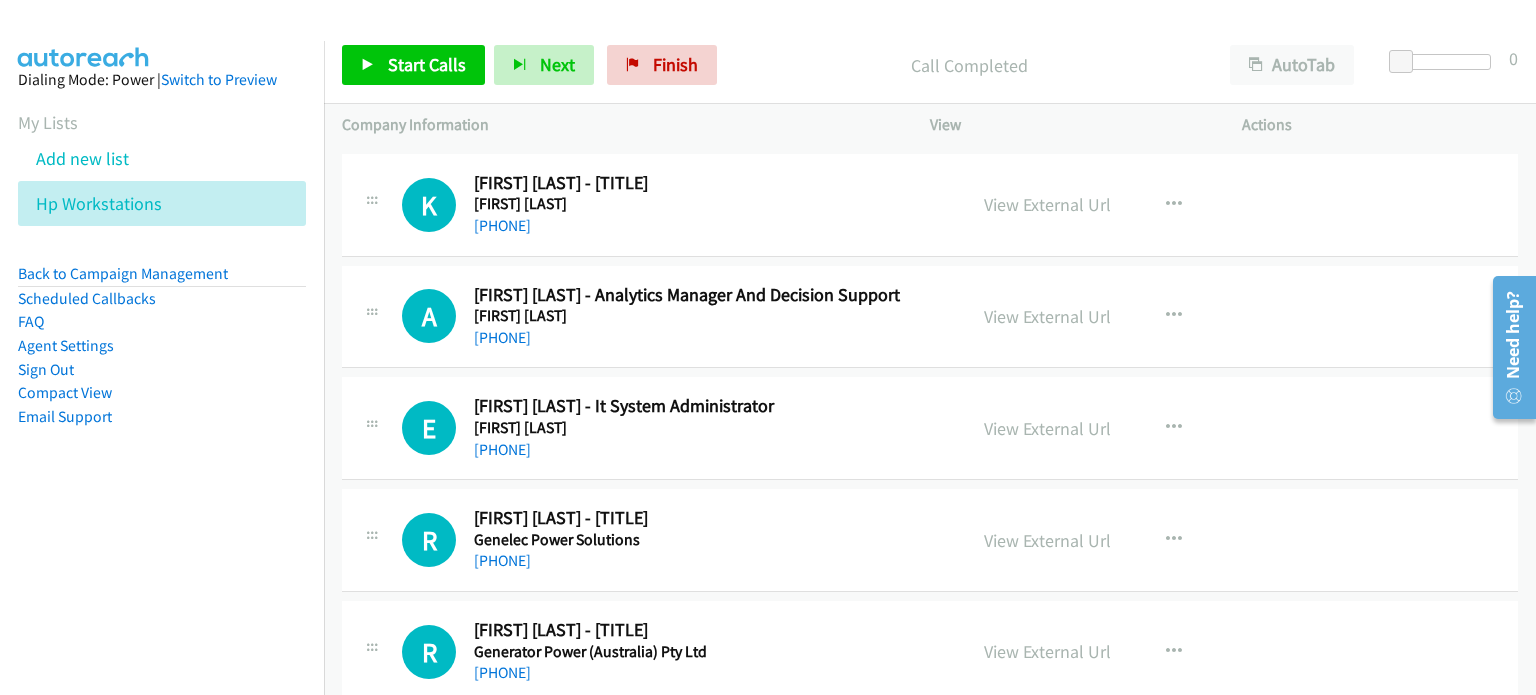 click on "View External Url
View External Url
Schedule/Manage Callback
Start Calls Here
Remove from list
Add to do not call list
Reset Call Status" at bounding box center [1131, 428] 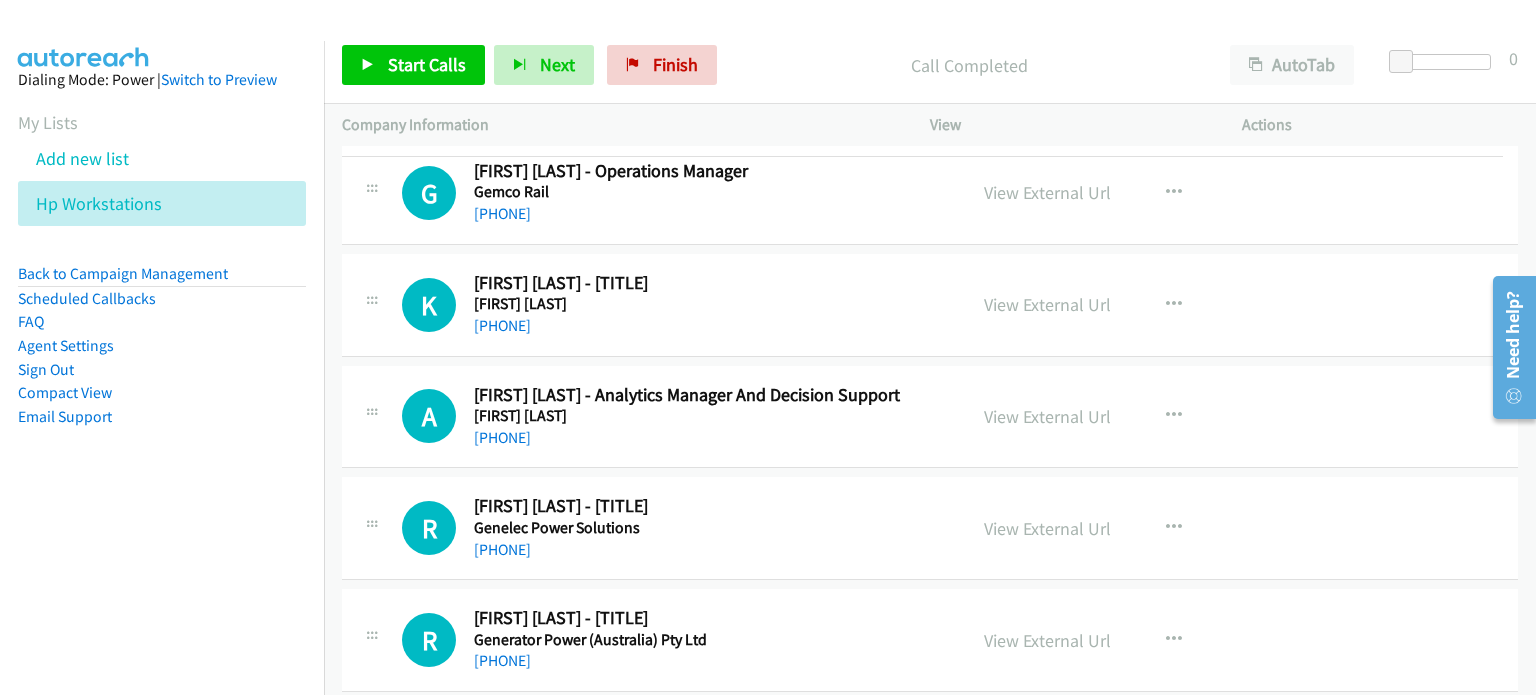 scroll, scrollTop: 7440, scrollLeft: 0, axis: vertical 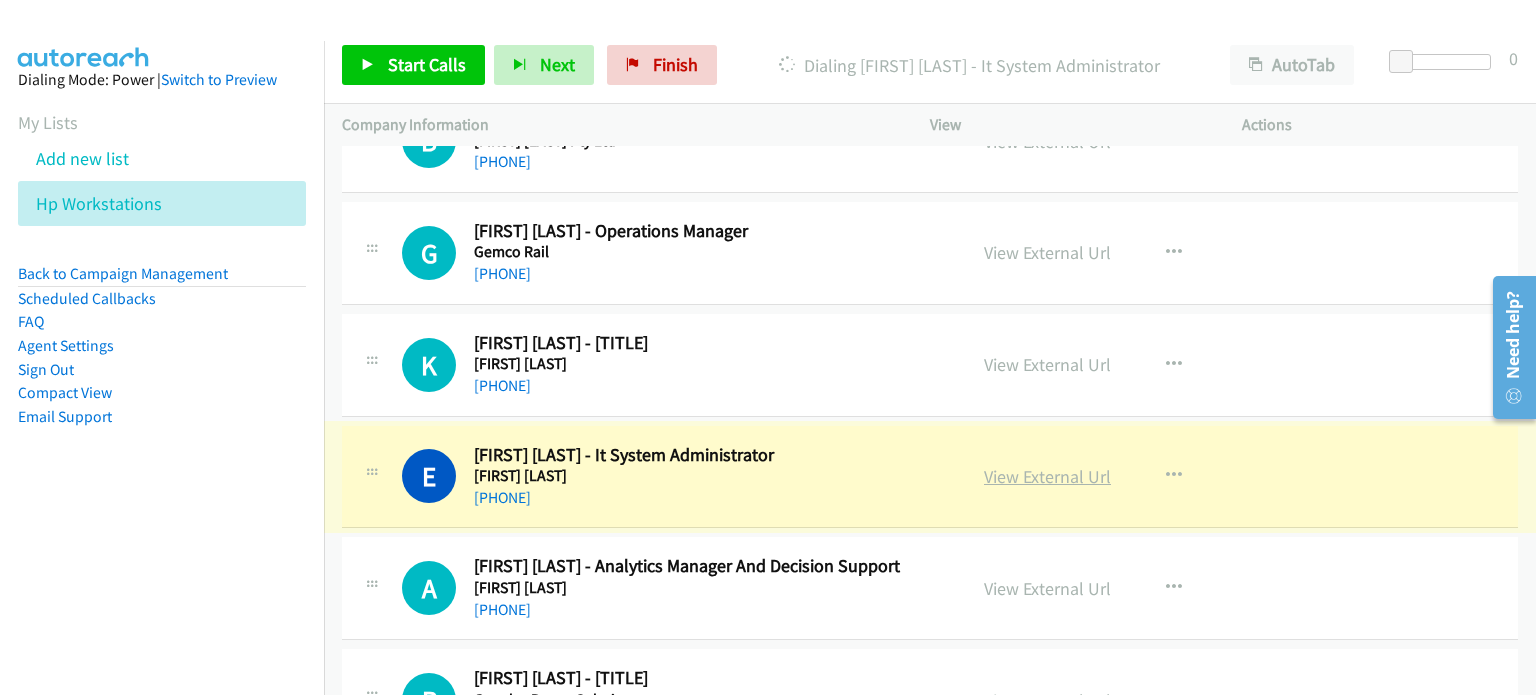 click on "View External Url" at bounding box center (1047, 476) 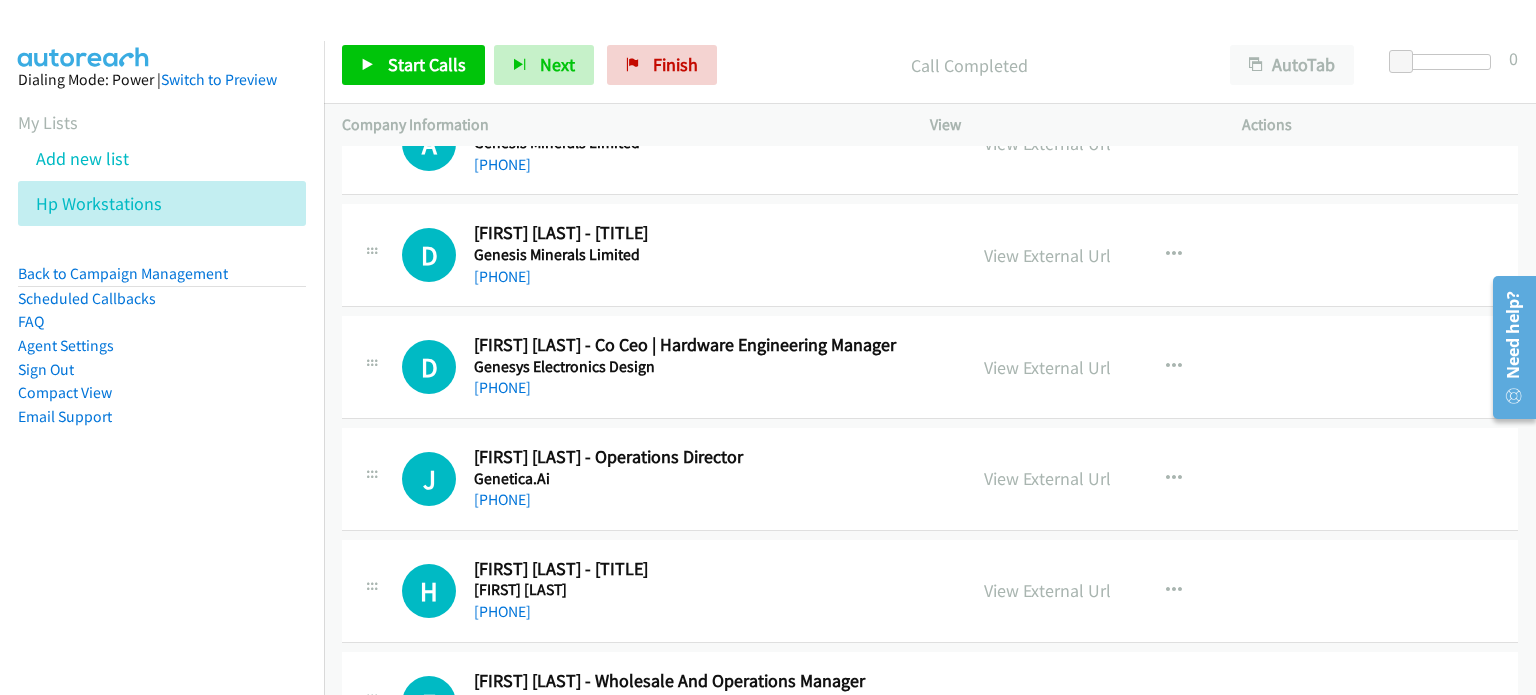 scroll, scrollTop: 8340, scrollLeft: 0, axis: vertical 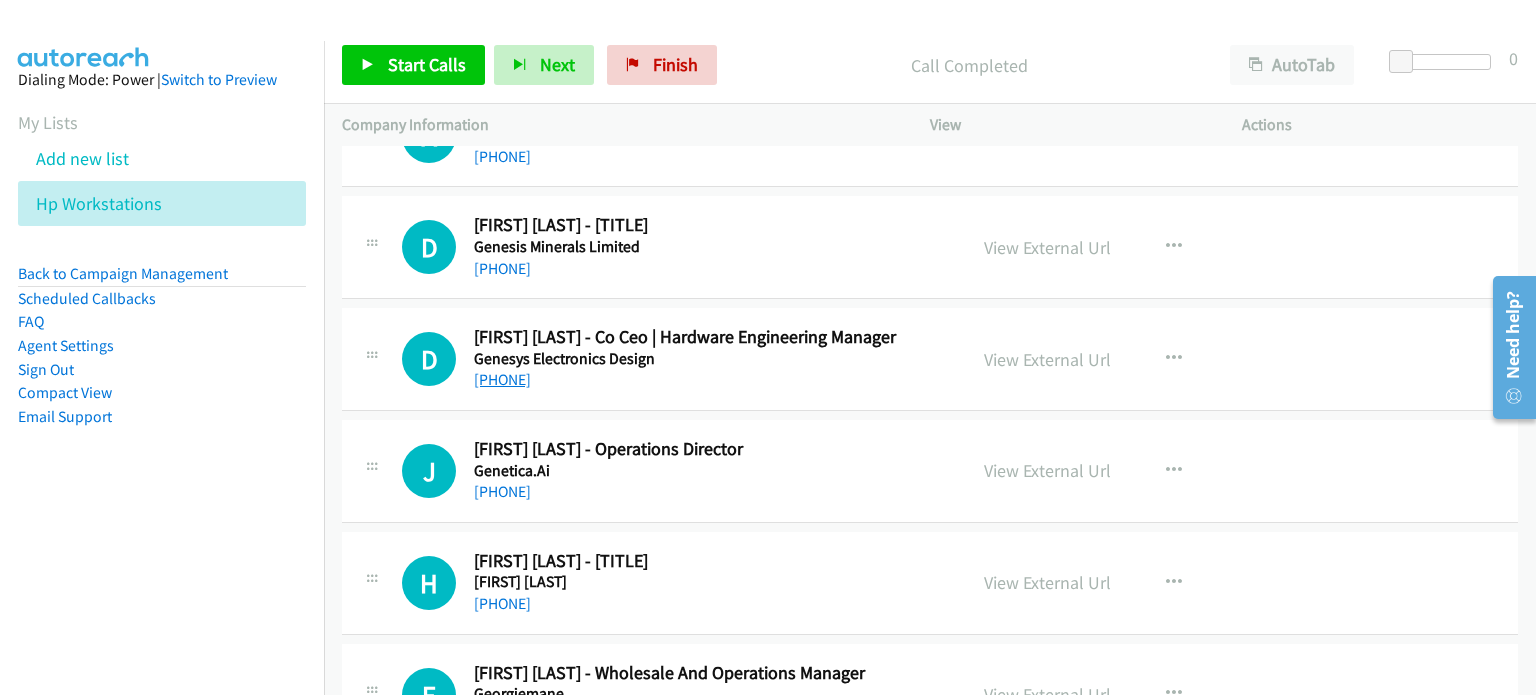 click on "+61 478 555 126" at bounding box center [502, 379] 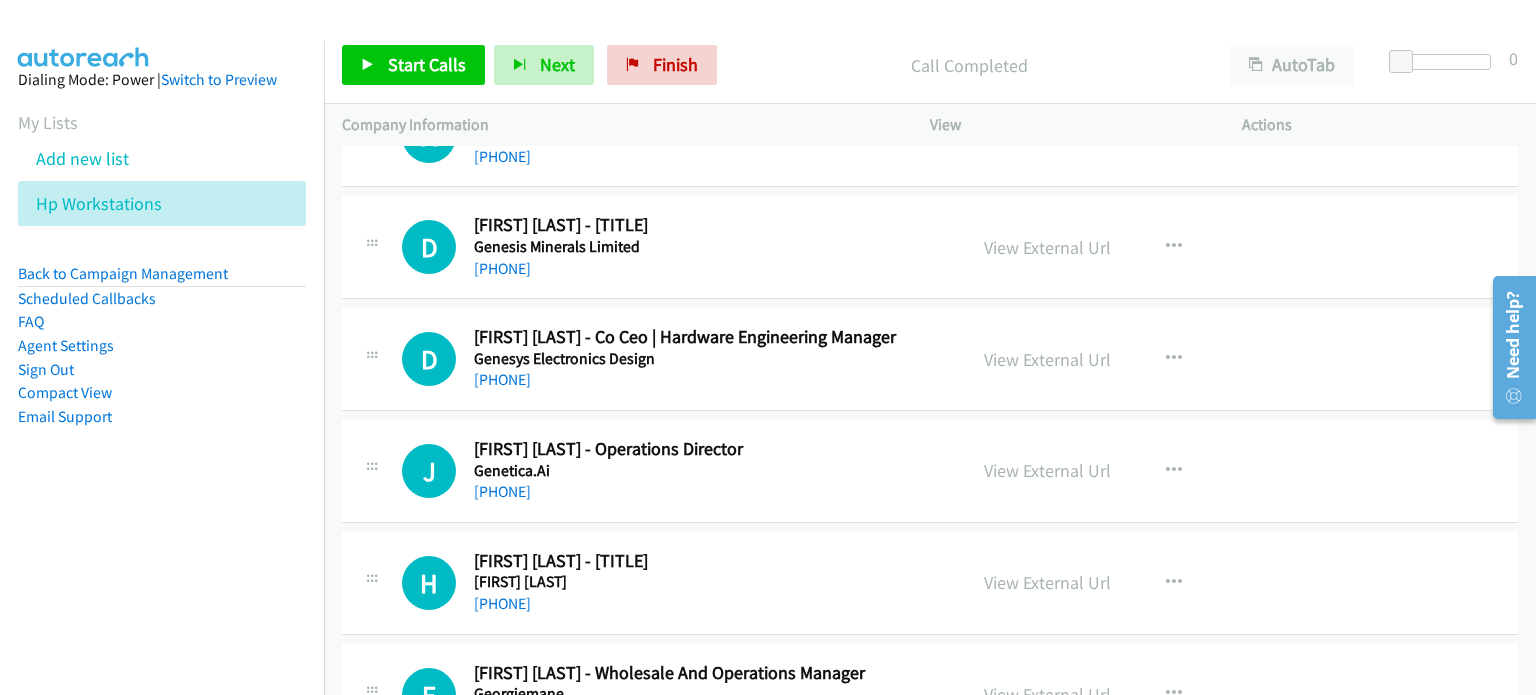 drag, startPoint x: 1380, startPoint y: 340, endPoint x: 1124, endPoint y: 368, distance: 257.5267 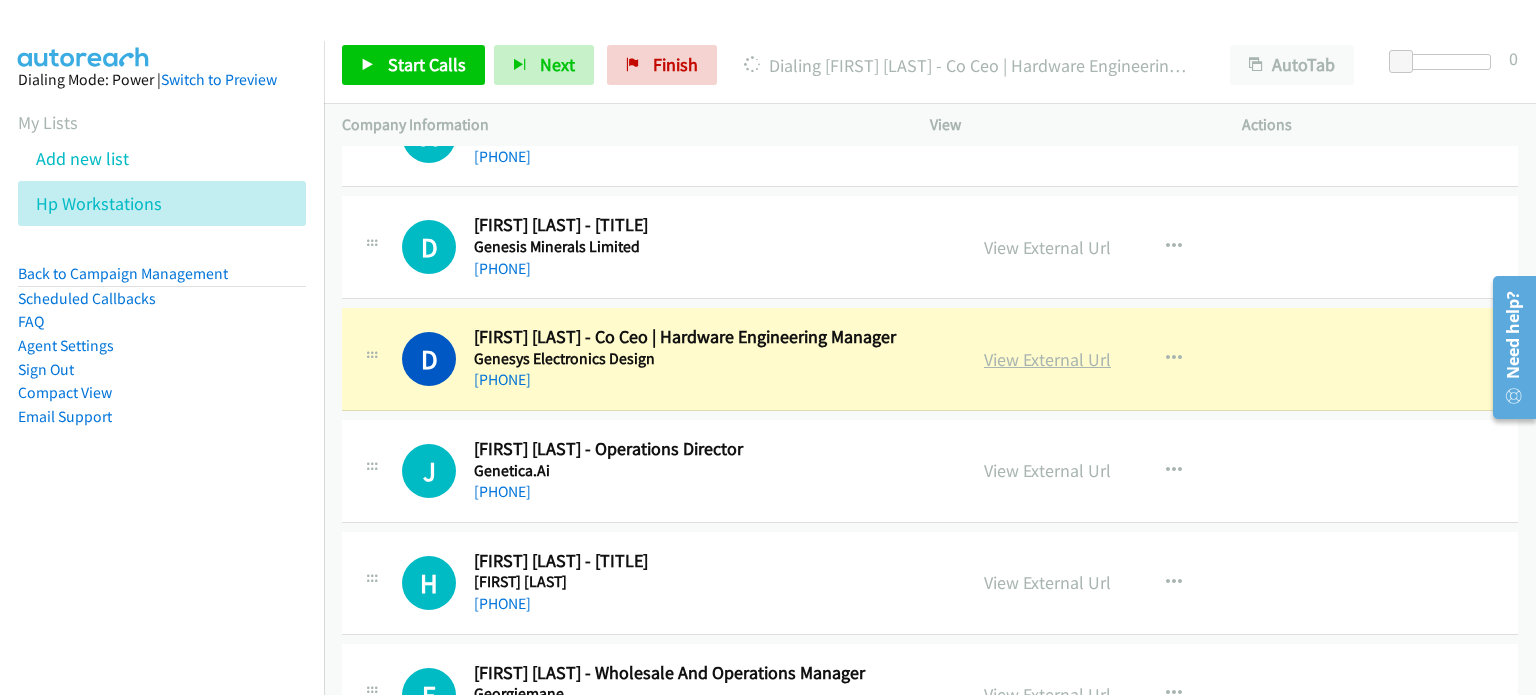 click on "View External Url" at bounding box center (1047, 359) 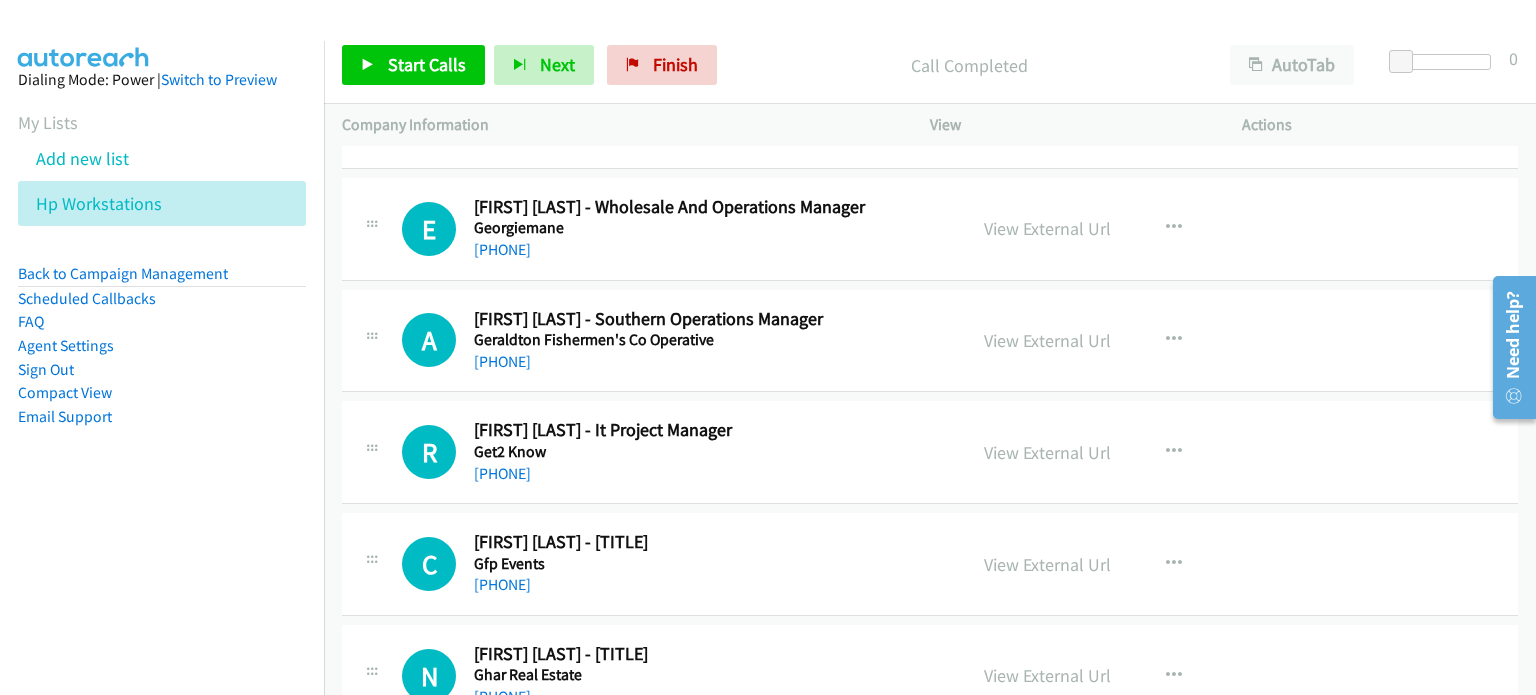 scroll, scrollTop: 8840, scrollLeft: 0, axis: vertical 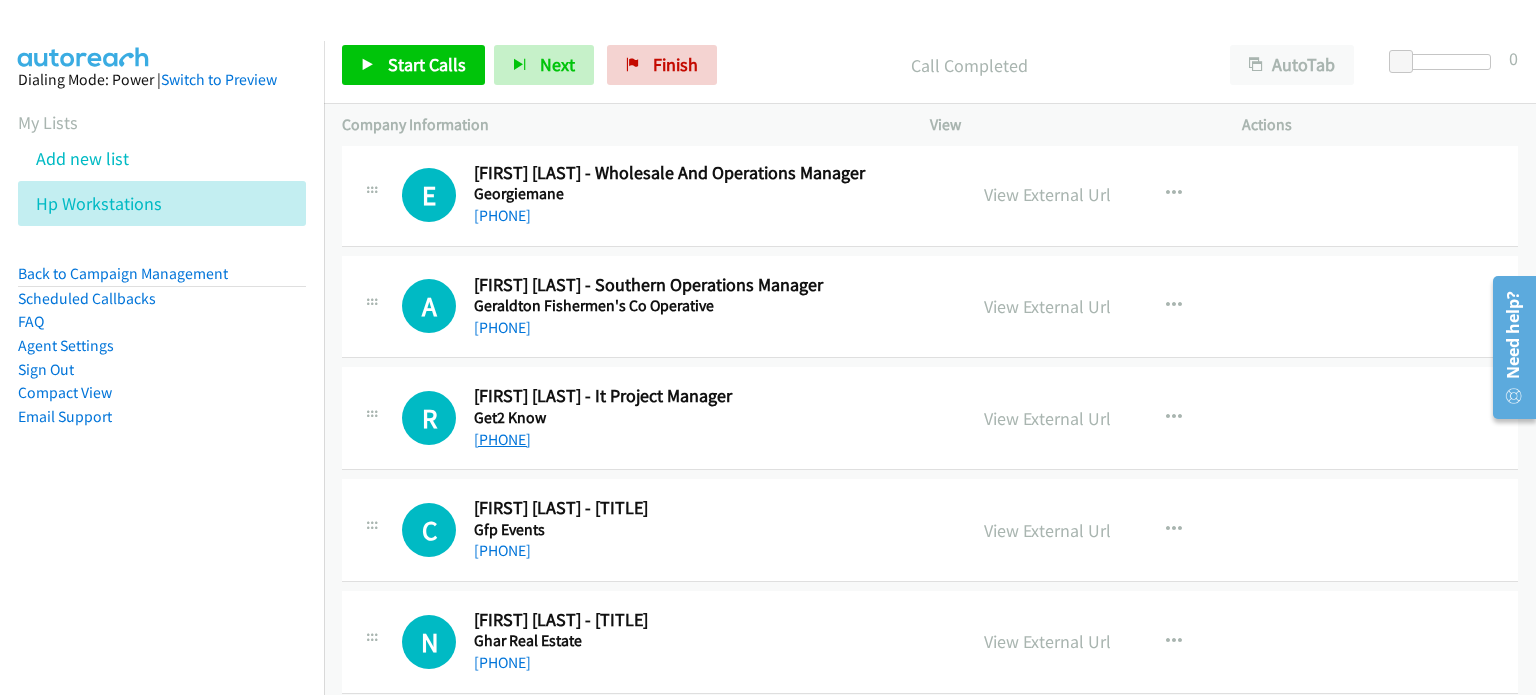 click on "+61 3 9376 0841" at bounding box center [502, 439] 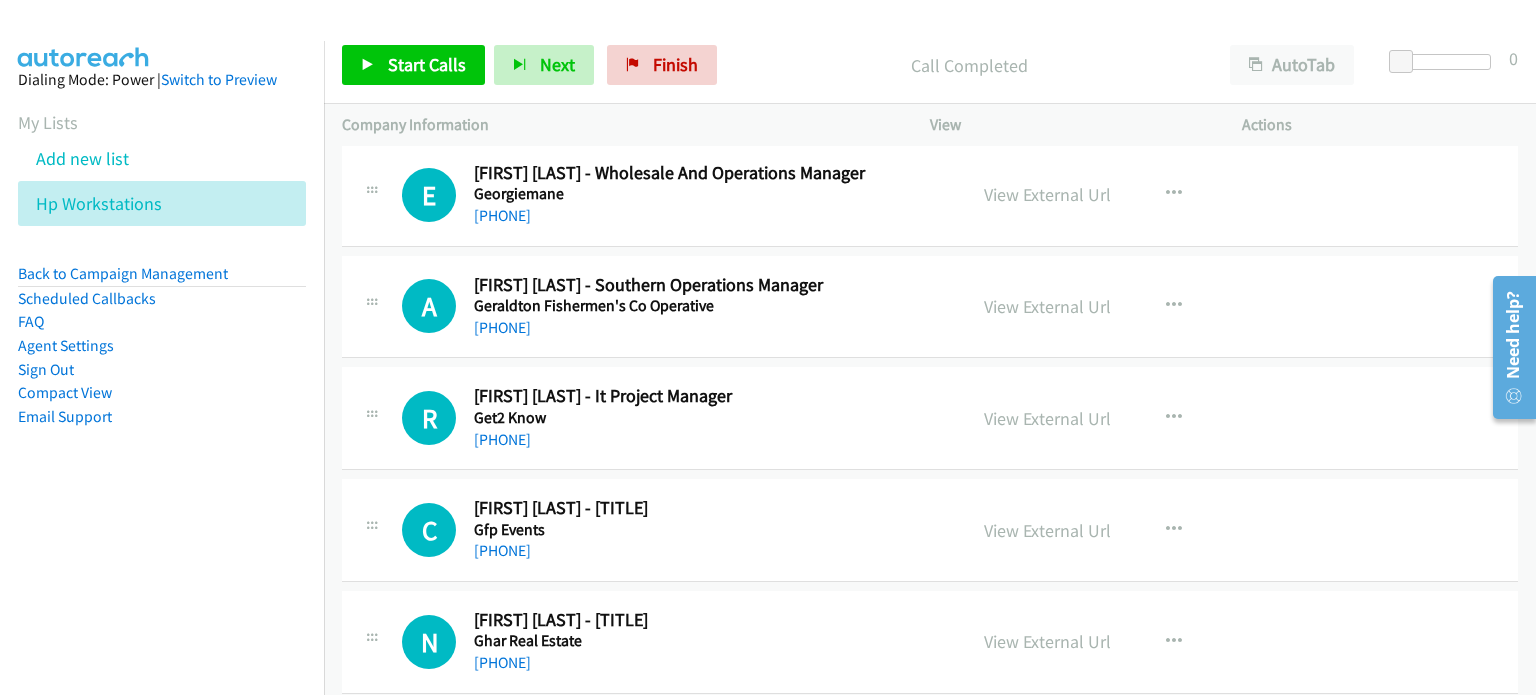 click on "View External Url
View External Url
Schedule/Manage Callback
Start Calls Here
Remove from list
Add to do not call list
Reset Call Status" at bounding box center [1131, 418] 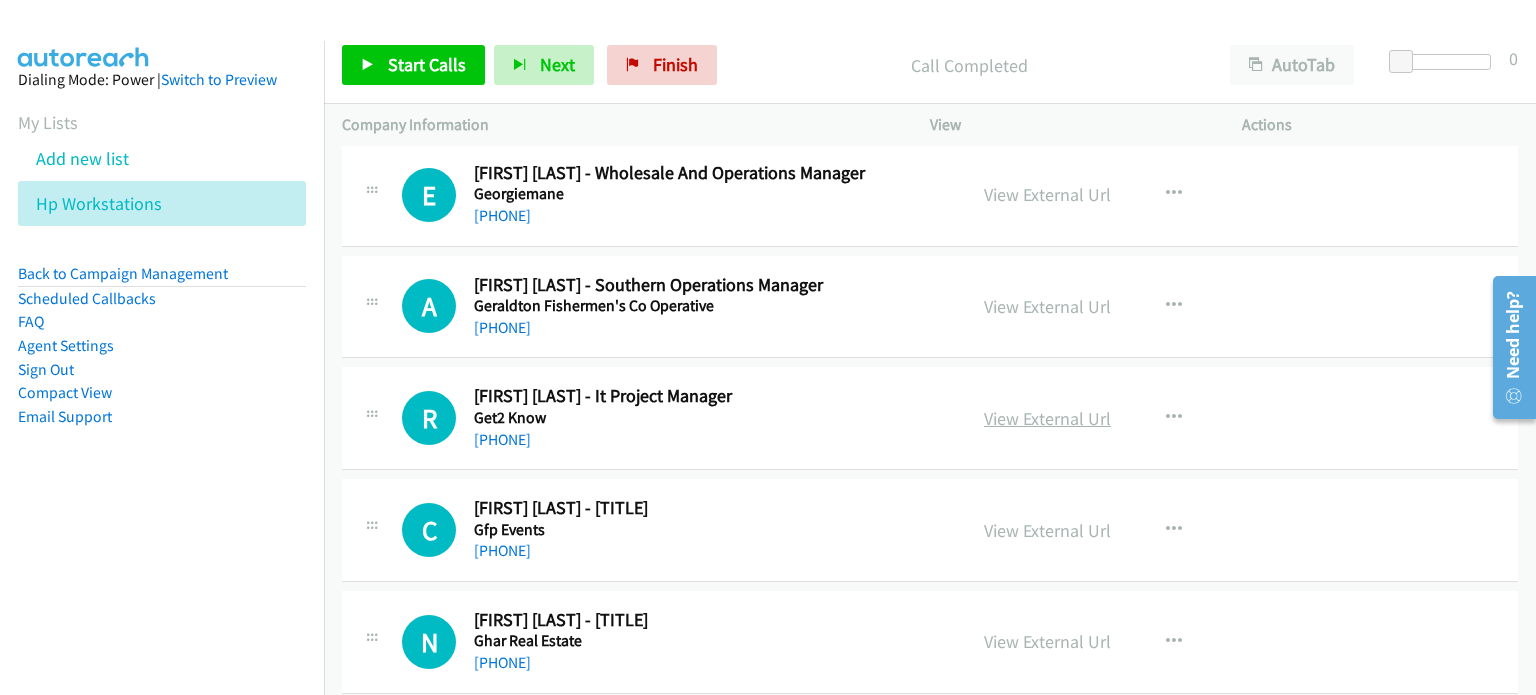 drag, startPoint x: 1310, startPoint y: 397, endPoint x: 1084, endPoint y: 397, distance: 226 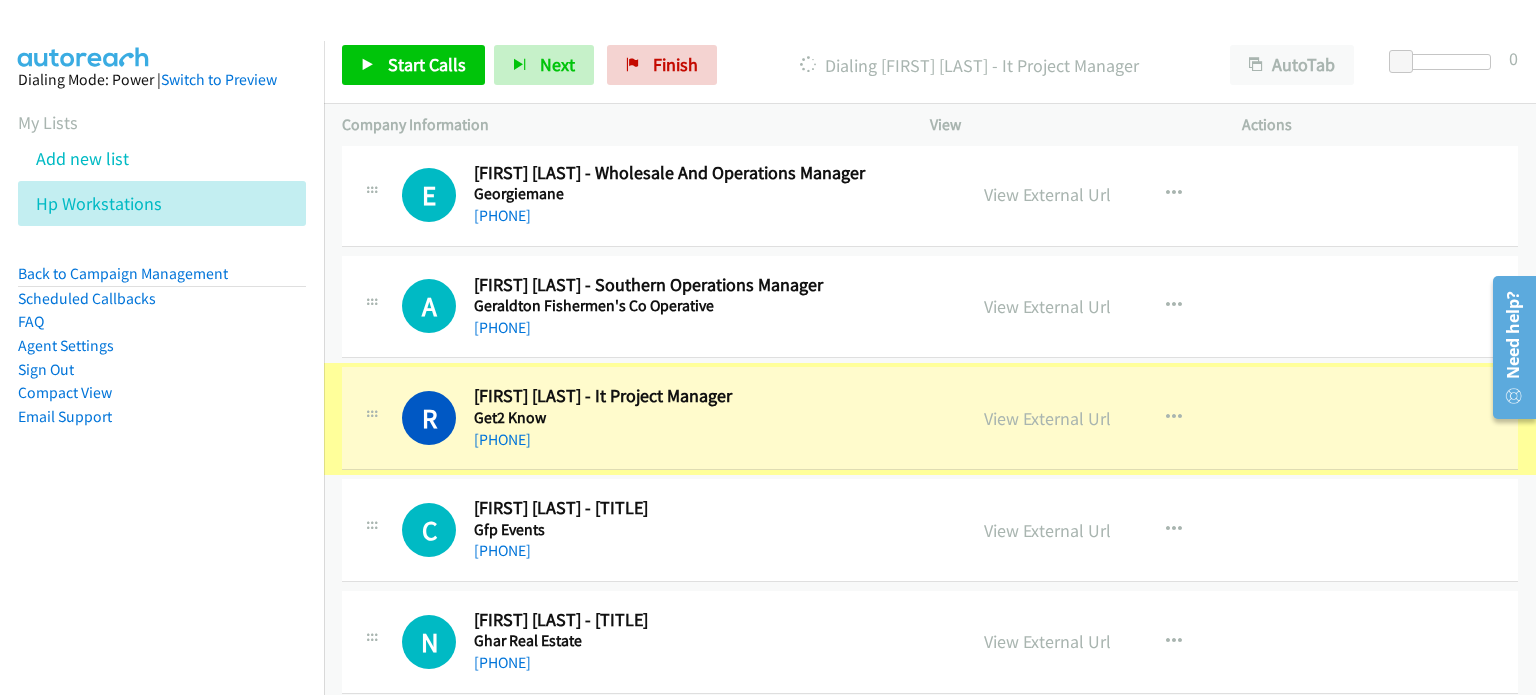 click on "View External Url" at bounding box center (1047, 418) 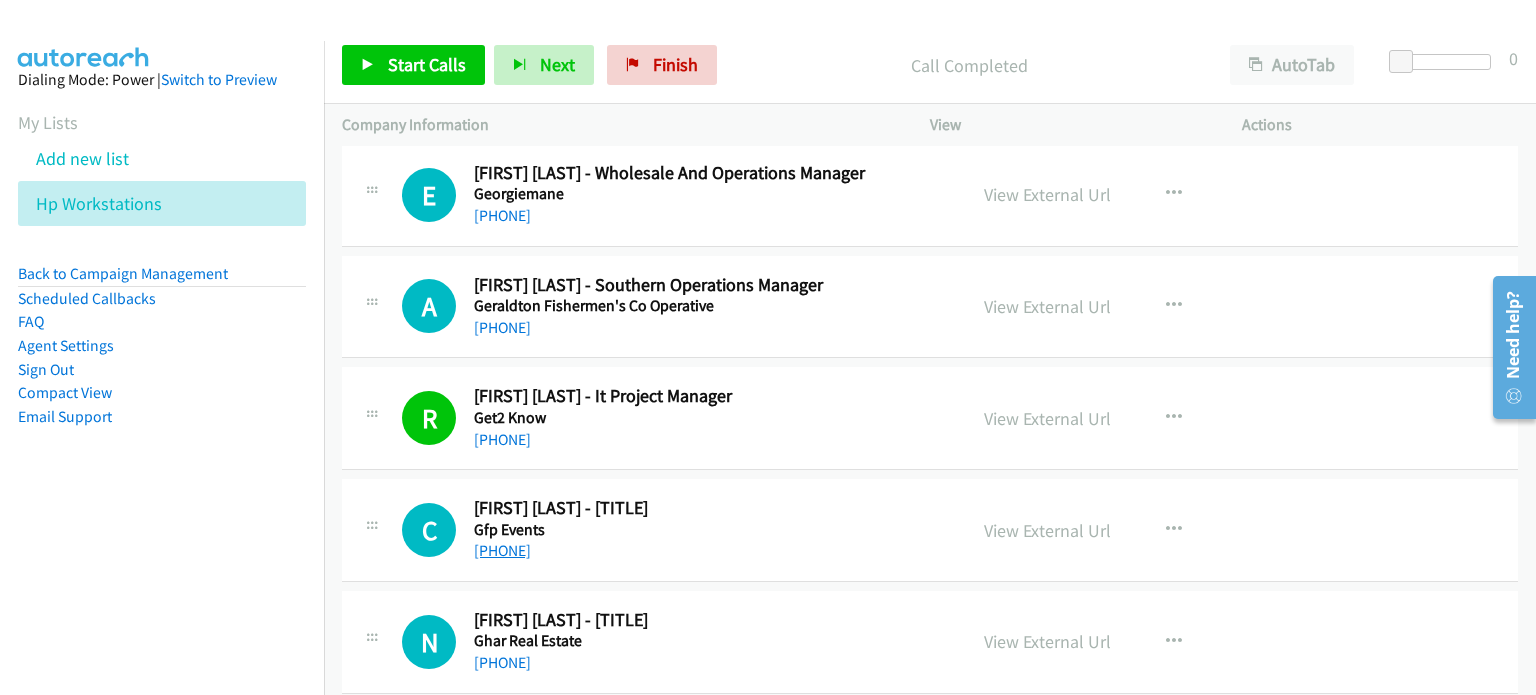 click on "+61 3 0036 0445" at bounding box center (502, 550) 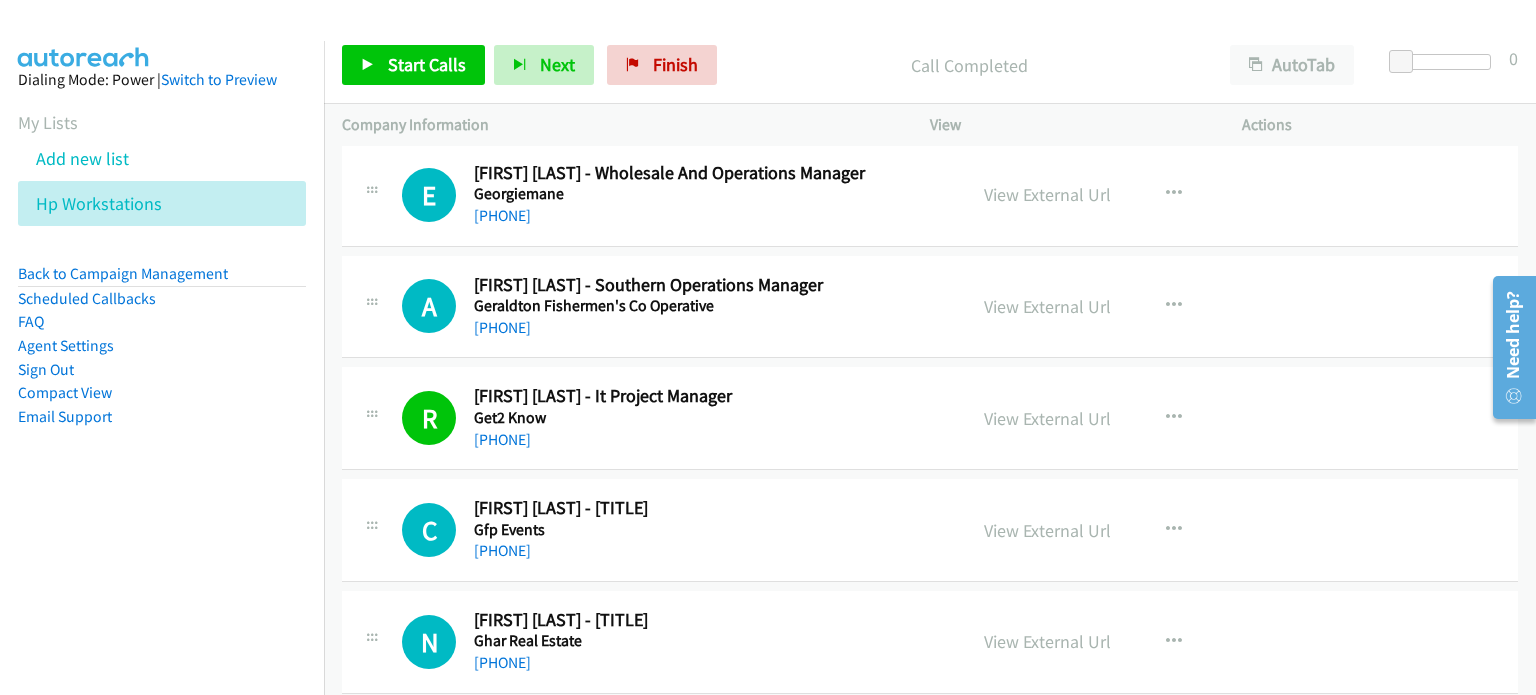 drag, startPoint x: 1343, startPoint y: 489, endPoint x: 1203, endPoint y: 492, distance: 140.03214 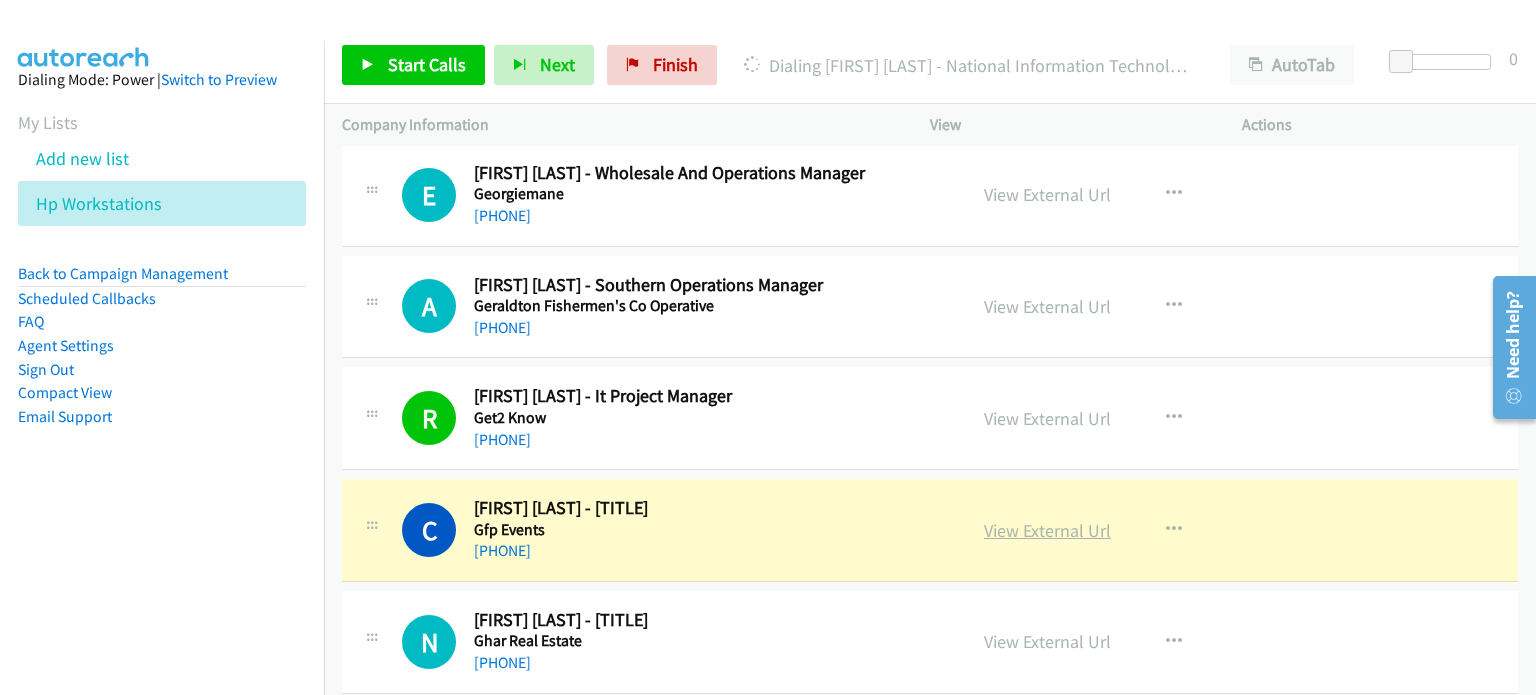 click on "View External Url" at bounding box center [1047, 530] 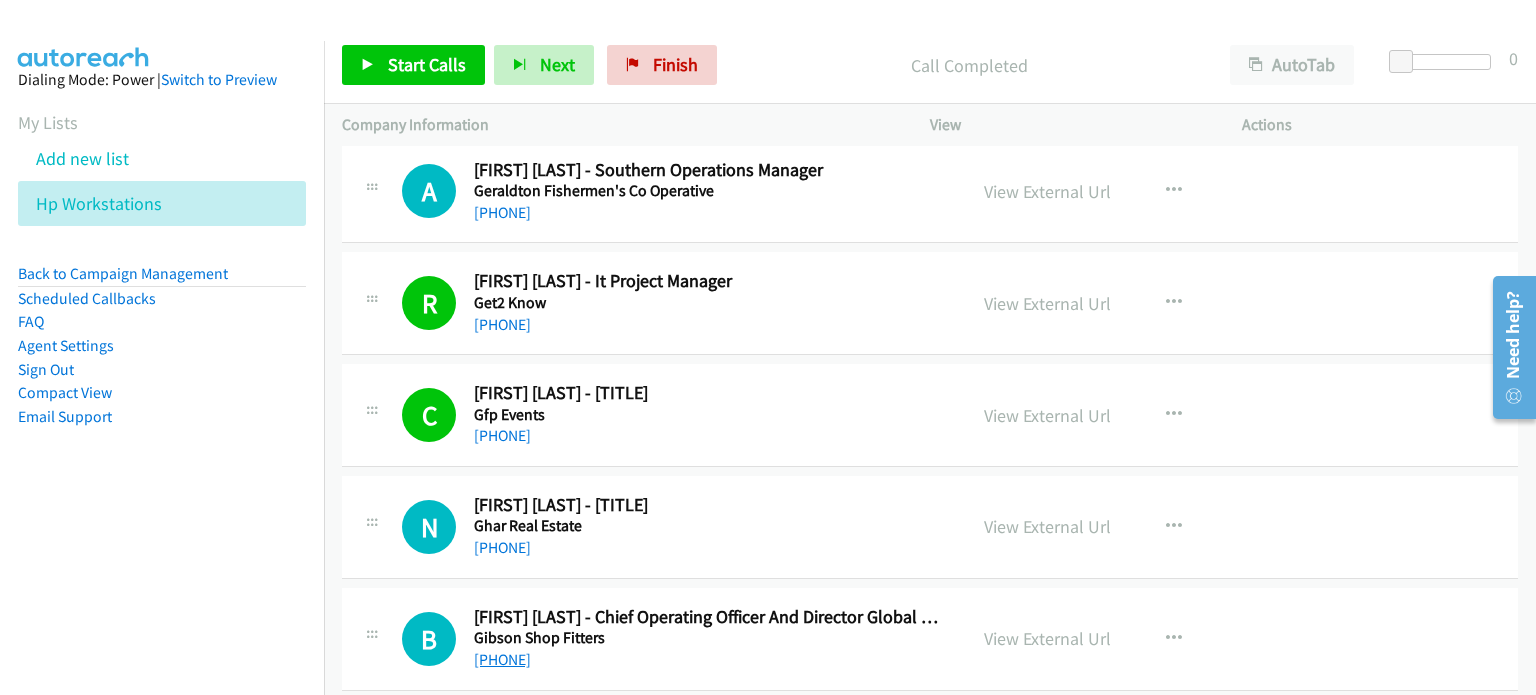 scroll, scrollTop: 9040, scrollLeft: 0, axis: vertical 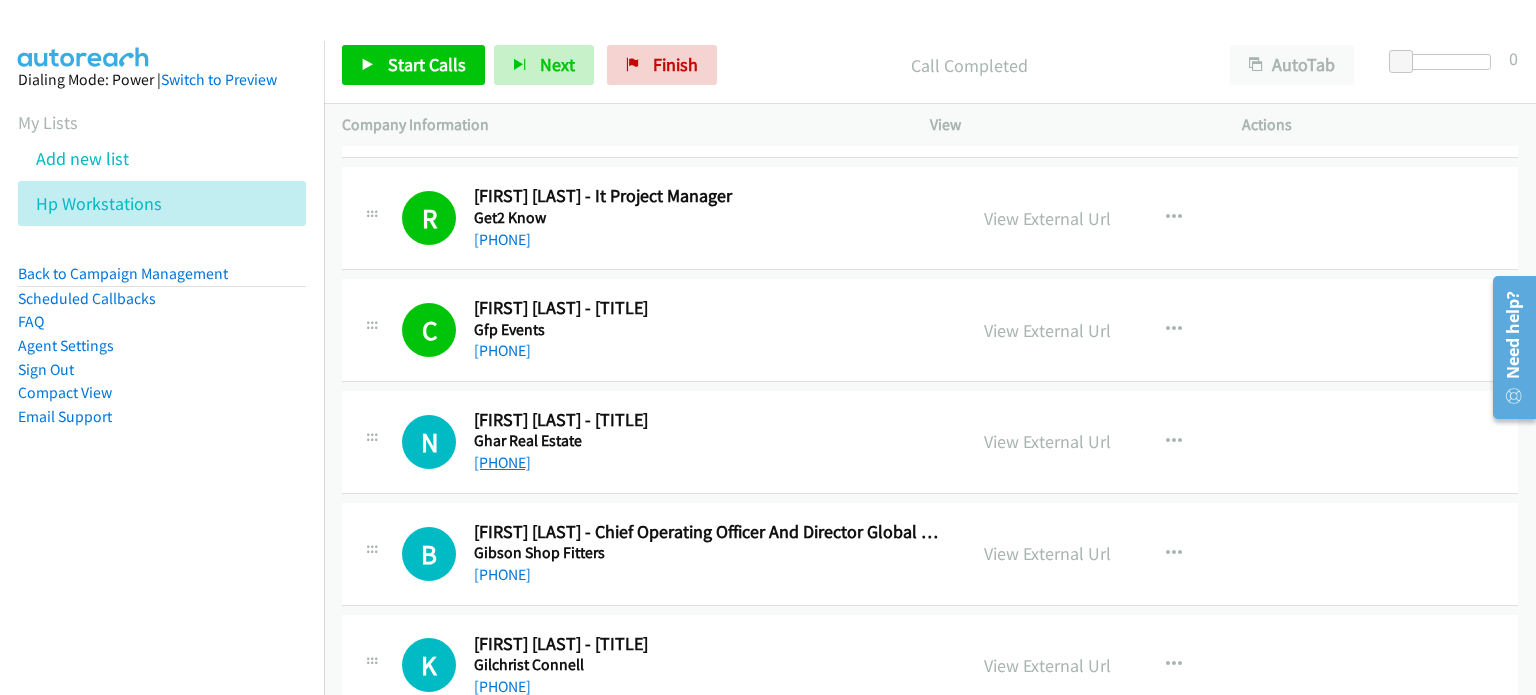 click on "+61 493 136 503" at bounding box center (502, 462) 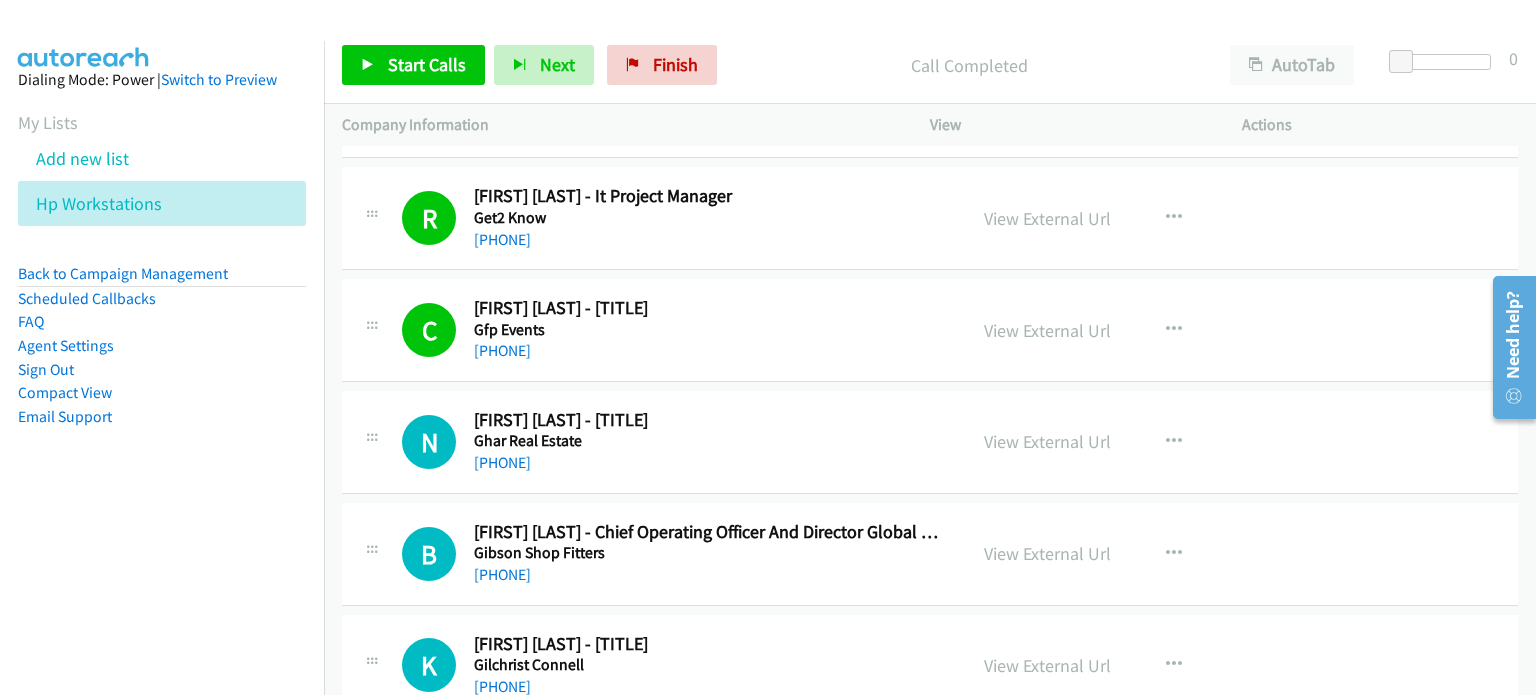 drag, startPoint x: 1272, startPoint y: 432, endPoint x: 1248, endPoint y: 437, distance: 24.5153 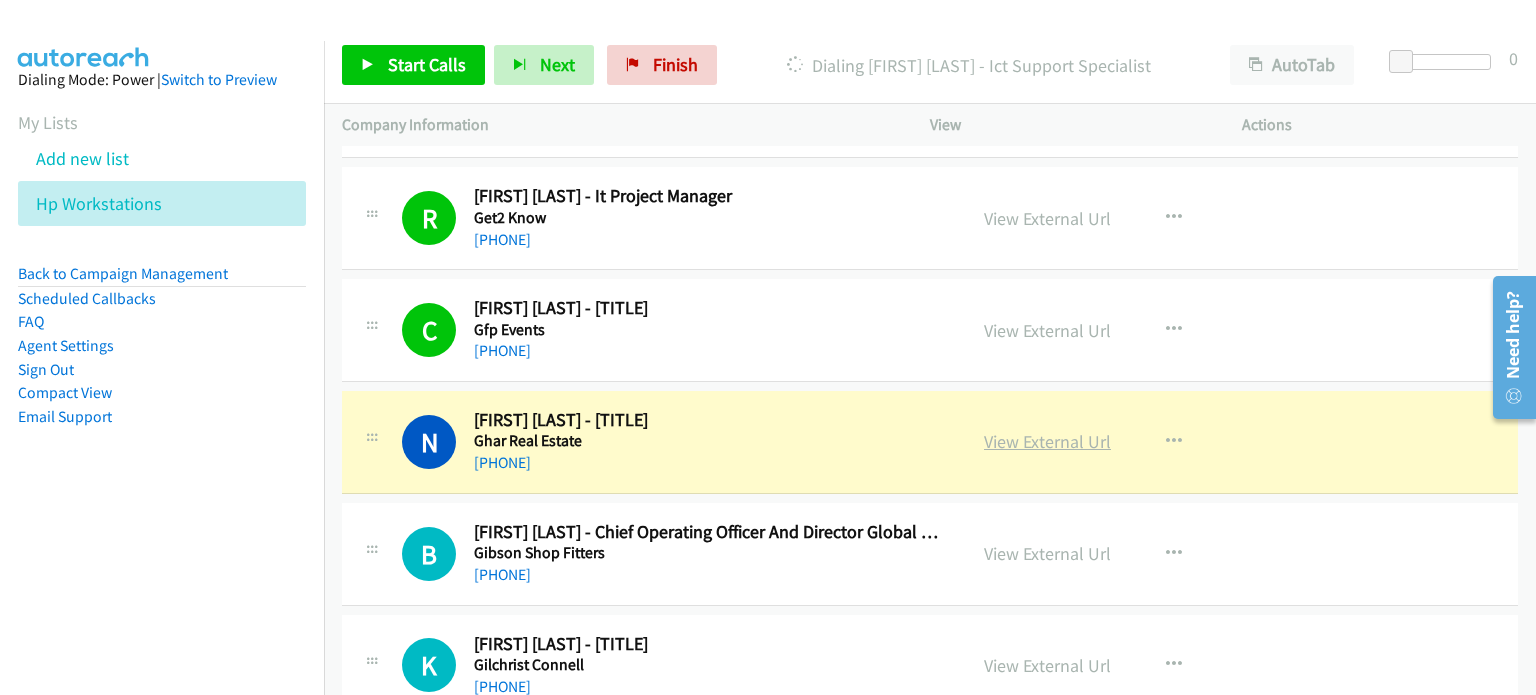 click on "View External Url" at bounding box center [1047, 441] 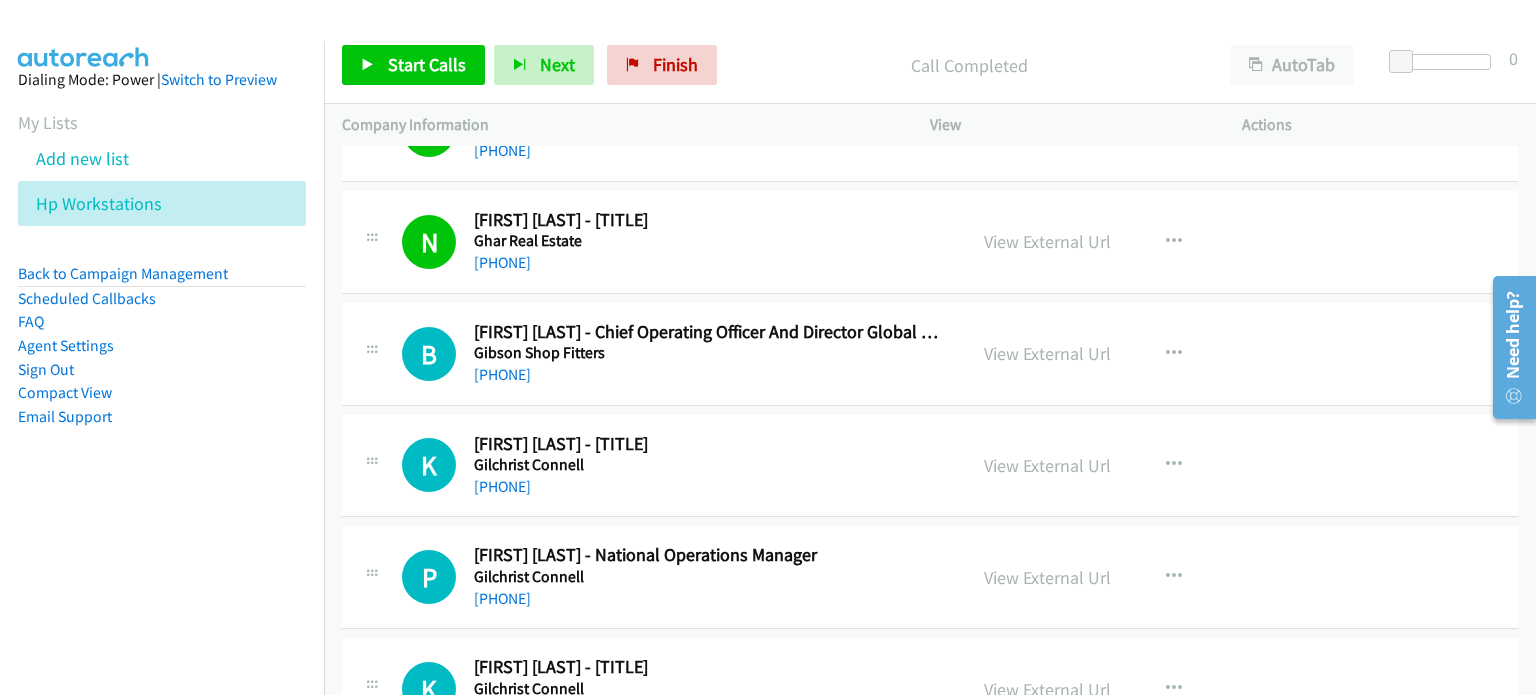 scroll, scrollTop: 9540, scrollLeft: 0, axis: vertical 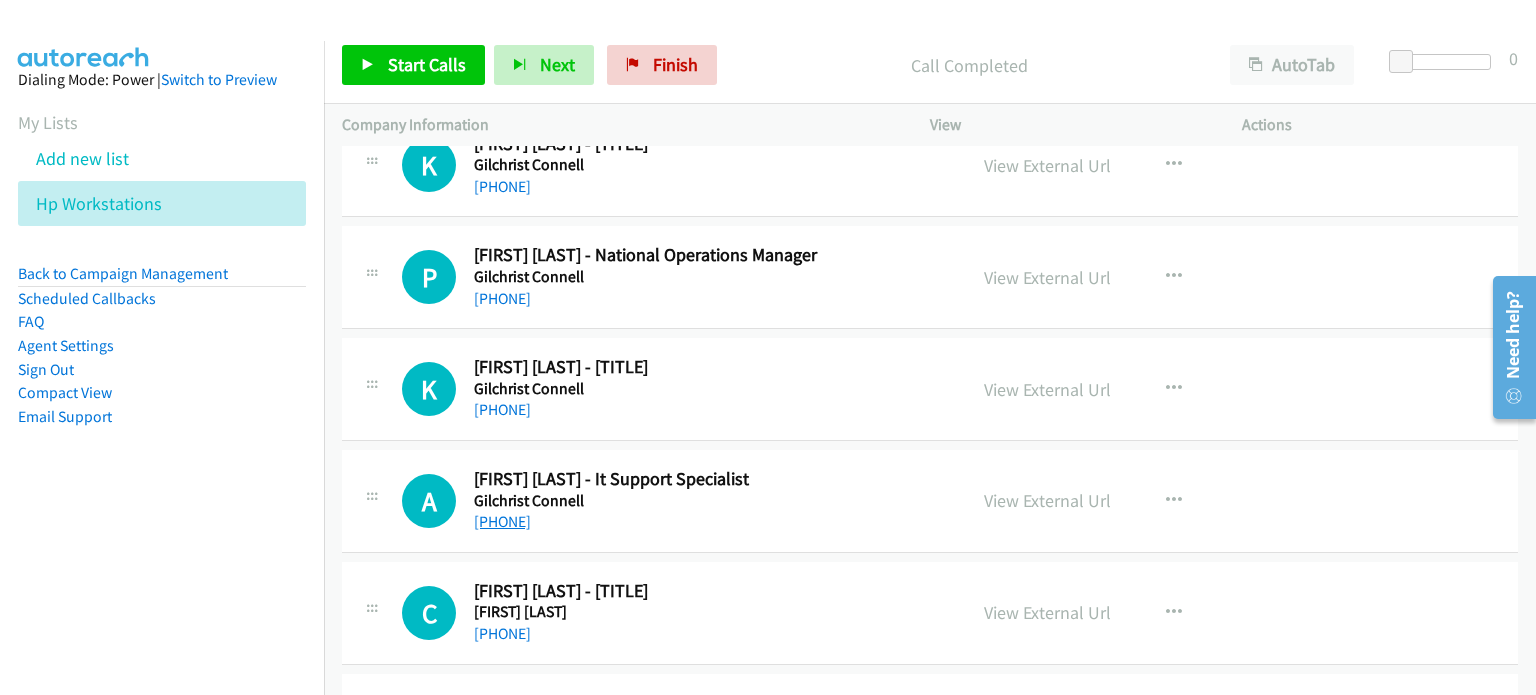 click on "+61 422 782 160" at bounding box center (502, 521) 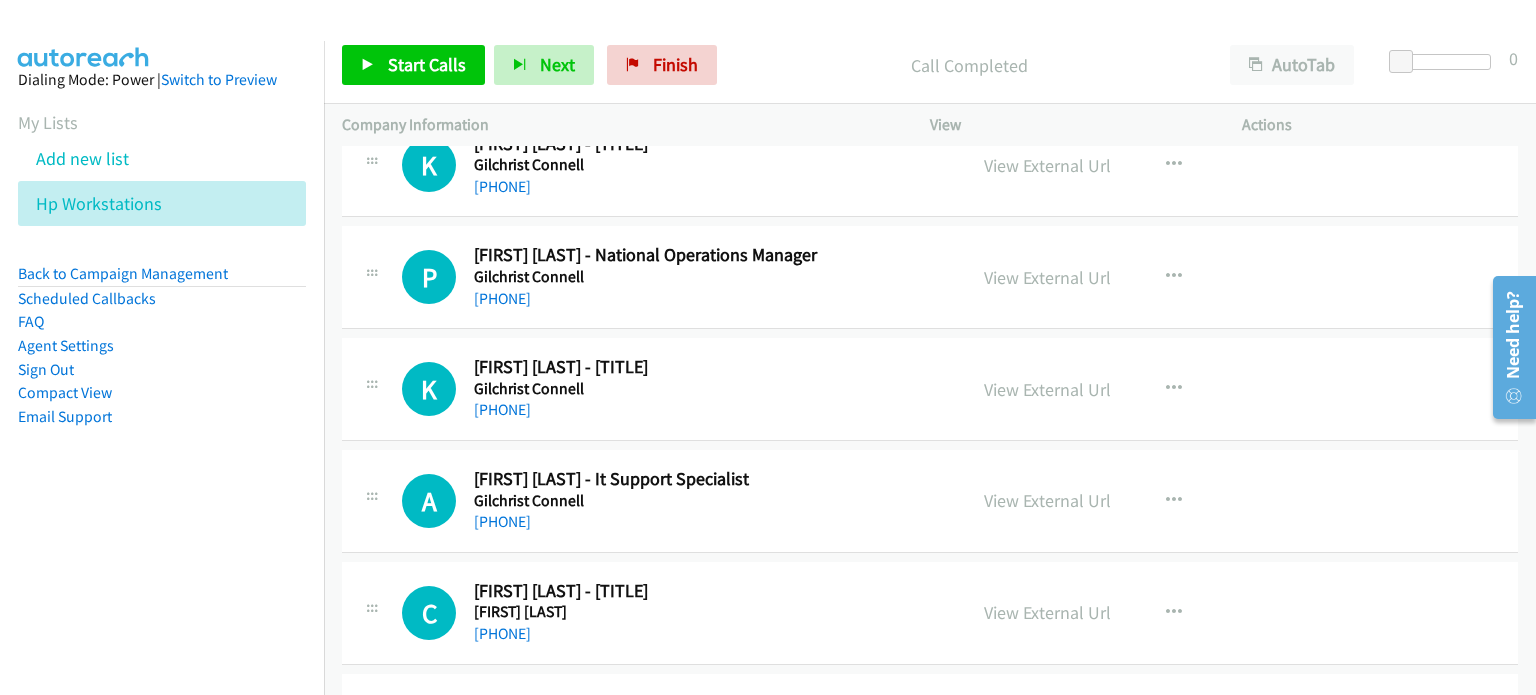 click on "View External Url
View External Url
Schedule/Manage Callback
Start Calls Here
Remove from list
Add to do not call list
Reset Call Status" at bounding box center [1131, 501] 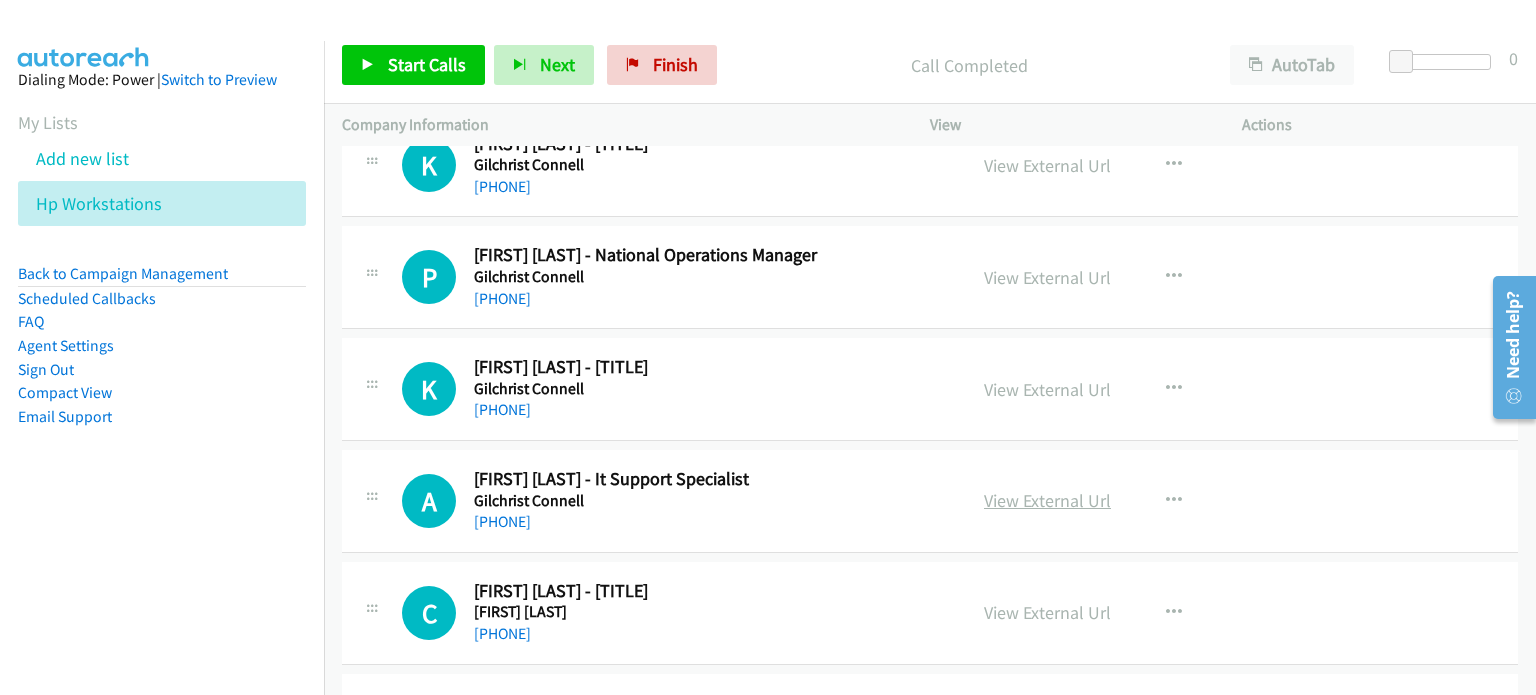 drag, startPoint x: 1145, startPoint y: 516, endPoint x: 1070, endPoint y: 474, distance: 85.95929 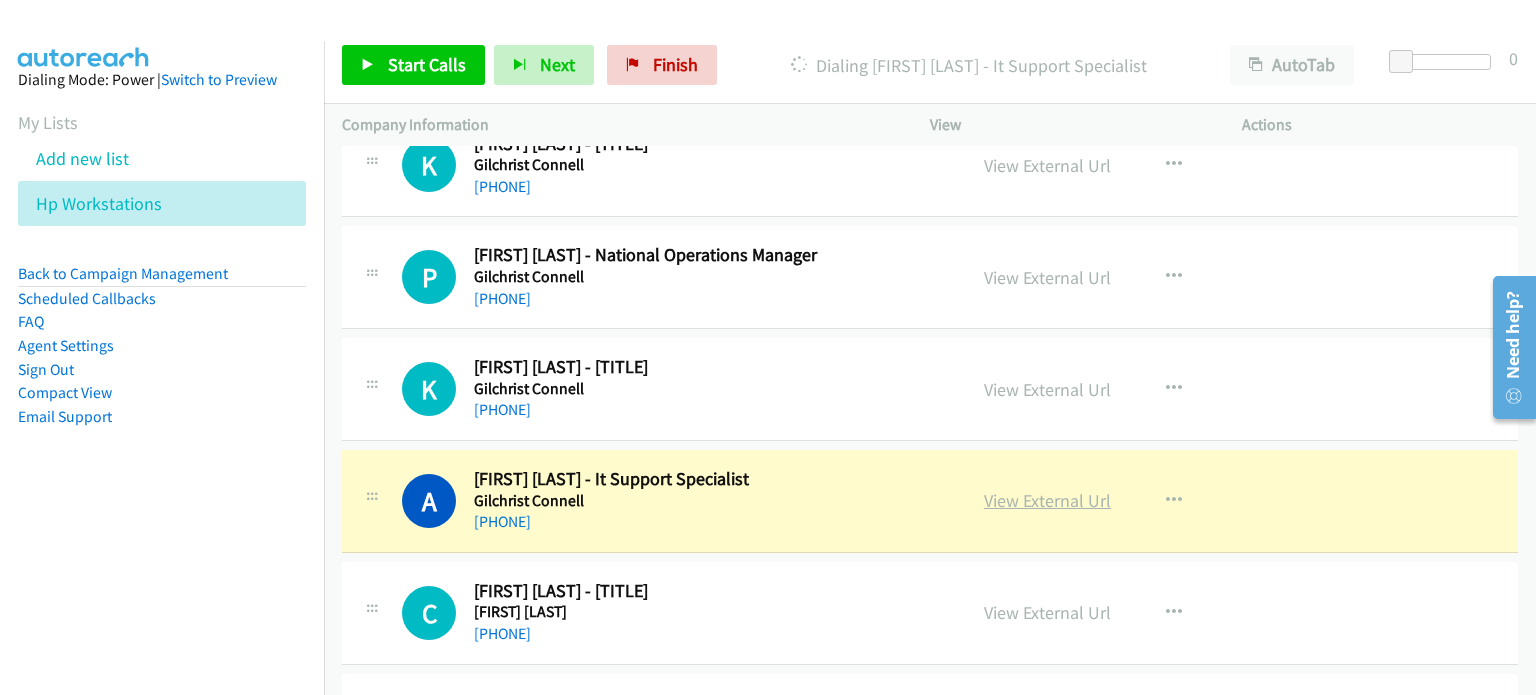 click on "View External Url" at bounding box center [1047, 500] 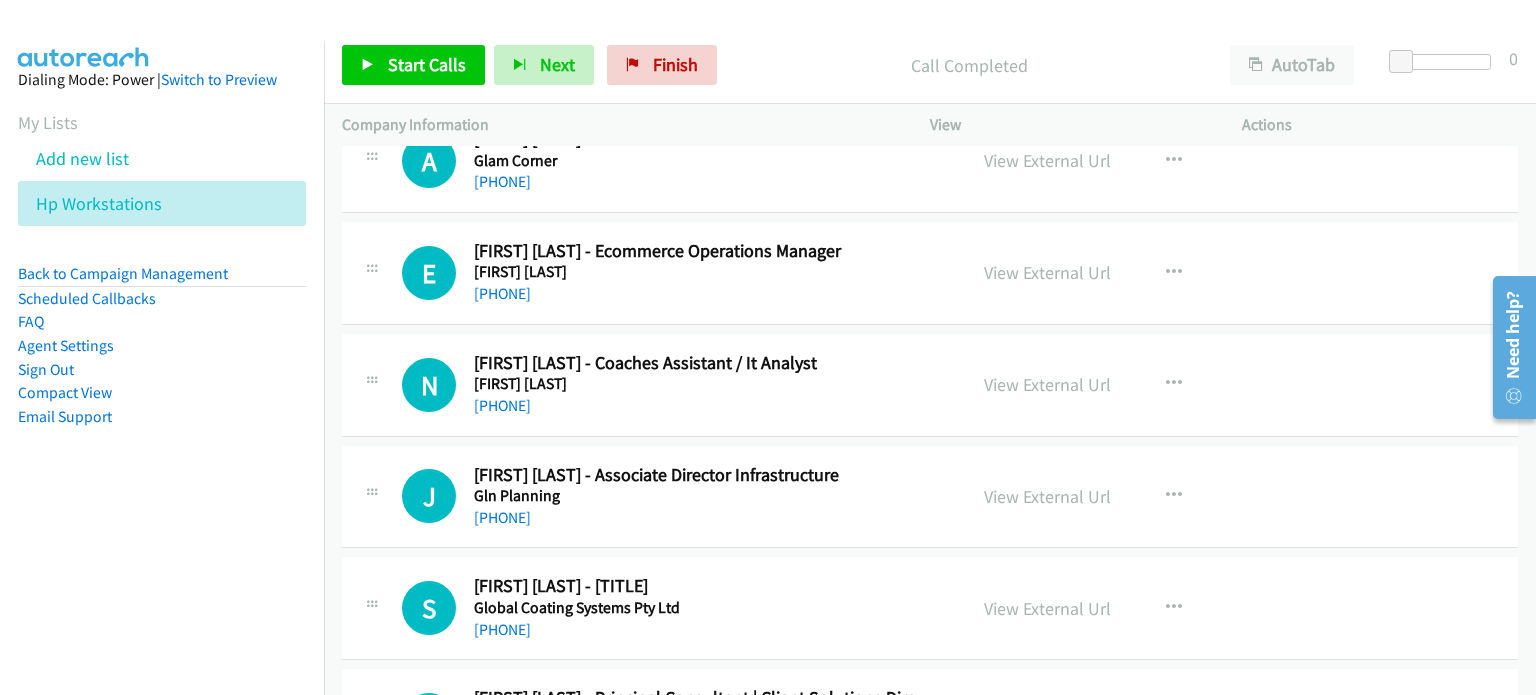 scroll, scrollTop: 10440, scrollLeft: 0, axis: vertical 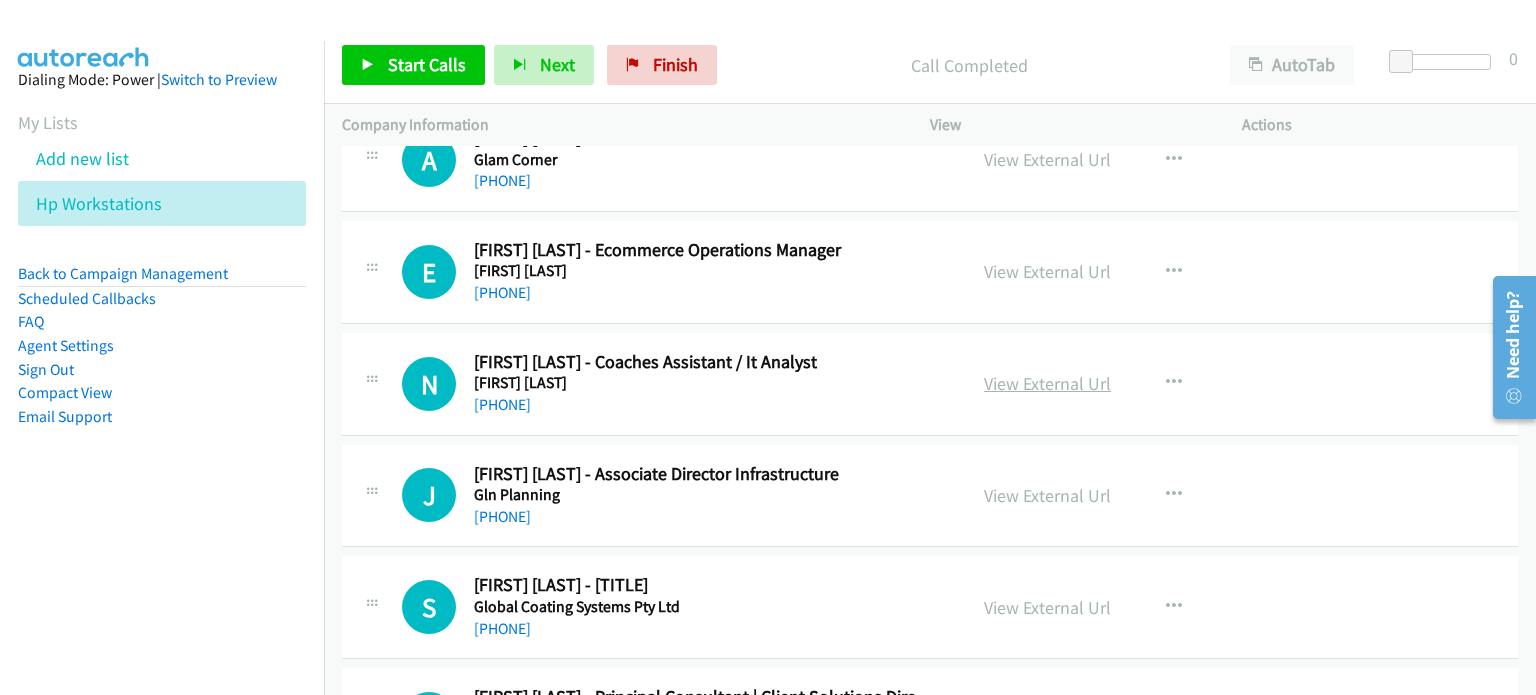 click on "View External Url" at bounding box center [1047, 383] 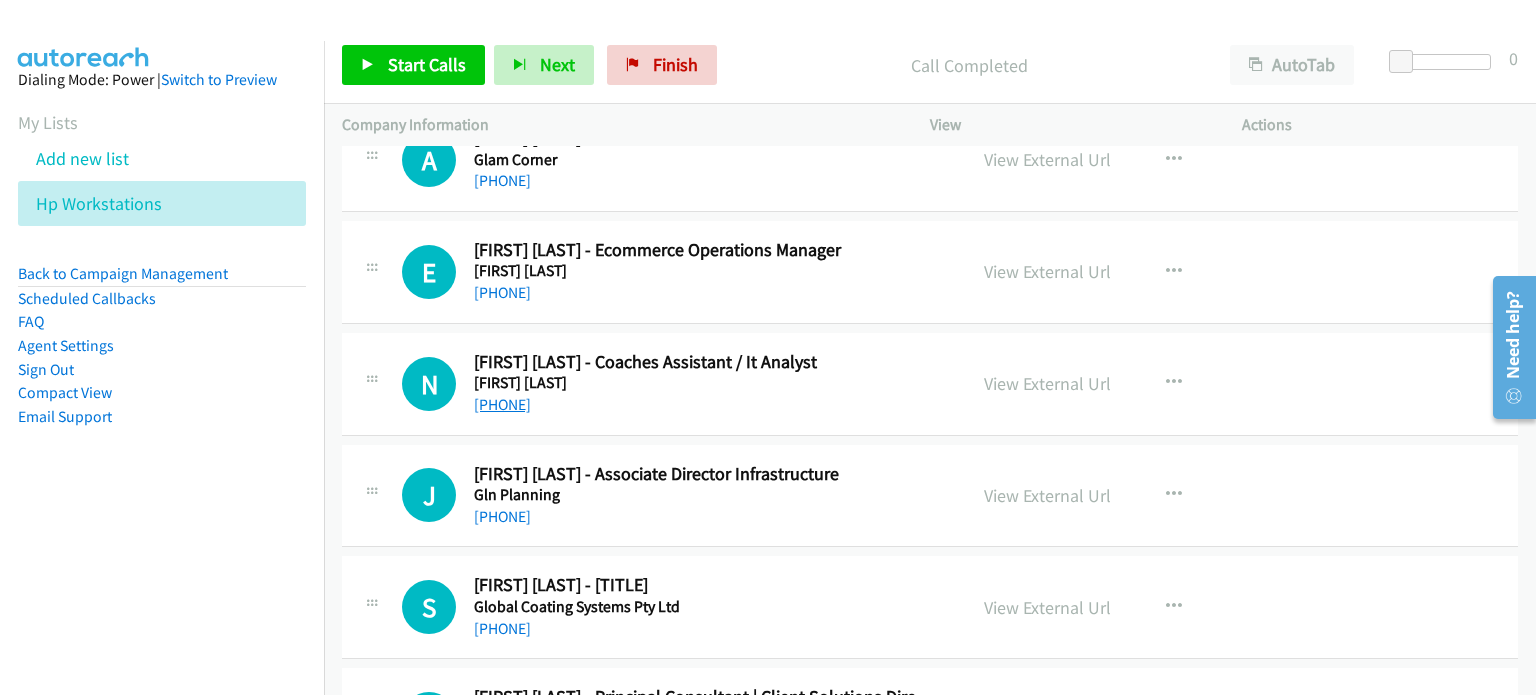click on "+61 8 8294 5333" at bounding box center (502, 404) 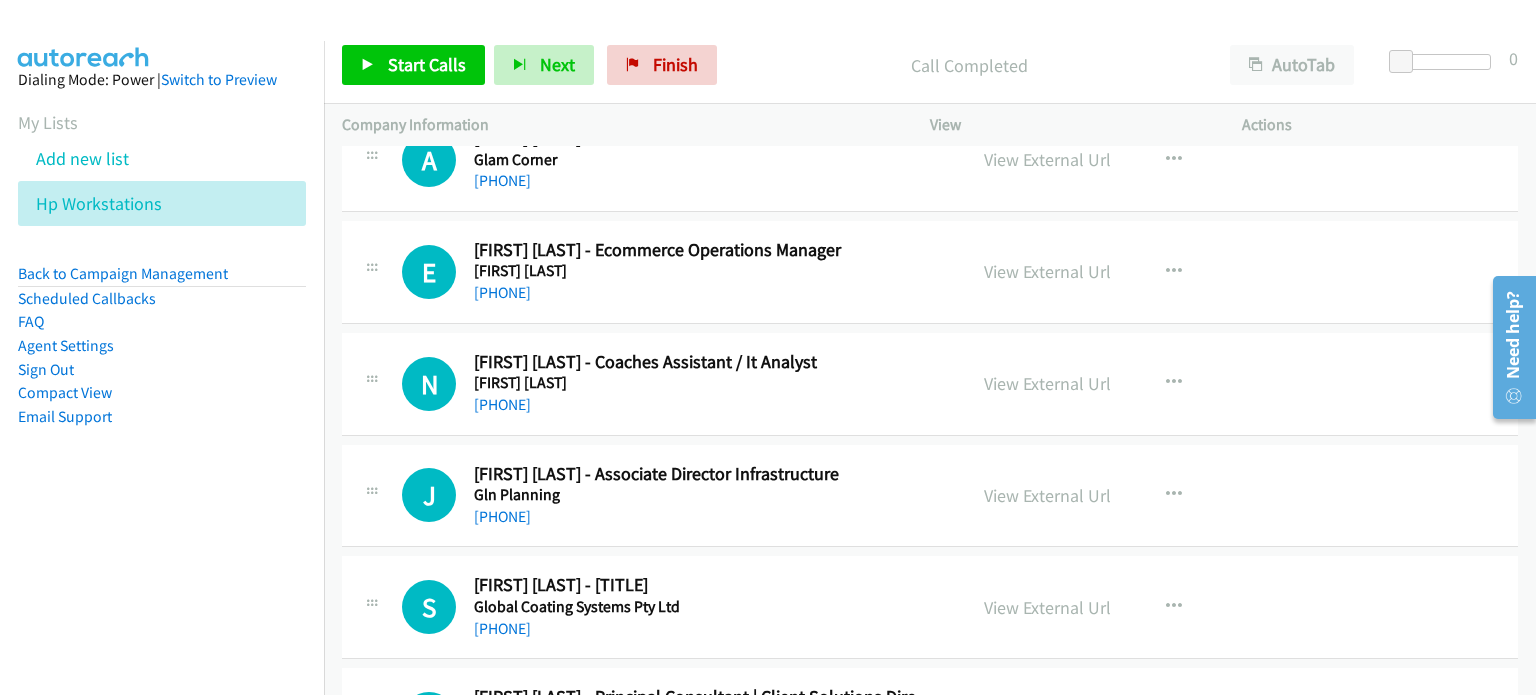 click on "View External Url
View External Url
Schedule/Manage Callback
Start Calls Here
Remove from list
Add to do not call list
Reset Call Status" at bounding box center [1131, 384] 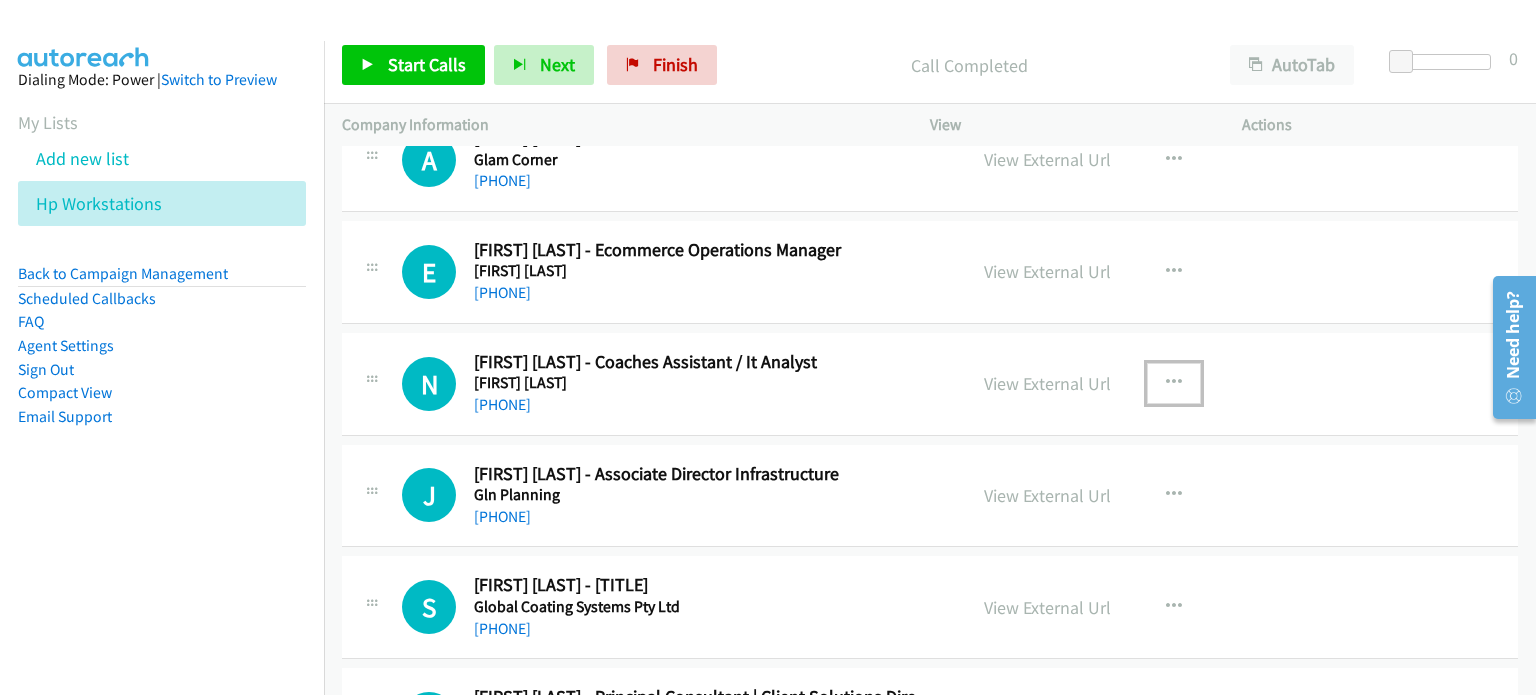 drag, startPoint x: 1145, startPoint y: 358, endPoint x: 1056, endPoint y: 355, distance: 89.050545 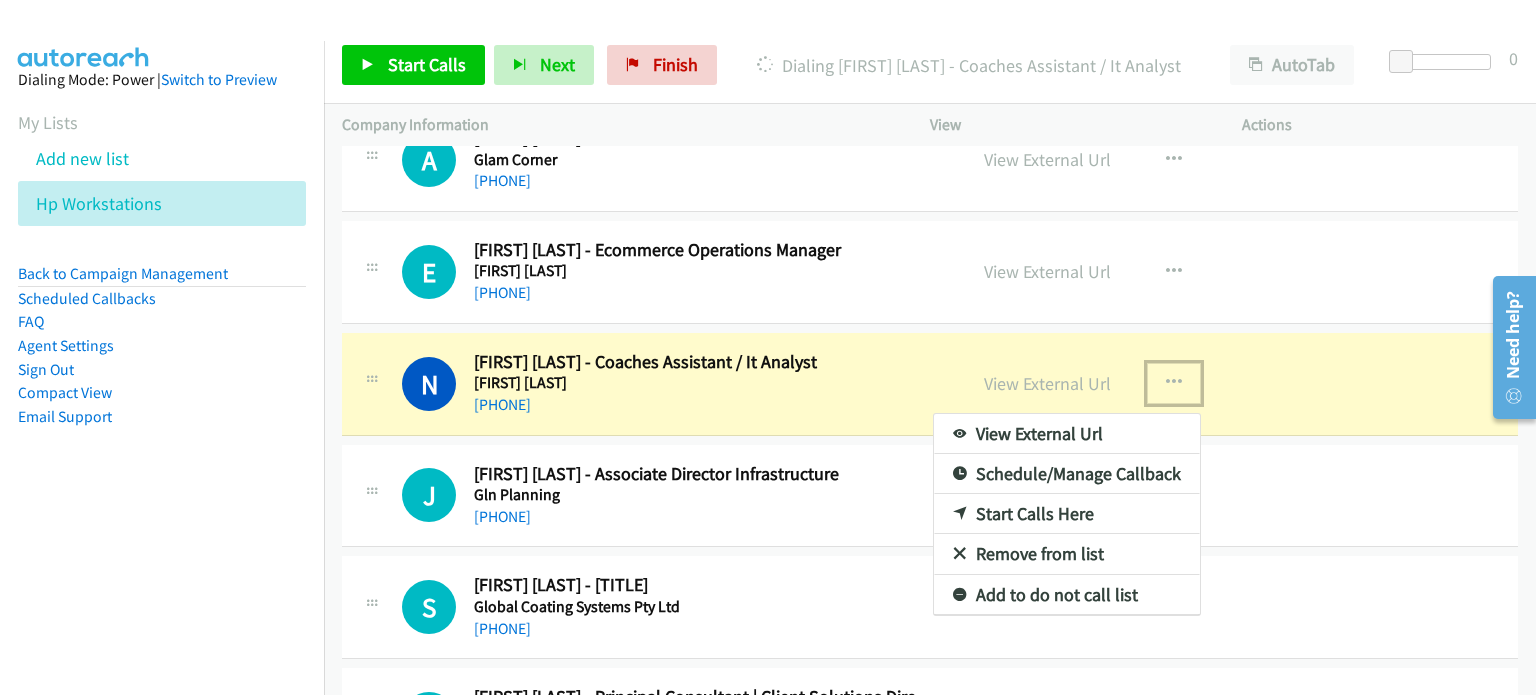 click at bounding box center (768, 347) 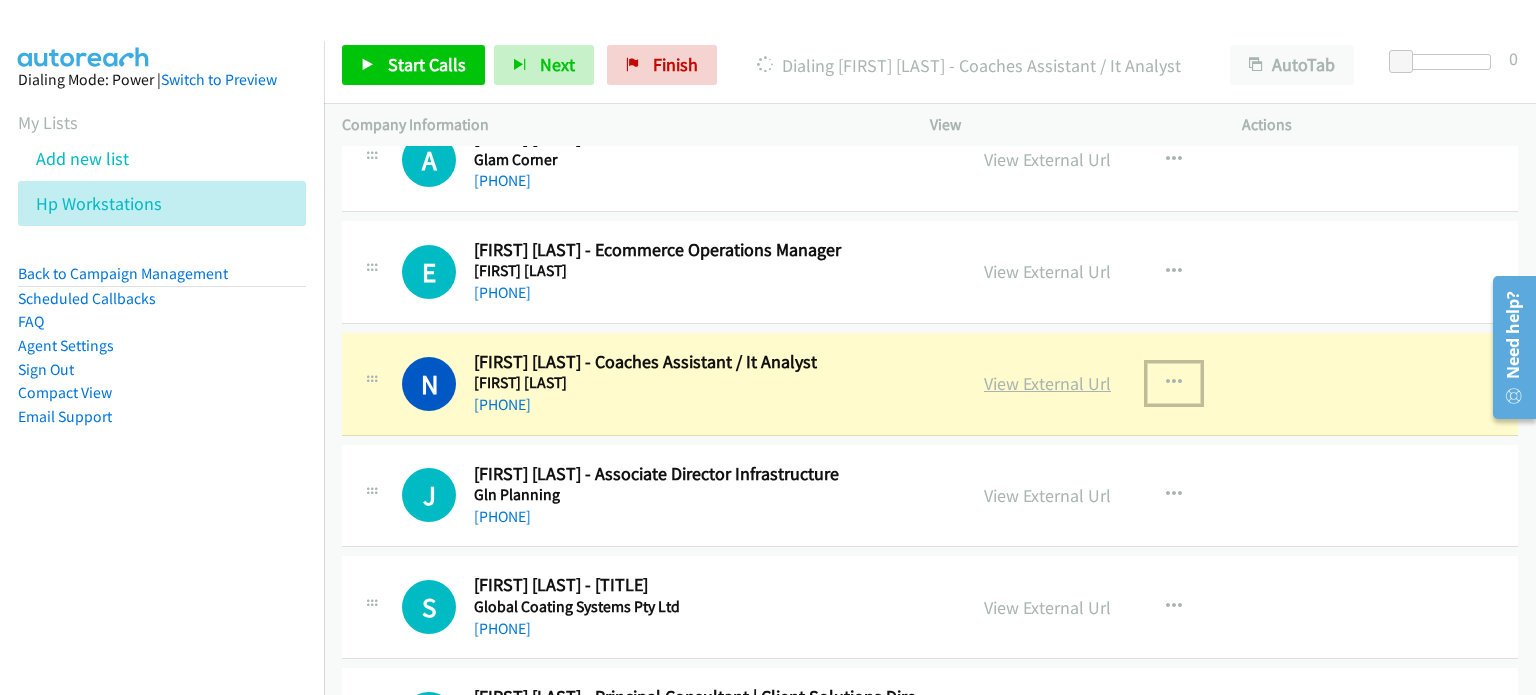 click on "View External Url" at bounding box center (1047, 383) 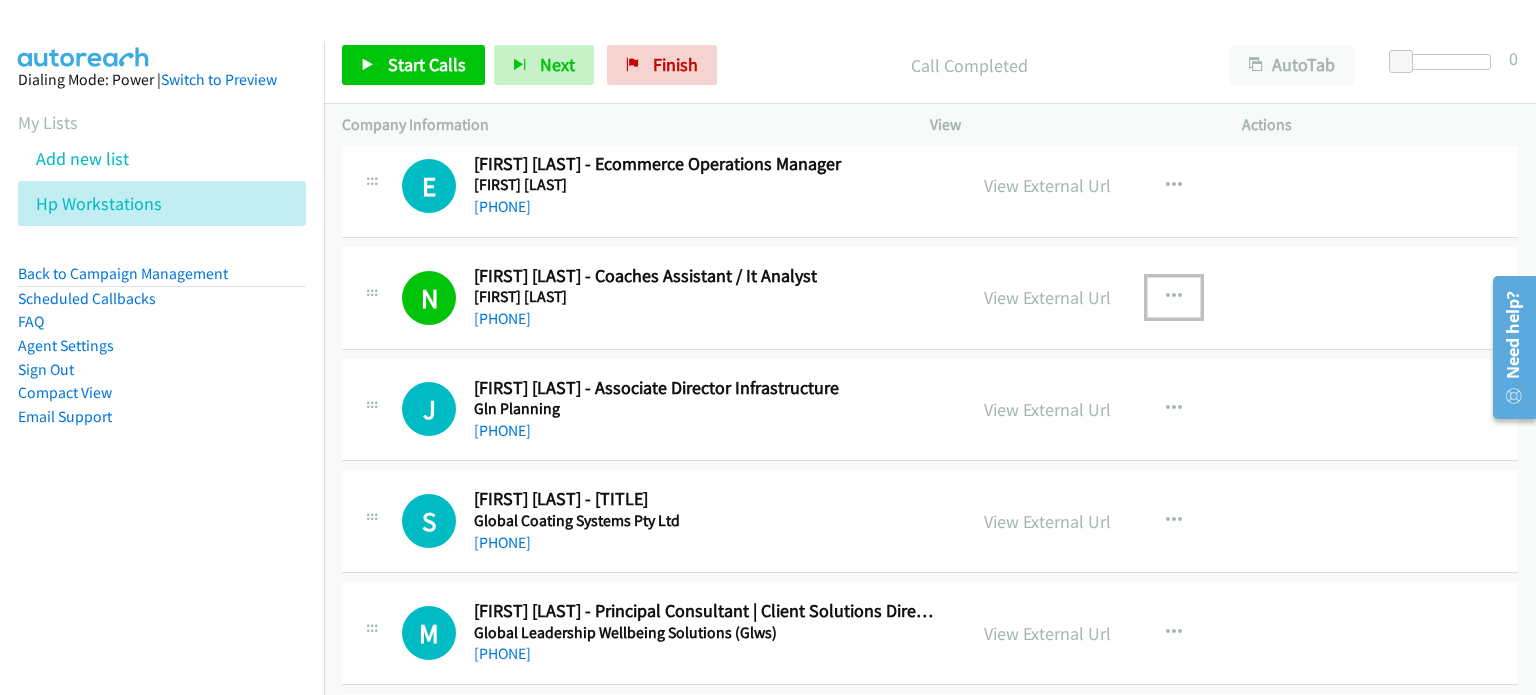 scroll, scrollTop: 10640, scrollLeft: 0, axis: vertical 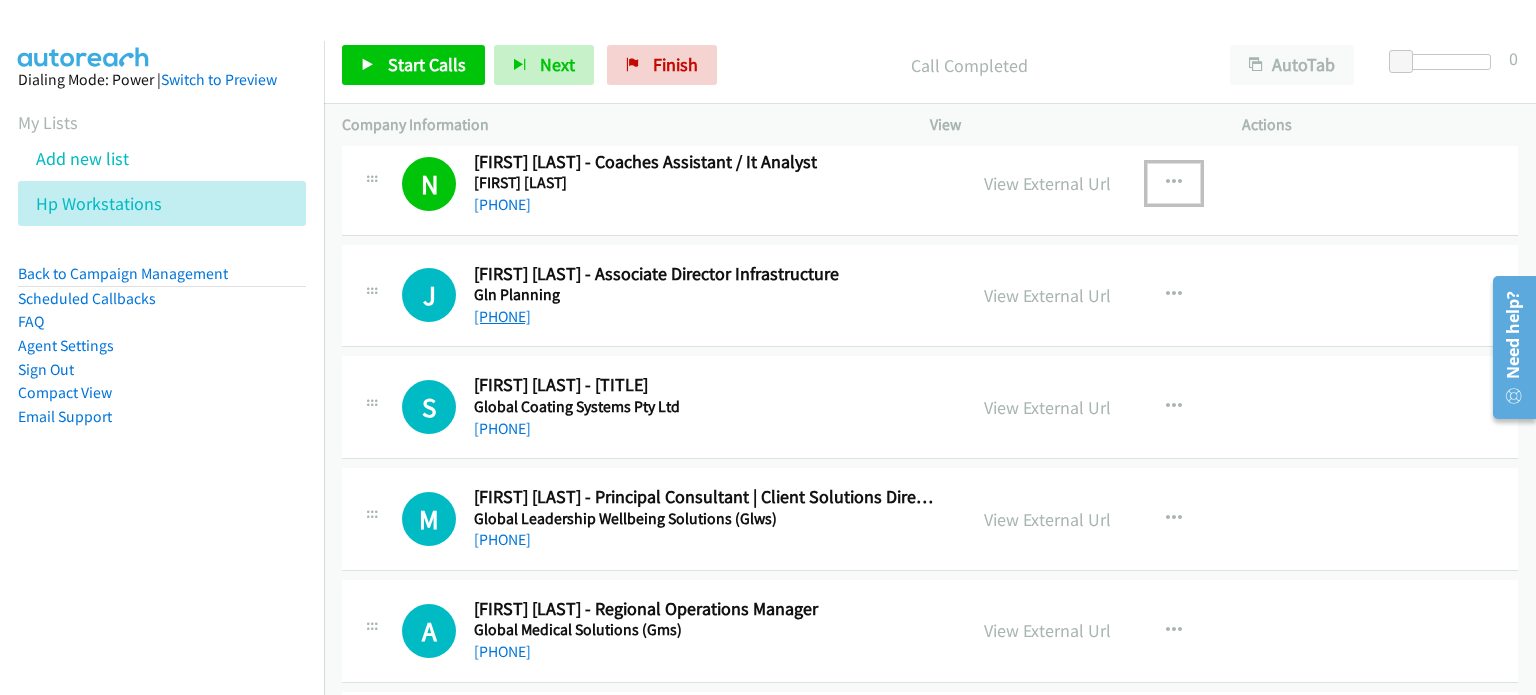click on "+61 2 9228 6416" at bounding box center [502, 316] 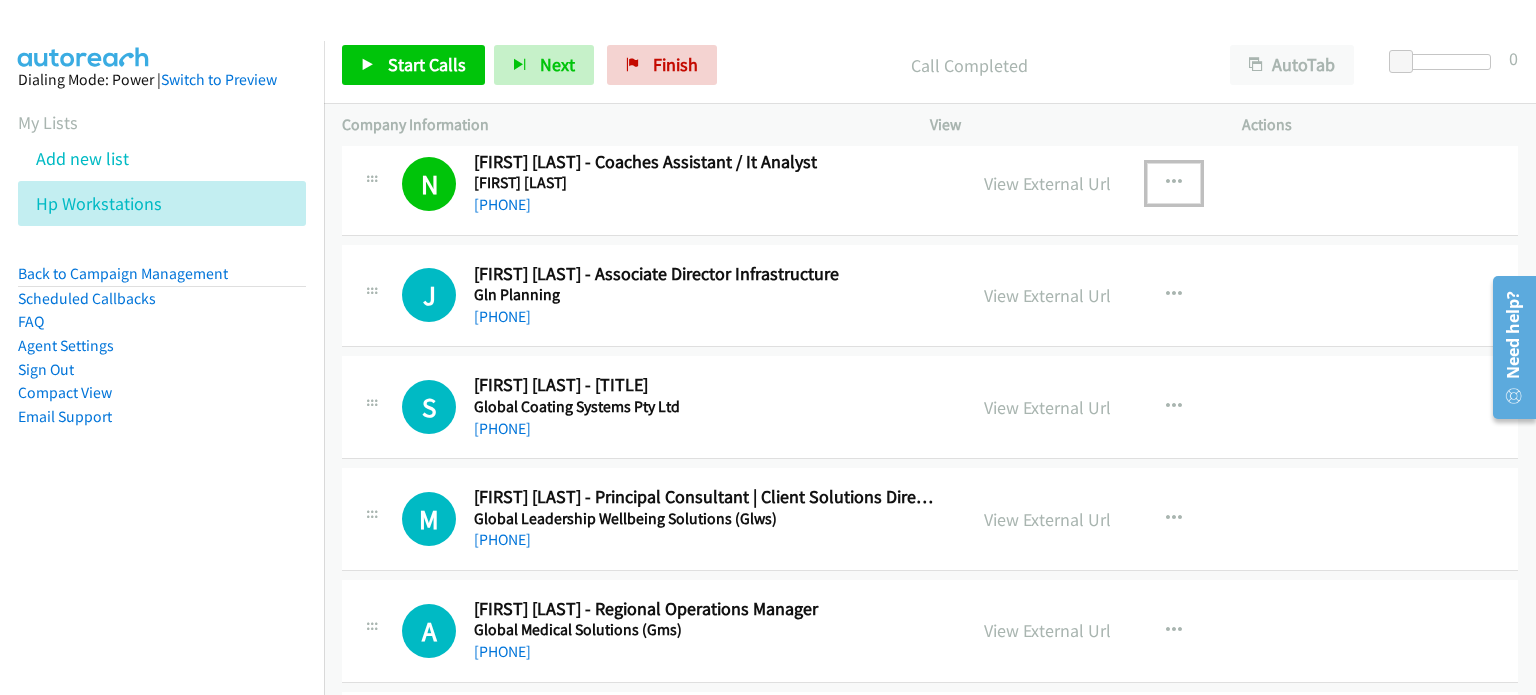 click on "View External Url
View External Url
Schedule/Manage Callback
Start Calls Here
Remove from list
Add to do not call list
Reset Call Status" at bounding box center (1131, 296) 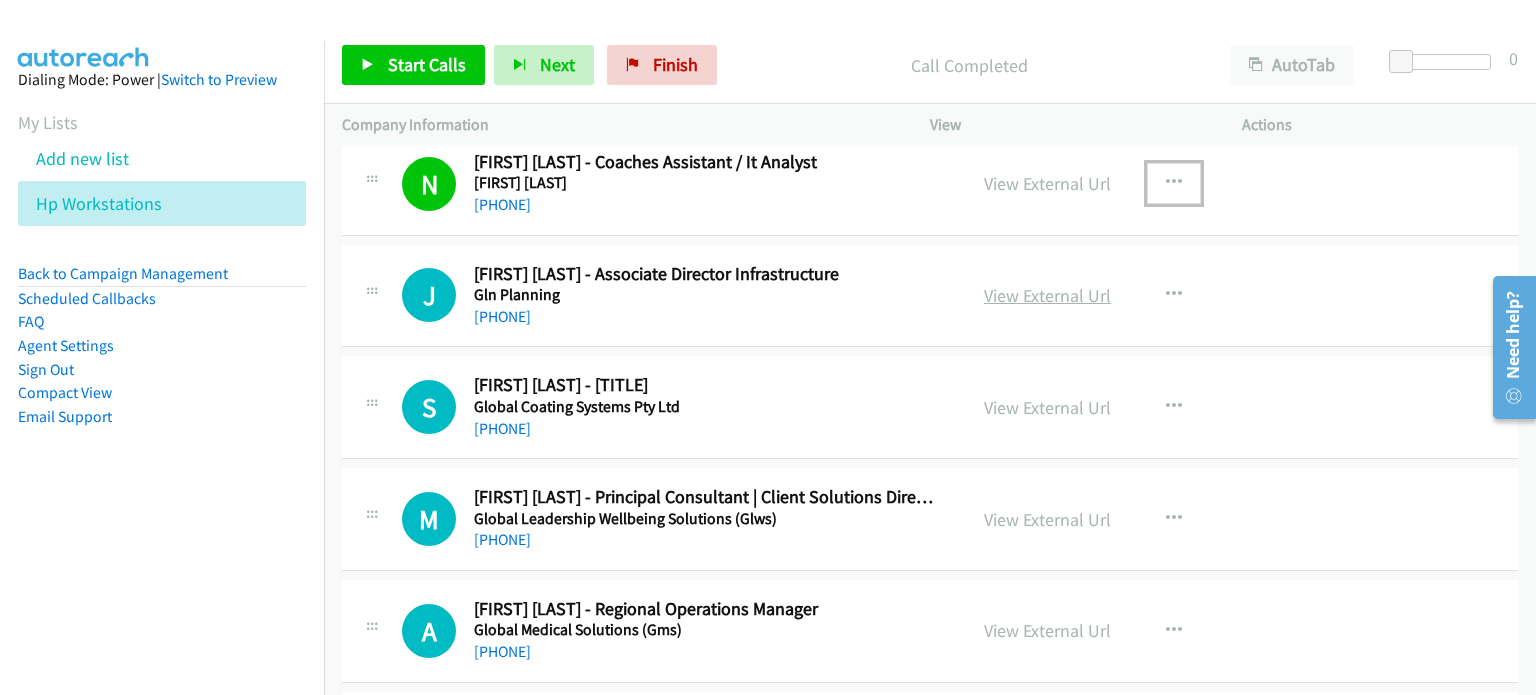 click on "View External Url" at bounding box center (1047, 295) 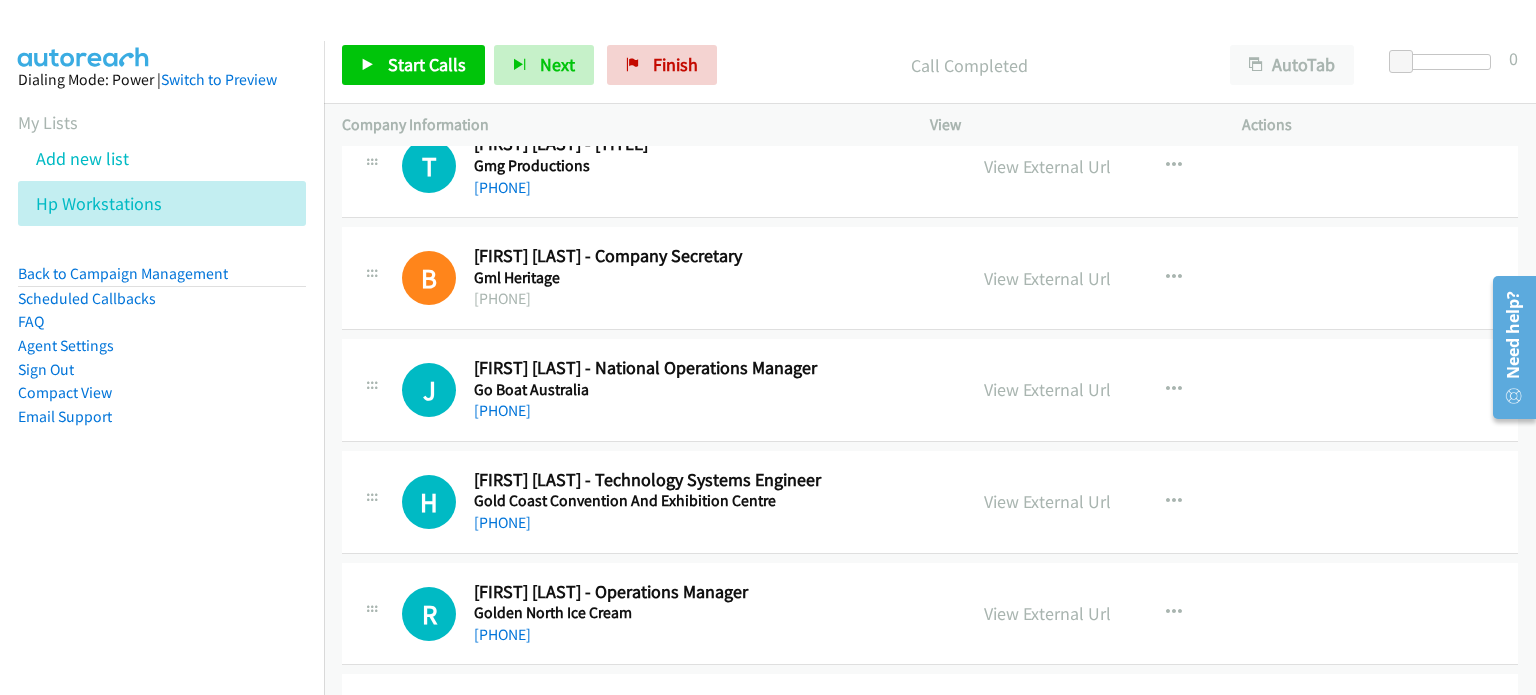 scroll, scrollTop: 11540, scrollLeft: 0, axis: vertical 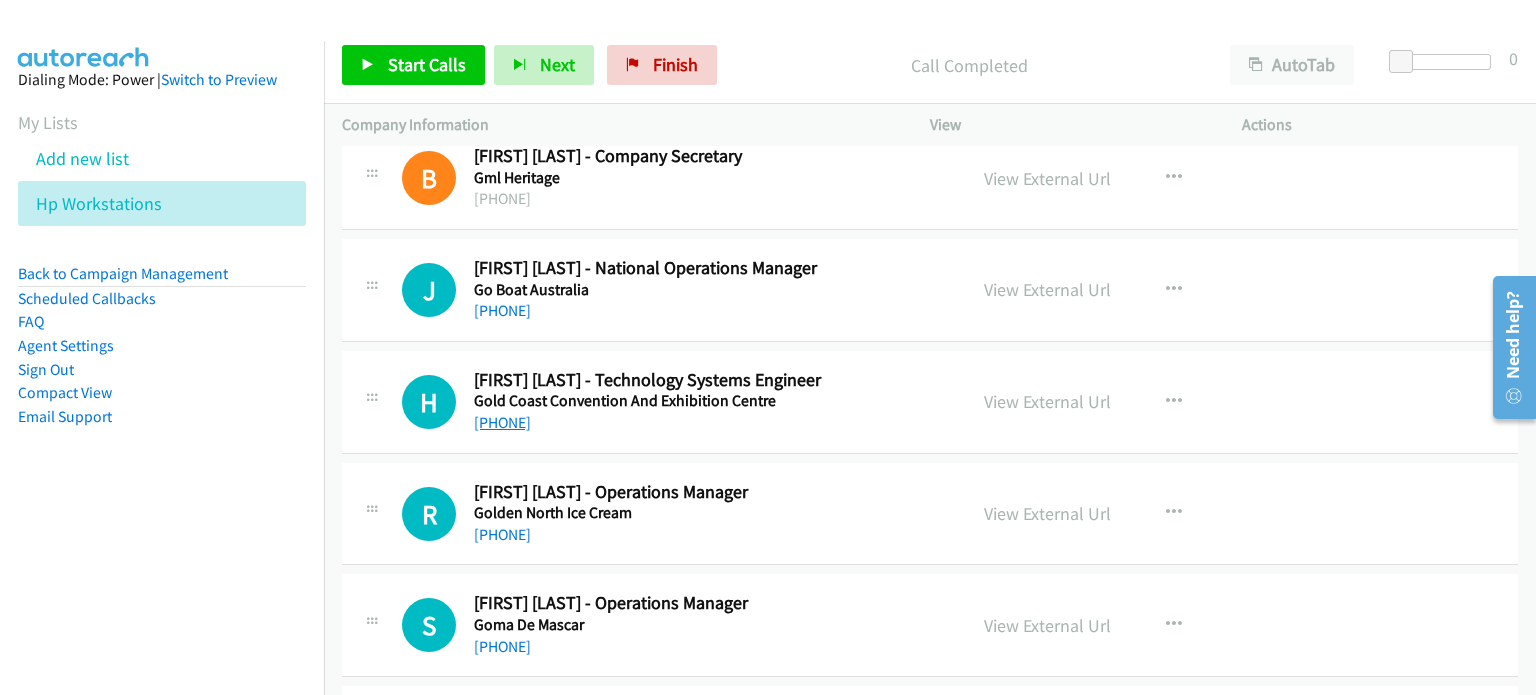 click on "+61 7 5561 7575" at bounding box center (502, 422) 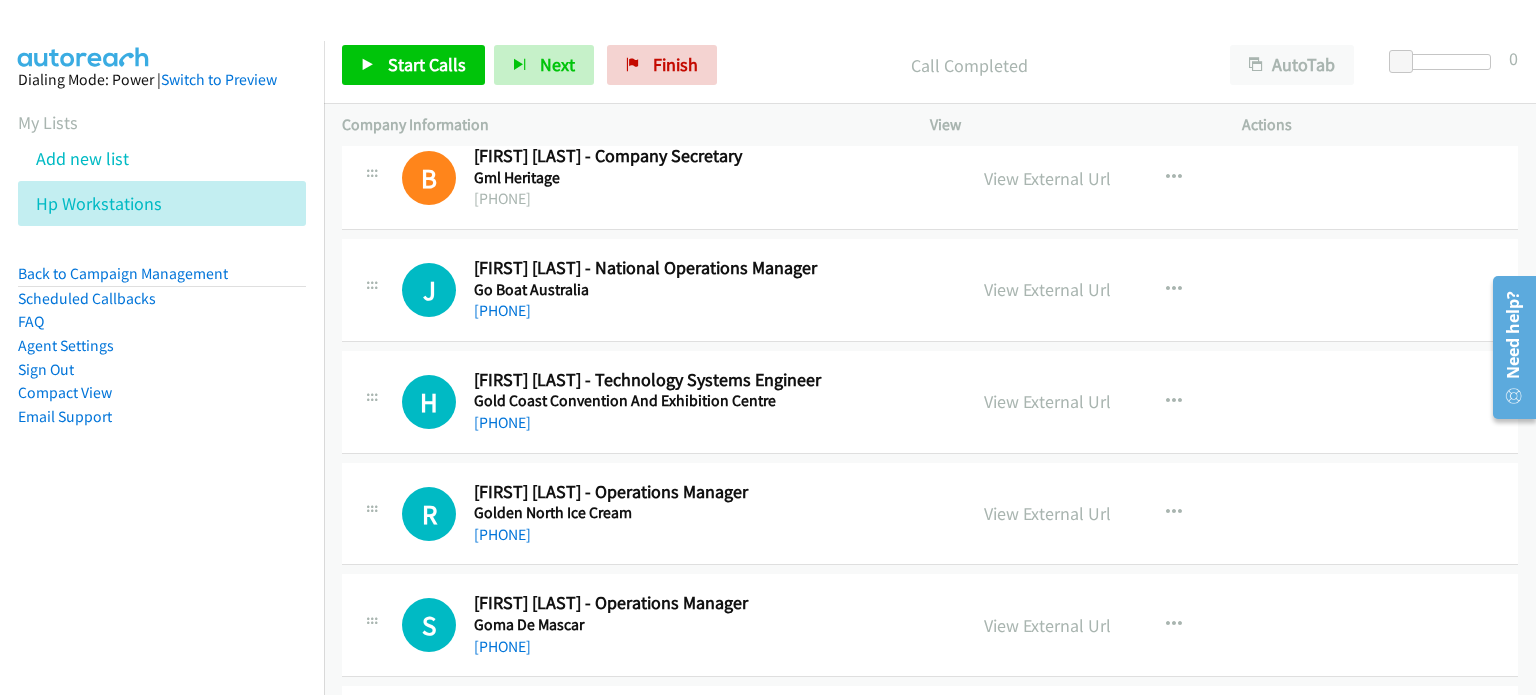 click on "View External Url
View External Url
Schedule/Manage Callback
Start Calls Here
Remove from list
Add to do not call list
Reset Call Status" at bounding box center [1131, 402] 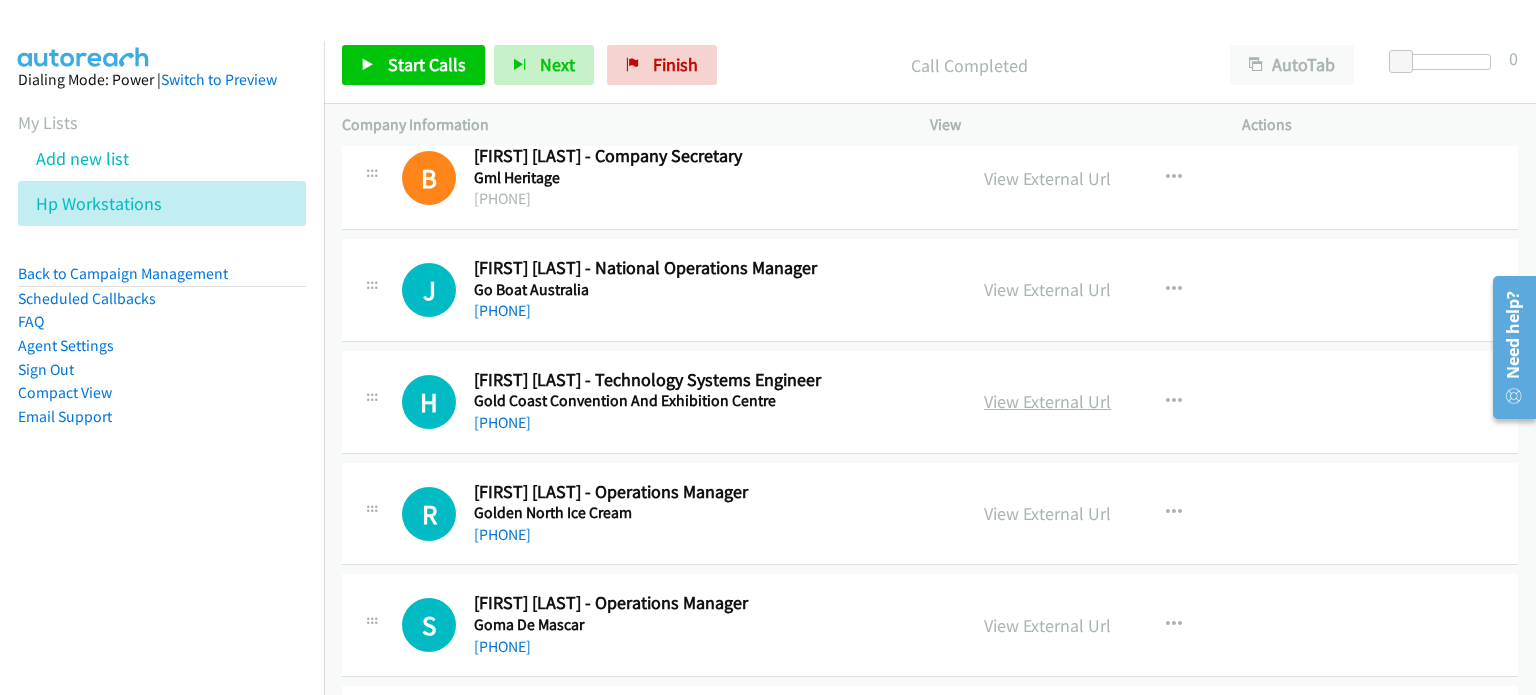click on "View External Url" at bounding box center (1047, 401) 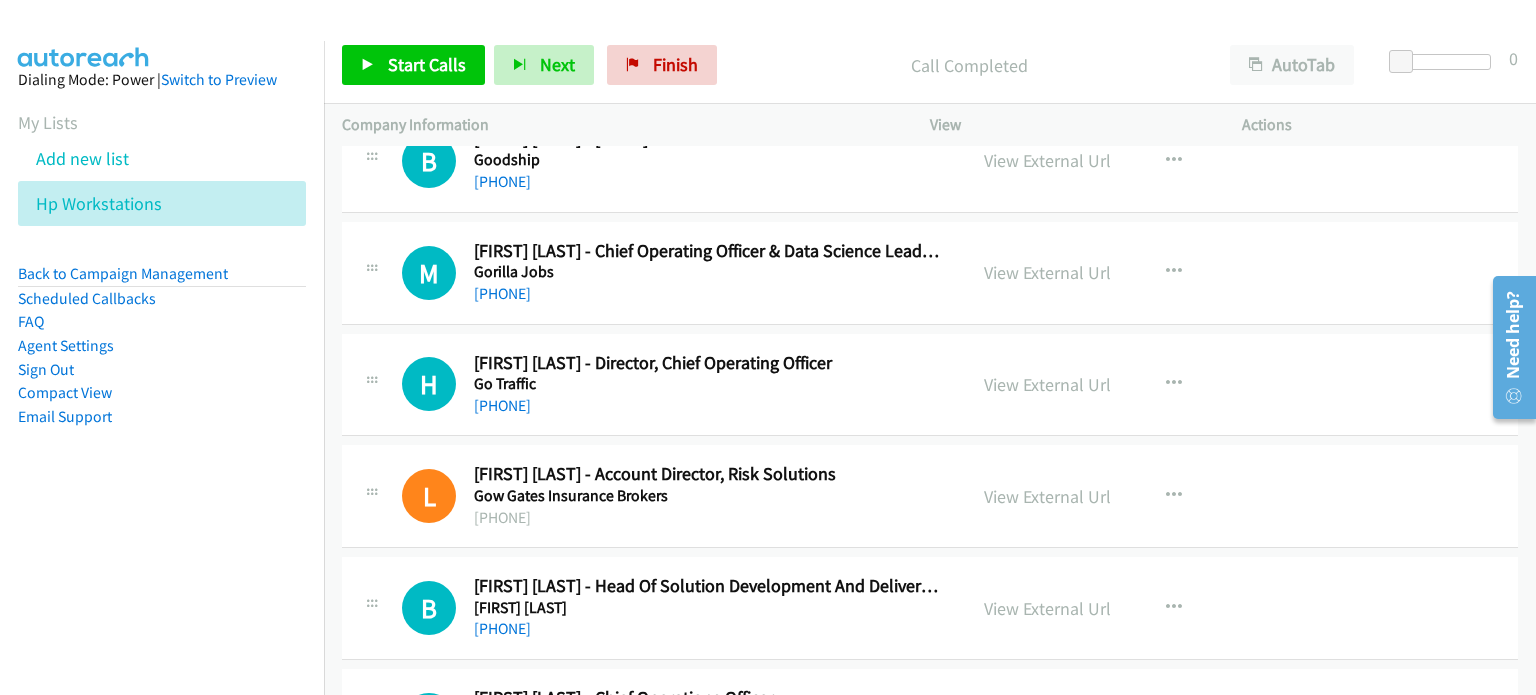 scroll, scrollTop: 12440, scrollLeft: 0, axis: vertical 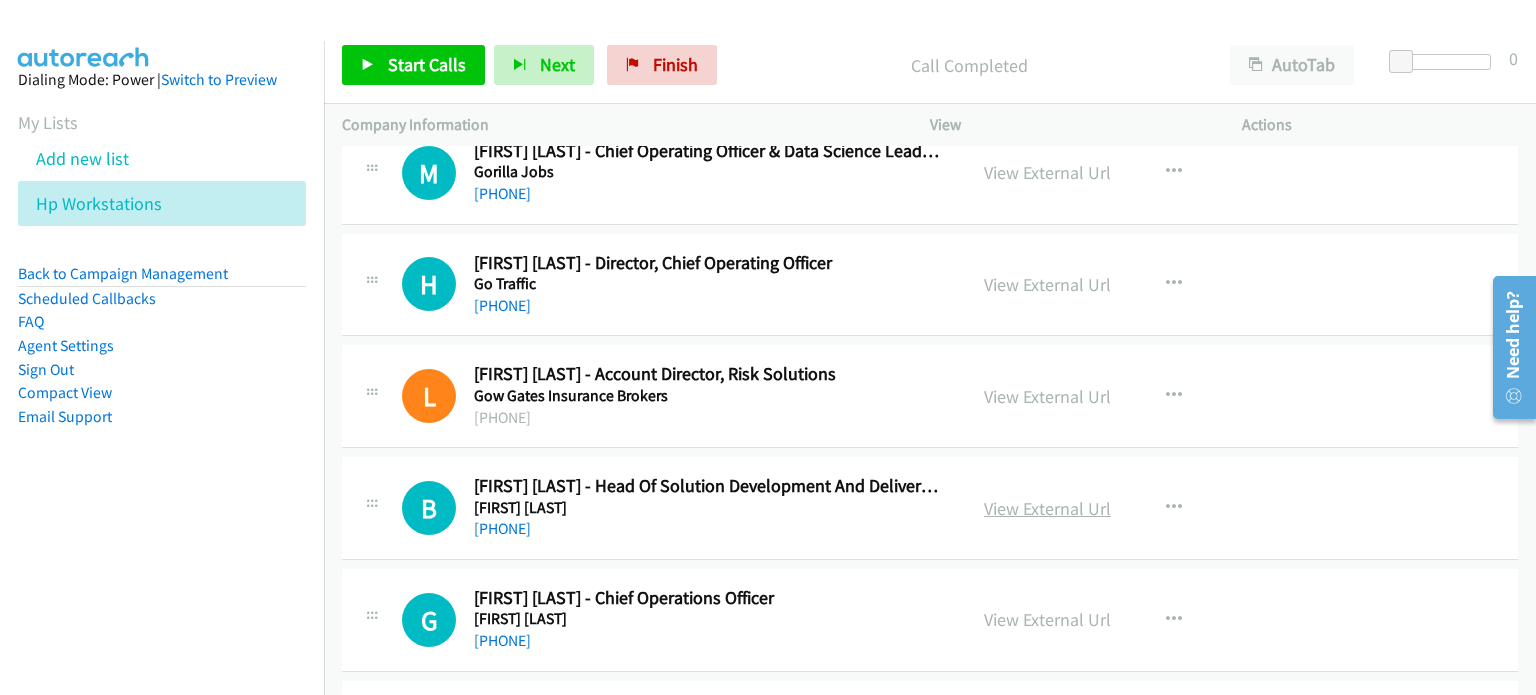 click on "View External Url" at bounding box center (1047, 508) 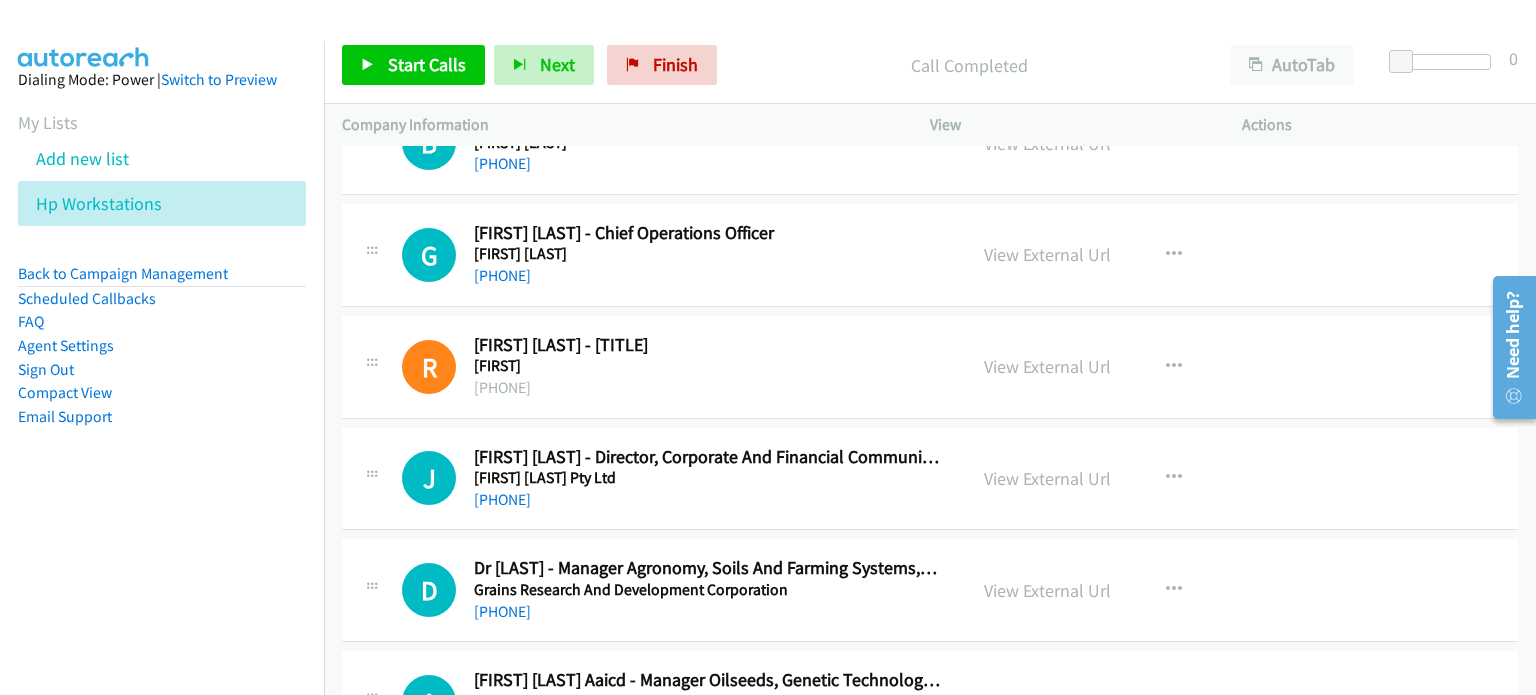 scroll, scrollTop: 12840, scrollLeft: 0, axis: vertical 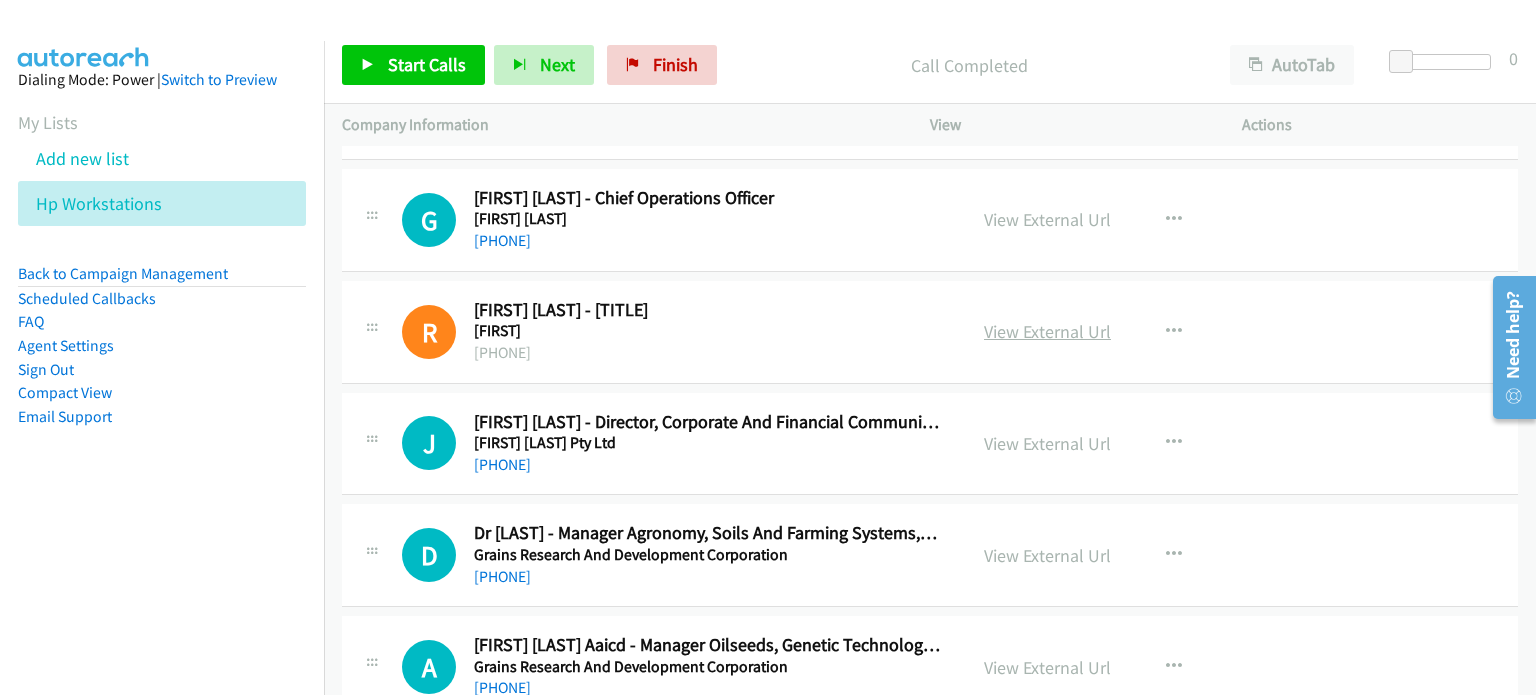 click on "View External Url" at bounding box center (1047, 331) 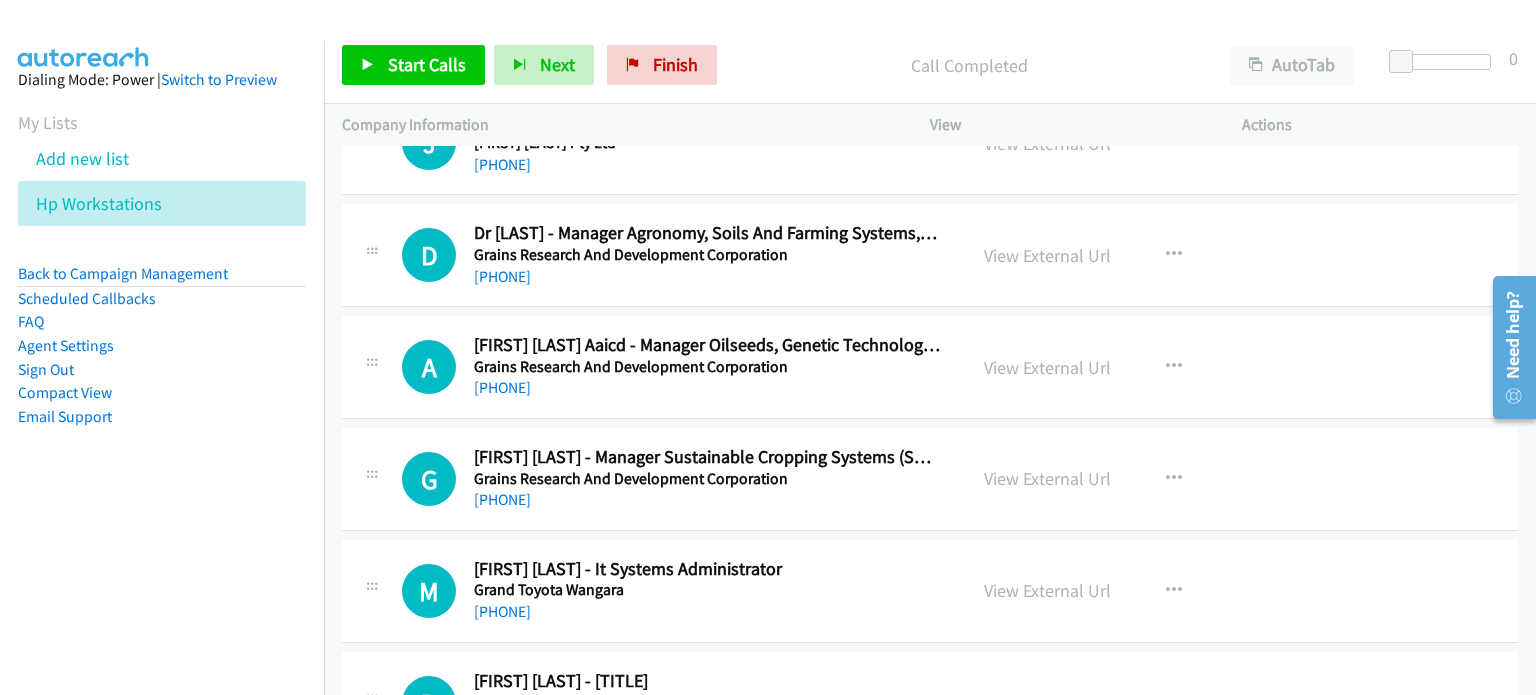 scroll, scrollTop: 13340, scrollLeft: 0, axis: vertical 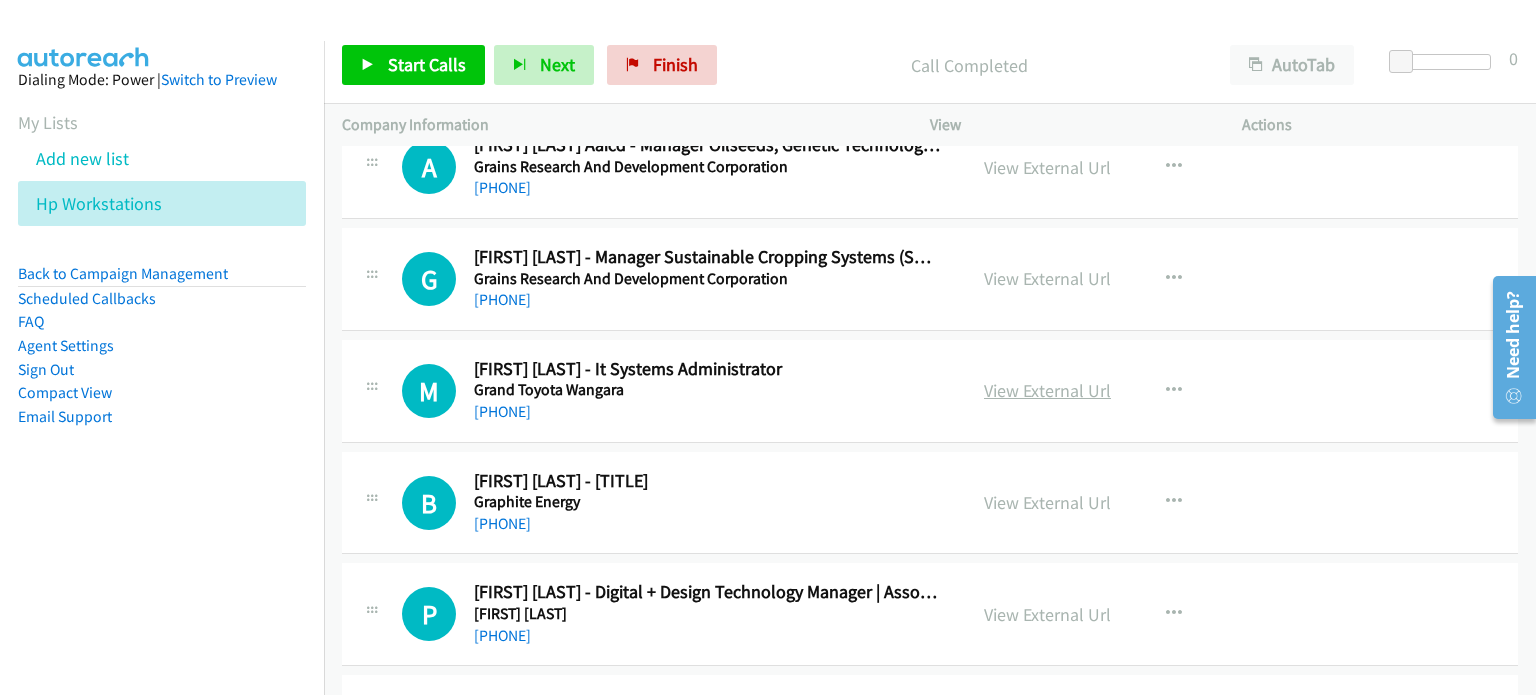 click on "View External Url" at bounding box center [1047, 390] 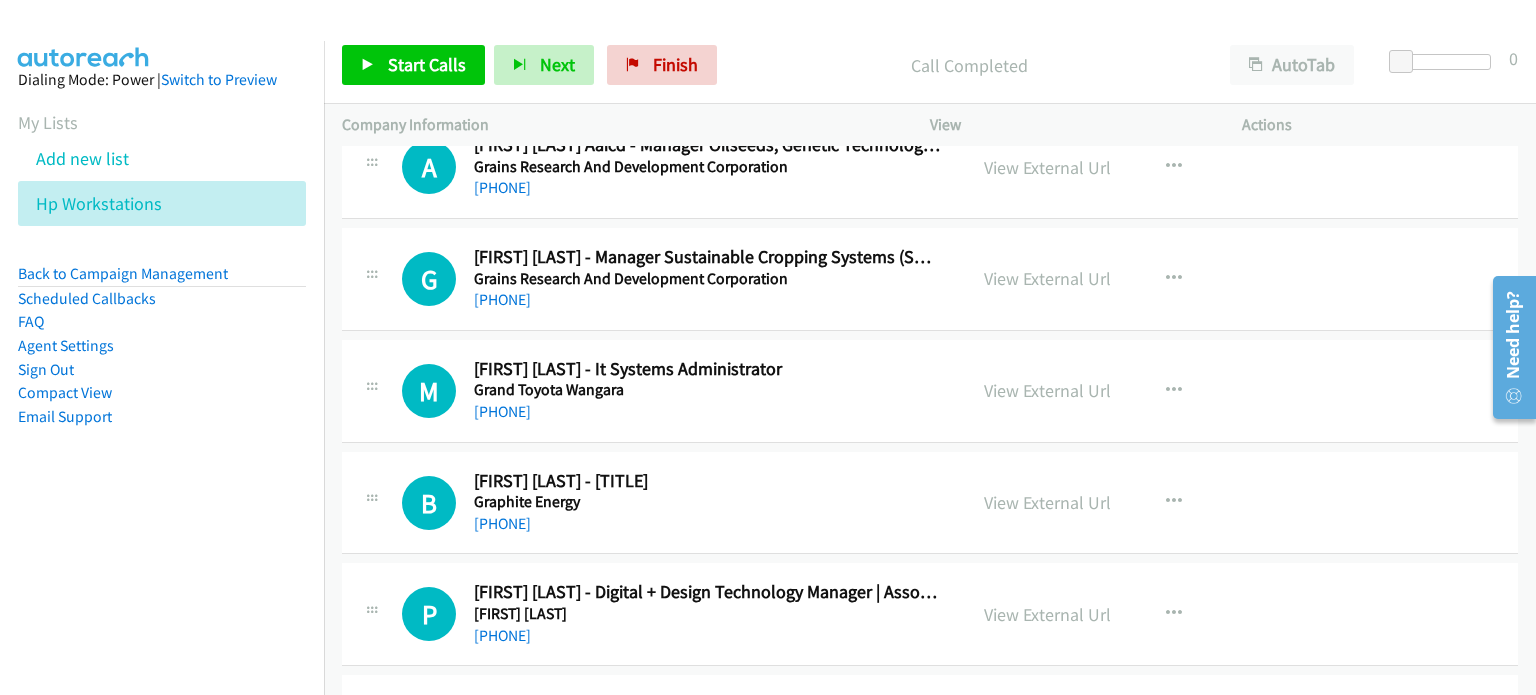 scroll, scrollTop: 13440, scrollLeft: 0, axis: vertical 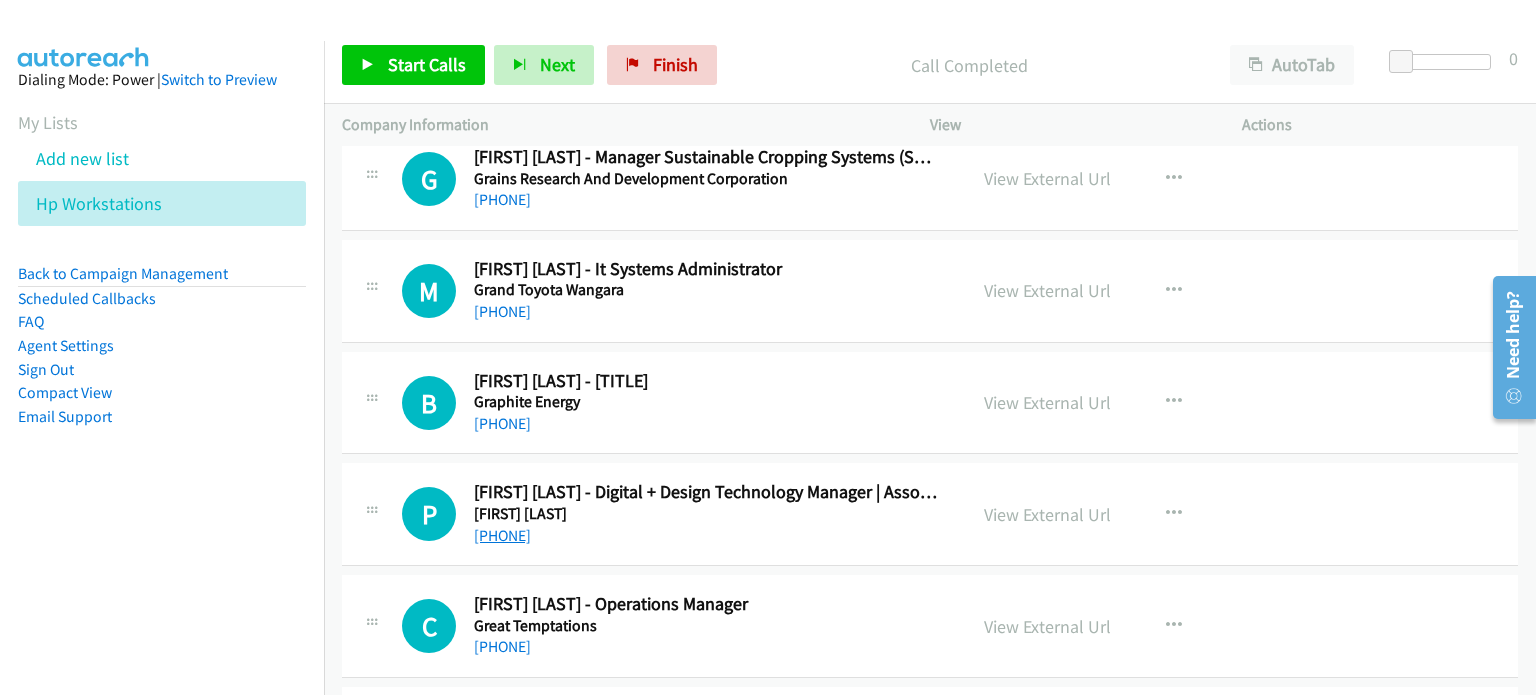 click on "+61 2 9247 9422" at bounding box center (502, 535) 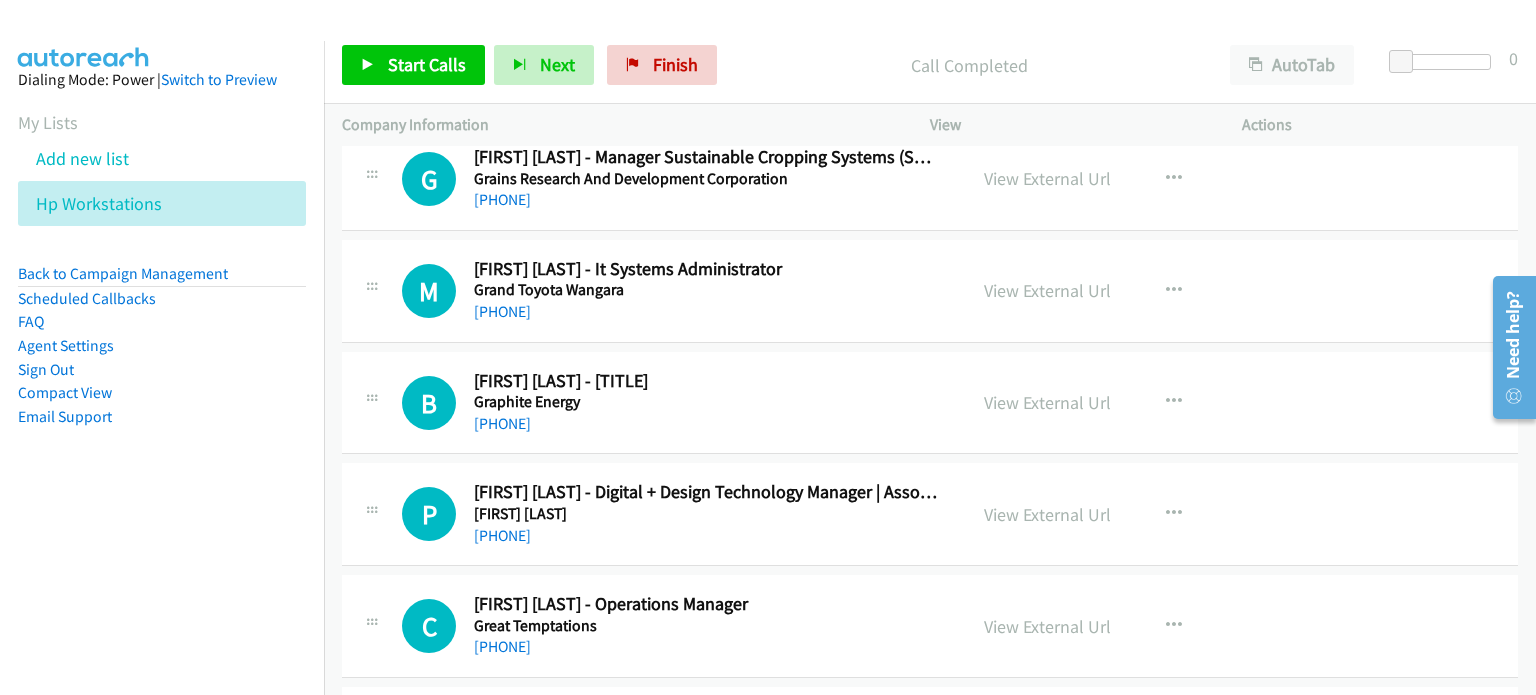 drag, startPoint x: 1371, startPoint y: 494, endPoint x: 1346, endPoint y: 496, distance: 25.079872 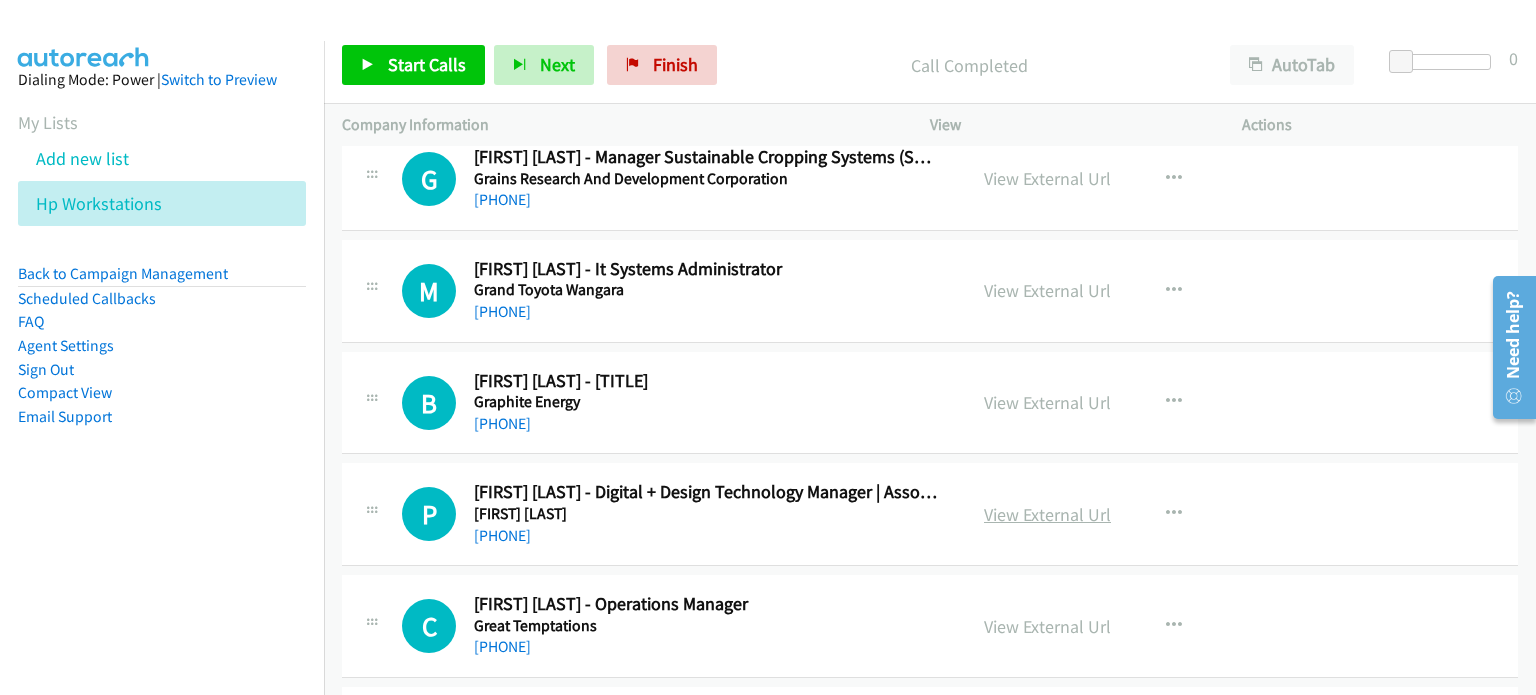 drag, startPoint x: 1132, startPoint y: 490, endPoint x: 1080, endPoint y: 492, distance: 52.03845 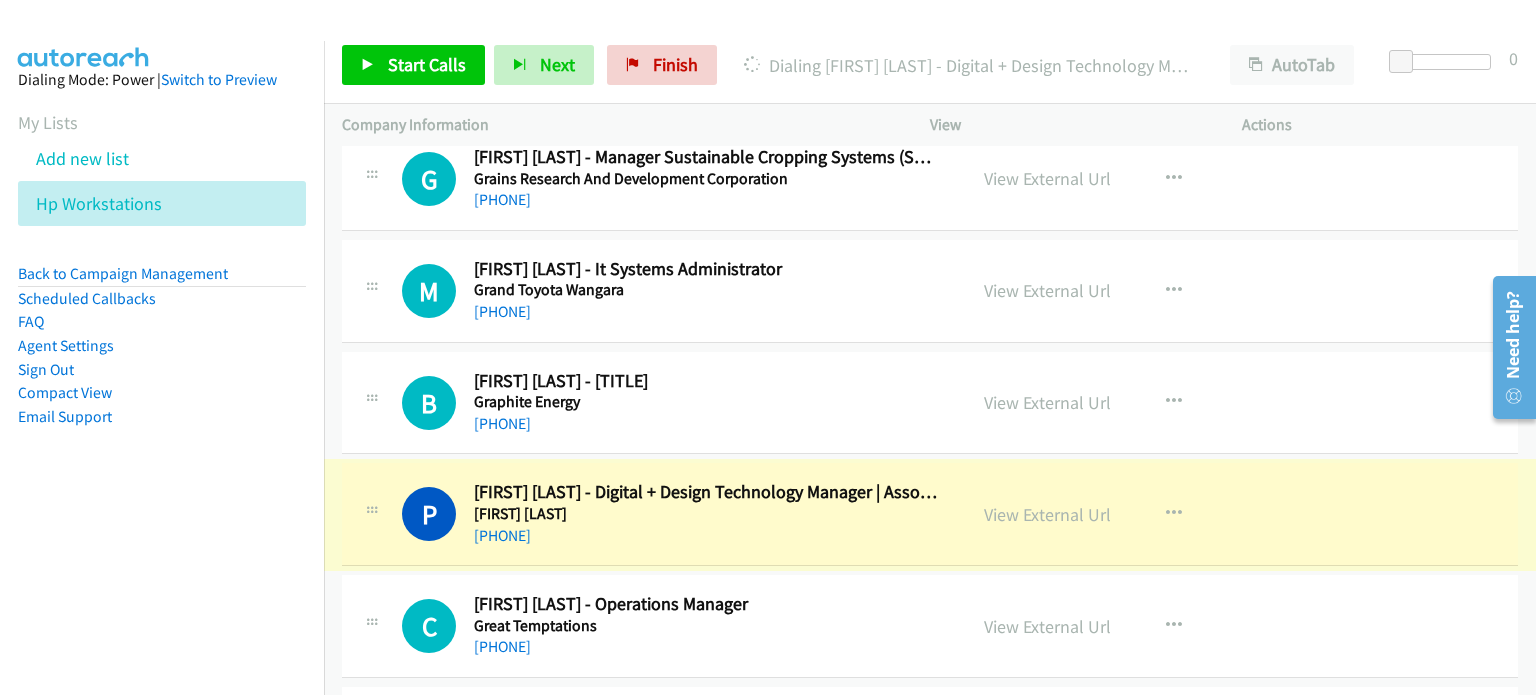 click on "View External Url" at bounding box center [1047, 514] 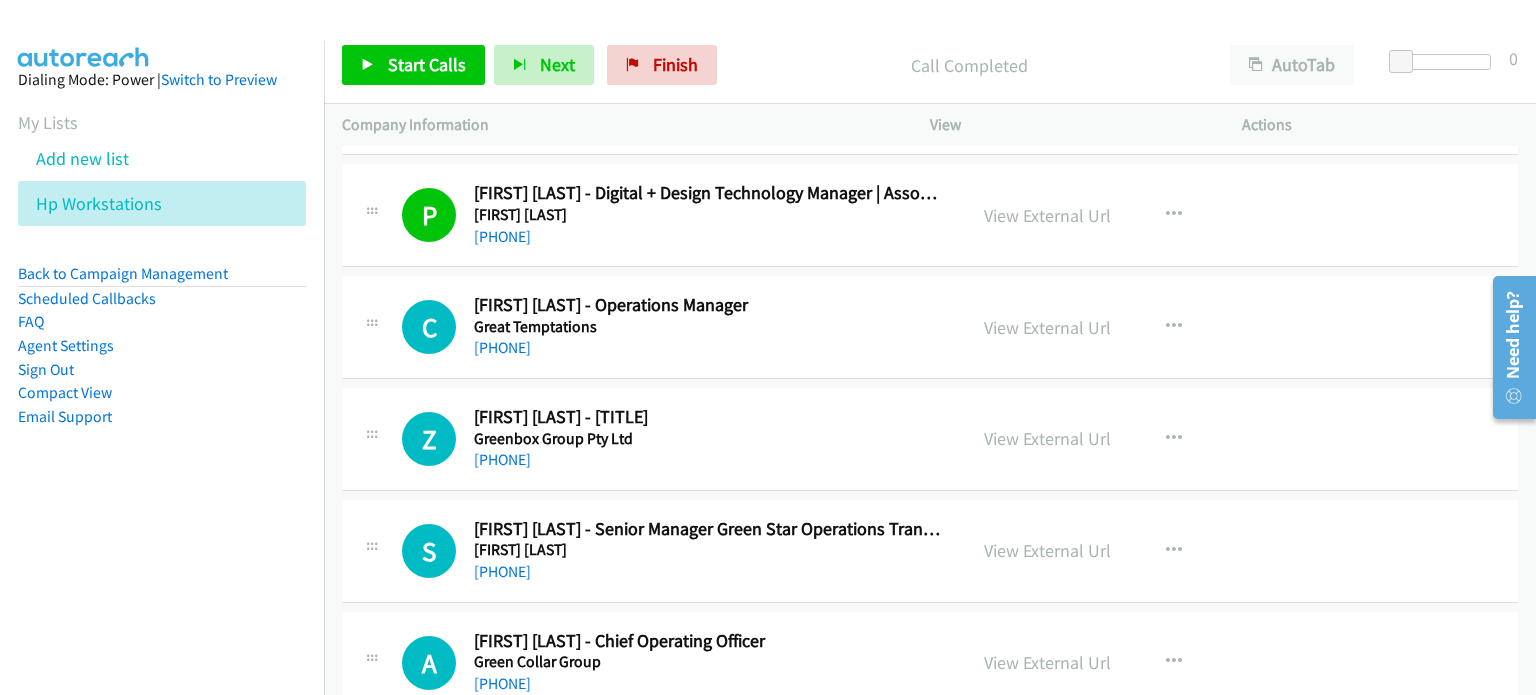scroll, scrollTop: 13740, scrollLeft: 0, axis: vertical 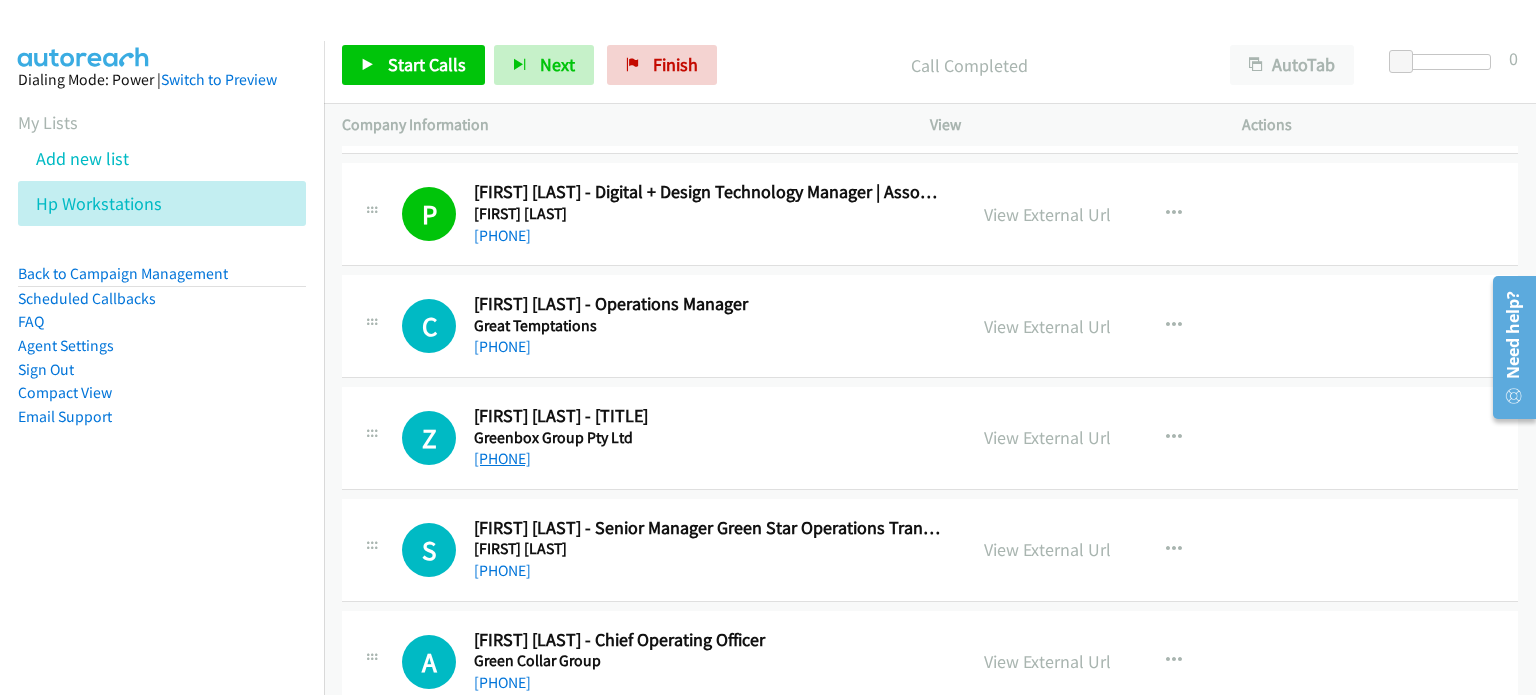 click on "+61 1300 201 010" at bounding box center (502, 458) 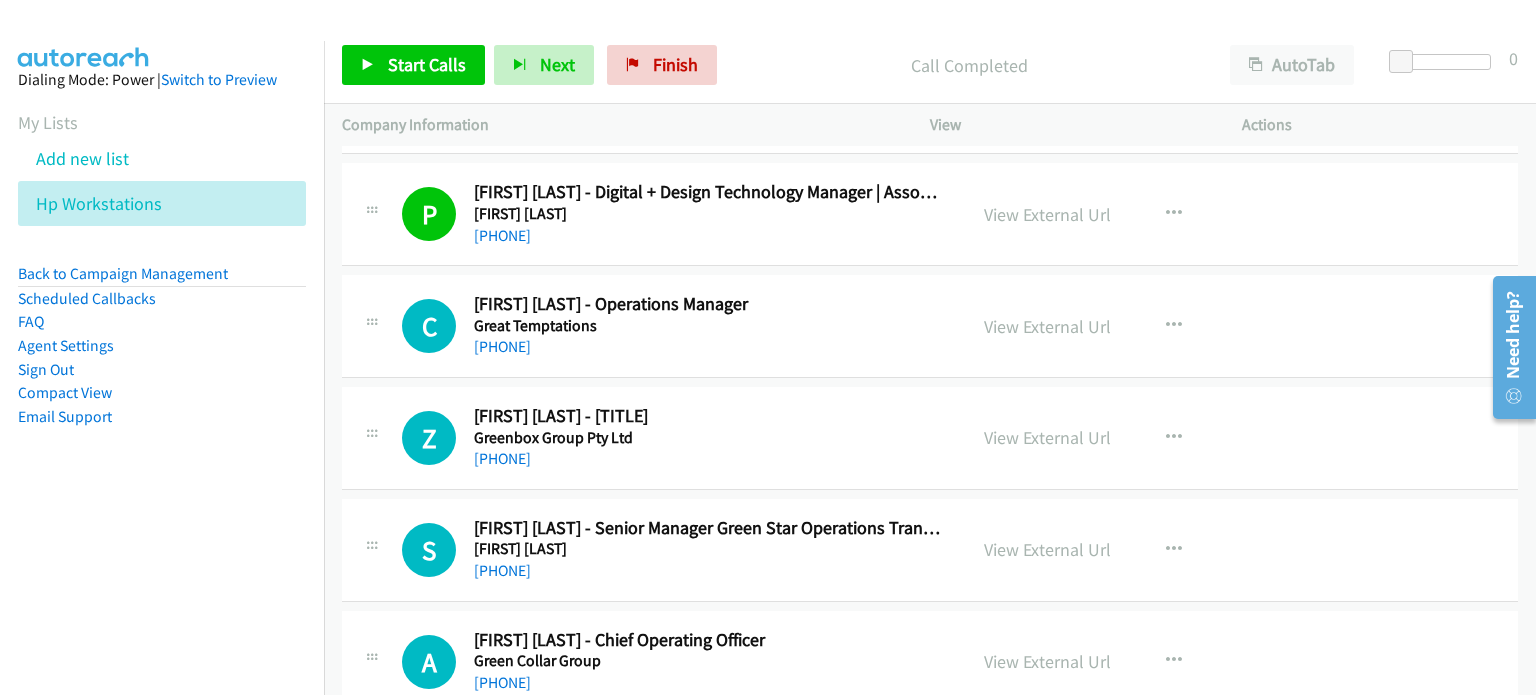 click on "Z
Callback Scheduled
Zachary Curtis - It Services Technician
Greenbox Group Pty Ltd
Australia/Sydney
+61 1300 201 010
View External Url
View External Url
Schedule/Manage Callback
Start Calls Here
Remove from list
Add to do not call list
Reset Call Status" at bounding box center [930, 438] 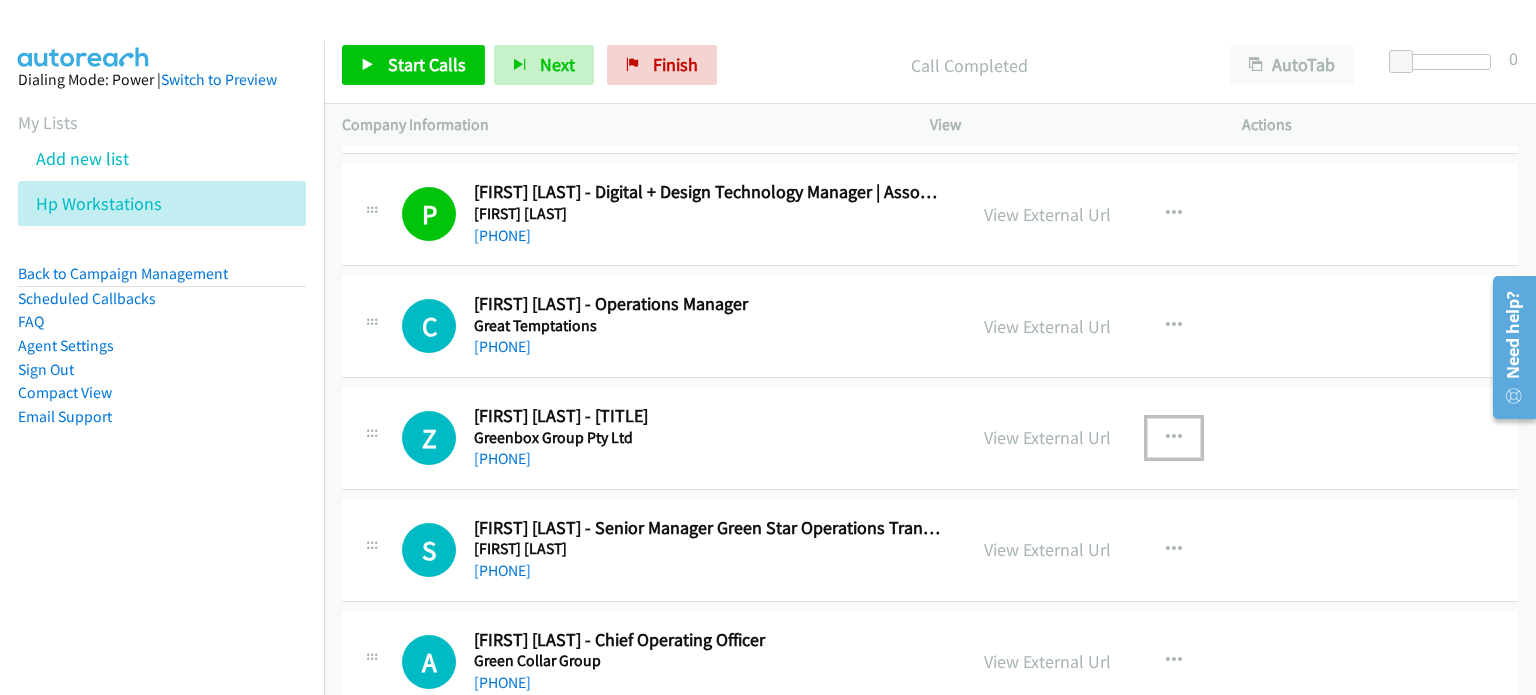 click at bounding box center [1174, 438] 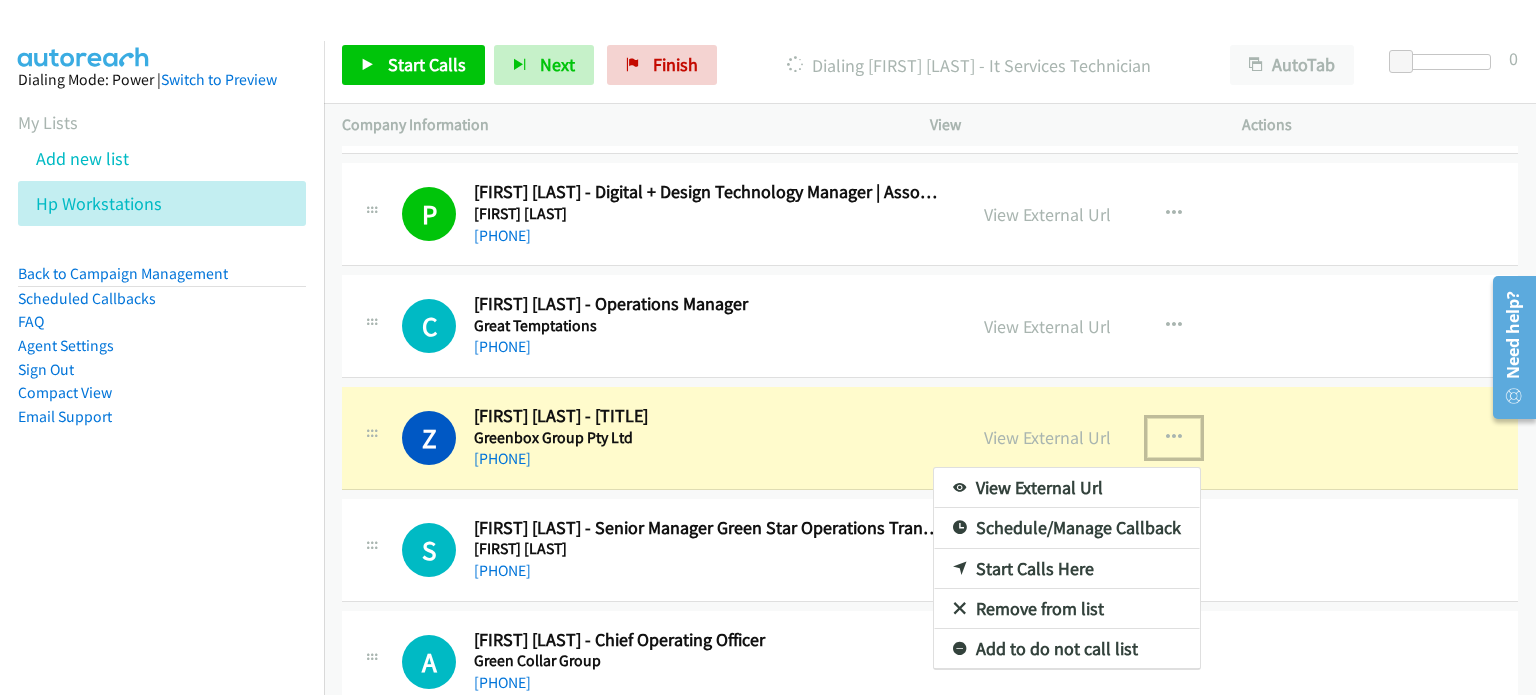 click at bounding box center [768, 347] 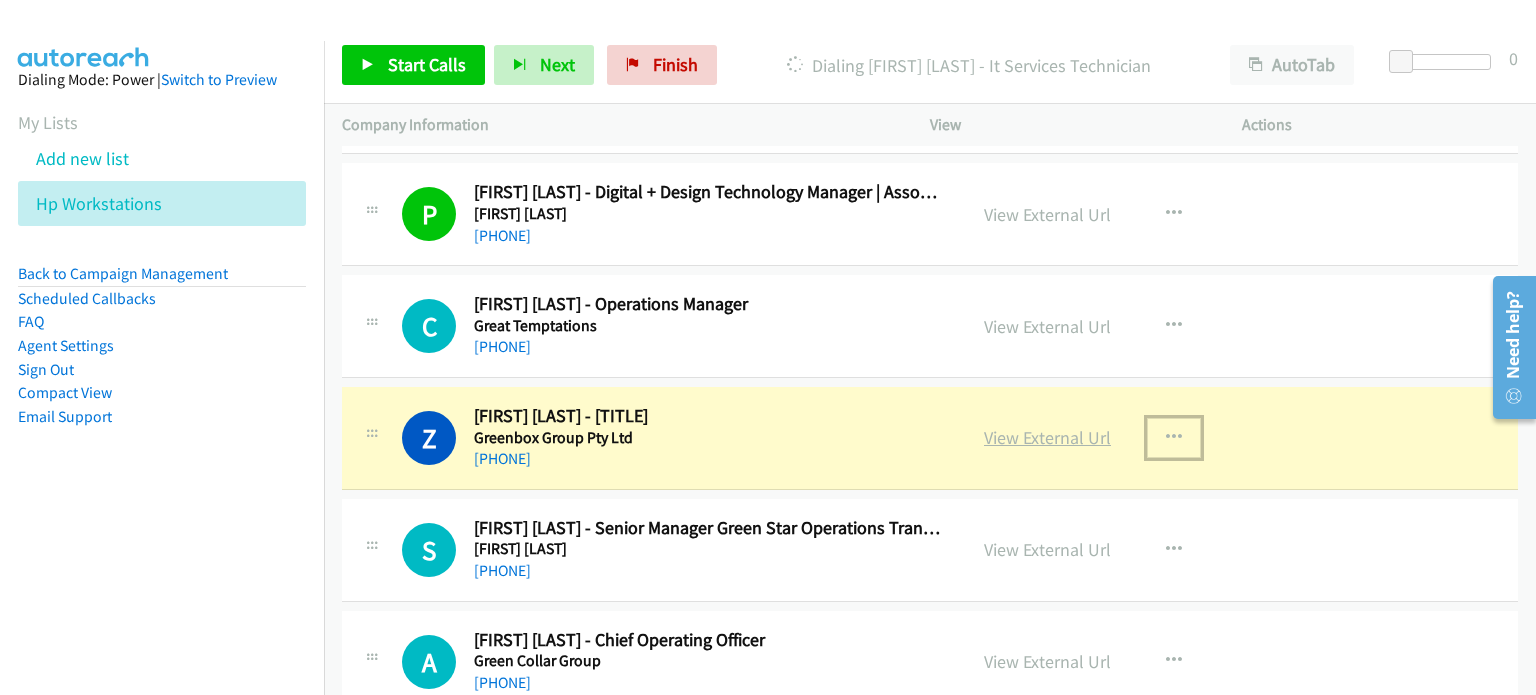 click on "View External Url" at bounding box center [1047, 437] 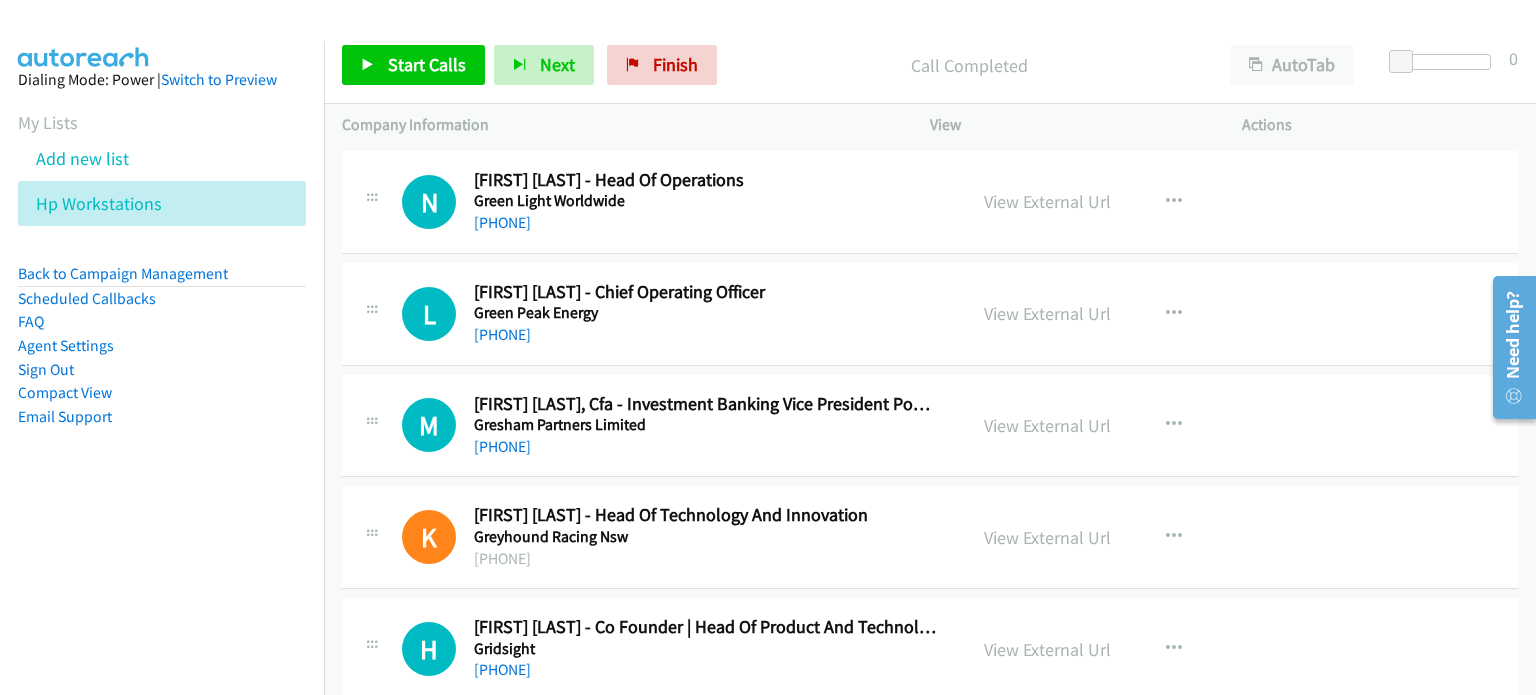 scroll, scrollTop: 14740, scrollLeft: 0, axis: vertical 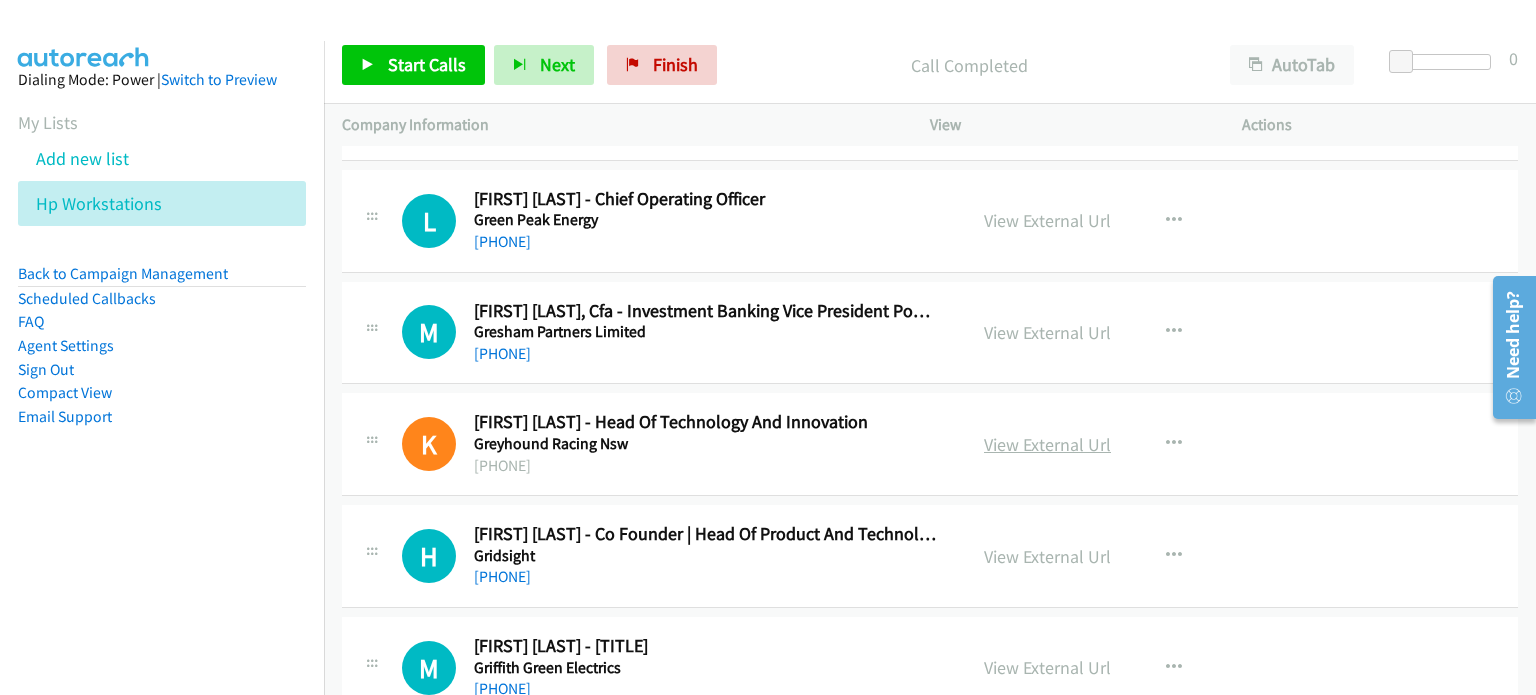 click on "View External Url" at bounding box center (1047, 444) 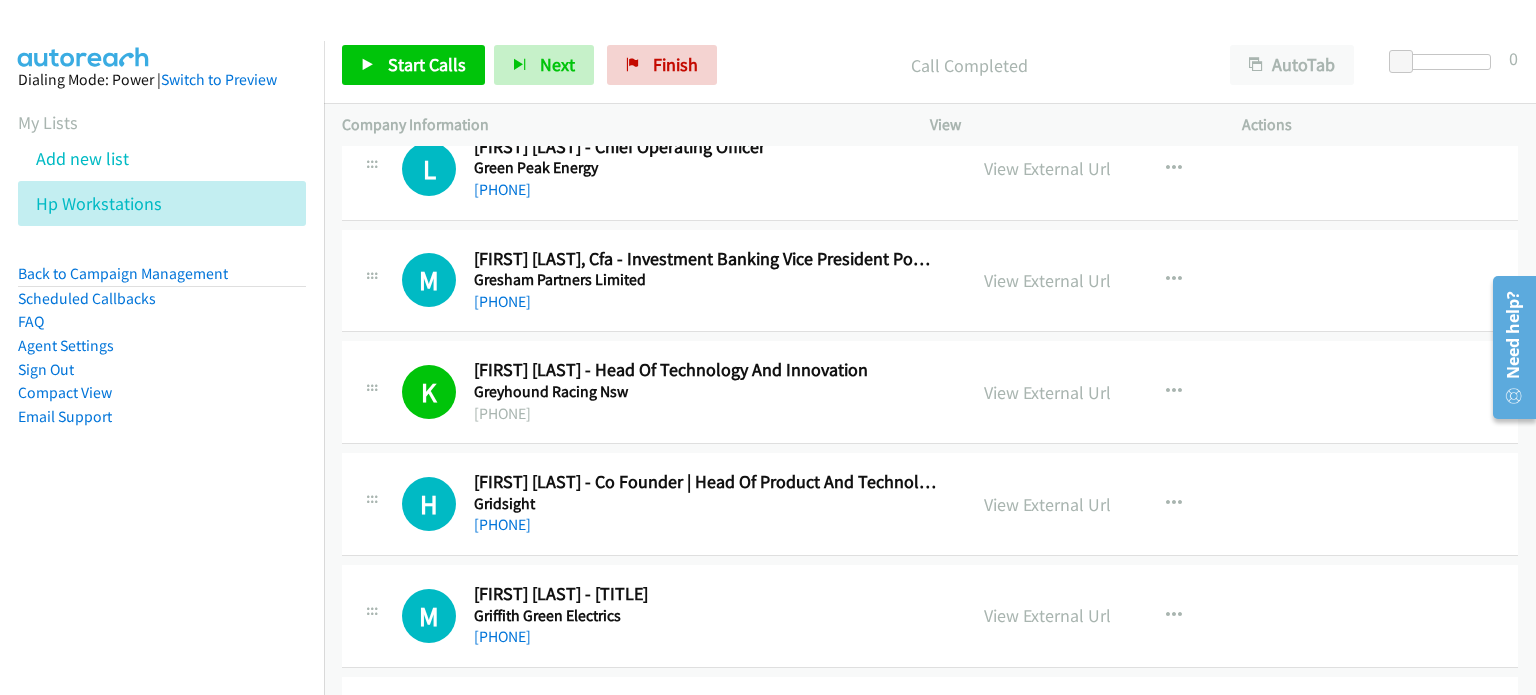 scroll, scrollTop: 14840, scrollLeft: 0, axis: vertical 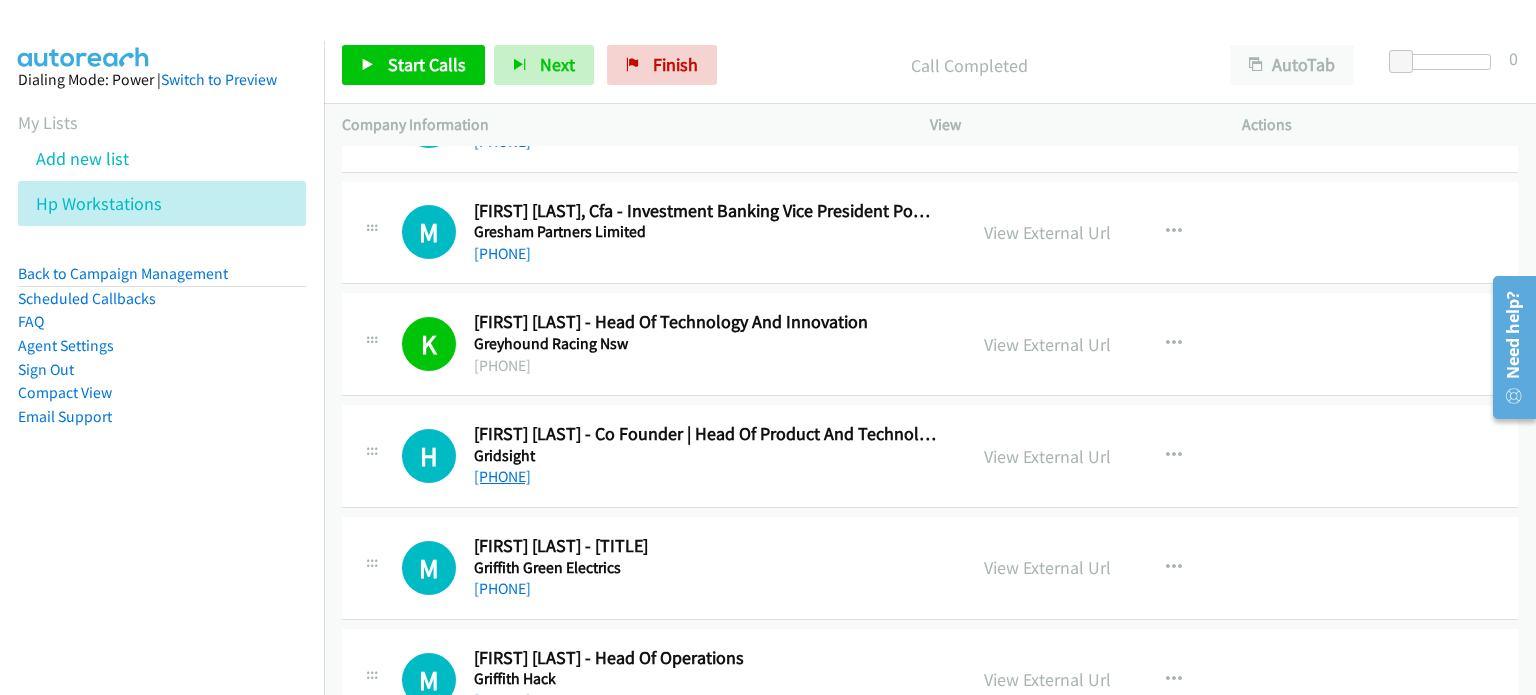click on "+61 409 536 054" at bounding box center (502, 476) 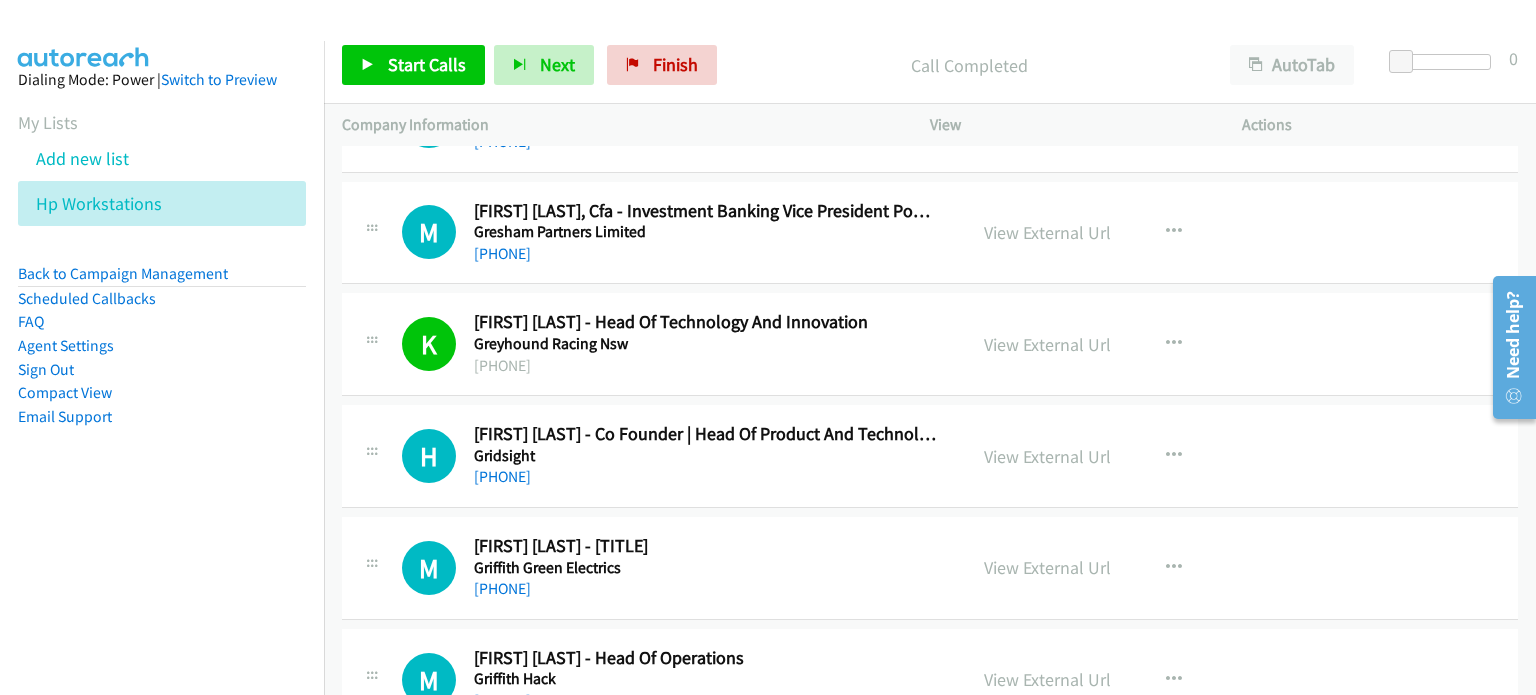 drag, startPoint x: 1352, startPoint y: 421, endPoint x: 1252, endPoint y: 429, distance: 100.31949 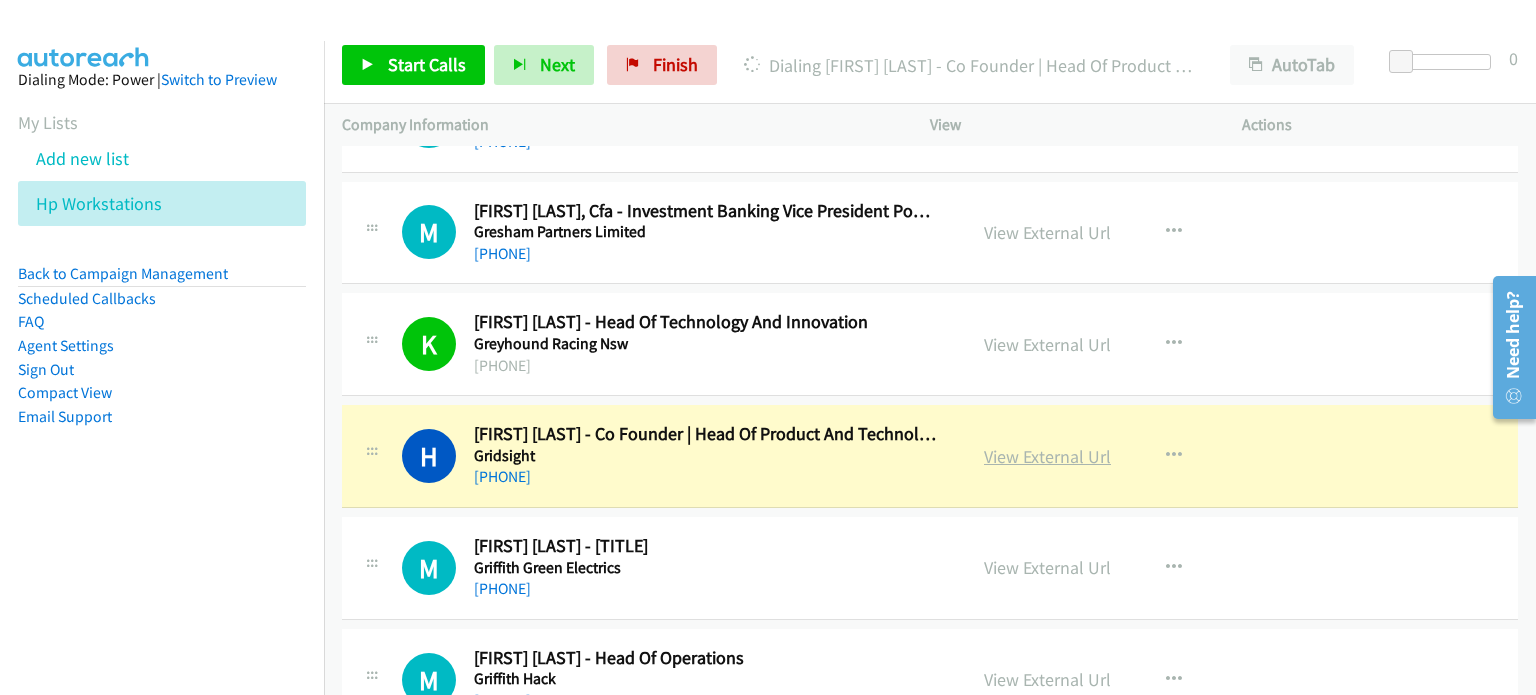 click on "View External Url" at bounding box center [1047, 456] 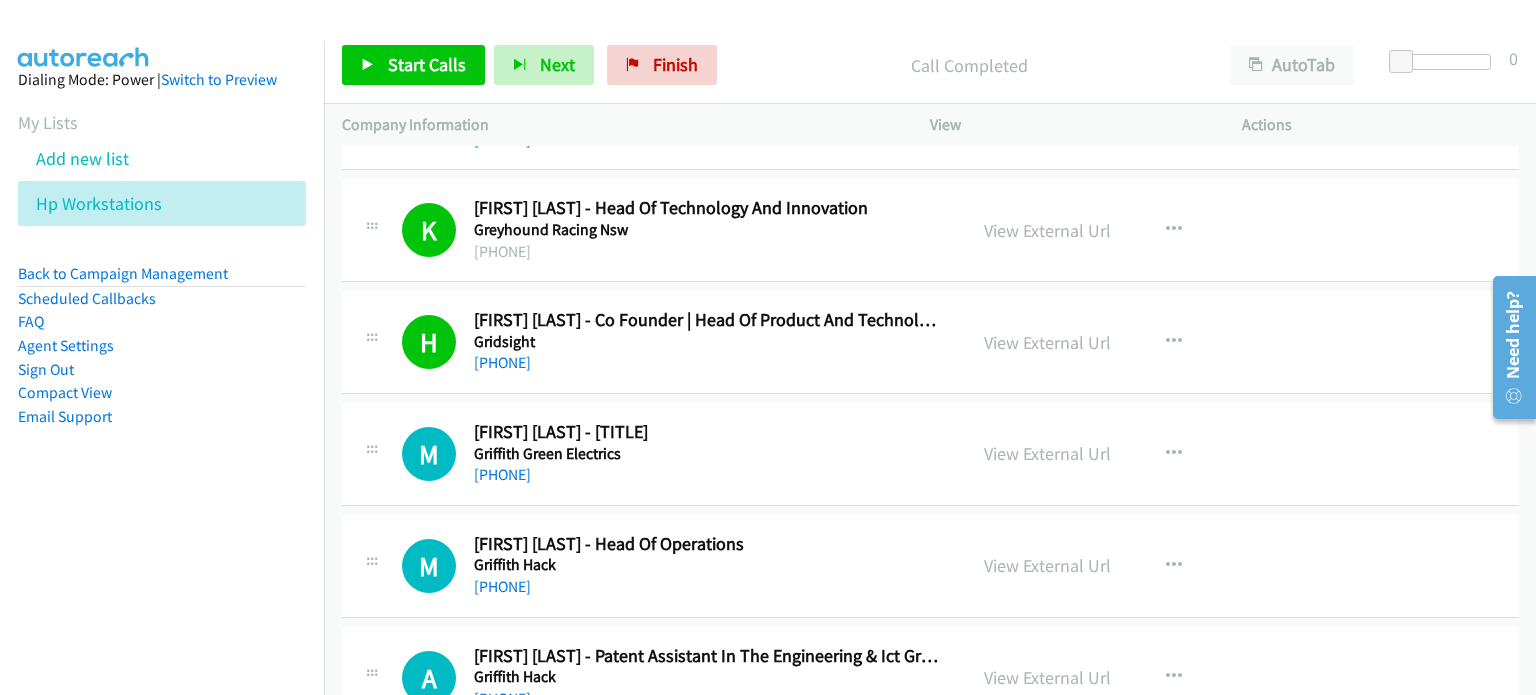 scroll, scrollTop: 15040, scrollLeft: 0, axis: vertical 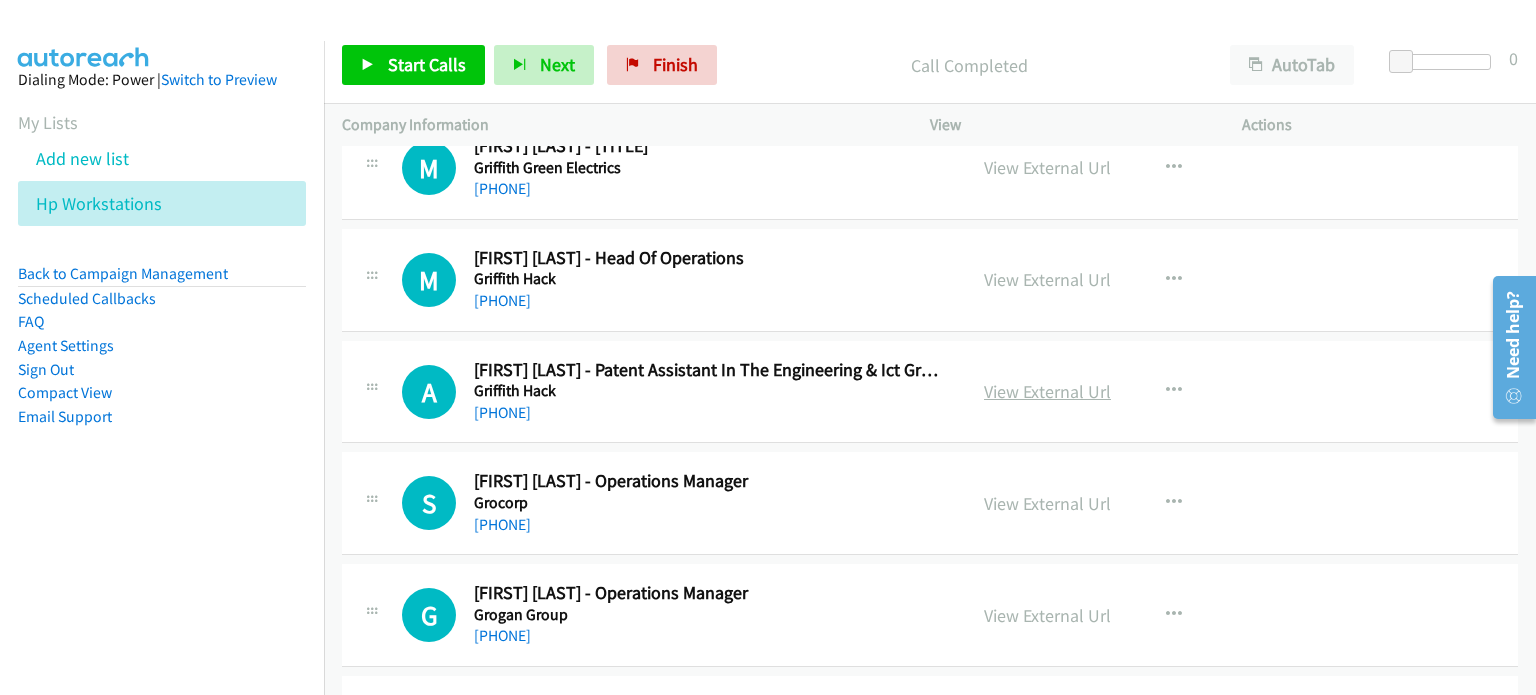 click on "View External Url" at bounding box center (1047, 391) 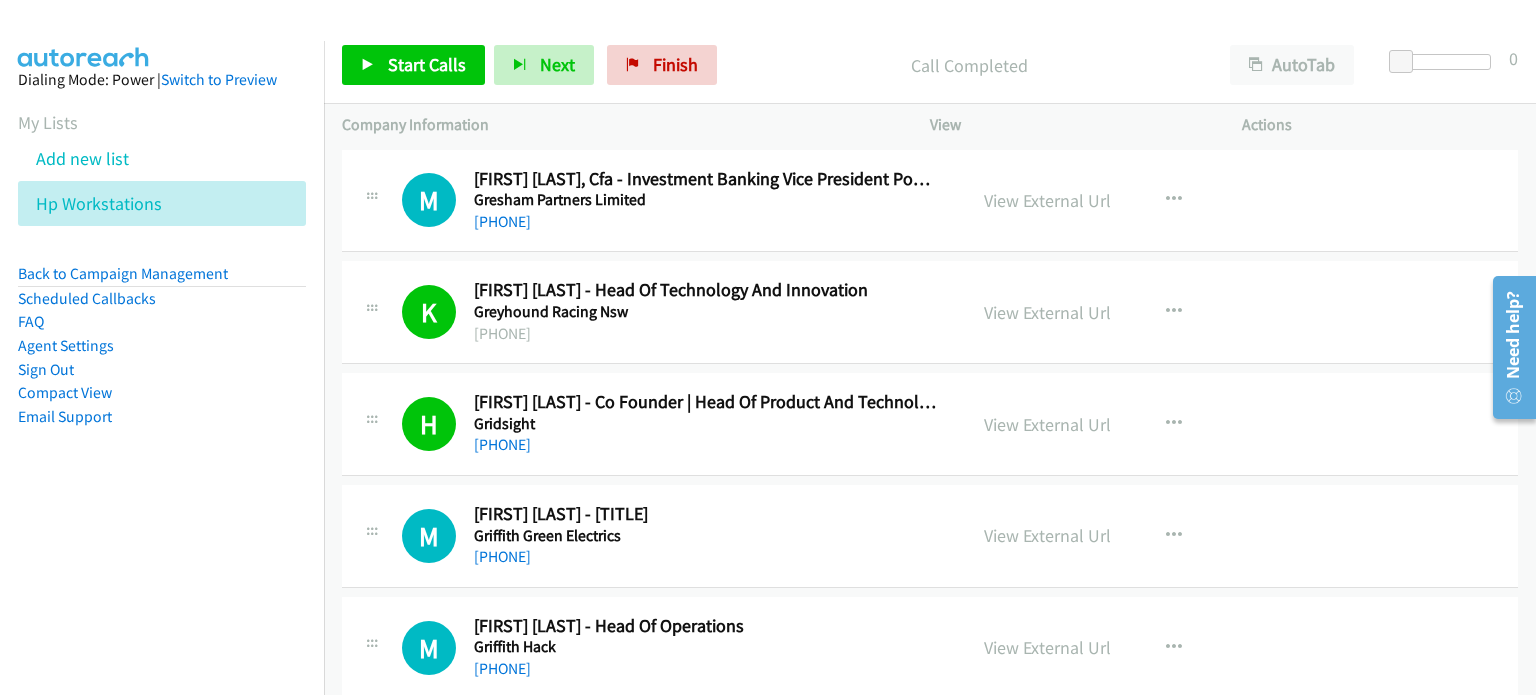 scroll, scrollTop: 14840, scrollLeft: 0, axis: vertical 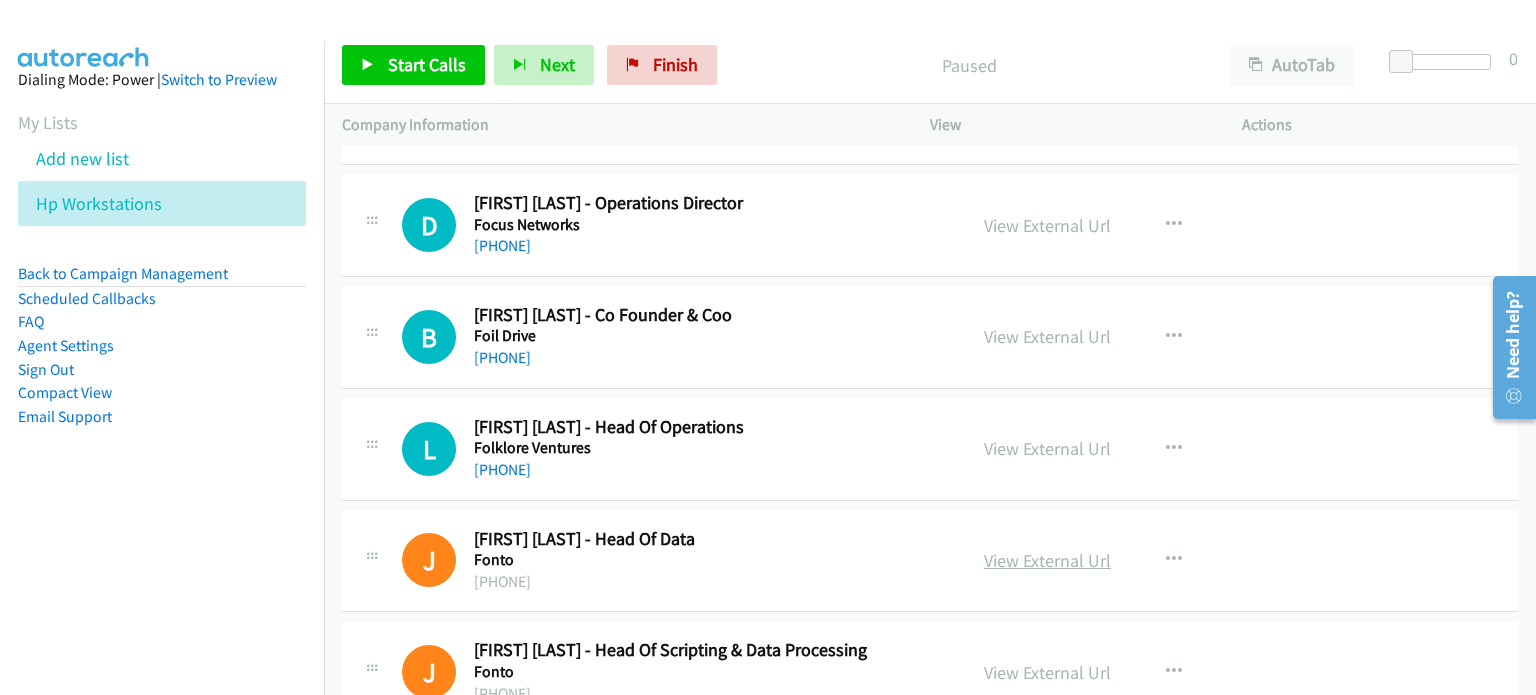 click on "View External Url" at bounding box center [1047, 560] 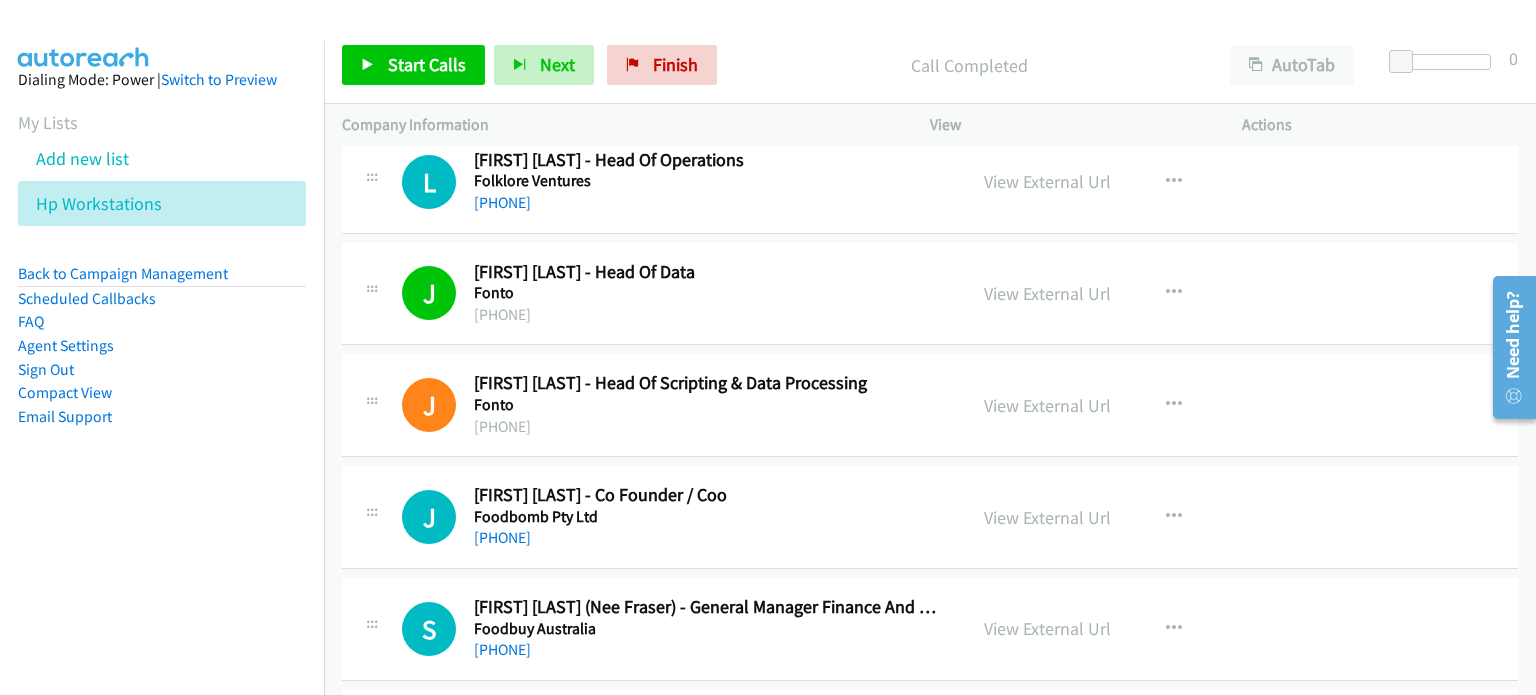 scroll, scrollTop: 500, scrollLeft: 0, axis: vertical 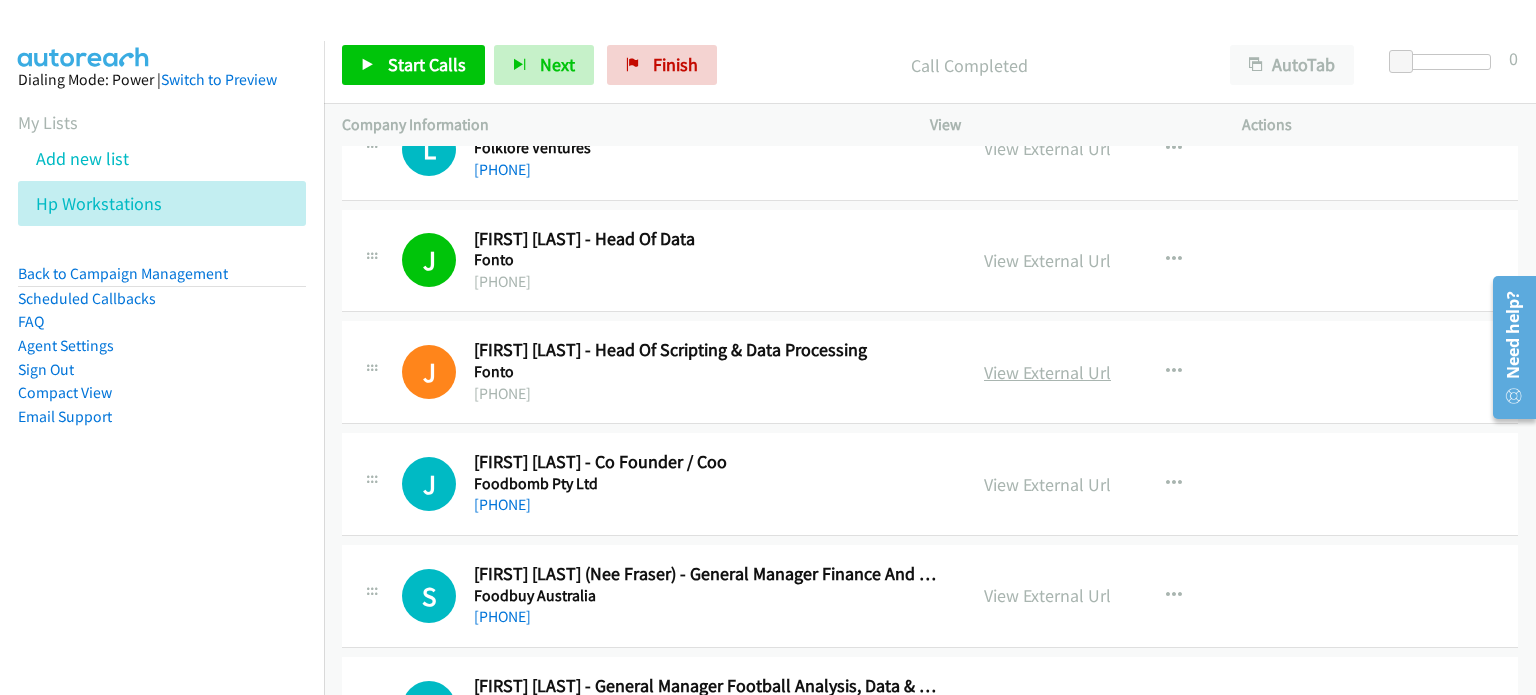 click on "View External Url" at bounding box center (1047, 372) 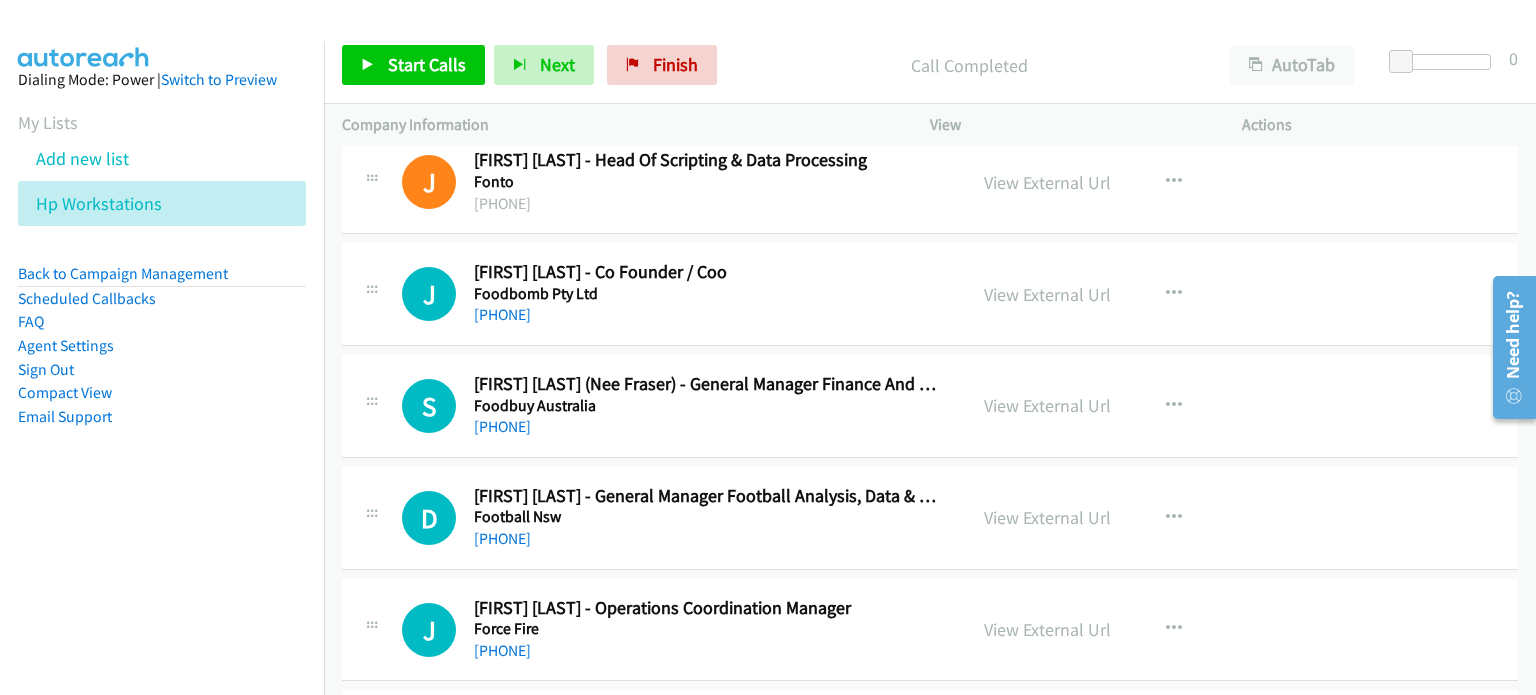 scroll, scrollTop: 700, scrollLeft: 0, axis: vertical 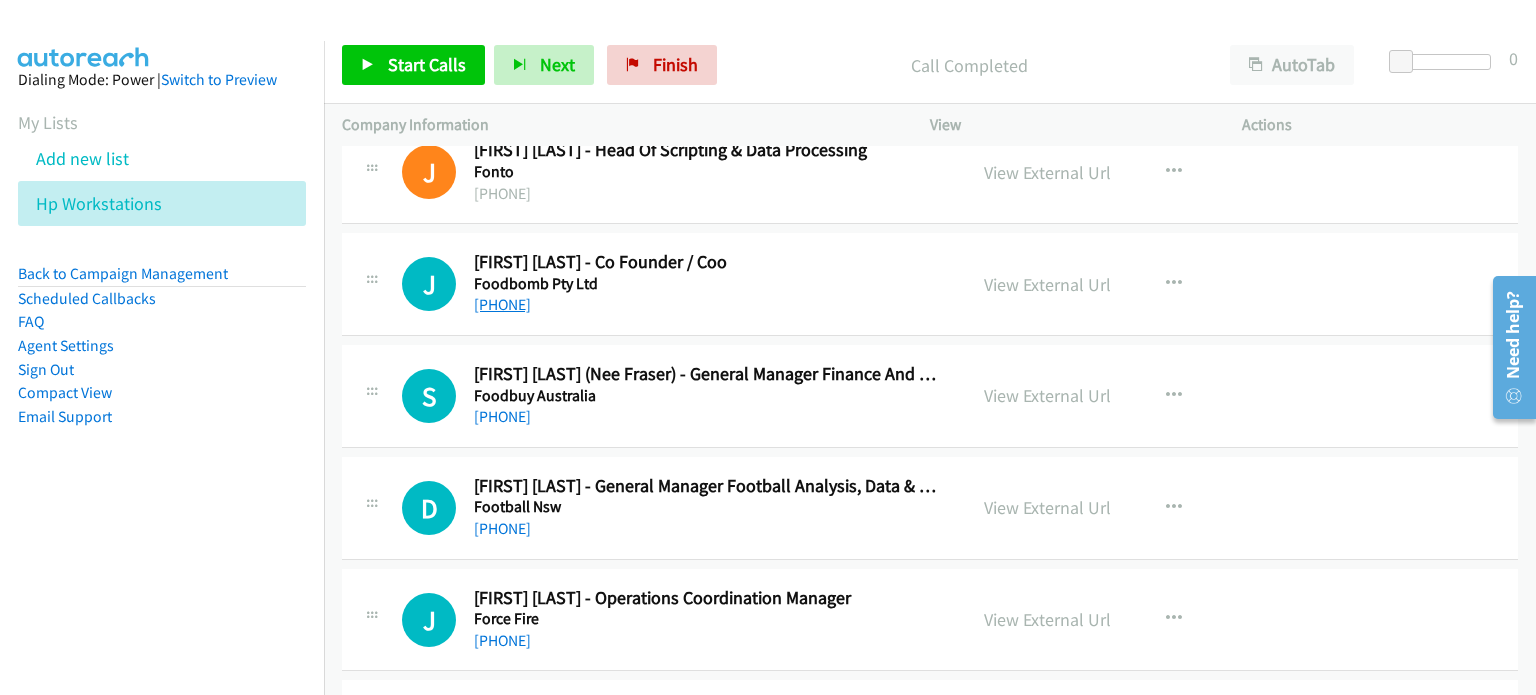 click on "+61 418 117 288" at bounding box center (502, 304) 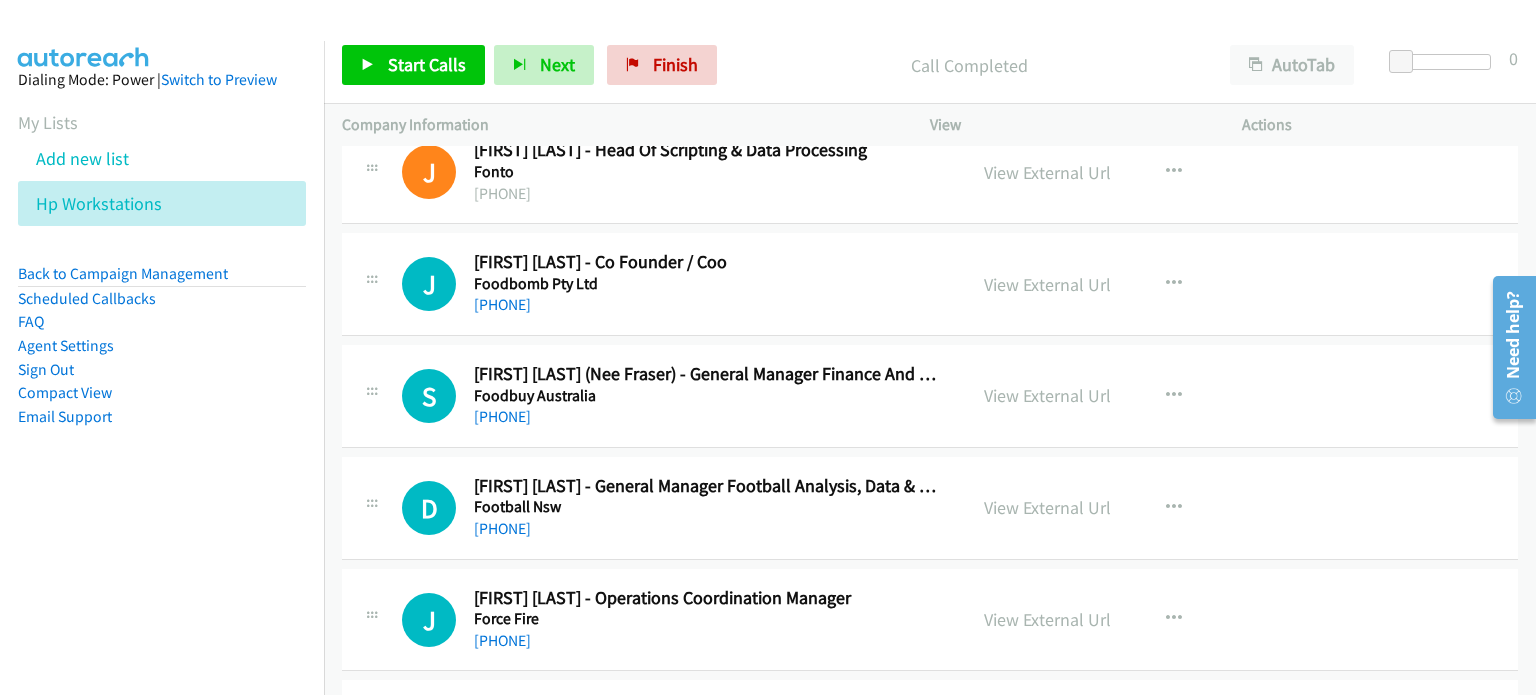 click on "View External Url
View External Url
Schedule/Manage Callback
Start Calls Here
Remove from list
Add to do not call list
Reset Call Status" at bounding box center [1131, 284] 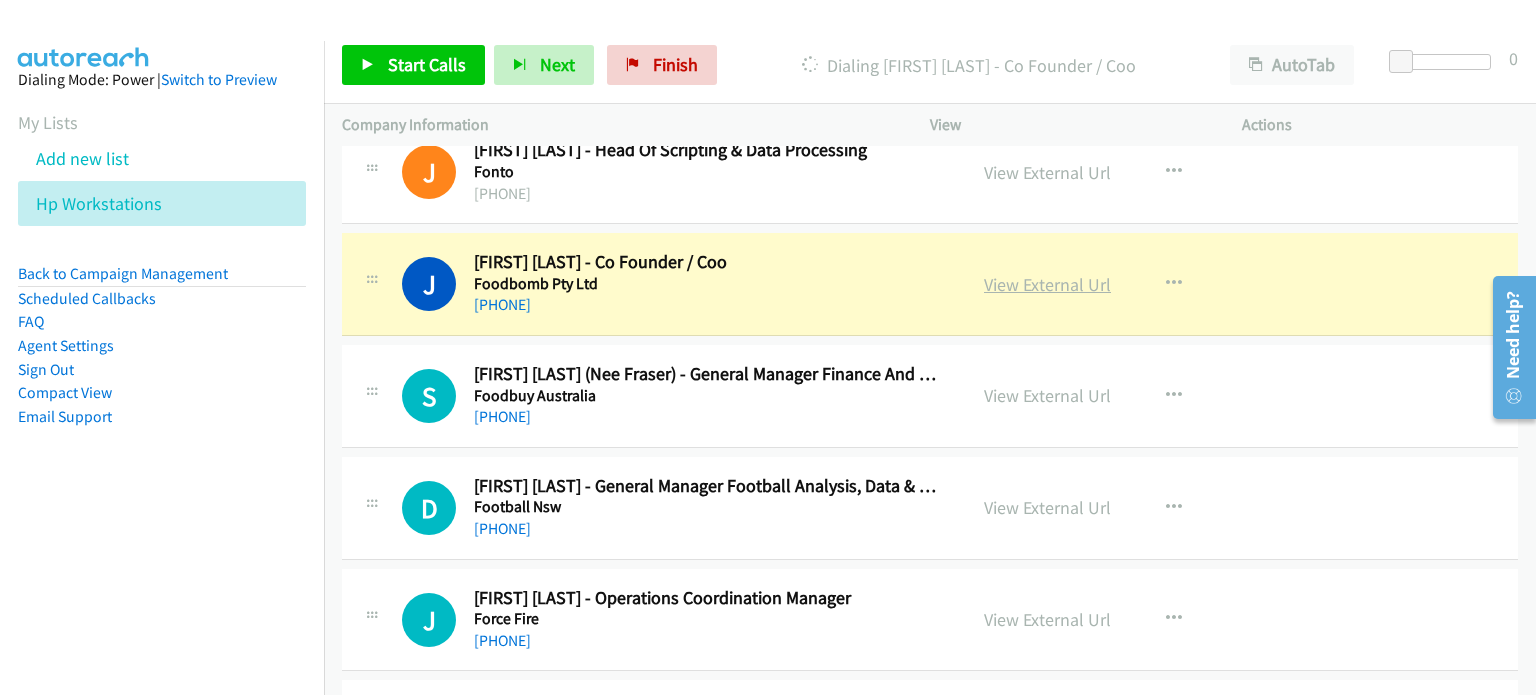 click on "View External Url" at bounding box center [1047, 284] 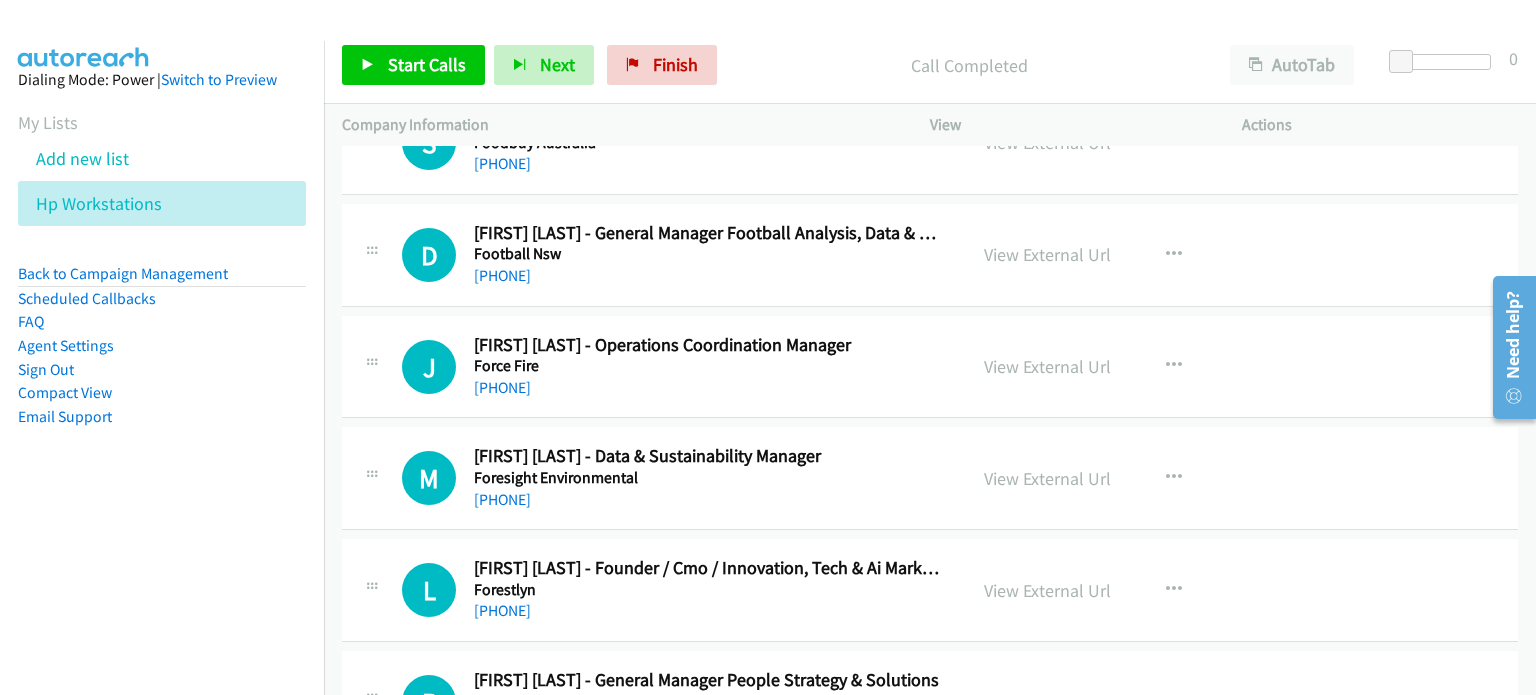 scroll, scrollTop: 1000, scrollLeft: 0, axis: vertical 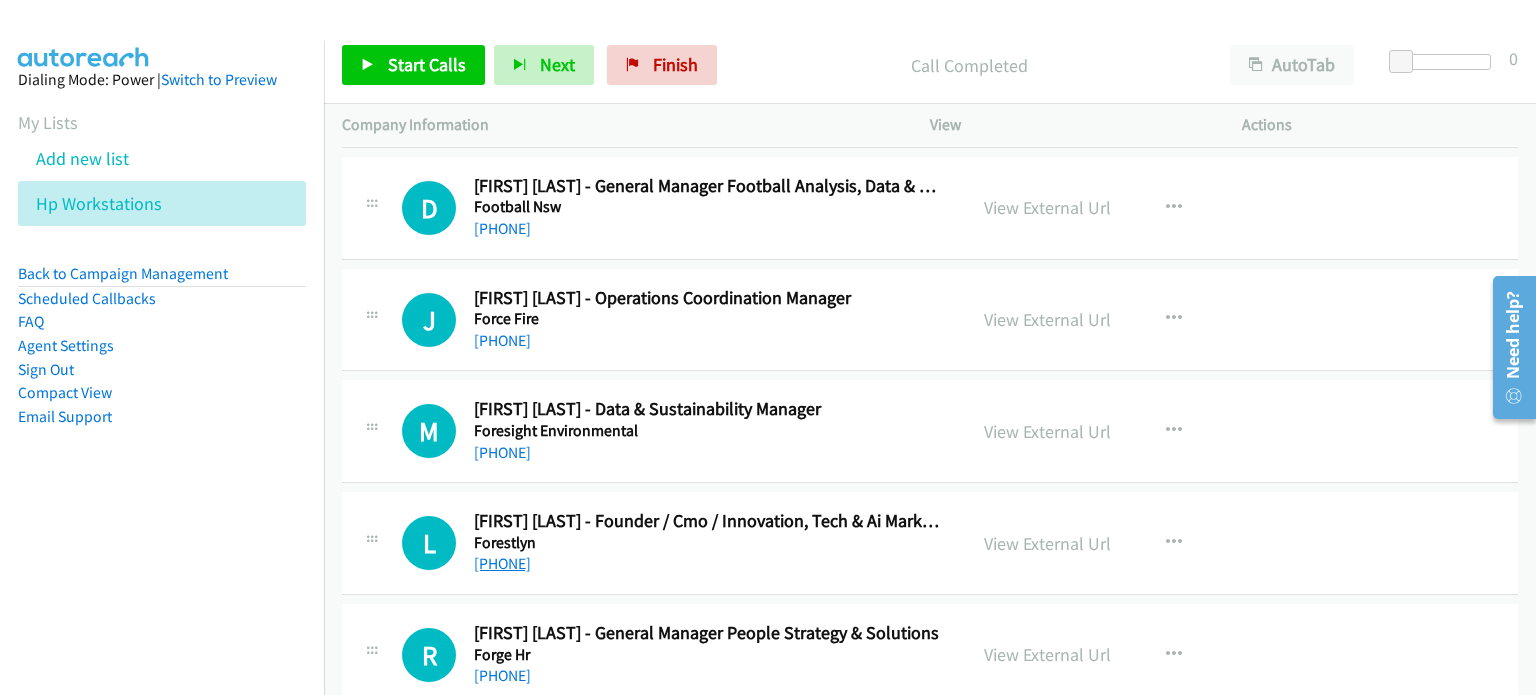 click on "+61 491 222 165" at bounding box center [502, 563] 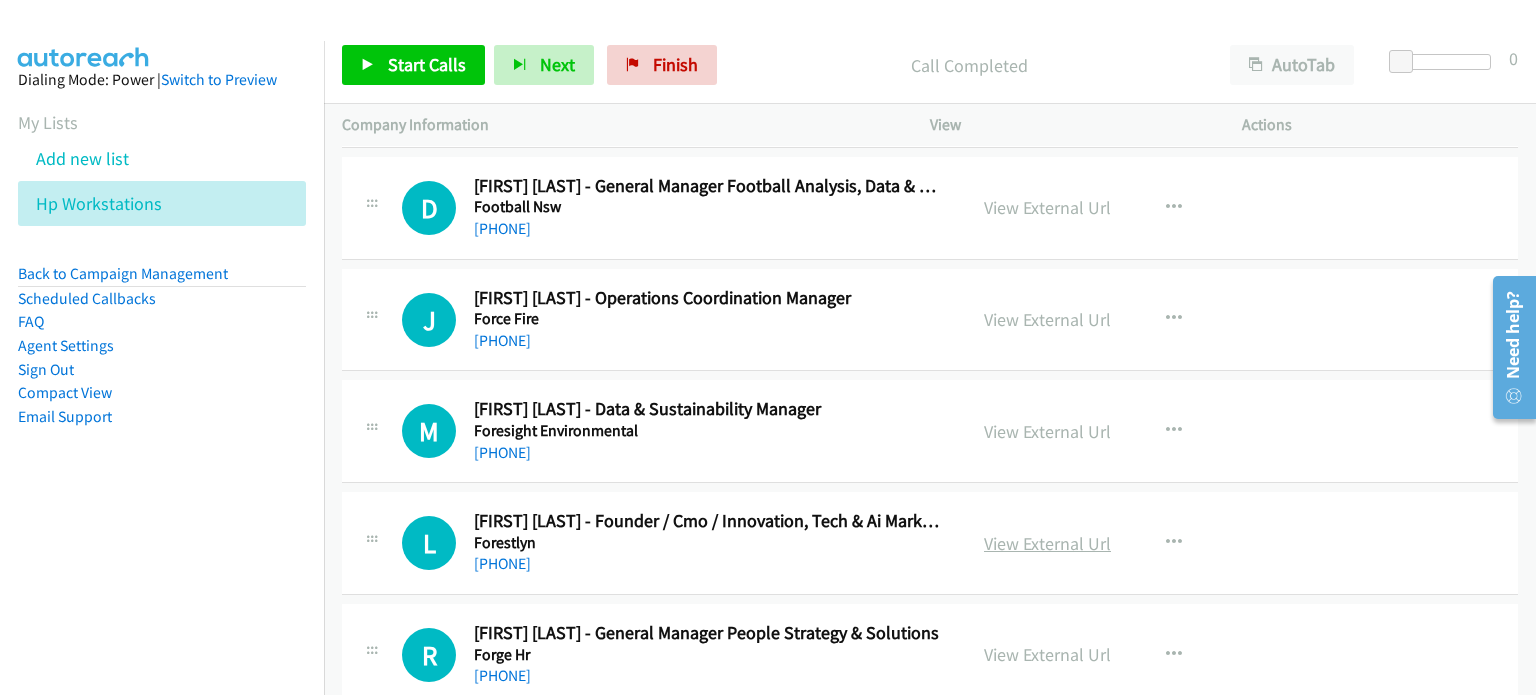 drag, startPoint x: 1192, startPoint y: 497, endPoint x: 1026, endPoint y: 538, distance: 170.9883 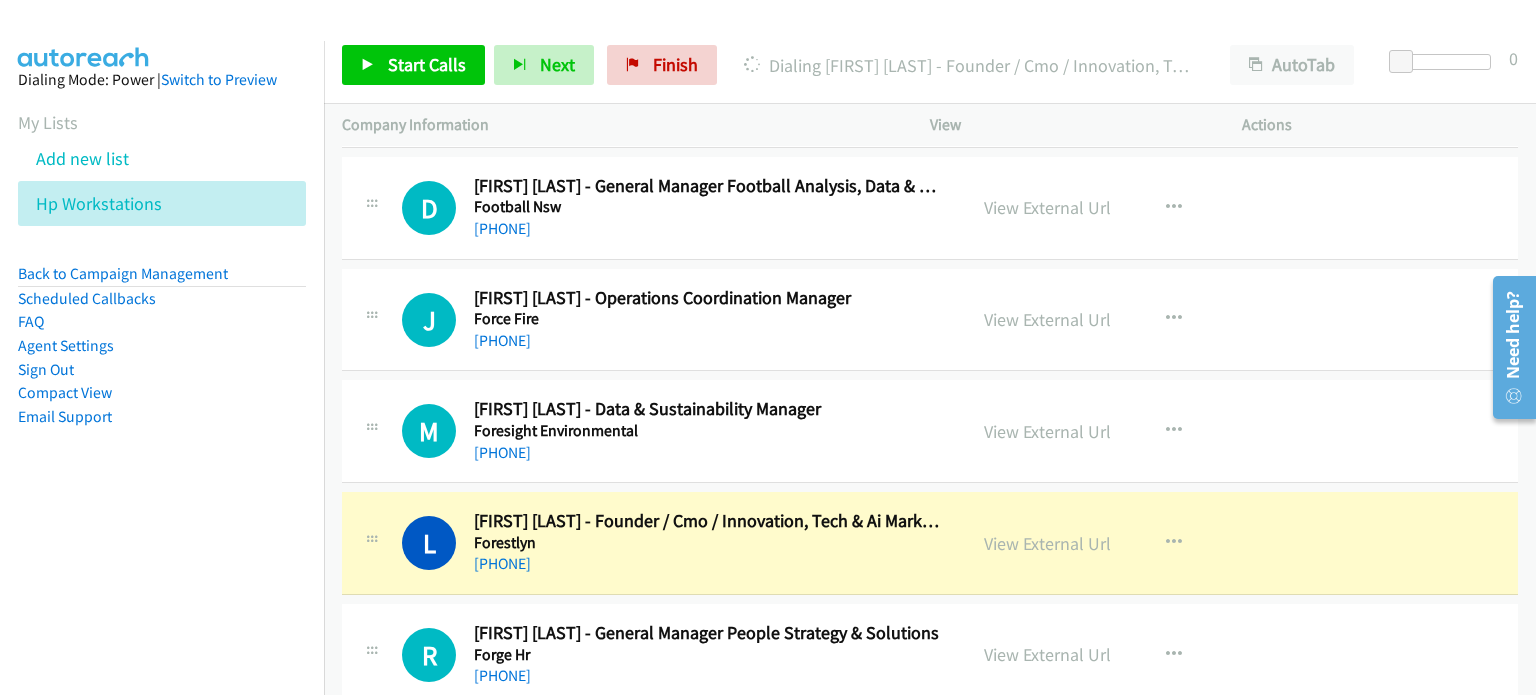 drag, startPoint x: 1096, startPoint y: 587, endPoint x: 1080, endPoint y: 563, distance: 28.84441 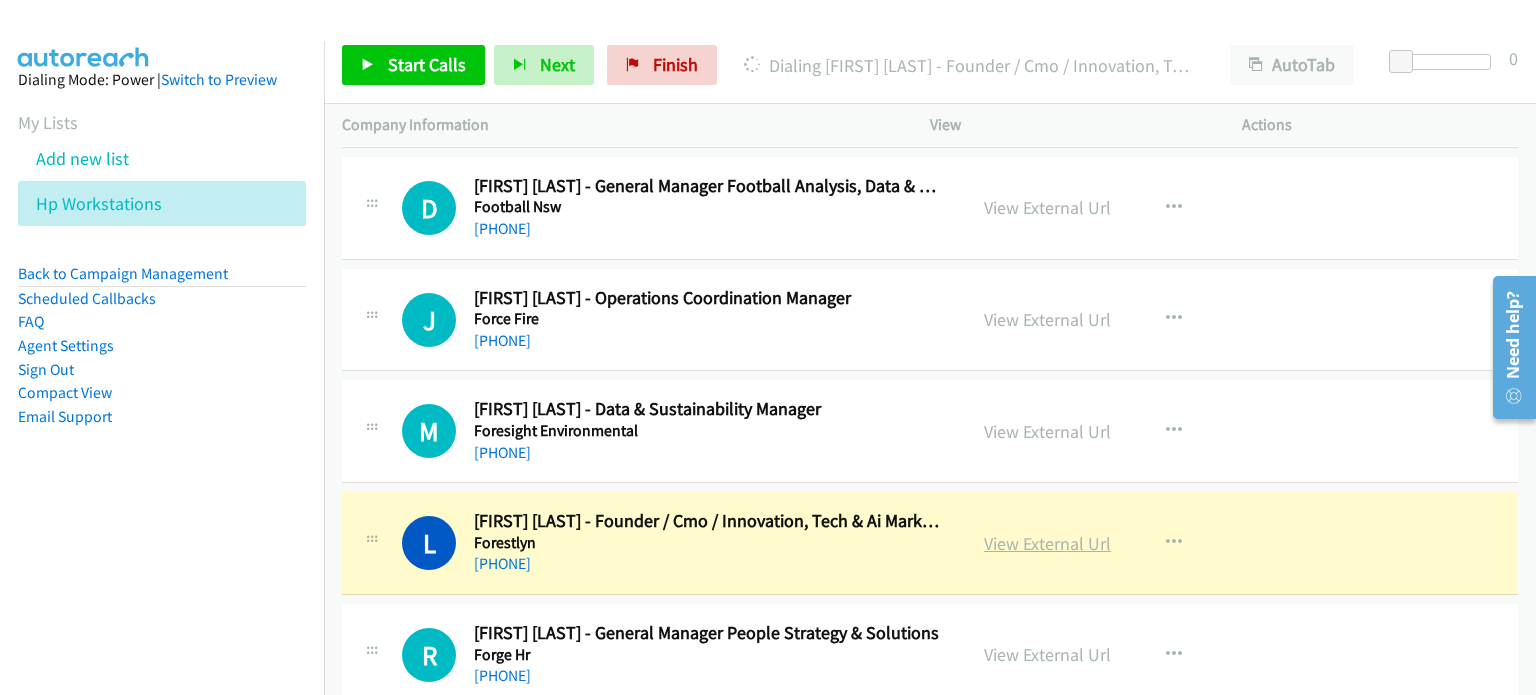click on "View External Url" at bounding box center [1047, 543] 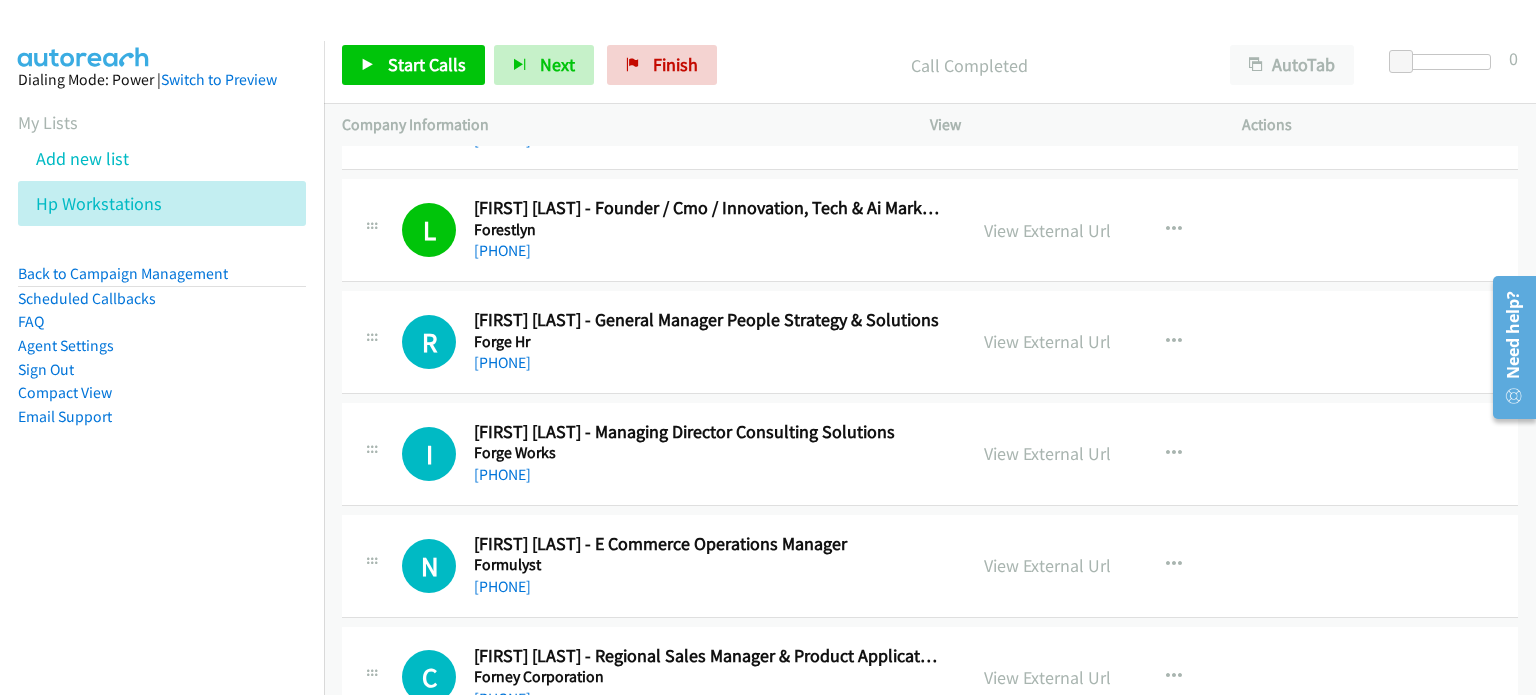 scroll, scrollTop: 1400, scrollLeft: 0, axis: vertical 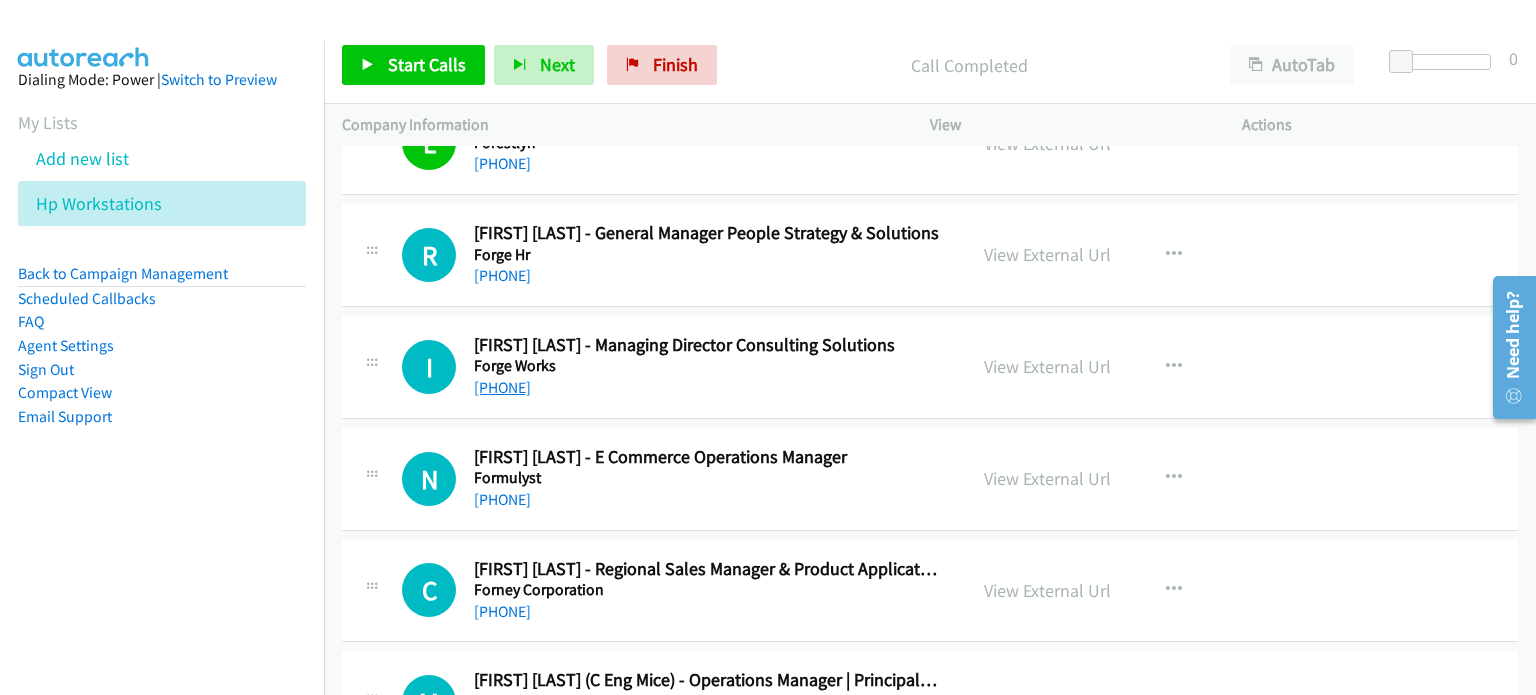 click on "+61 414 553 022" at bounding box center (502, 387) 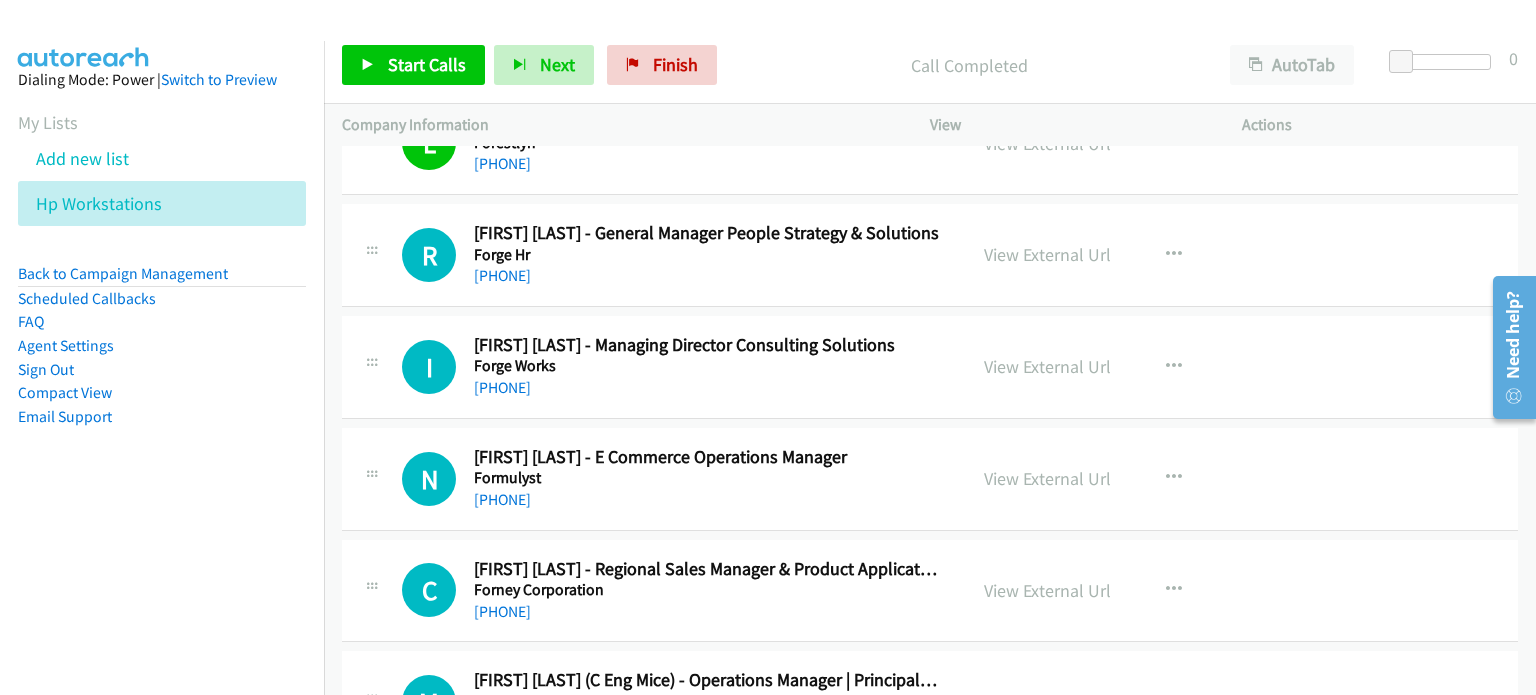 click on "View External Url
View External Url
Schedule/Manage Callback
Start Calls Here
Remove from list
Add to do not call list
Reset Call Status" at bounding box center [1131, 367] 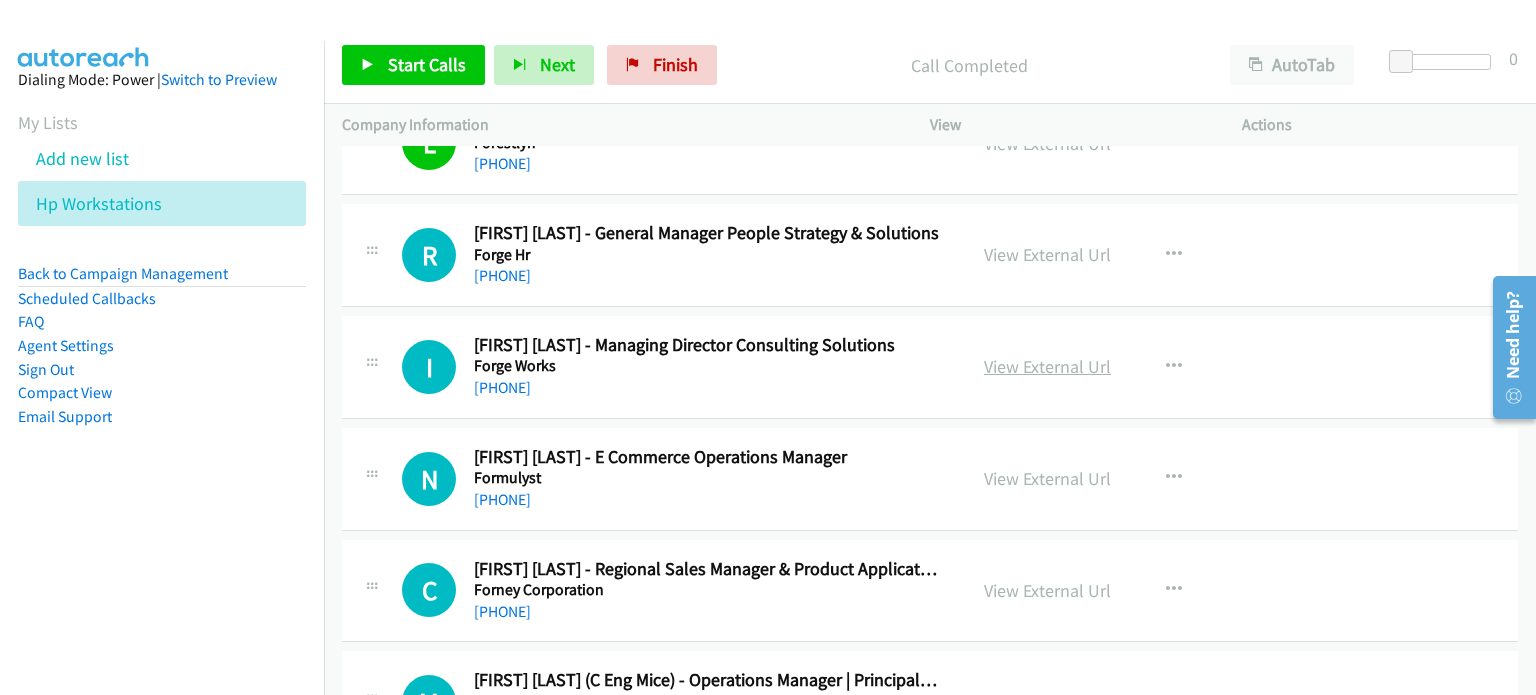 click on "View External Url" at bounding box center (1047, 366) 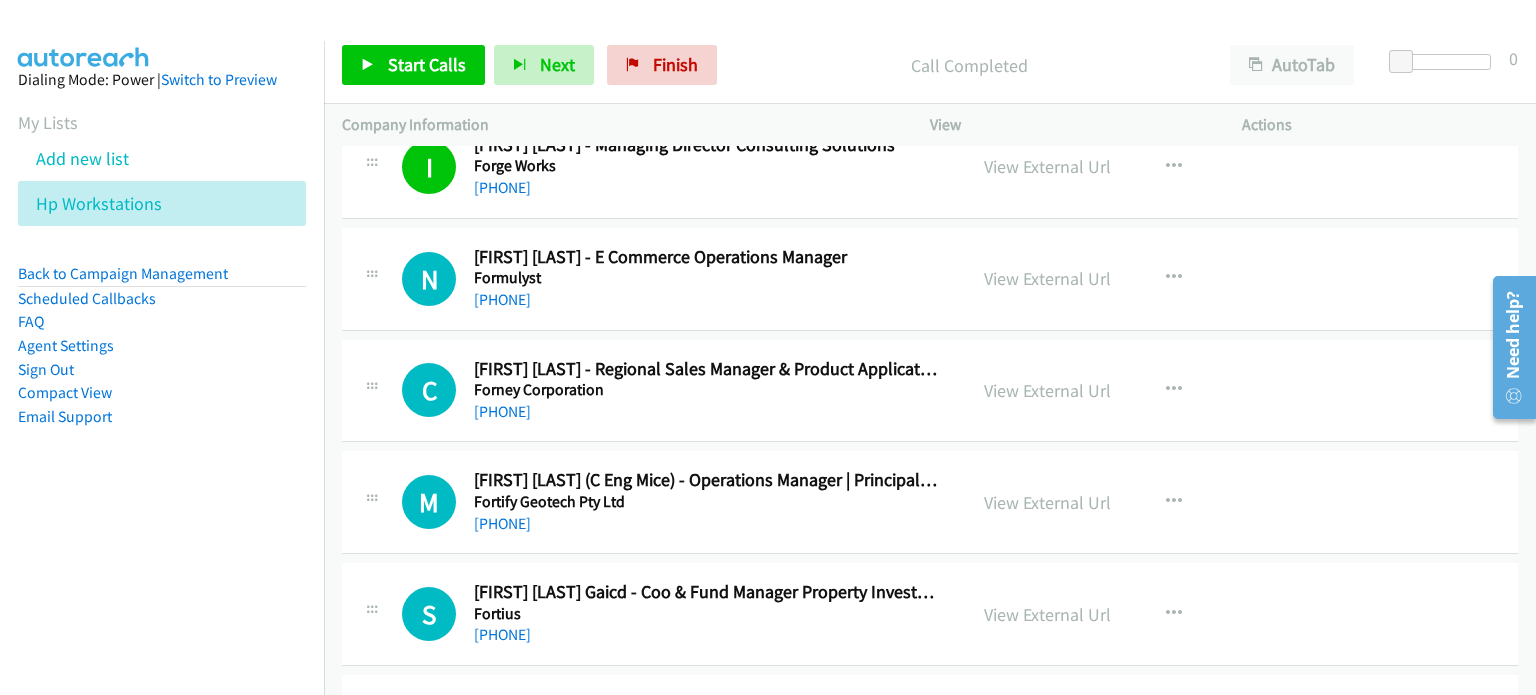 scroll, scrollTop: 1700, scrollLeft: 0, axis: vertical 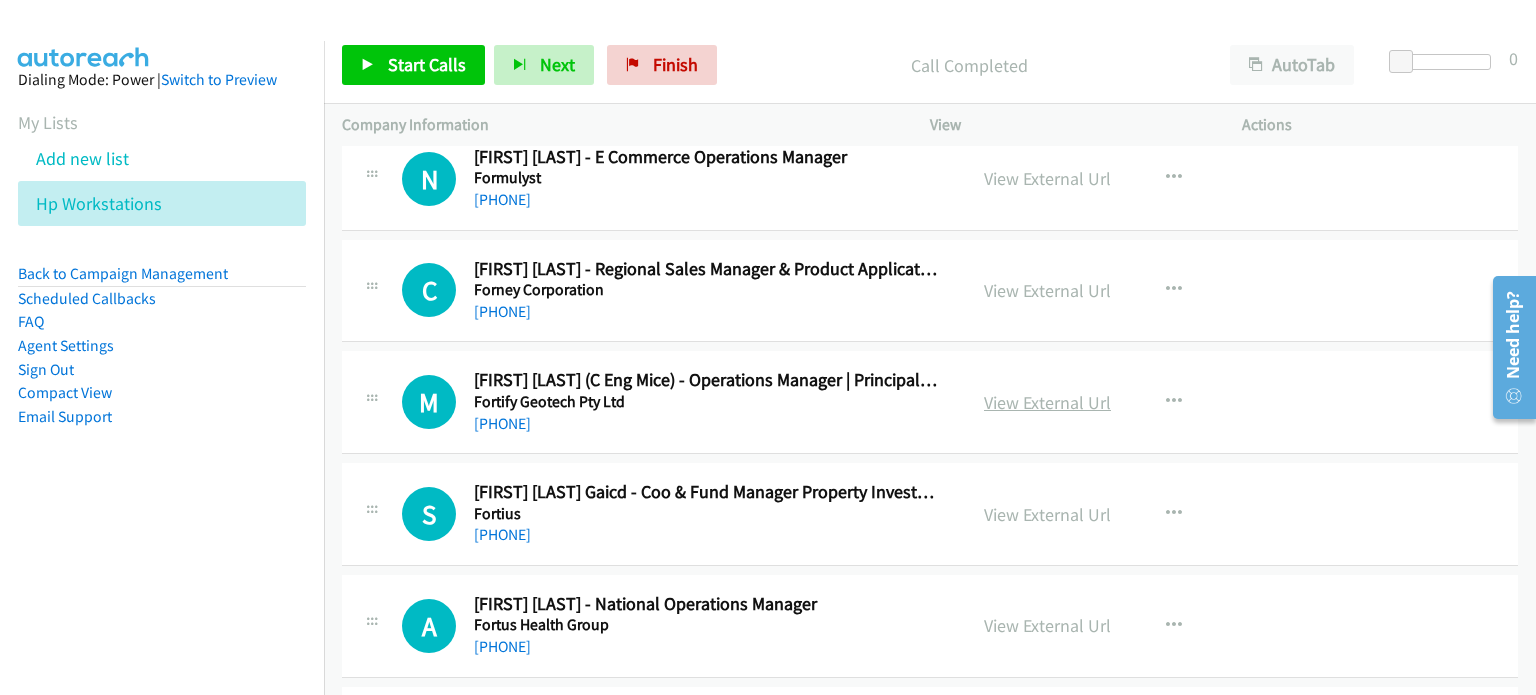 click on "View External Url" at bounding box center (1047, 402) 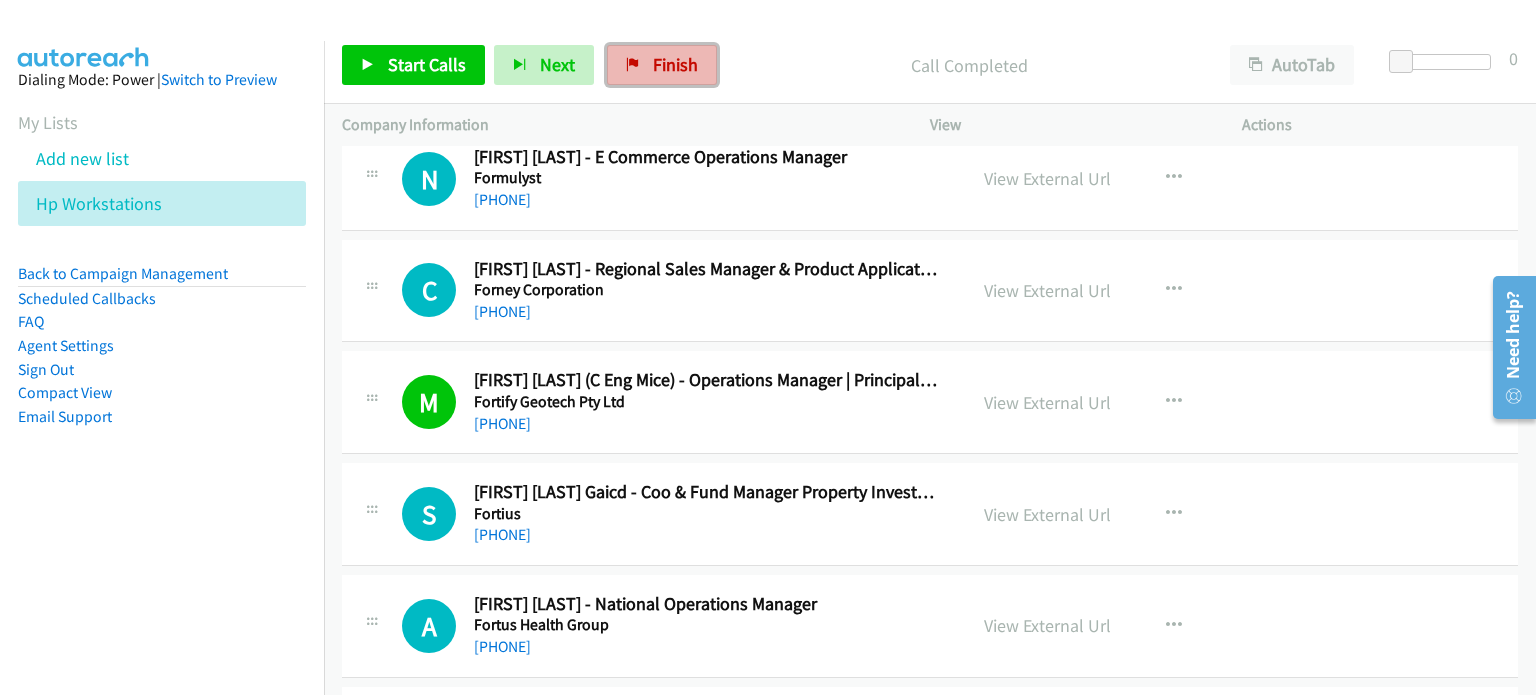 click on "Finish" at bounding box center (675, 64) 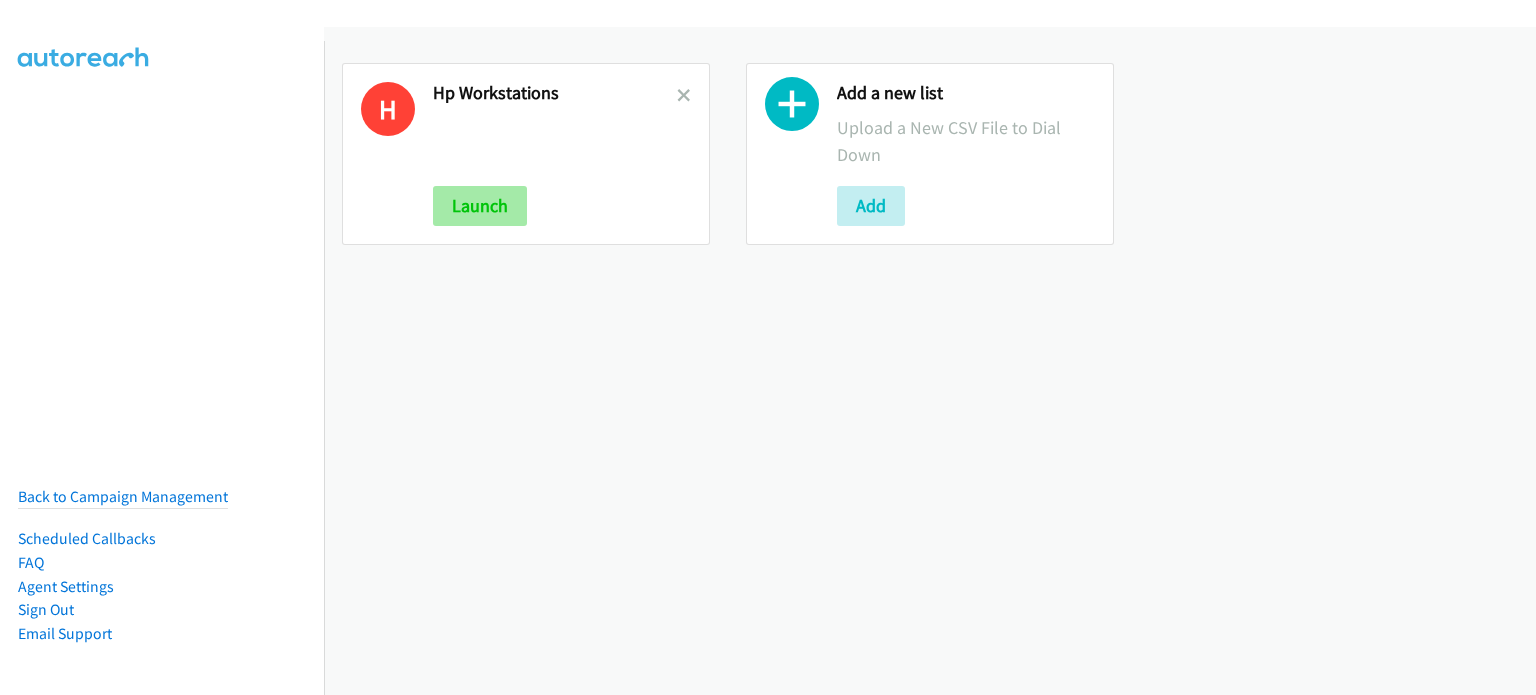 scroll, scrollTop: 0, scrollLeft: 0, axis: both 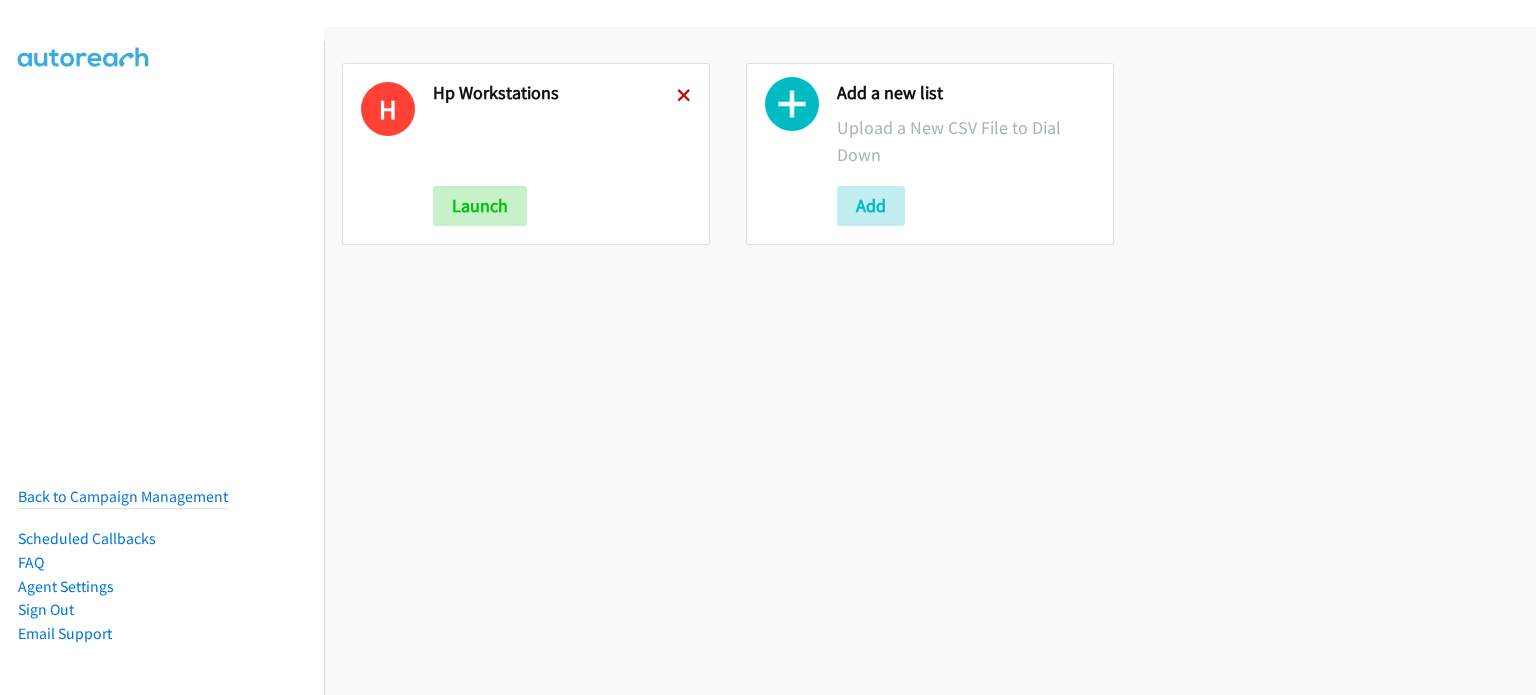 click at bounding box center [684, 97] 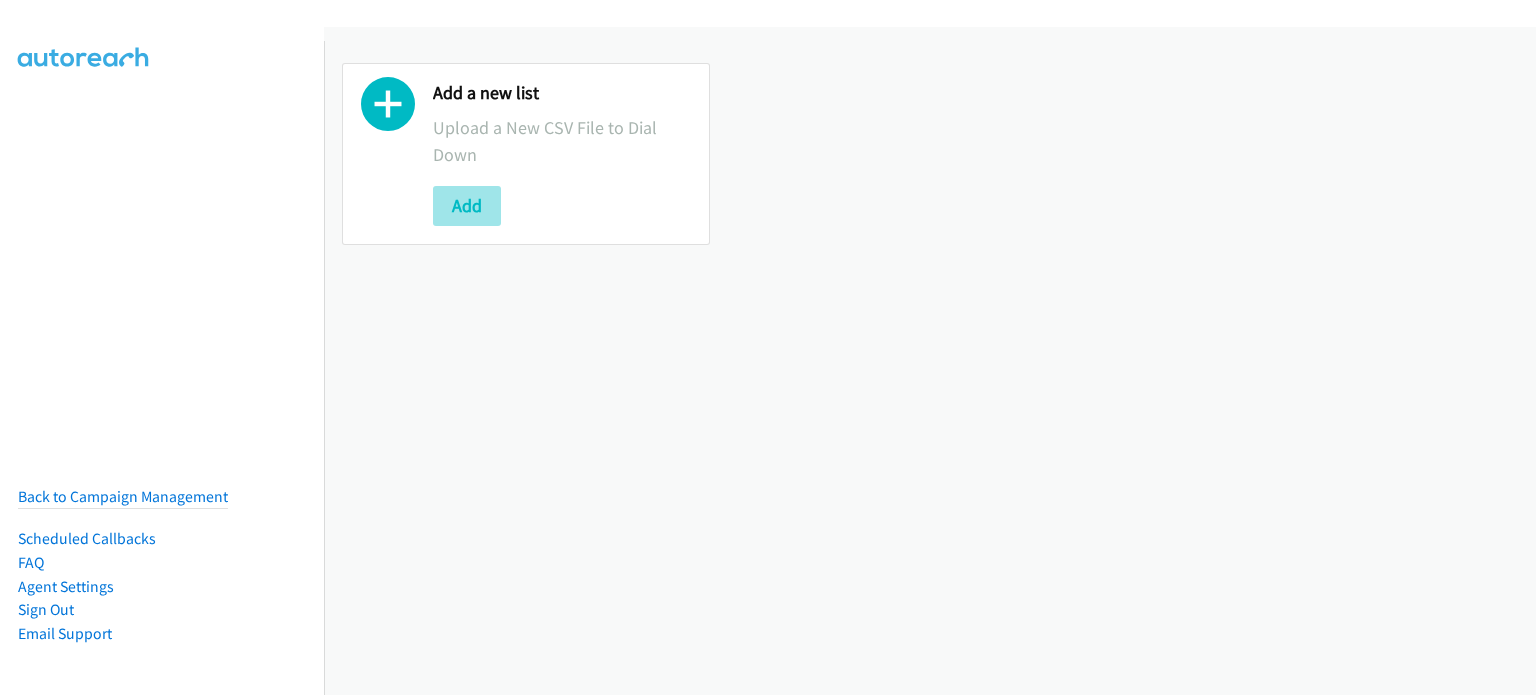 scroll, scrollTop: 0, scrollLeft: 0, axis: both 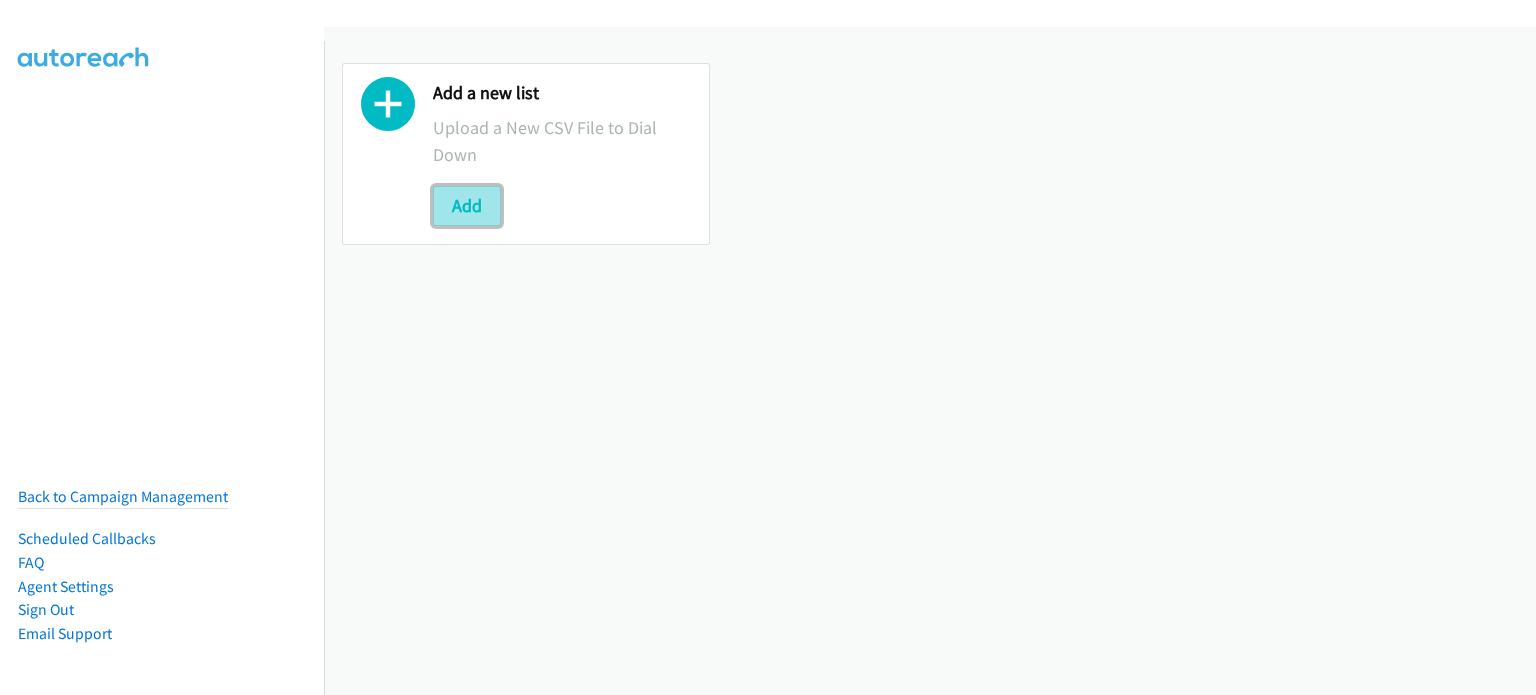 click on "Add" at bounding box center [467, 206] 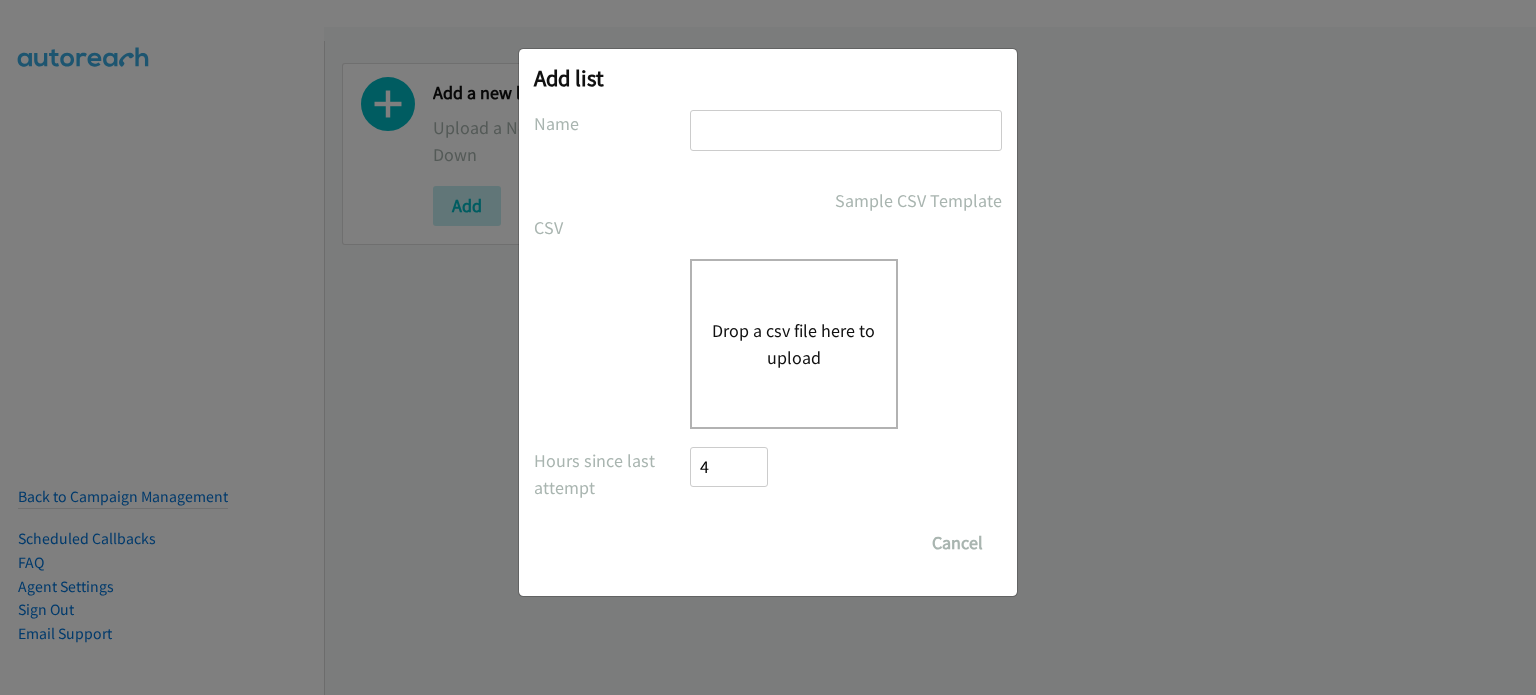 click at bounding box center (846, 130) 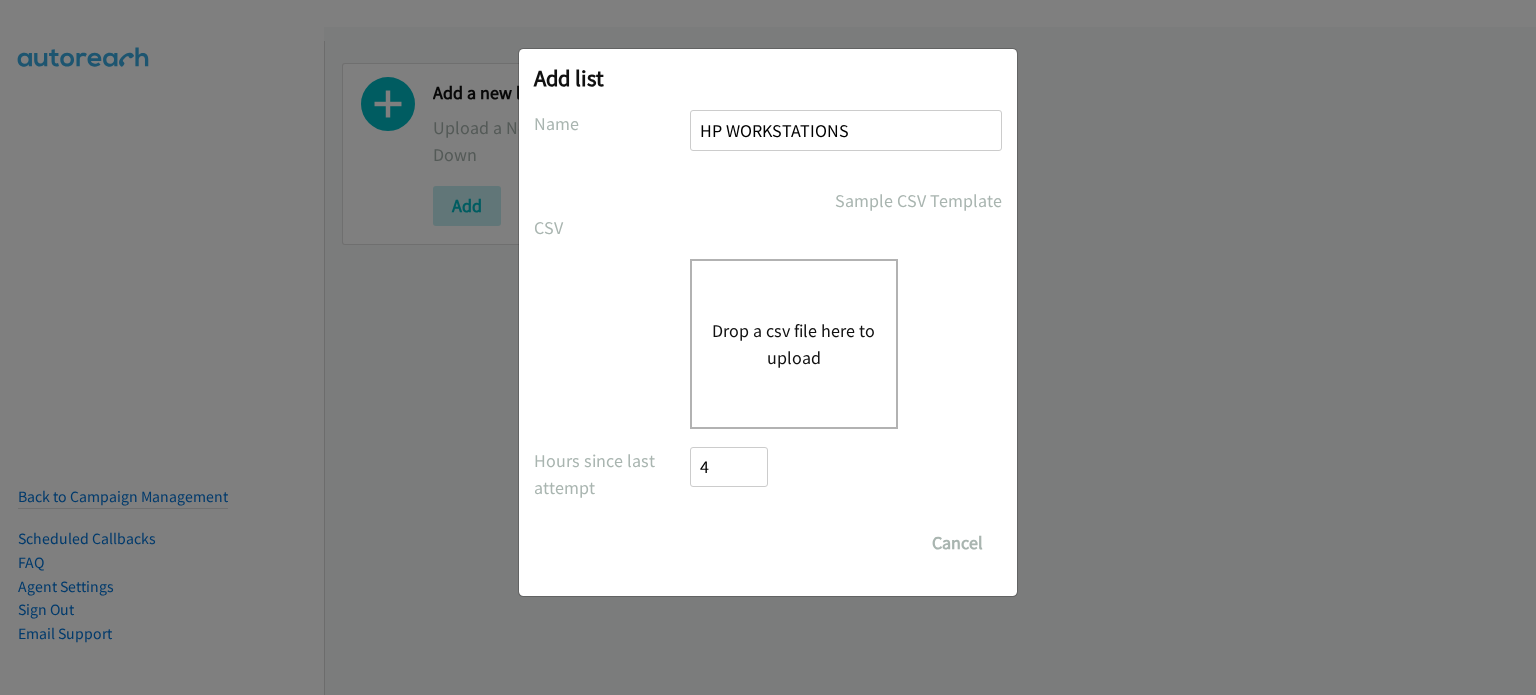 click on "Drop a csv file here to upload" at bounding box center [794, 344] 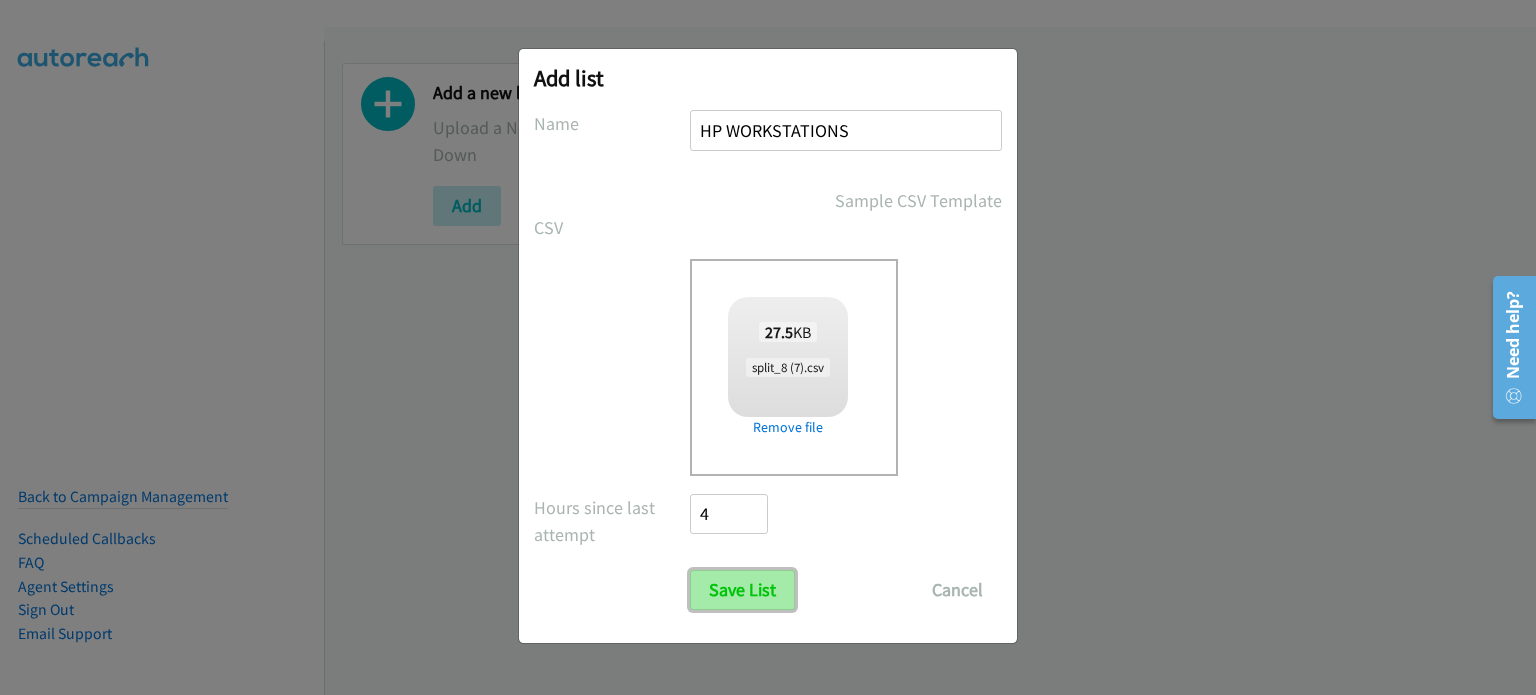 click on "Save List" at bounding box center [742, 590] 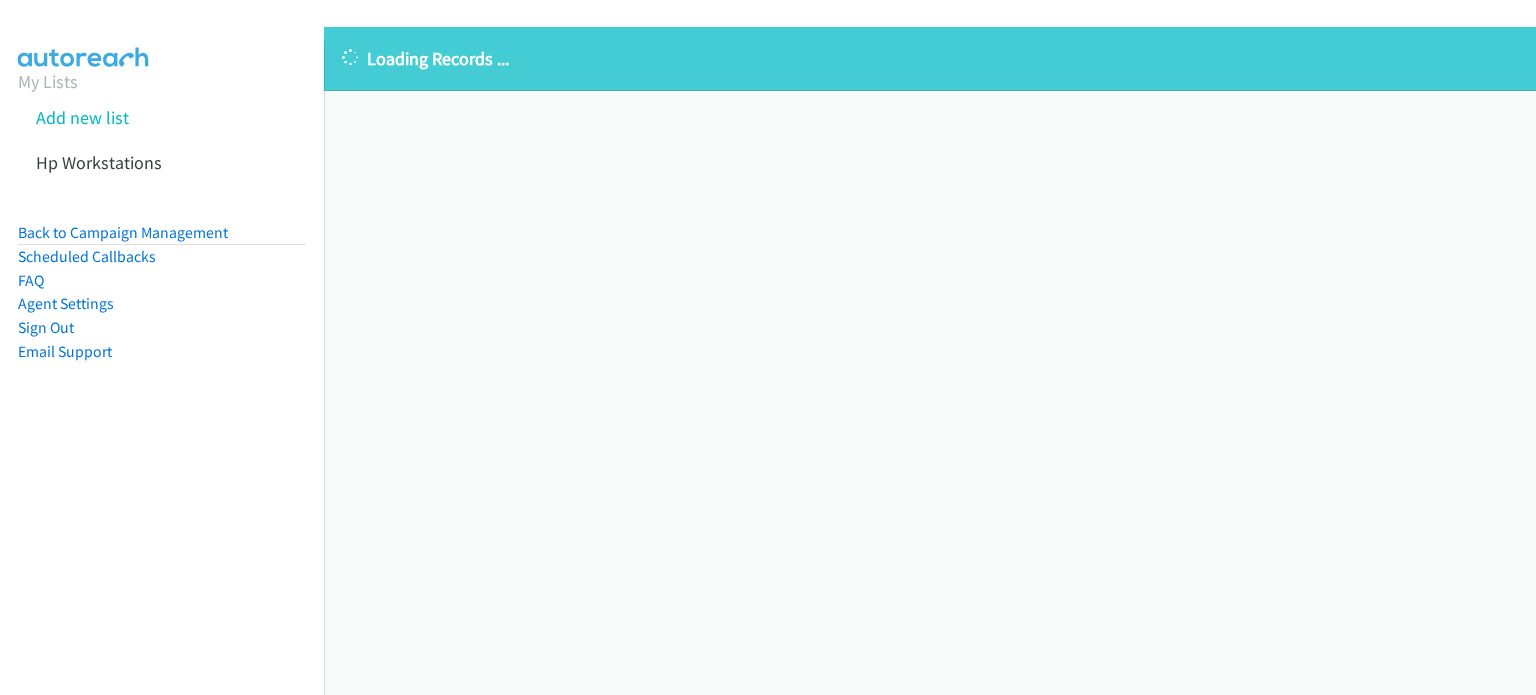 scroll, scrollTop: 0, scrollLeft: 0, axis: both 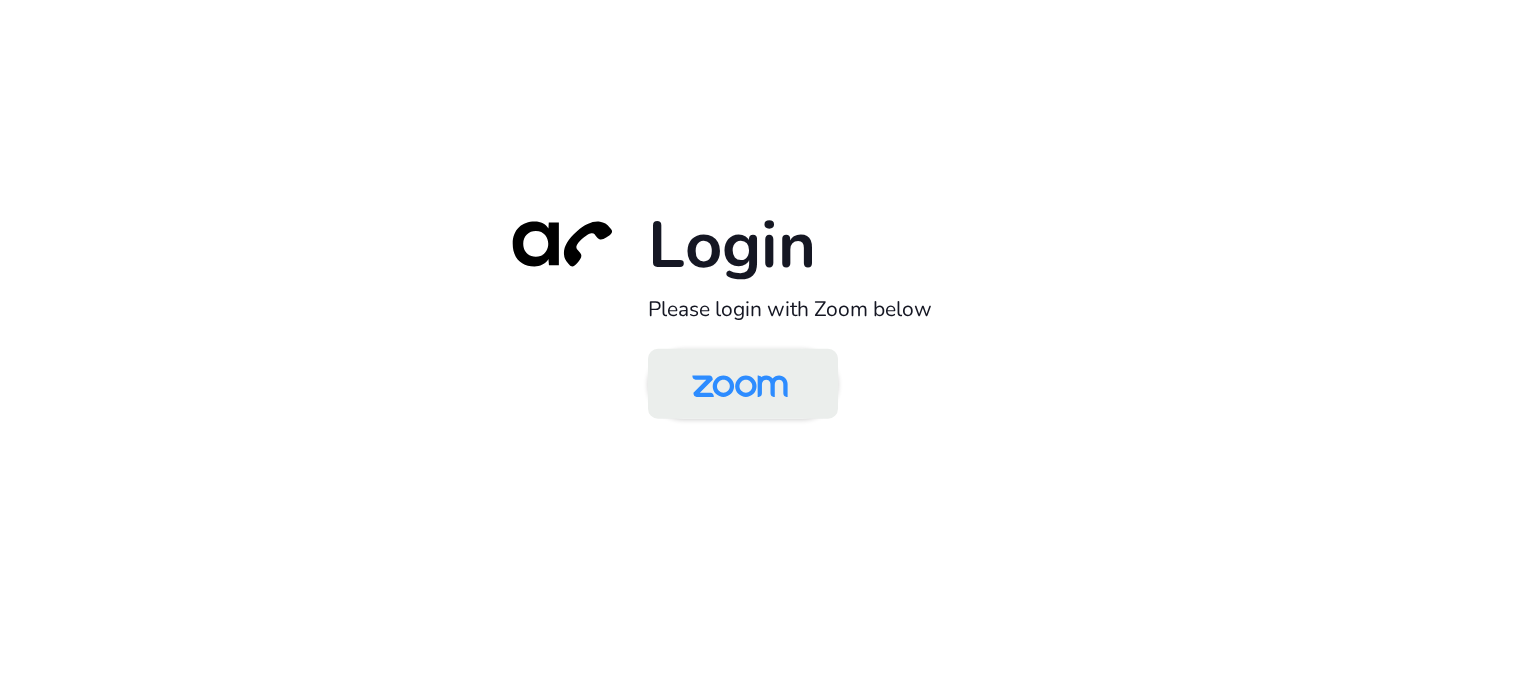 click at bounding box center (740, 385) 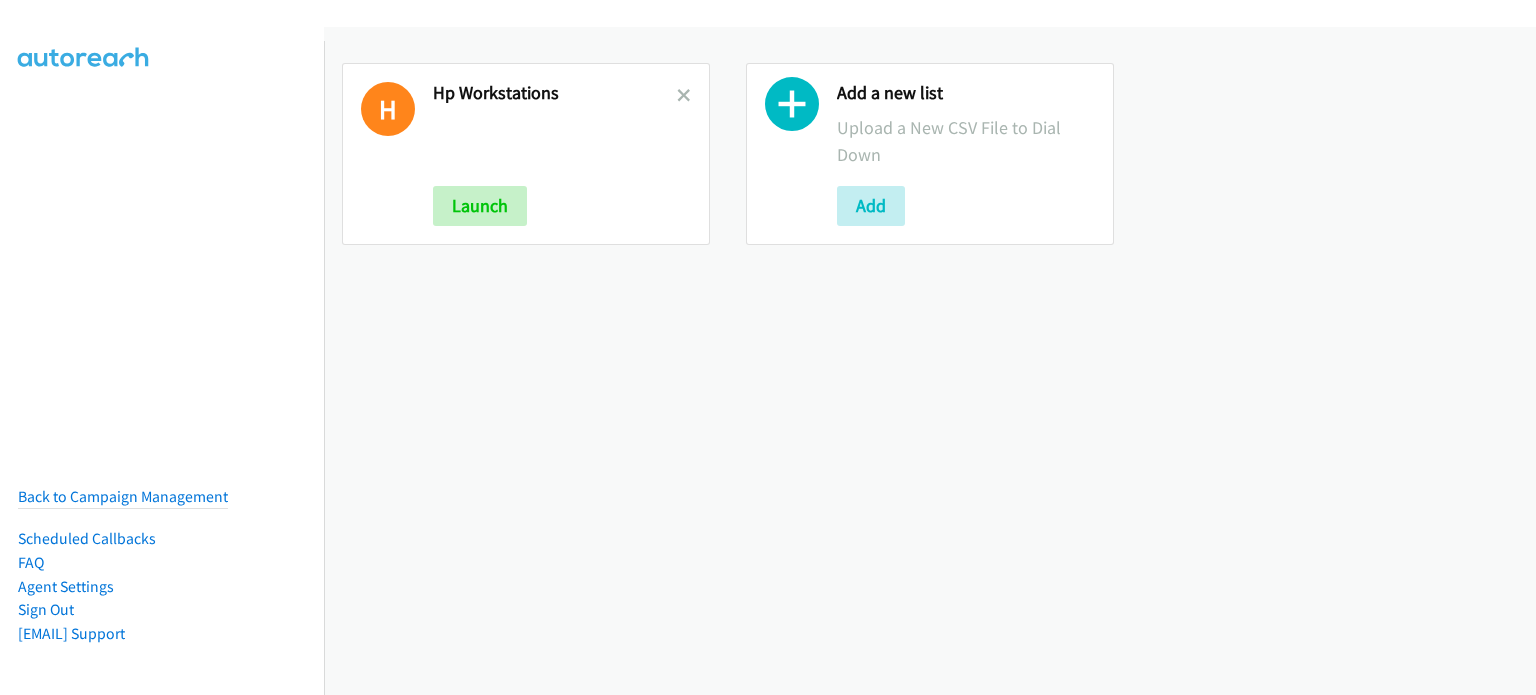 scroll, scrollTop: 0, scrollLeft: 0, axis: both 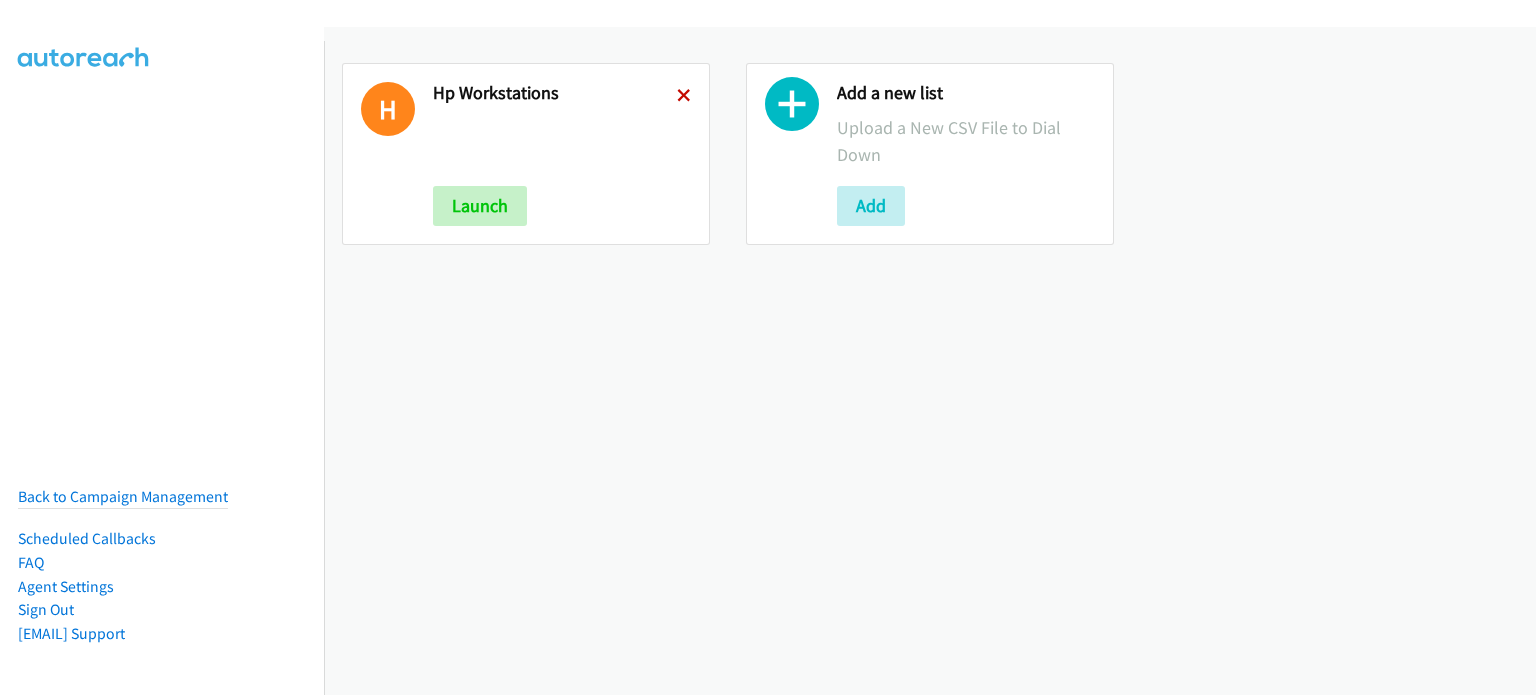 click at bounding box center (684, 97) 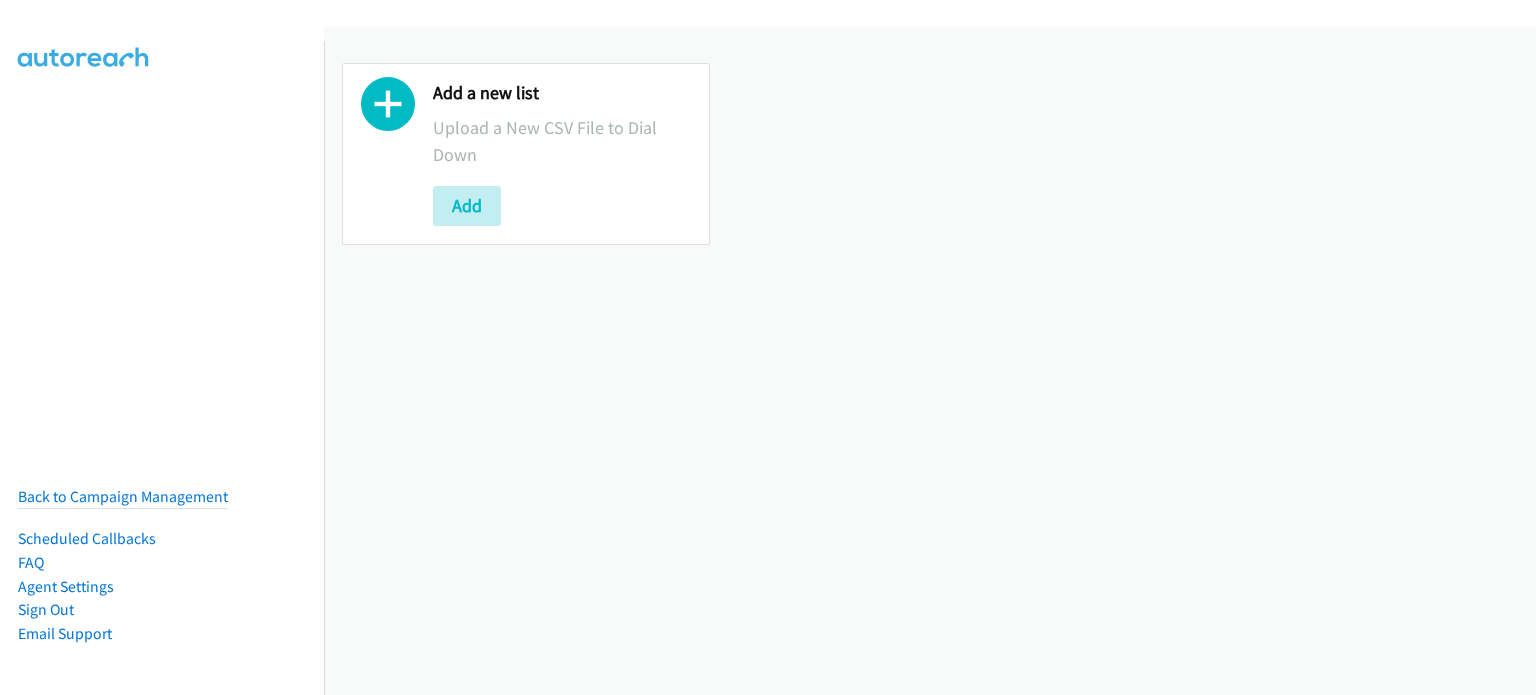 scroll, scrollTop: 0, scrollLeft: 0, axis: both 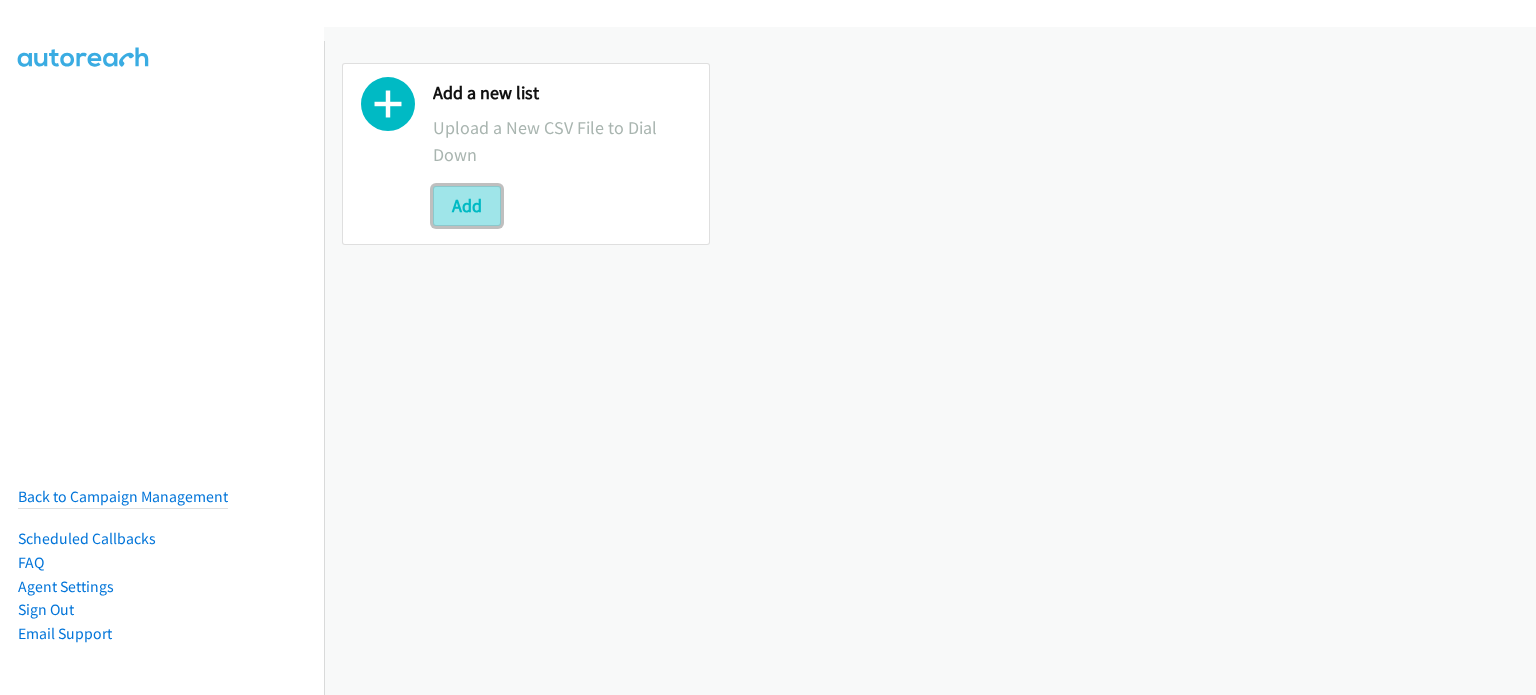 click on "Add" at bounding box center (467, 206) 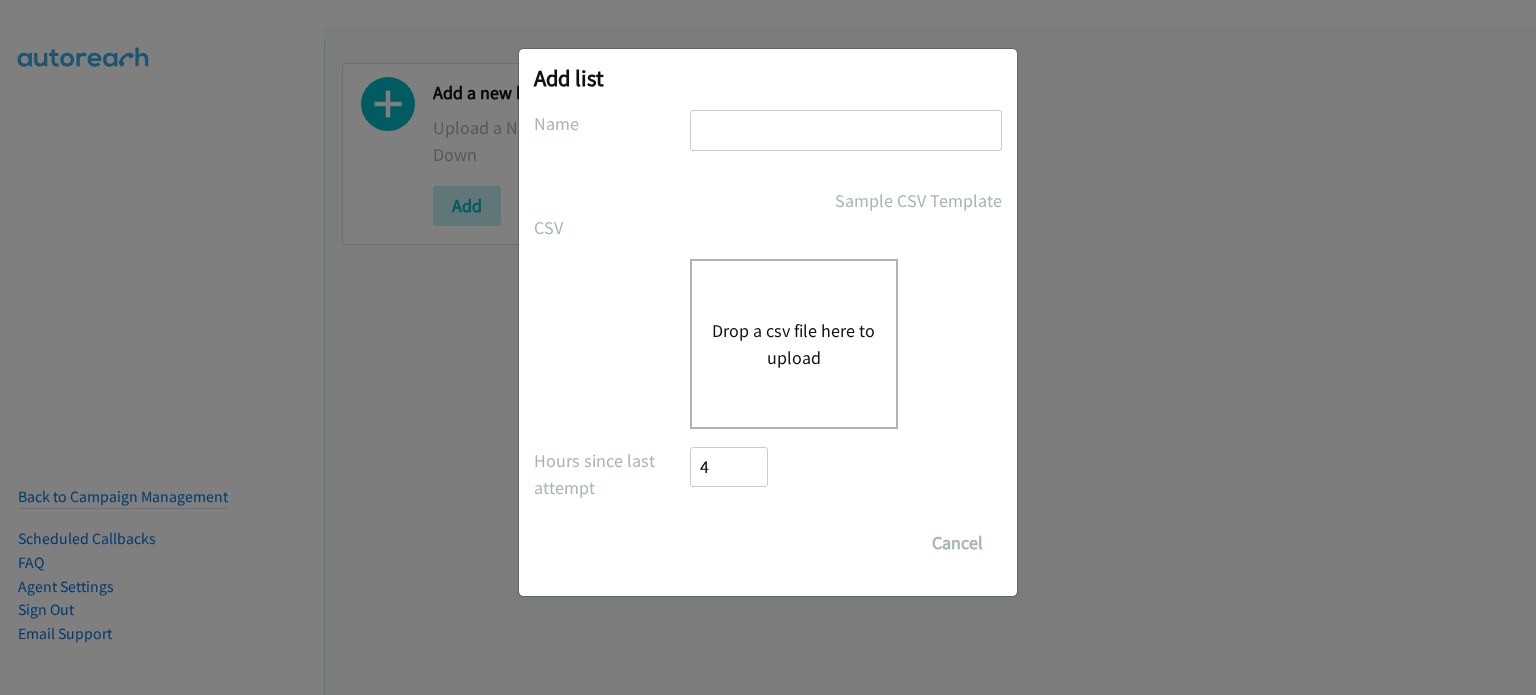 drag, startPoint x: 766, startPoint y: 125, endPoint x: 764, endPoint y: 148, distance: 23.086792 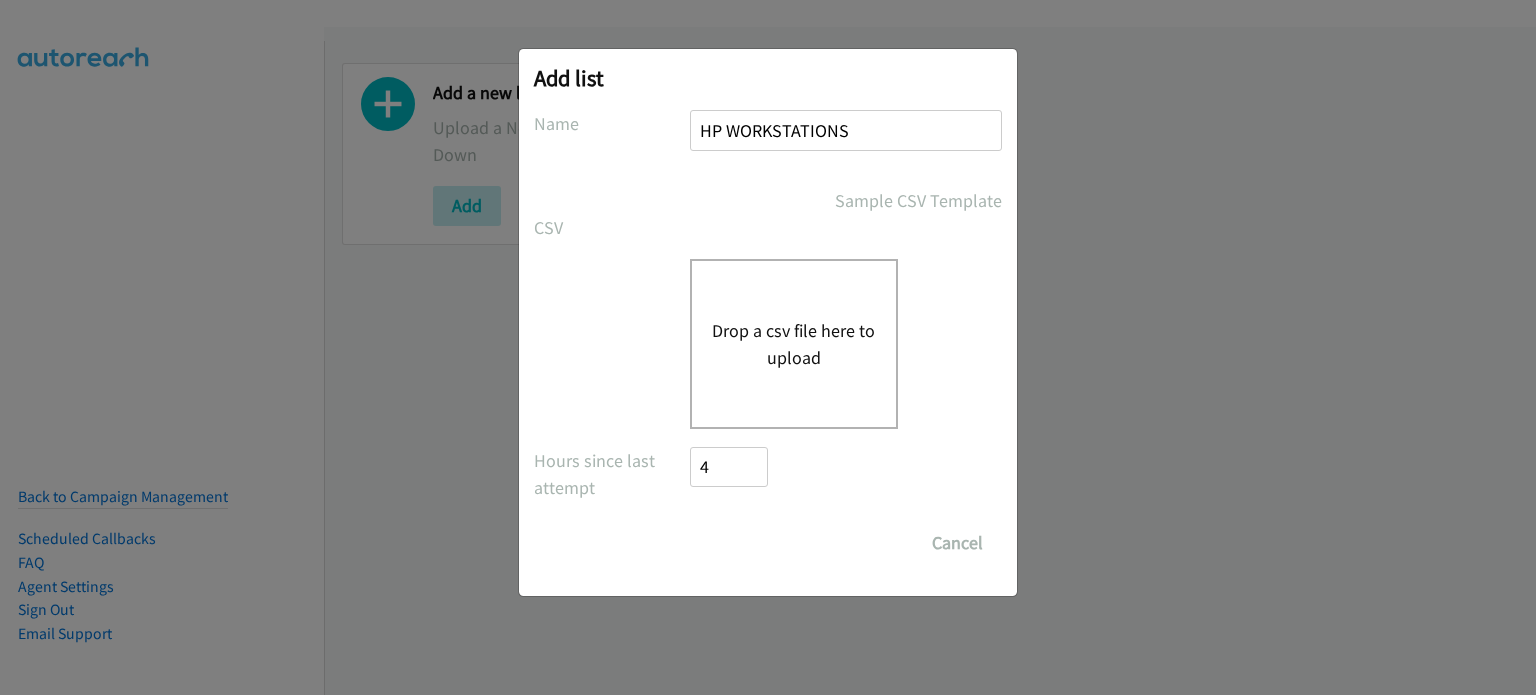 click on "Drop a csv file here to upload" at bounding box center (794, 344) 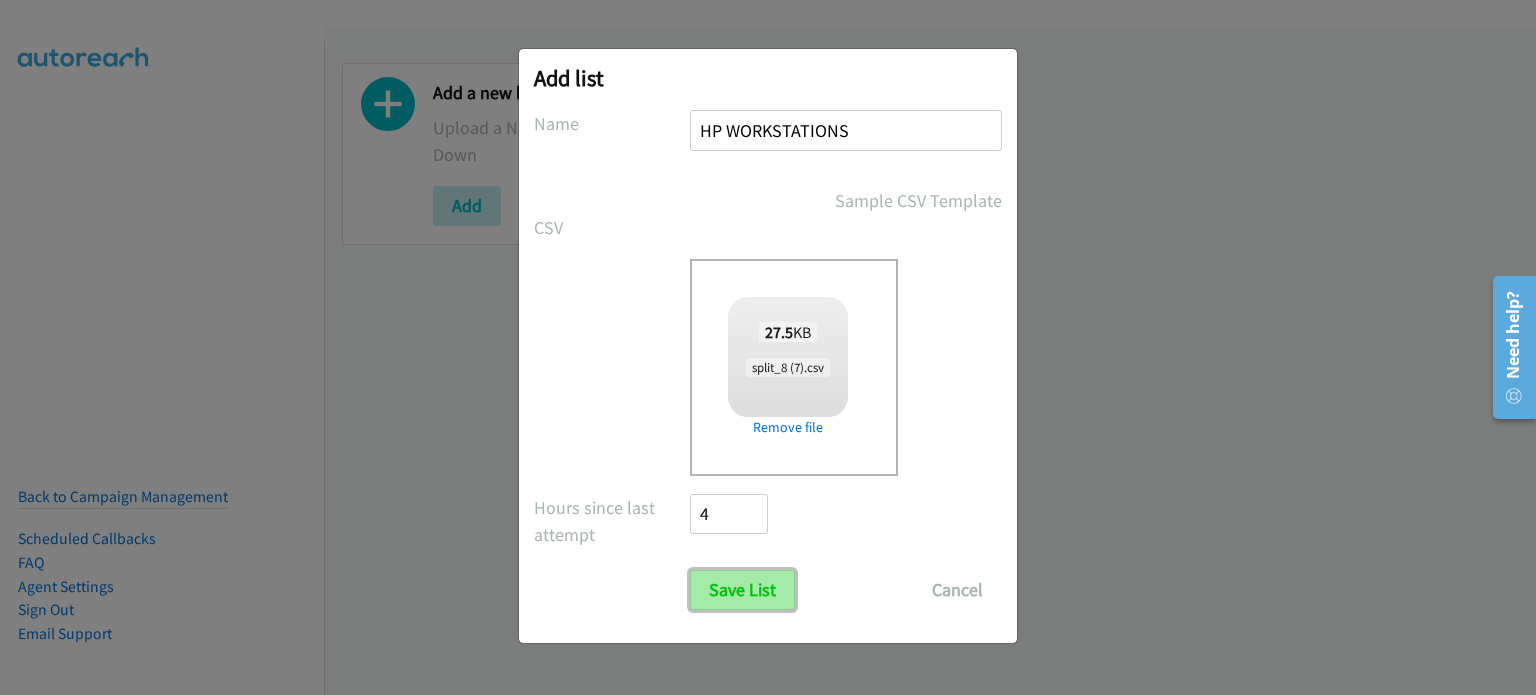 click on "Save List" at bounding box center [742, 590] 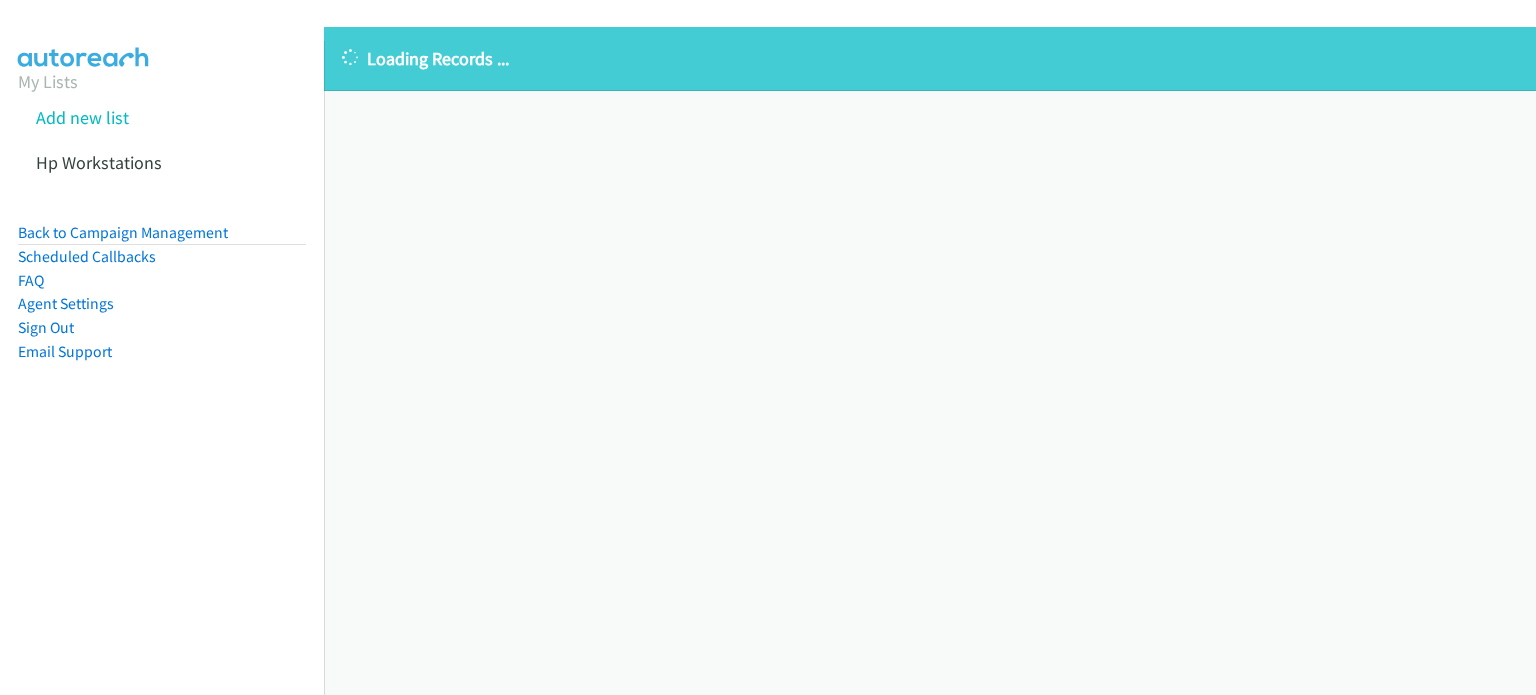 scroll, scrollTop: 0, scrollLeft: 0, axis: both 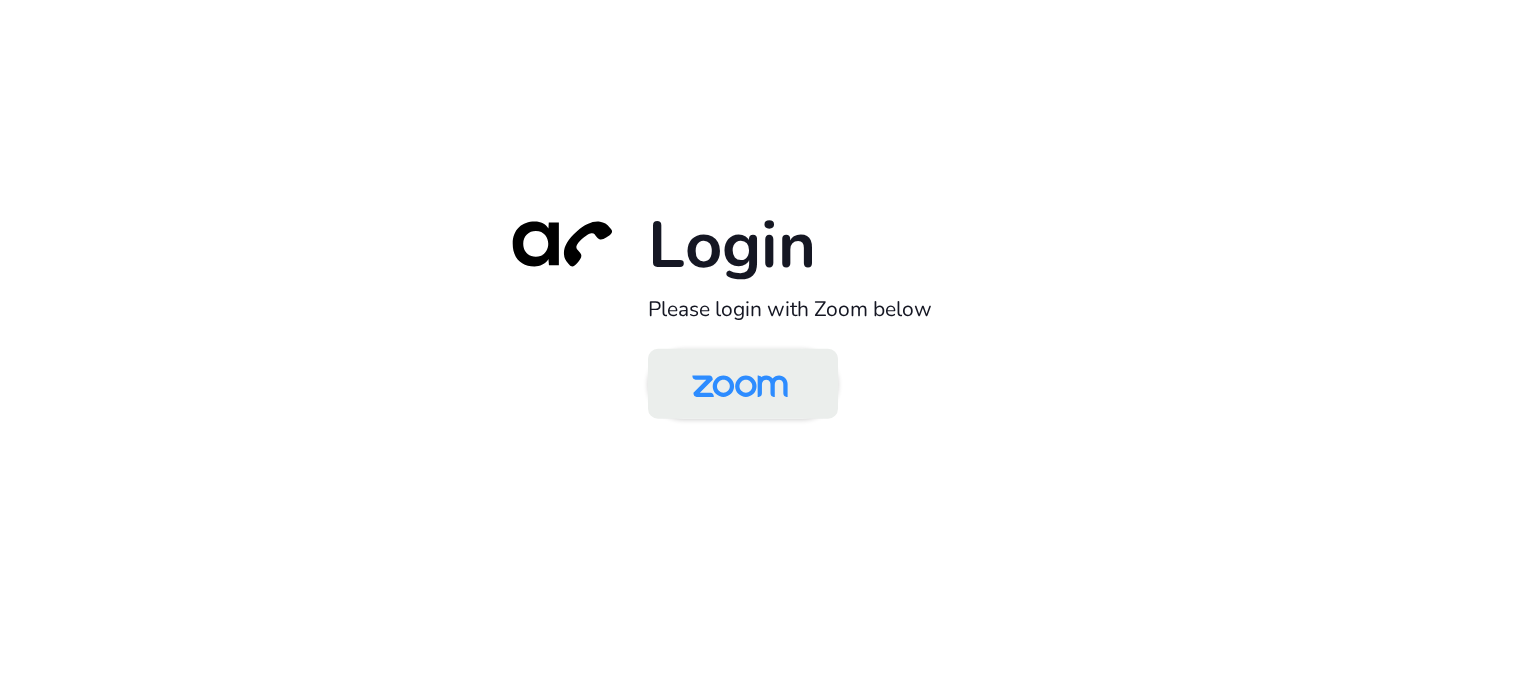 click at bounding box center (740, 385) 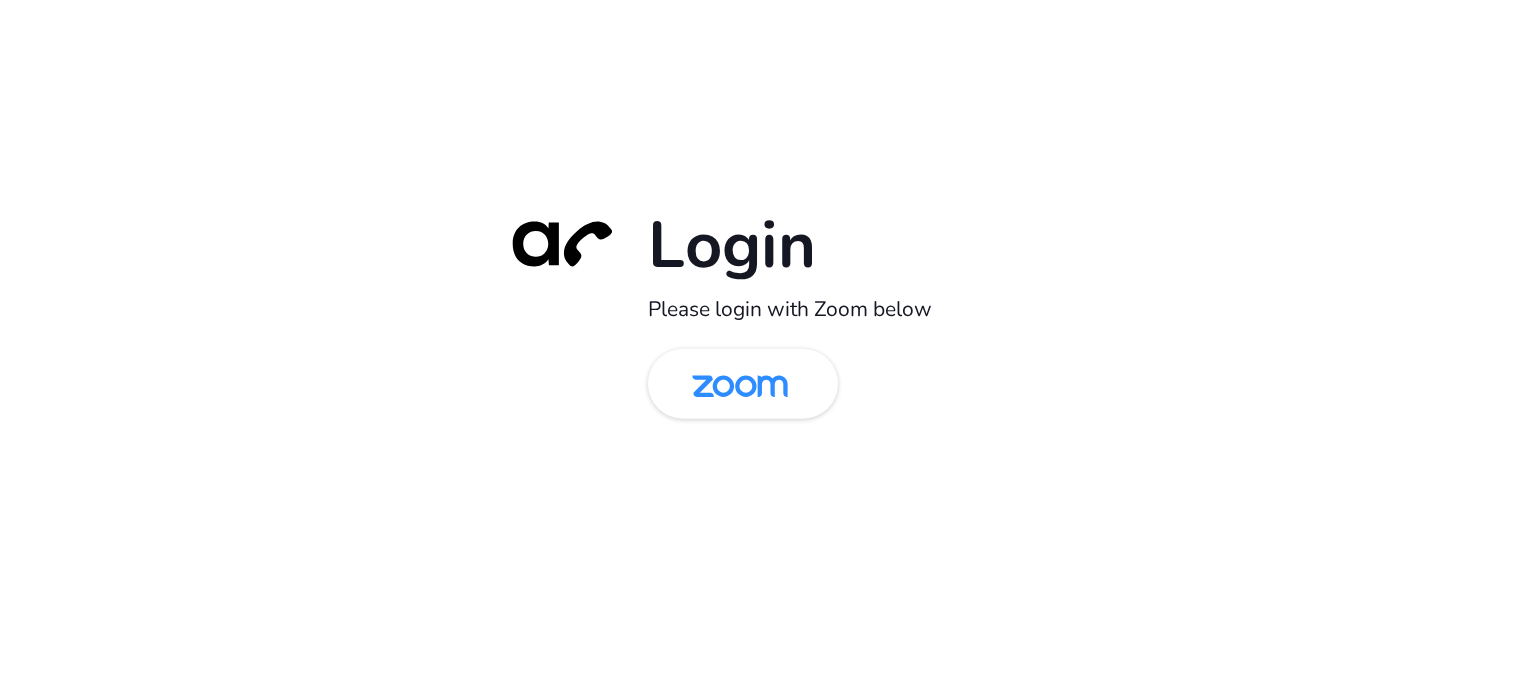 scroll, scrollTop: 0, scrollLeft: 0, axis: both 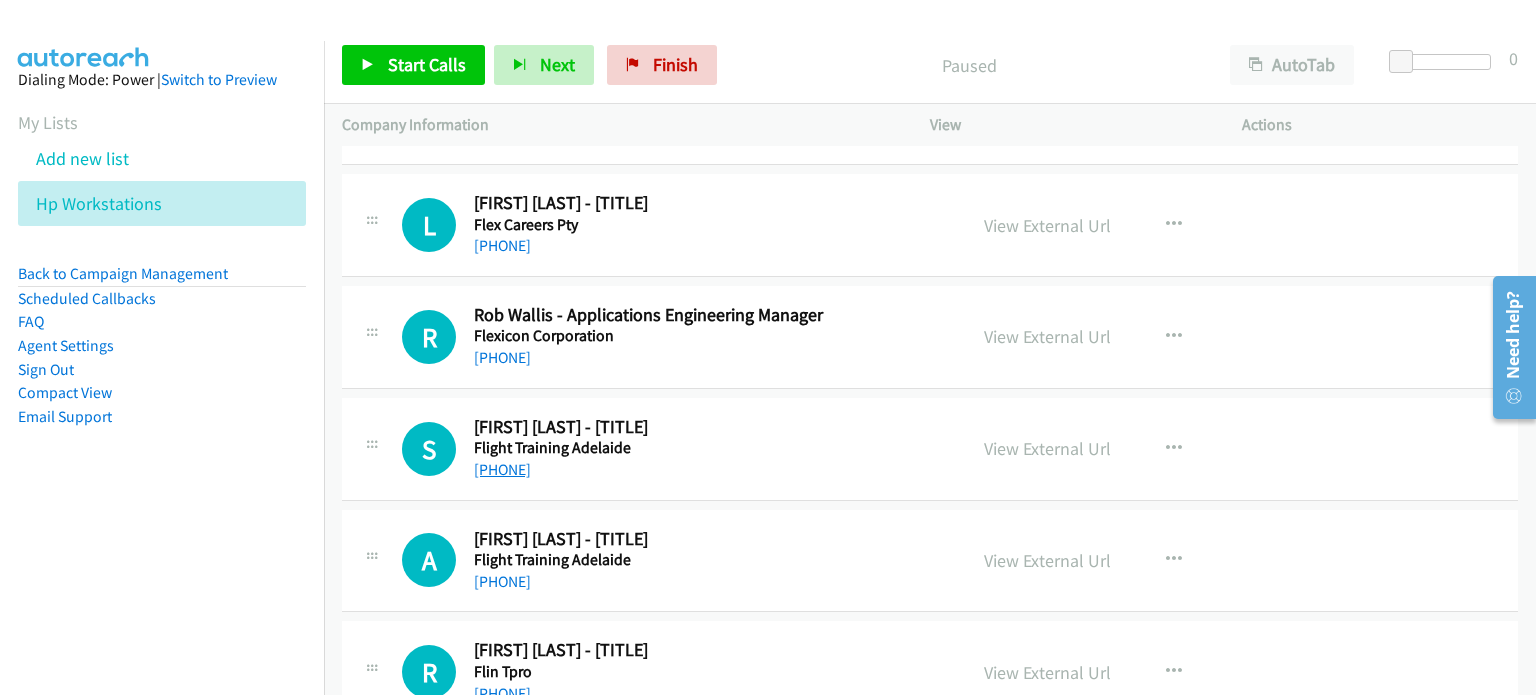 click on "+61 8 8209 4300" at bounding box center [502, 469] 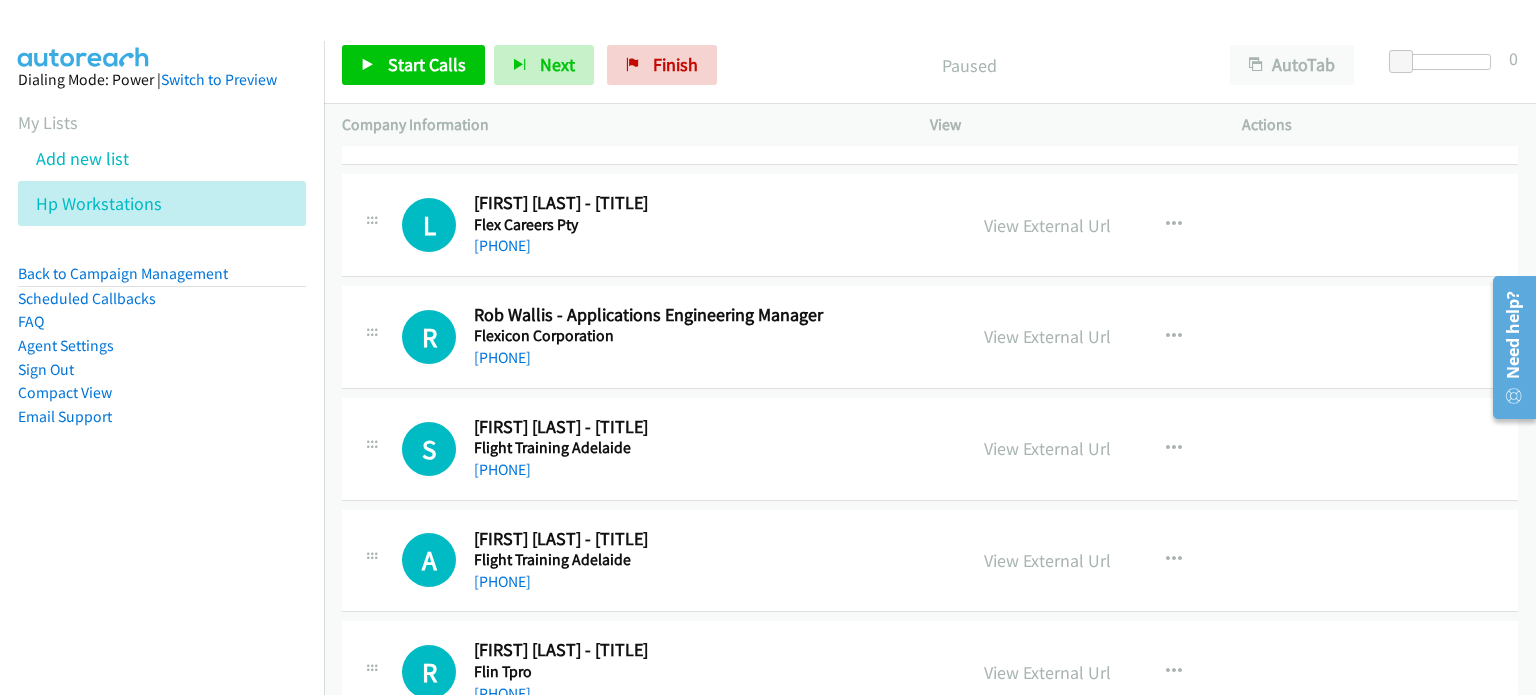 click on "View External Url
View External Url
Schedule/Manage Callback
Start Calls Here
Remove from list
Add to do not call list
Reset Call Status" at bounding box center (1131, 449) 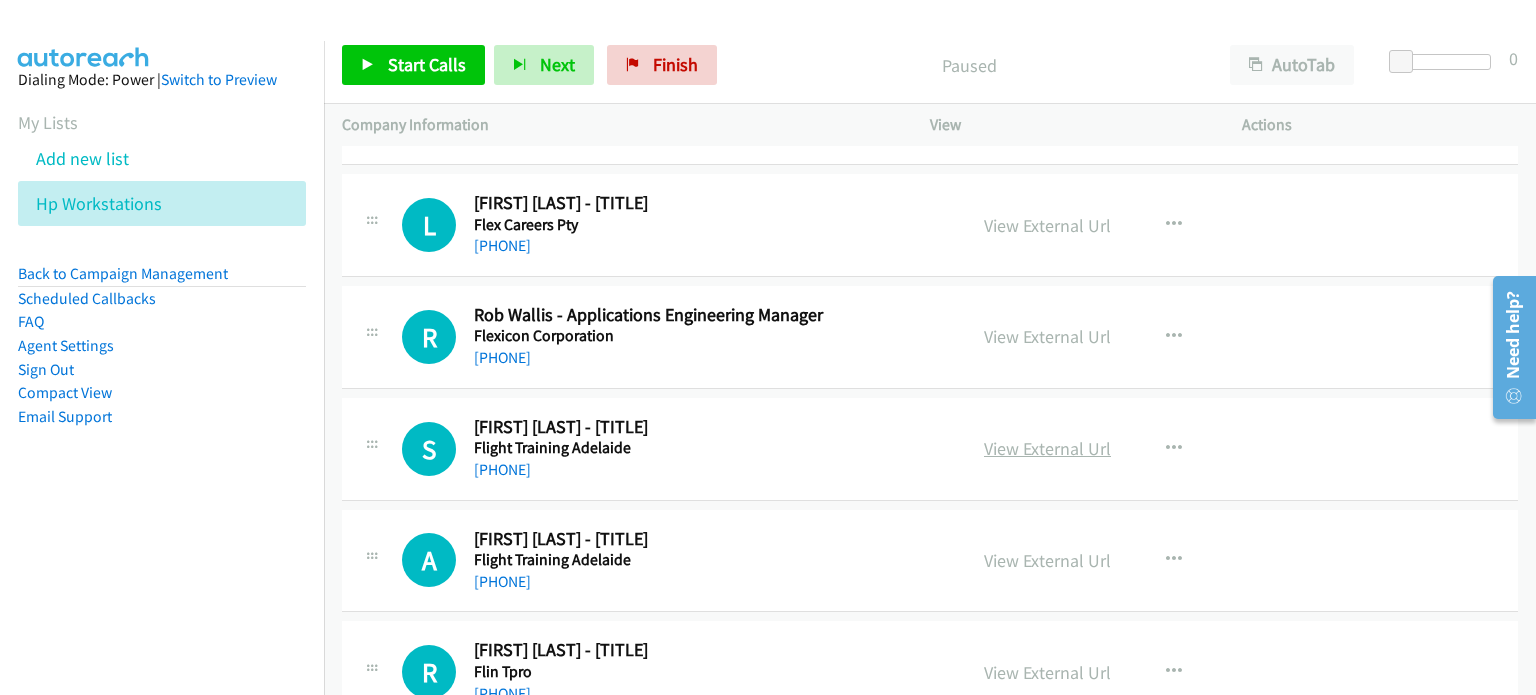 click on "View External Url" at bounding box center (1047, 448) 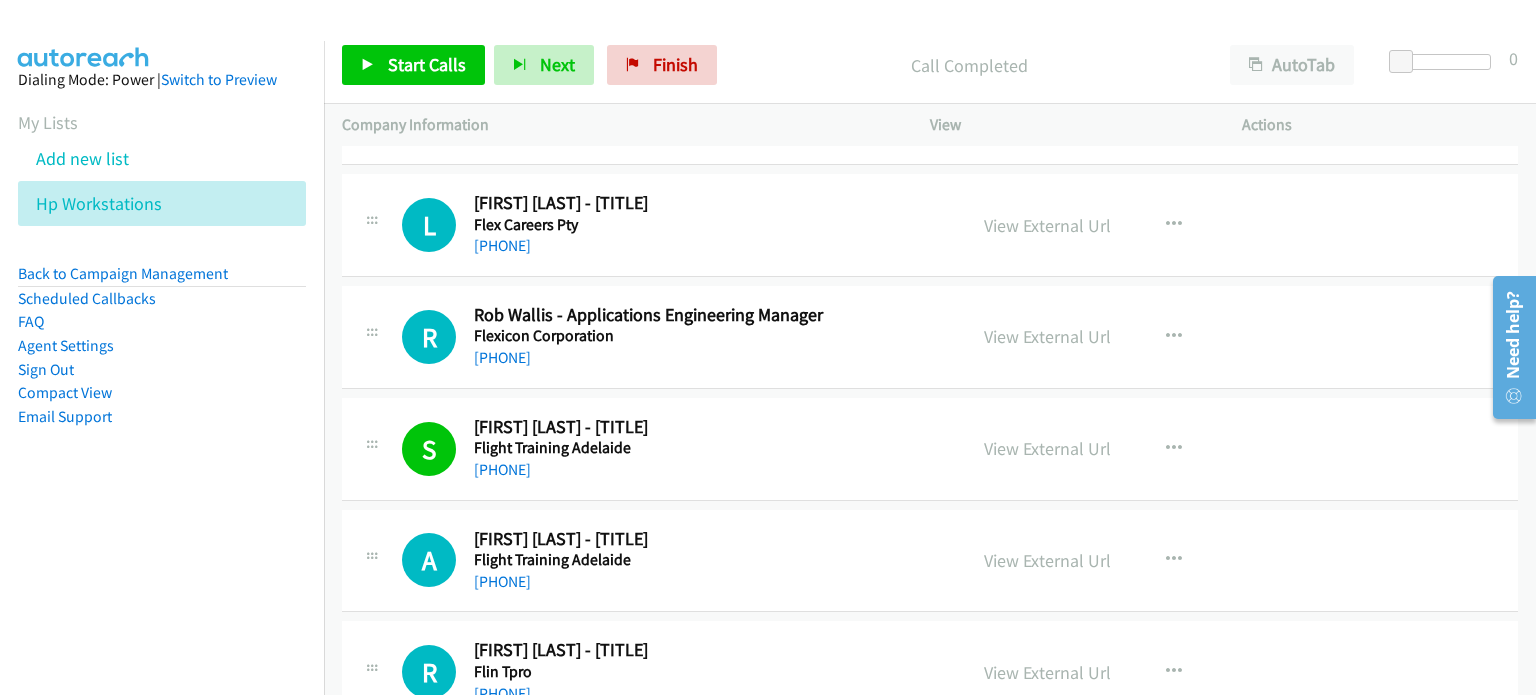 click on "Start Calls
Pause
Next
Finish
Call Completed
AutoTab
AutoTab
0" at bounding box center (930, 65) 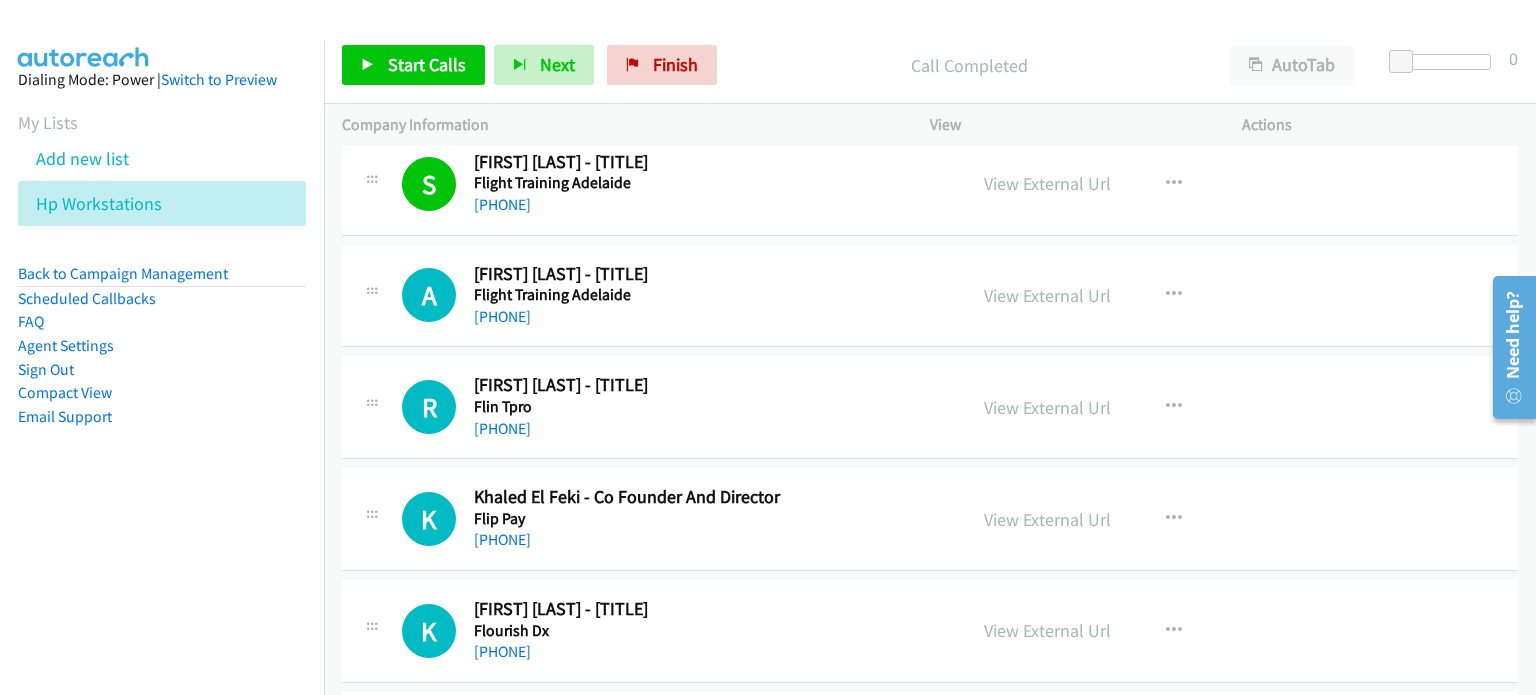 scroll, scrollTop: 500, scrollLeft: 0, axis: vertical 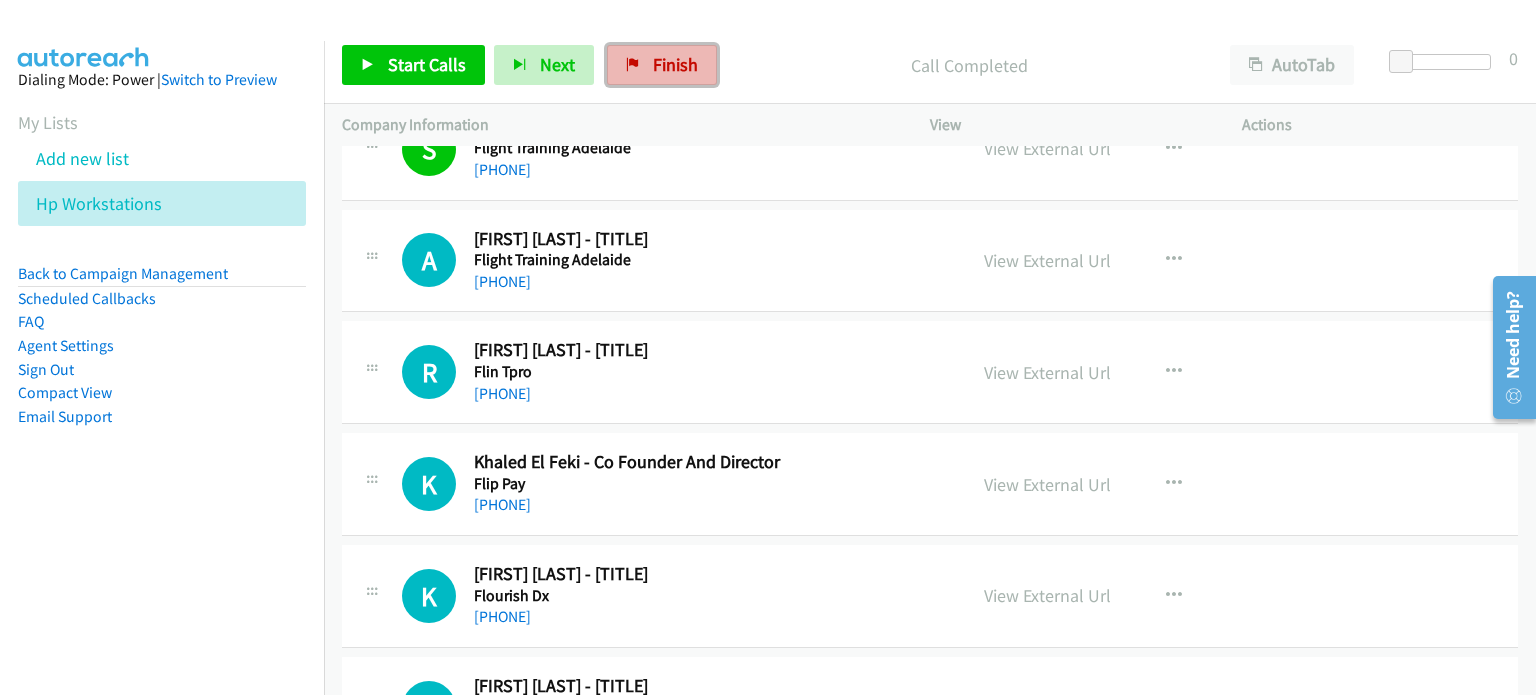 click on "Finish" at bounding box center (662, 65) 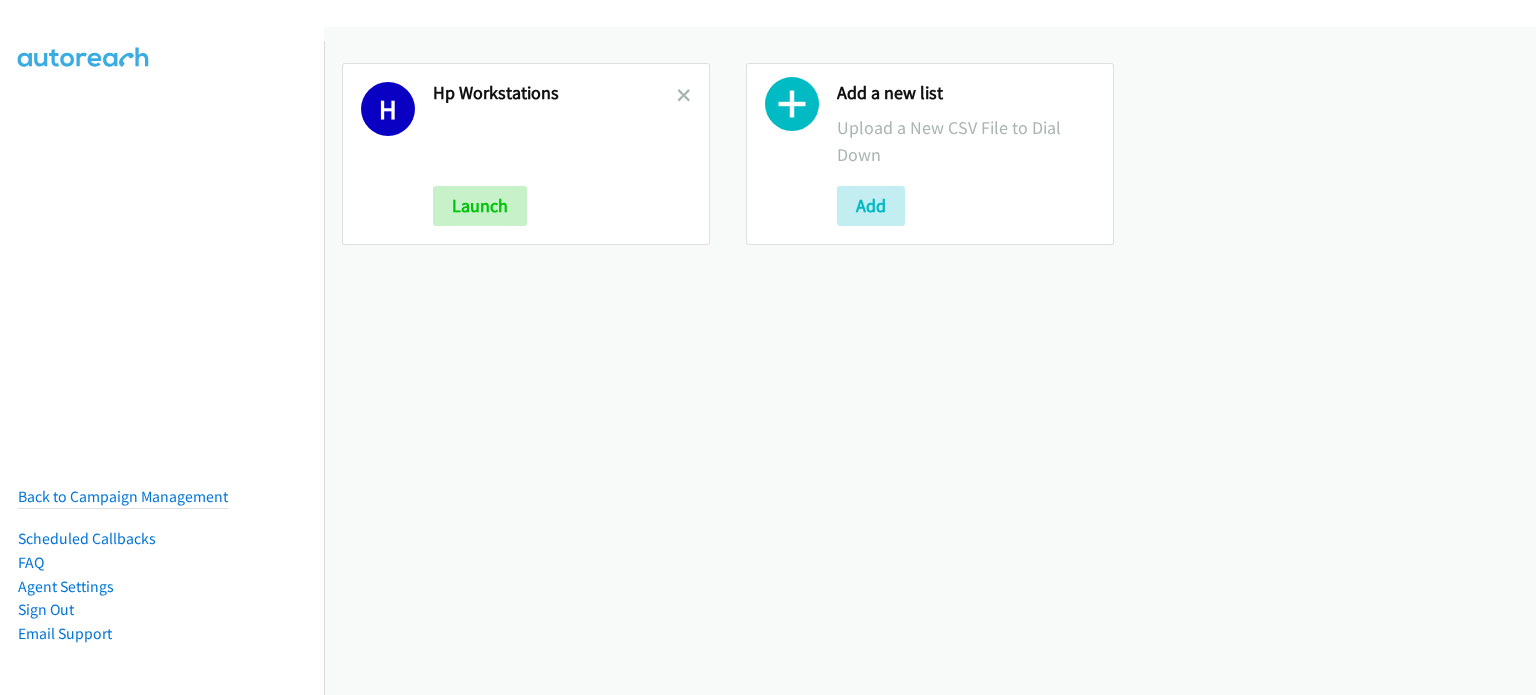 scroll, scrollTop: 0, scrollLeft: 0, axis: both 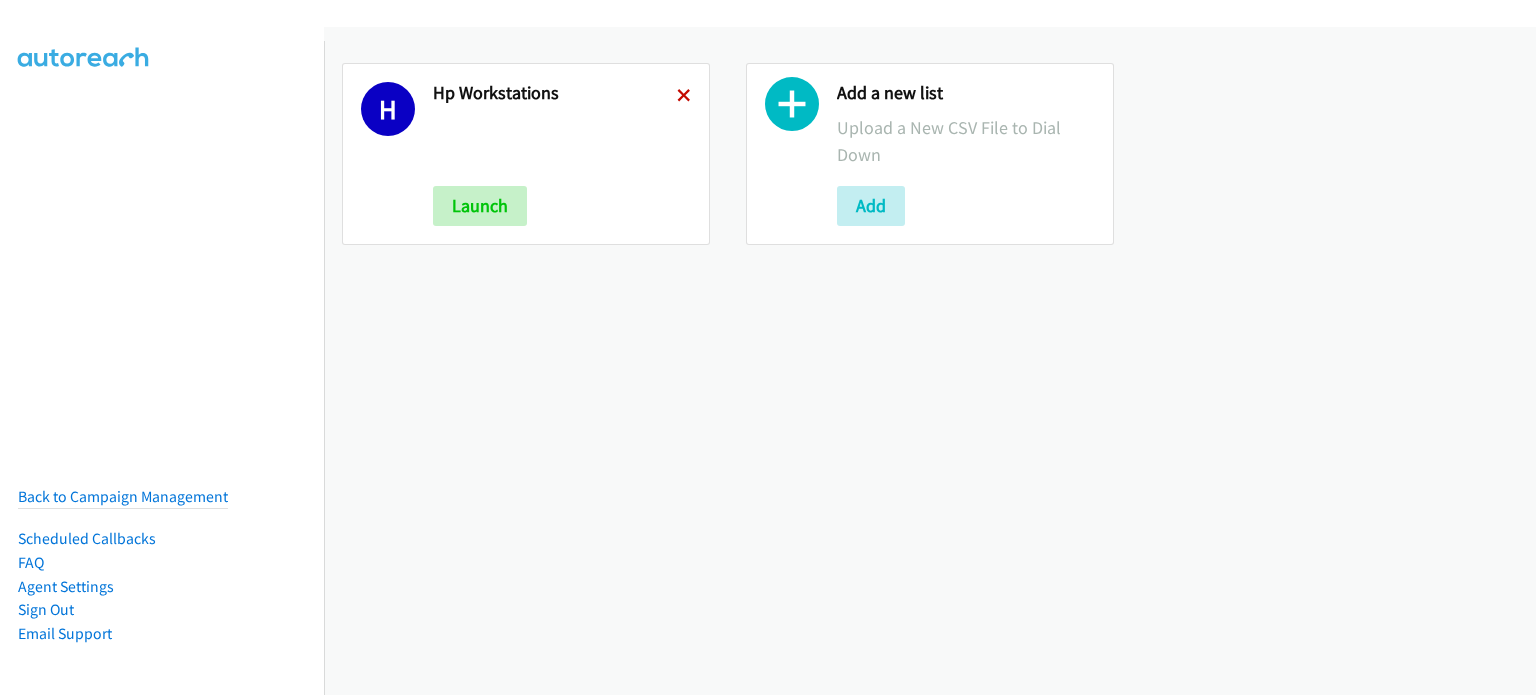 click at bounding box center [684, 97] 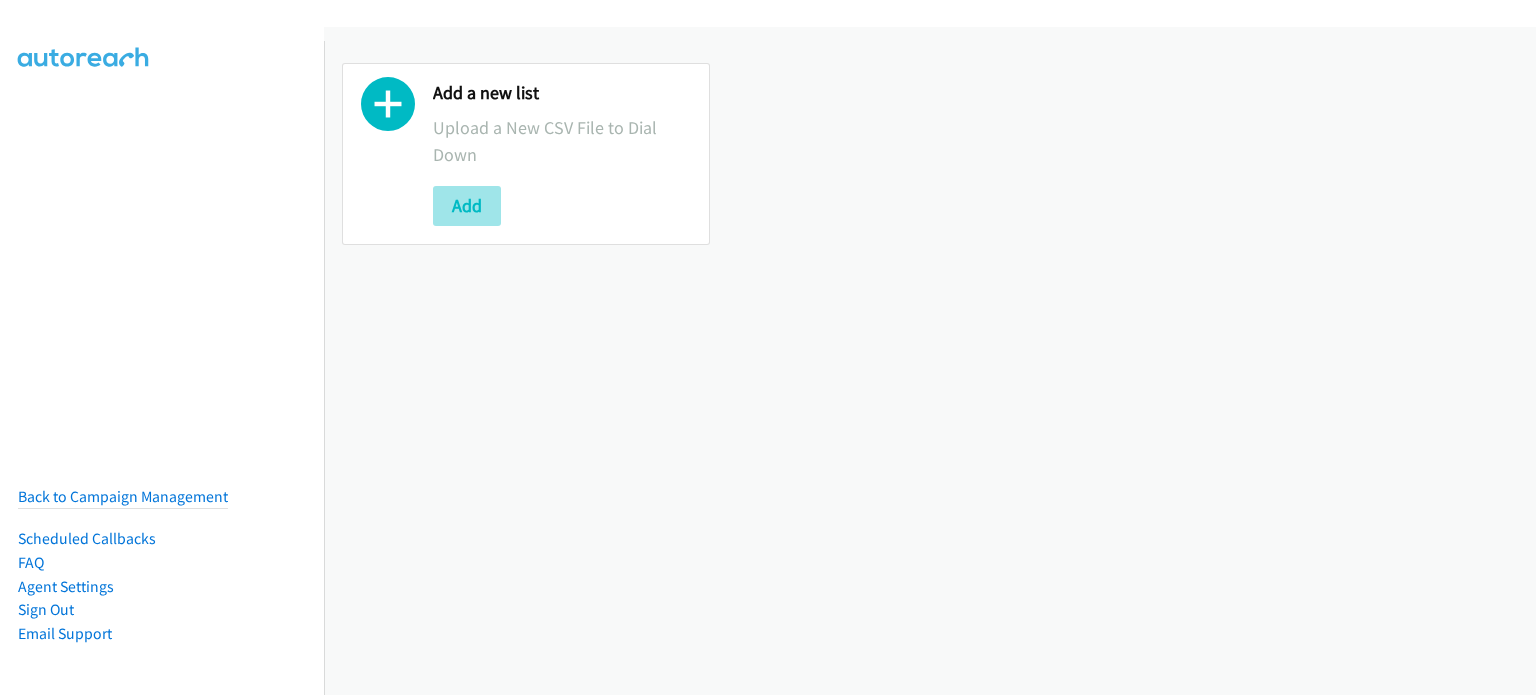 scroll, scrollTop: 0, scrollLeft: 0, axis: both 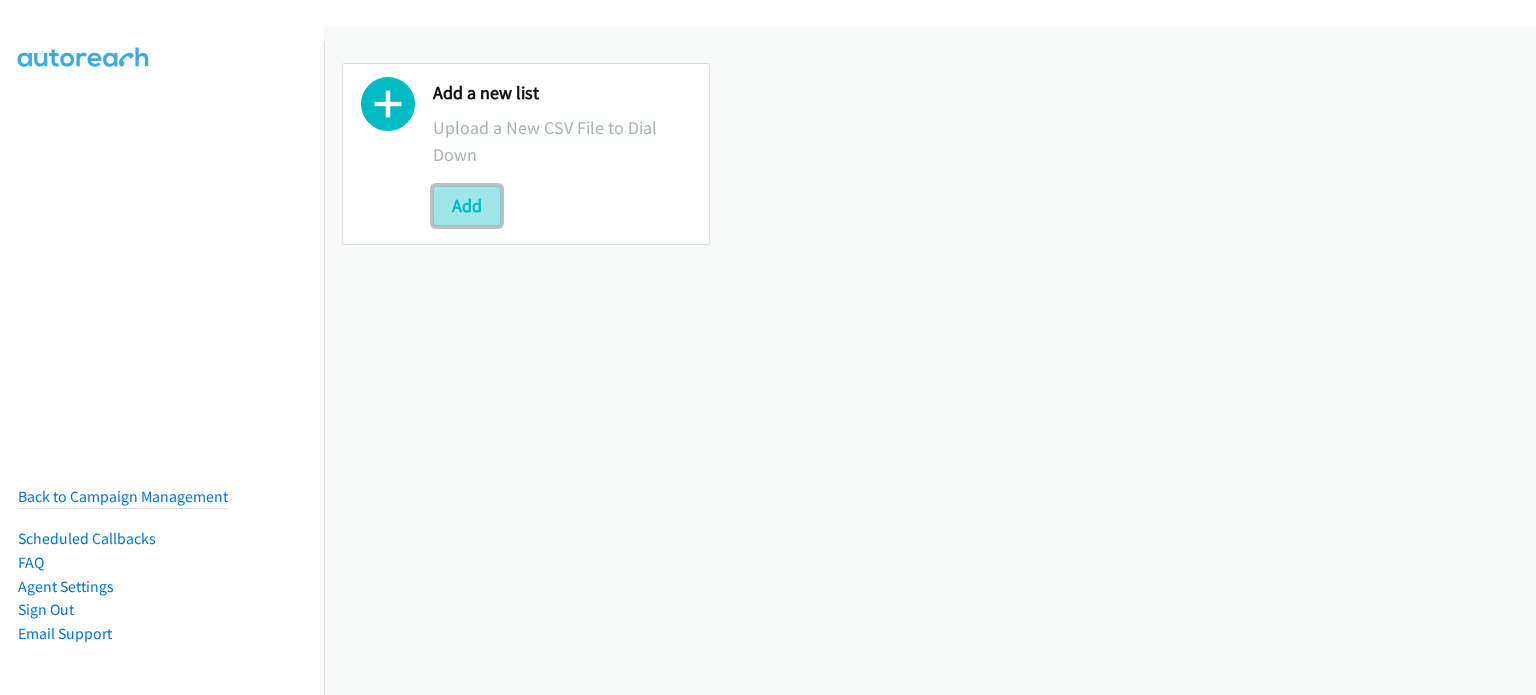 click on "Add" at bounding box center (467, 206) 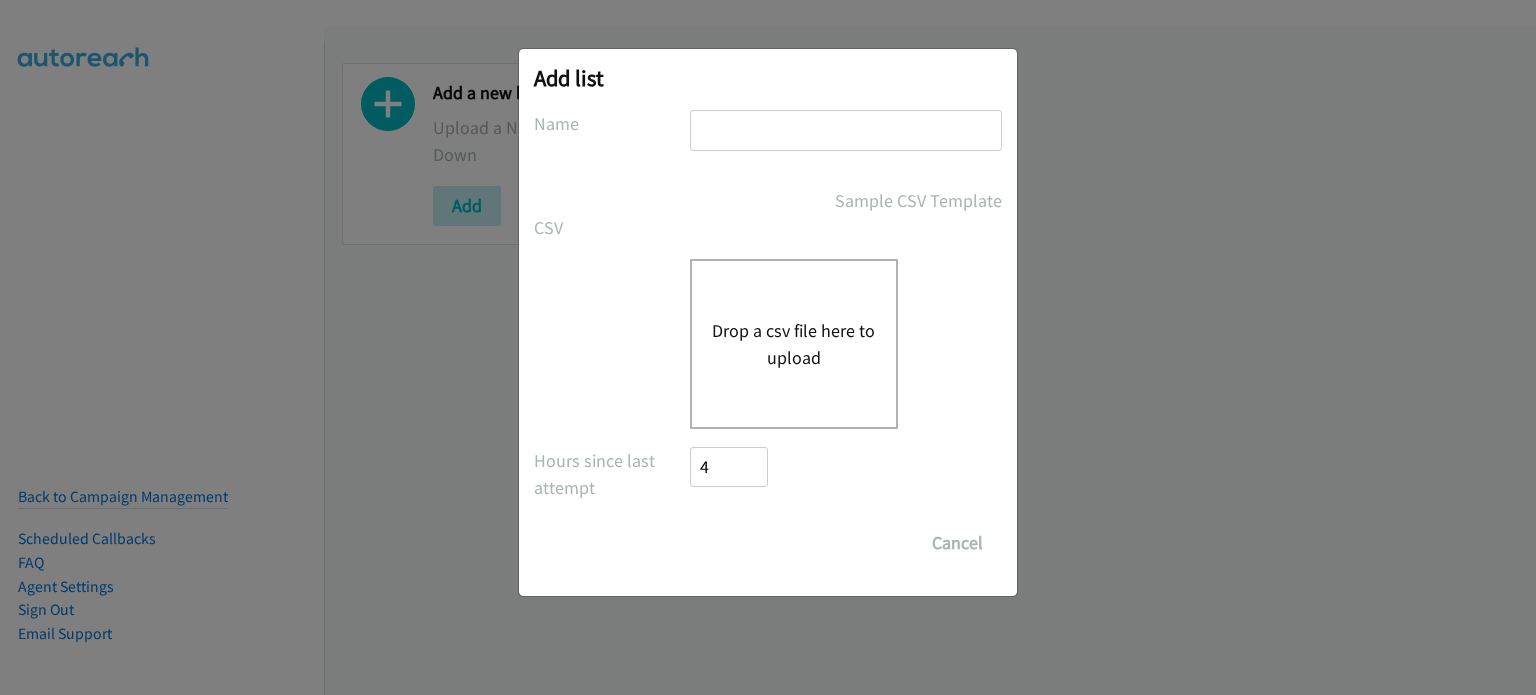 click at bounding box center (846, 130) 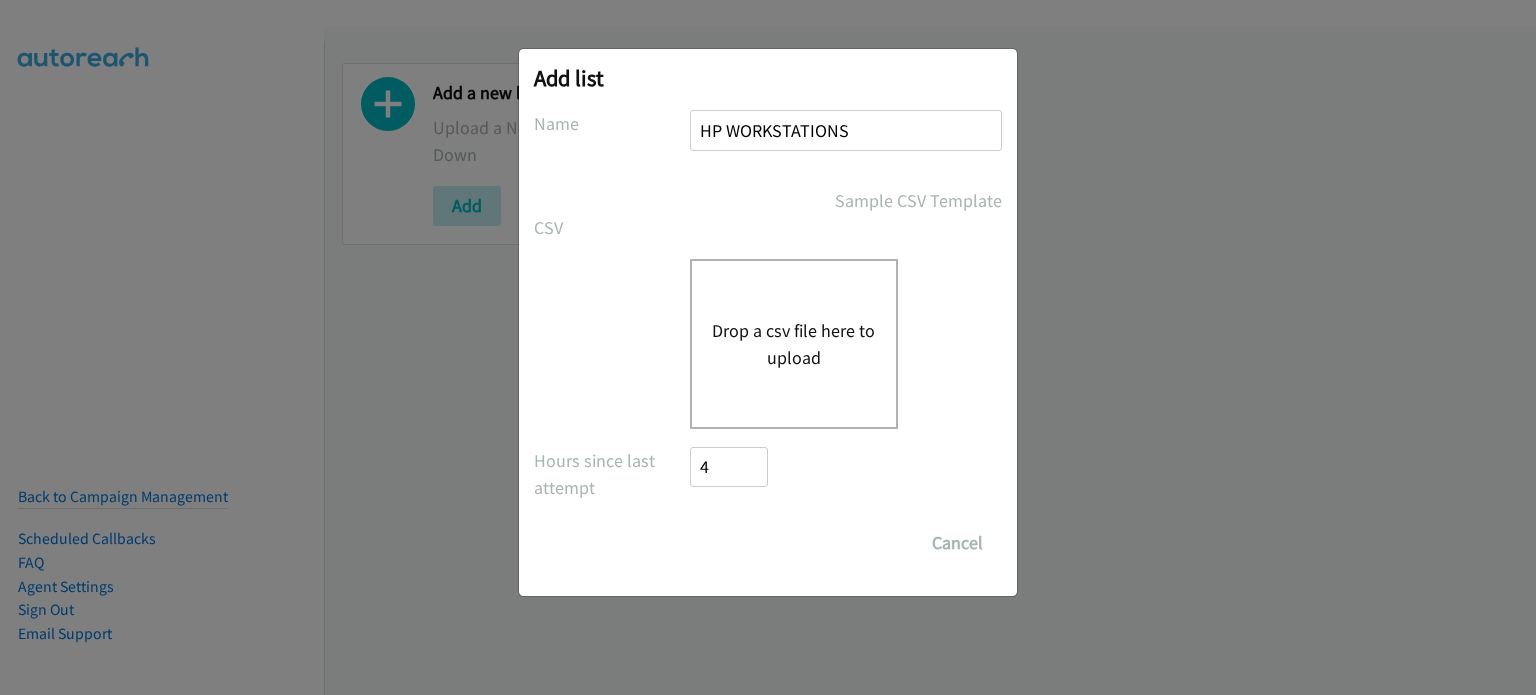 click on "Drop a csv file here to upload" at bounding box center (794, 344) 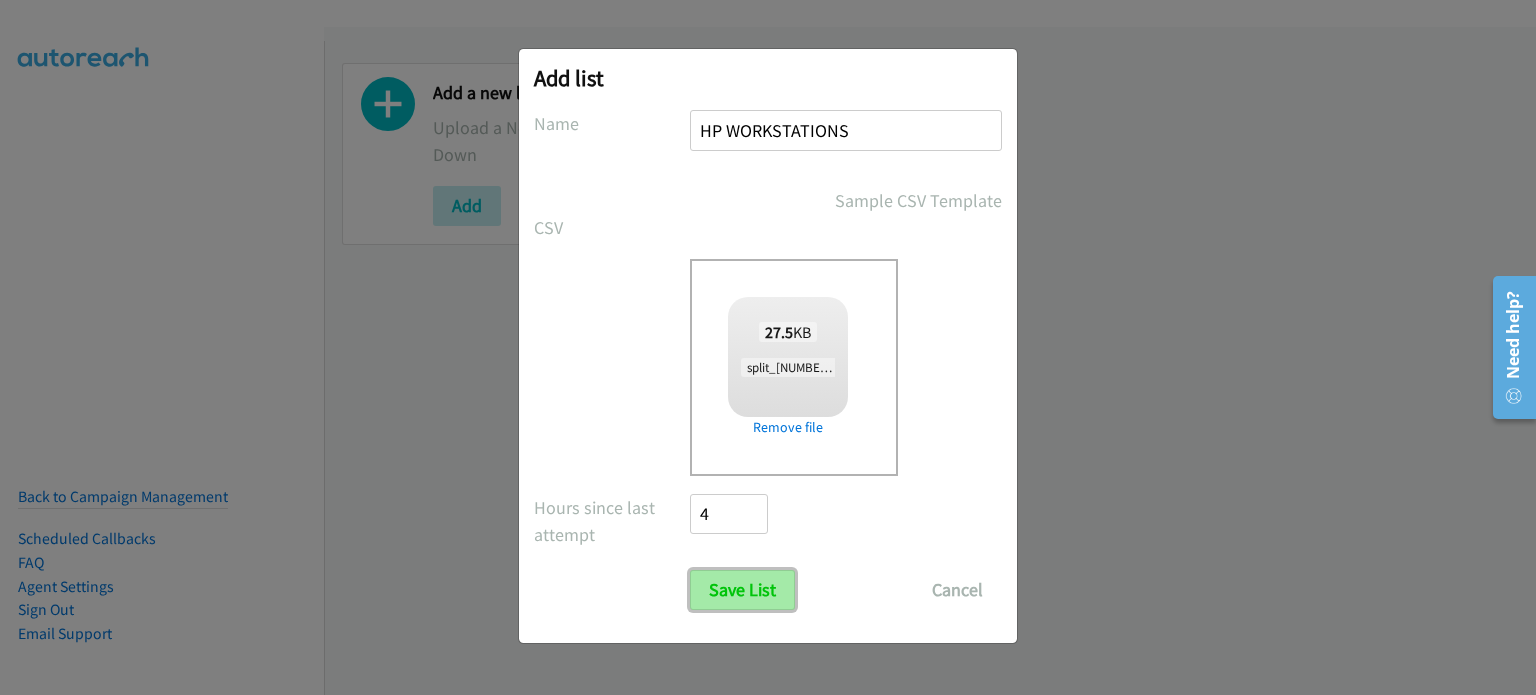 click on "Save List" at bounding box center (742, 590) 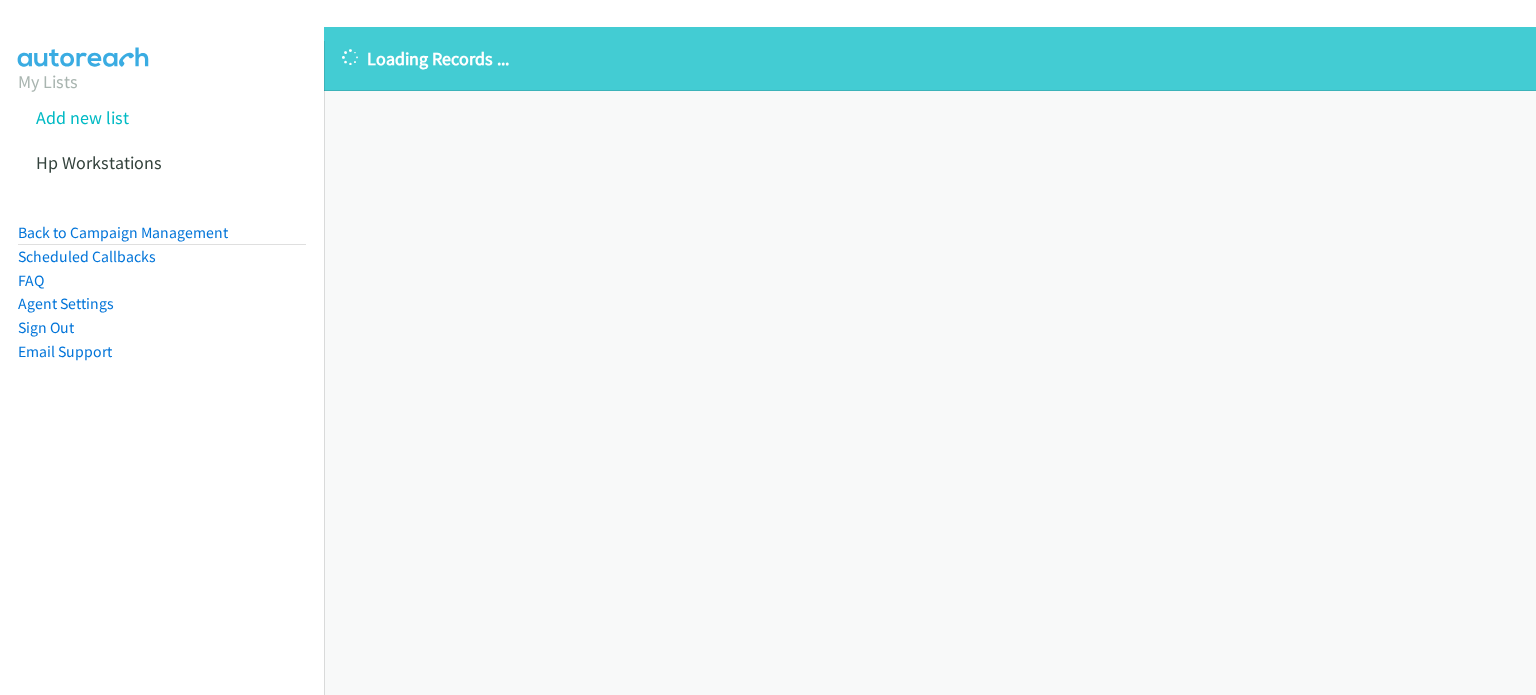 scroll, scrollTop: 0, scrollLeft: 0, axis: both 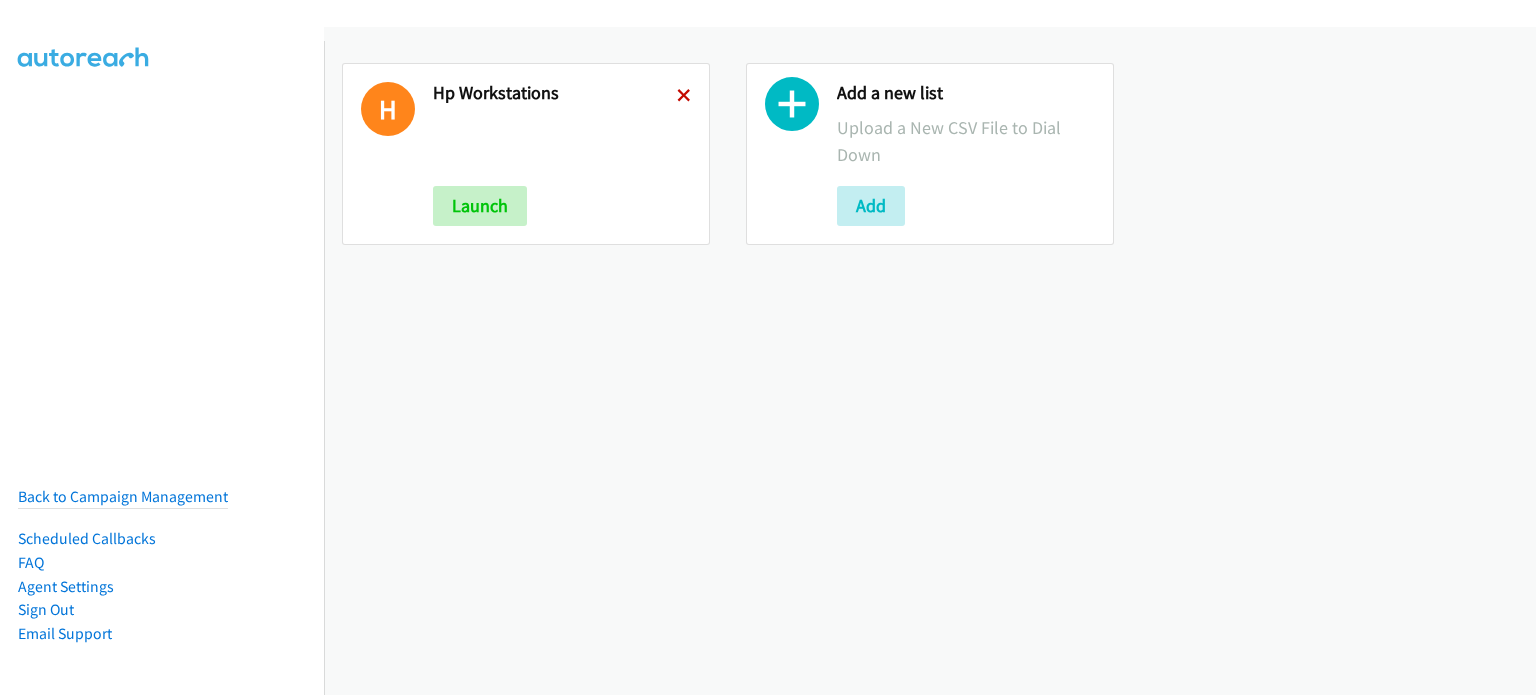 click at bounding box center (684, 97) 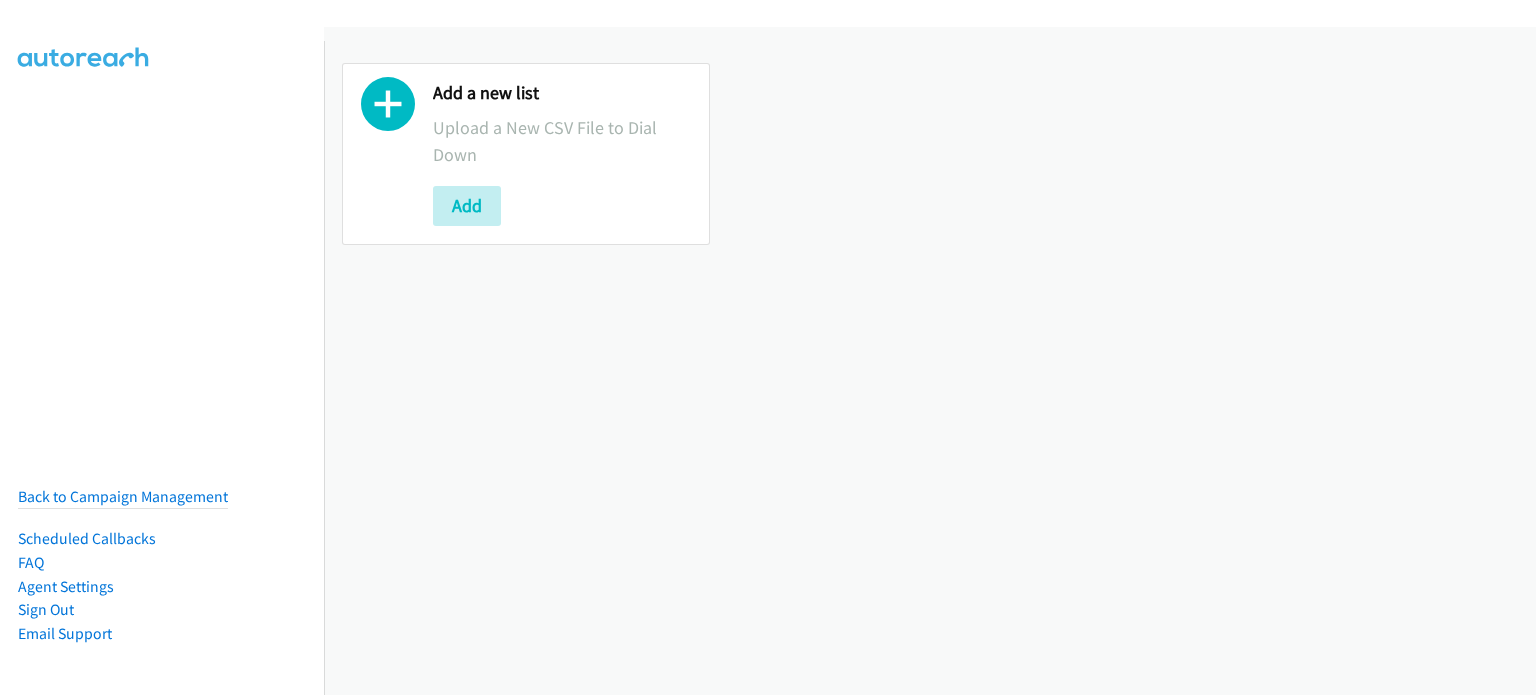 scroll, scrollTop: 0, scrollLeft: 0, axis: both 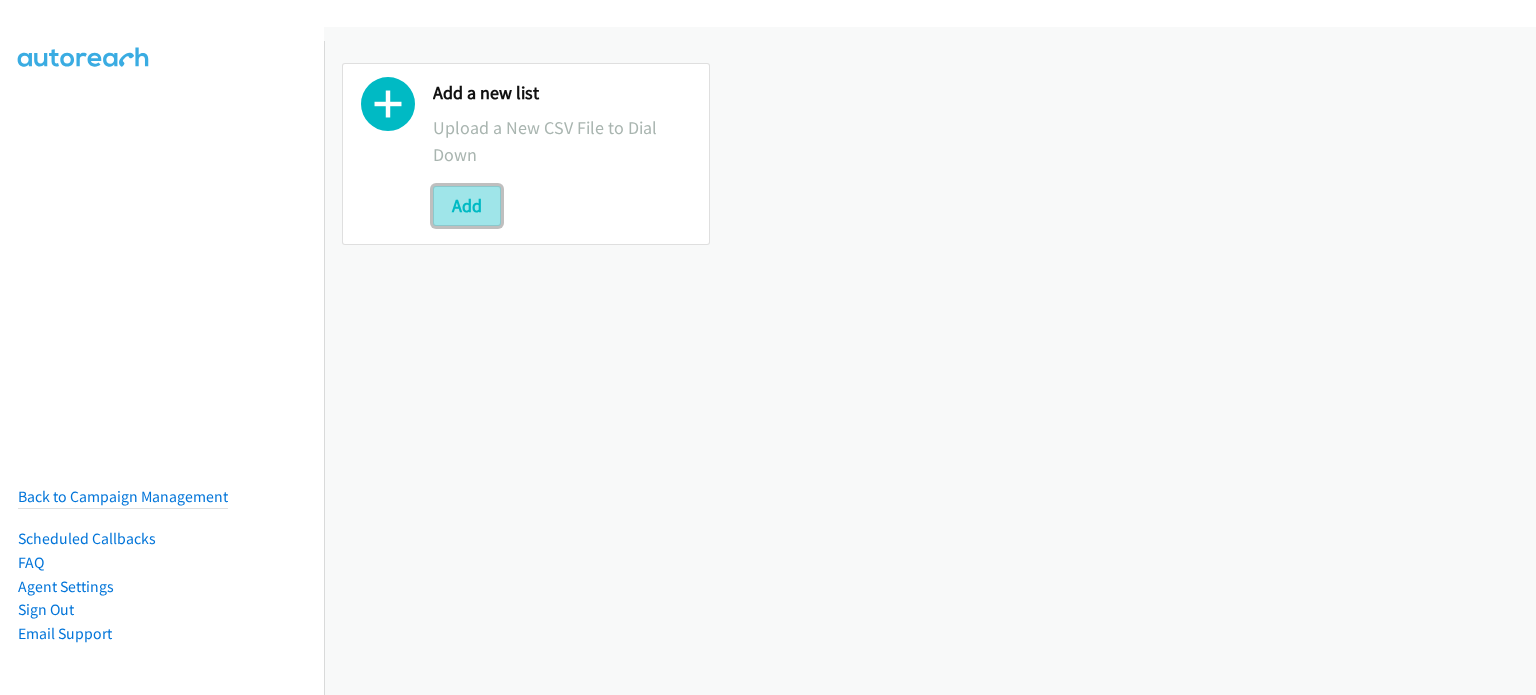 click on "Add" at bounding box center (467, 206) 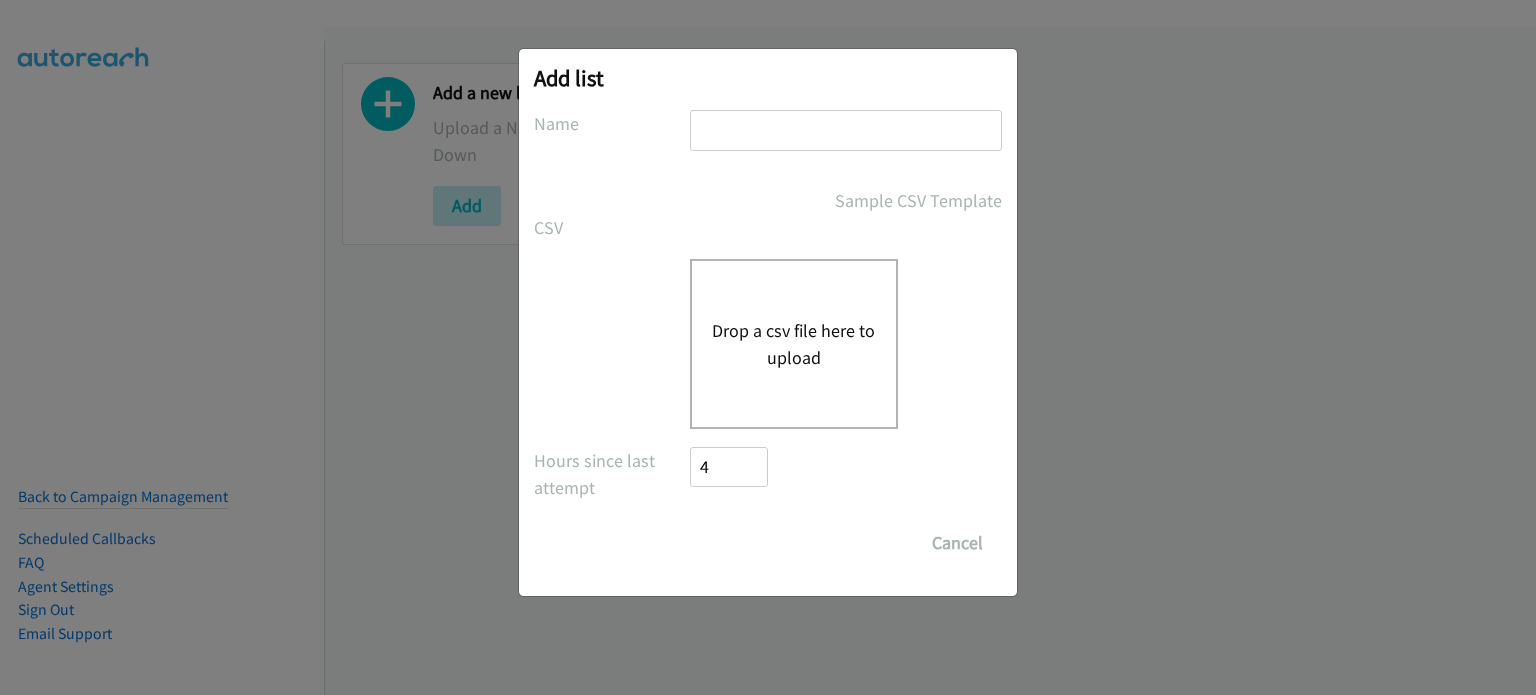 click at bounding box center (846, 130) 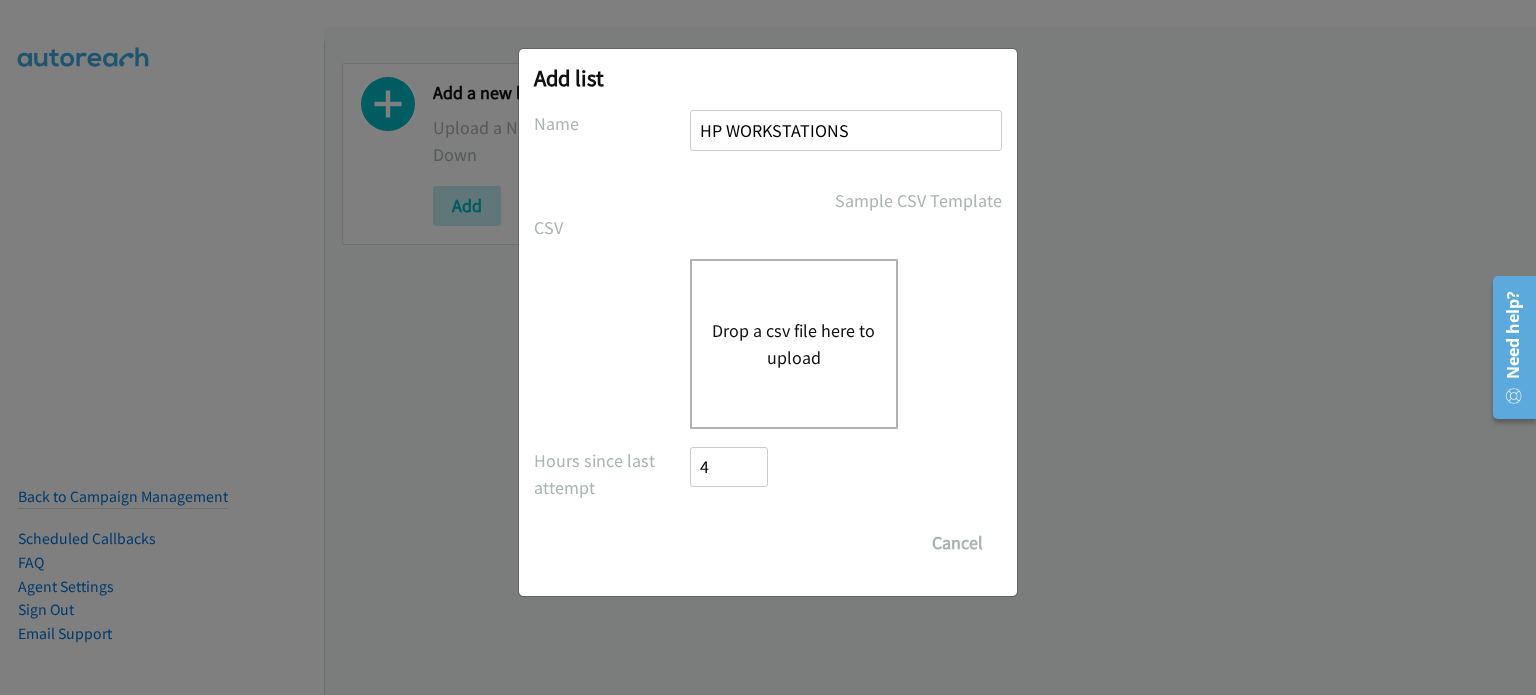 click on "Drop a csv file here to upload" at bounding box center (794, 344) 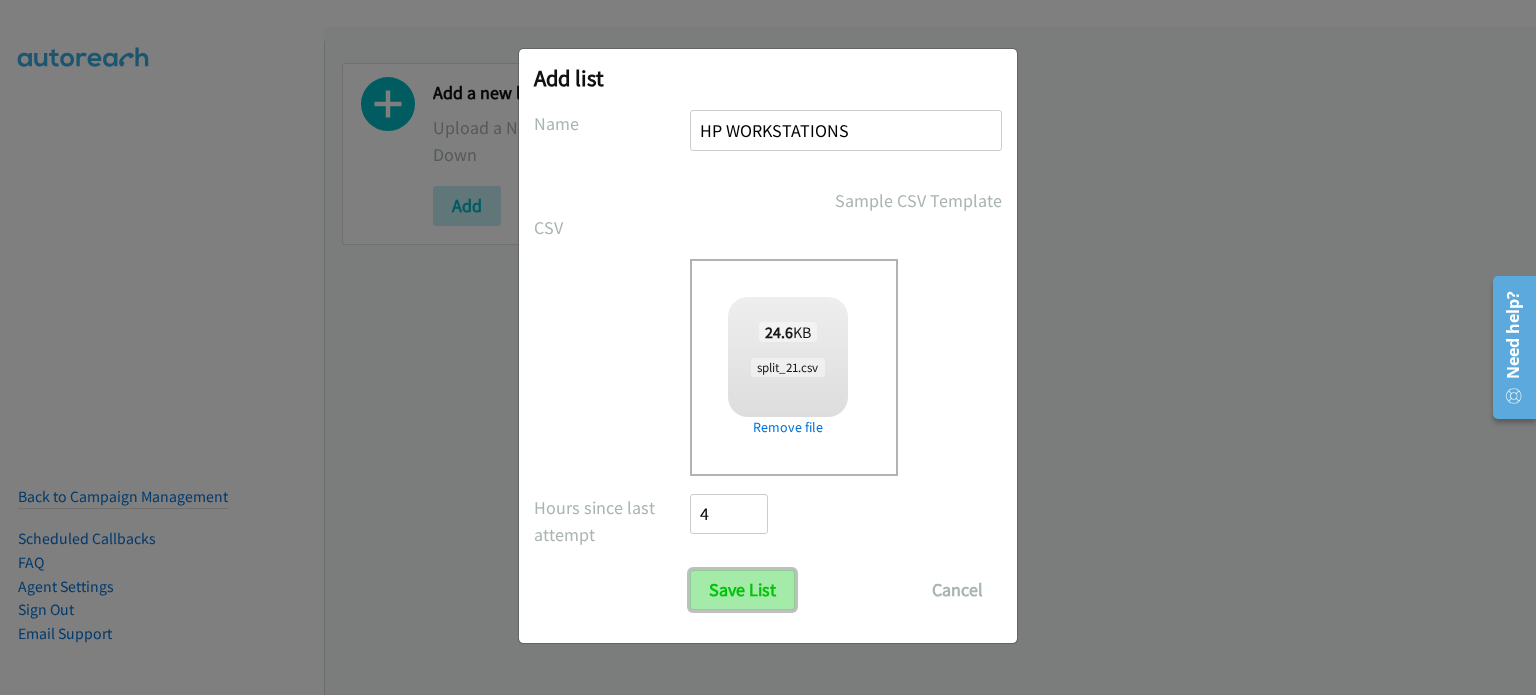 click on "Save List" at bounding box center [742, 590] 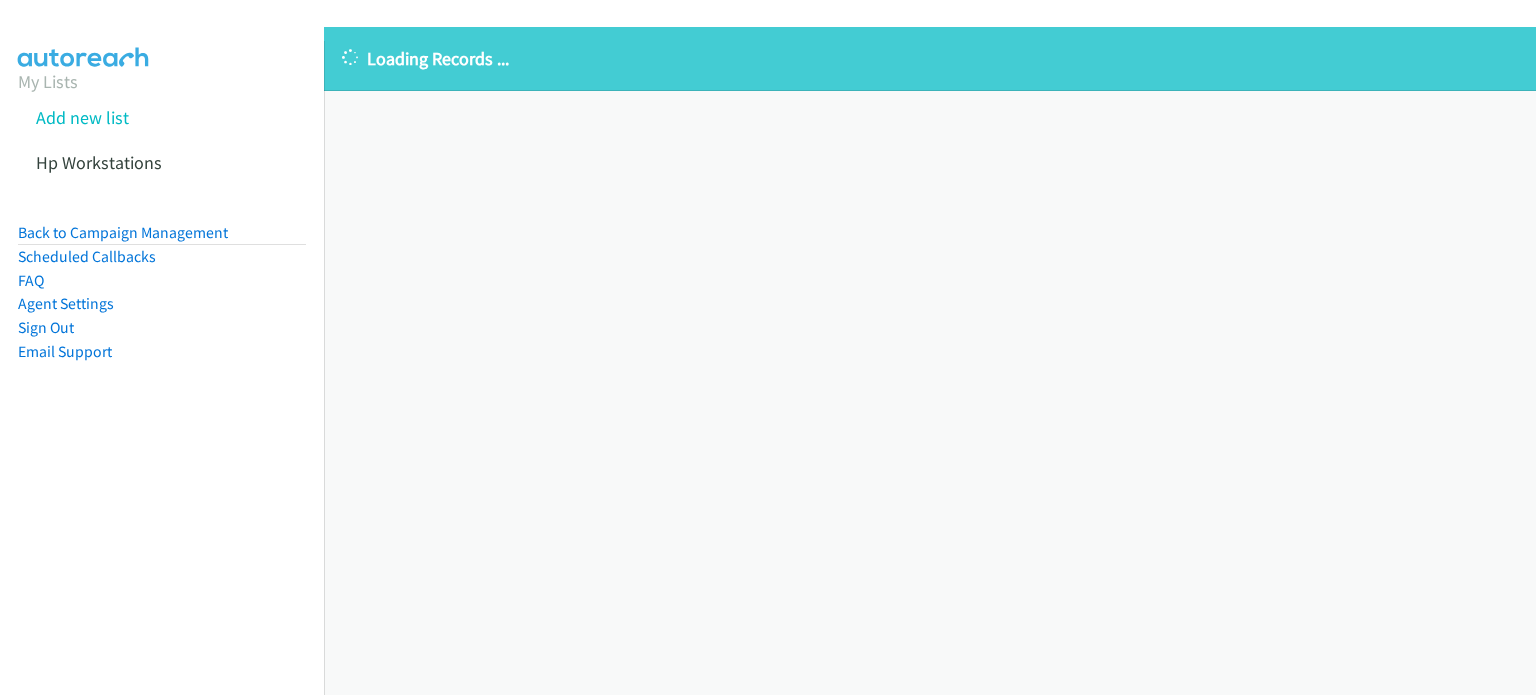 scroll, scrollTop: 0, scrollLeft: 0, axis: both 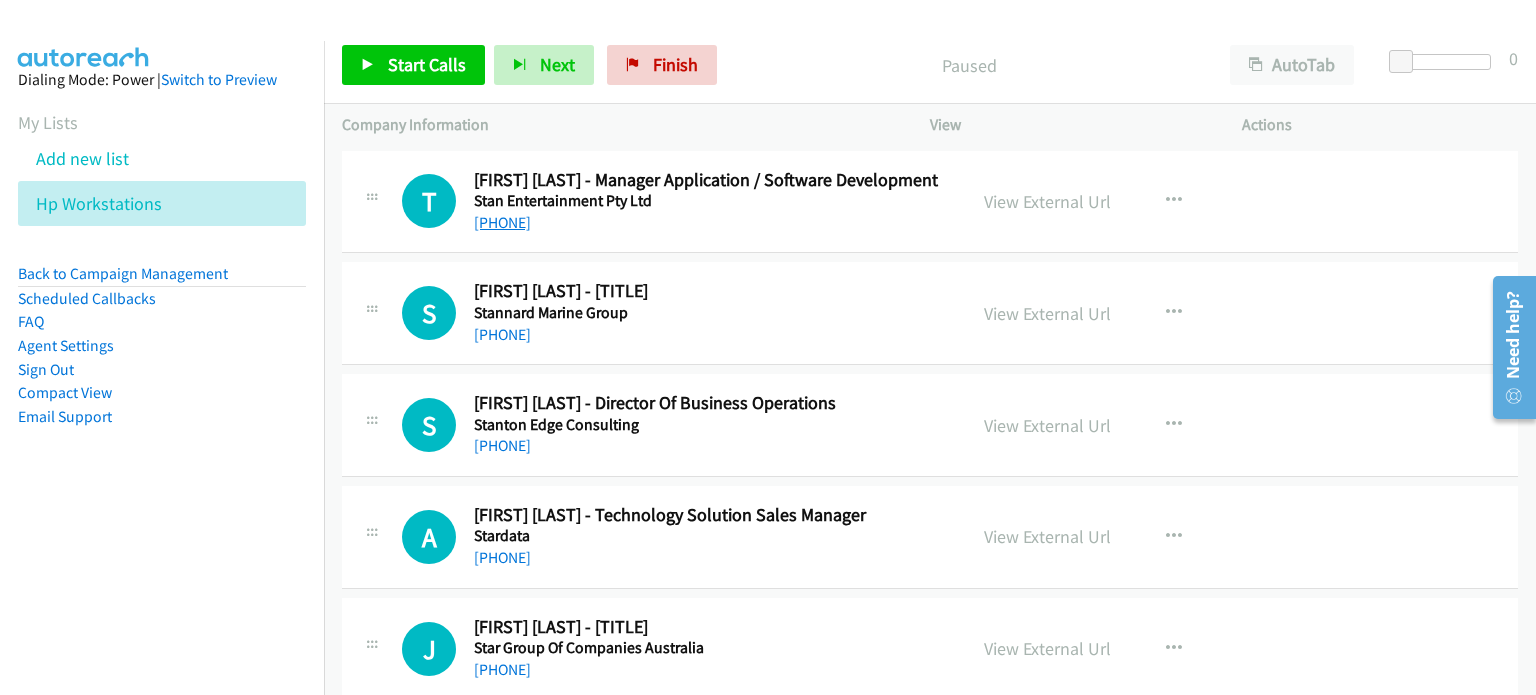 click on "[PHONE]" at bounding box center (502, 222) 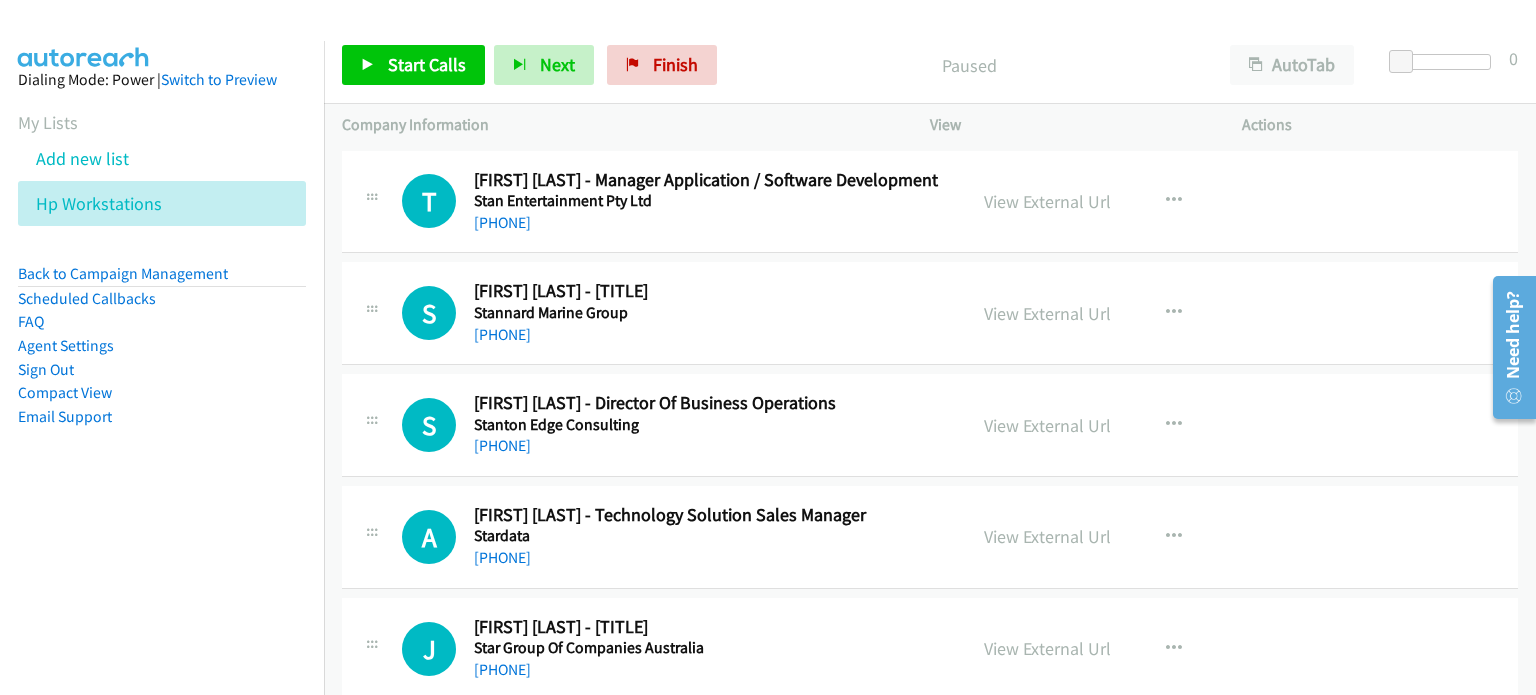 drag, startPoint x: 1388, startPoint y: 175, endPoint x: 1371, endPoint y: 175, distance: 17 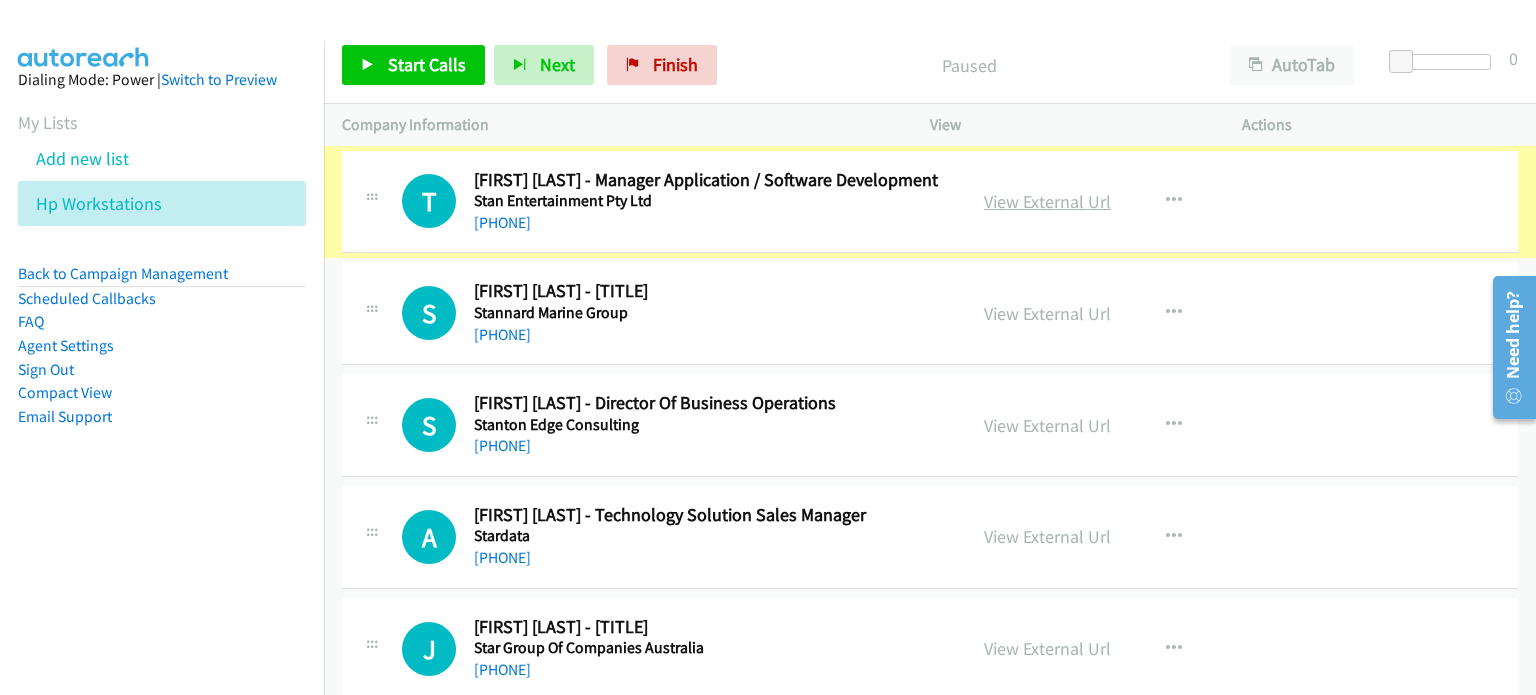 click on "View External Url" at bounding box center (1047, 201) 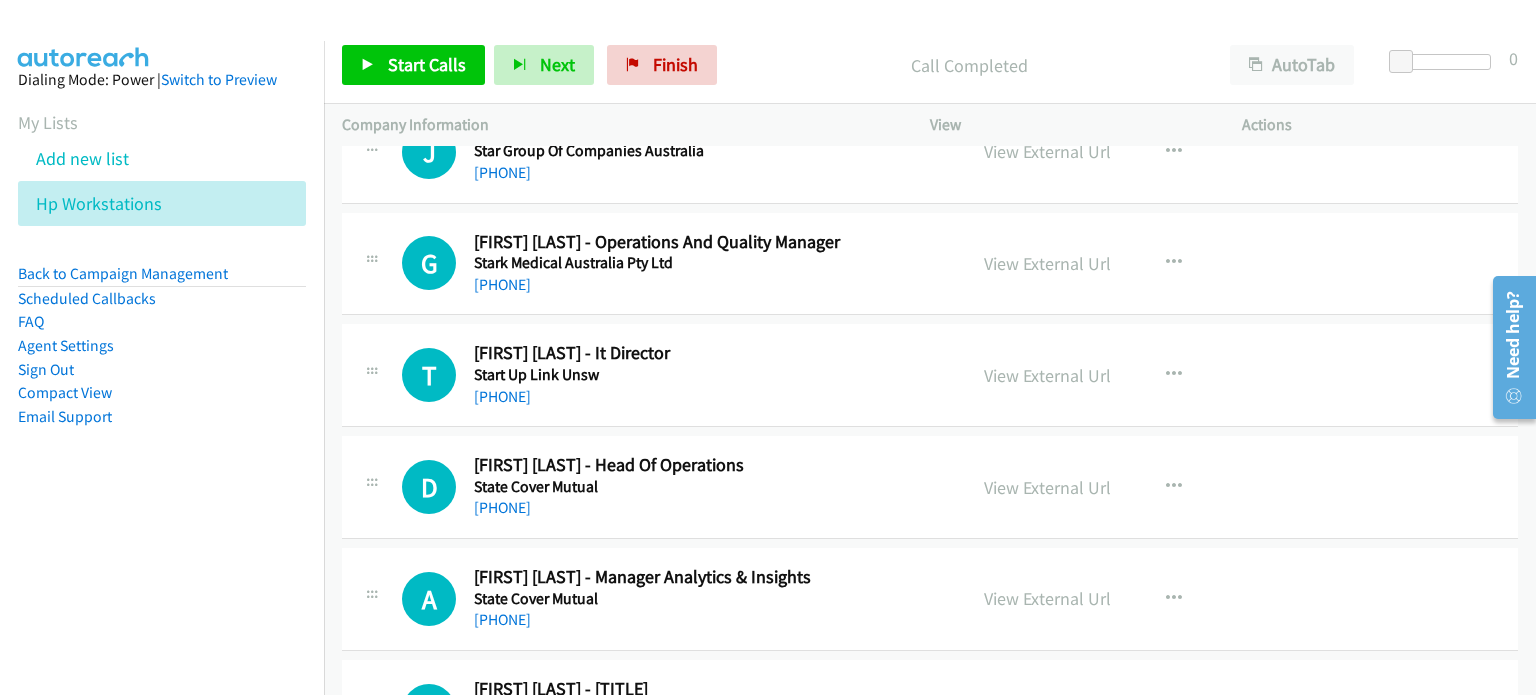 scroll, scrollTop: 500, scrollLeft: 0, axis: vertical 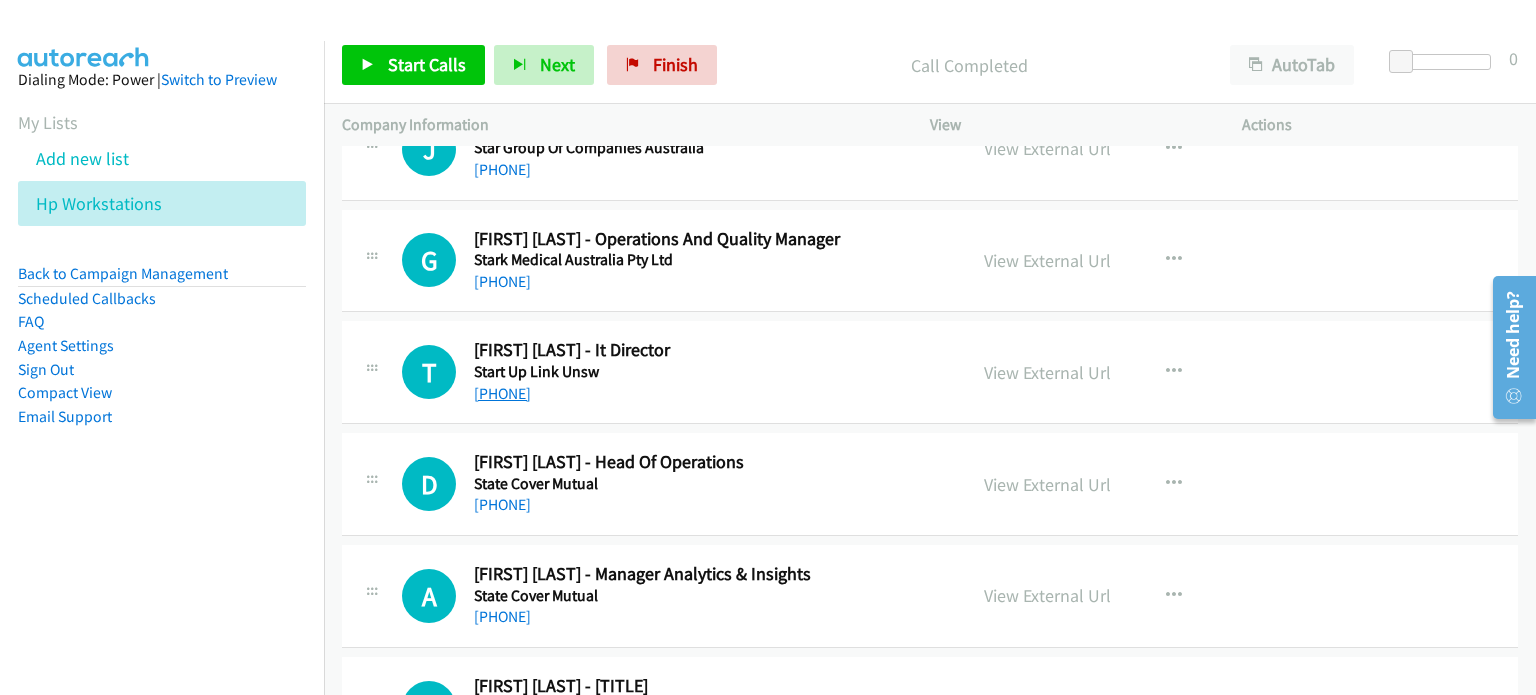 click on "+61 2 9385 1000" at bounding box center (502, 393) 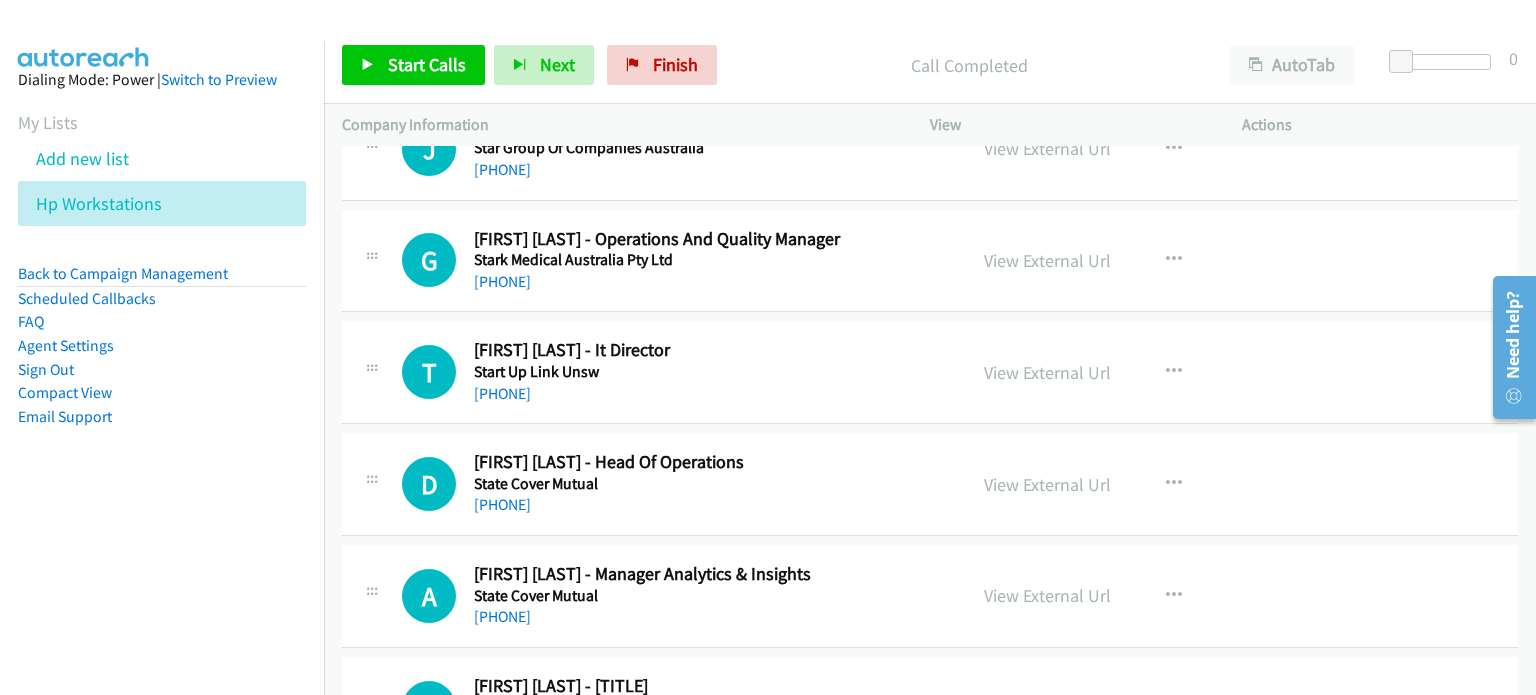 click on "View External Url
View External Url
Schedule/Manage Callback
Start Calls Here
Remove from list
Add to do not call list
Reset Call Status" at bounding box center (1131, 372) 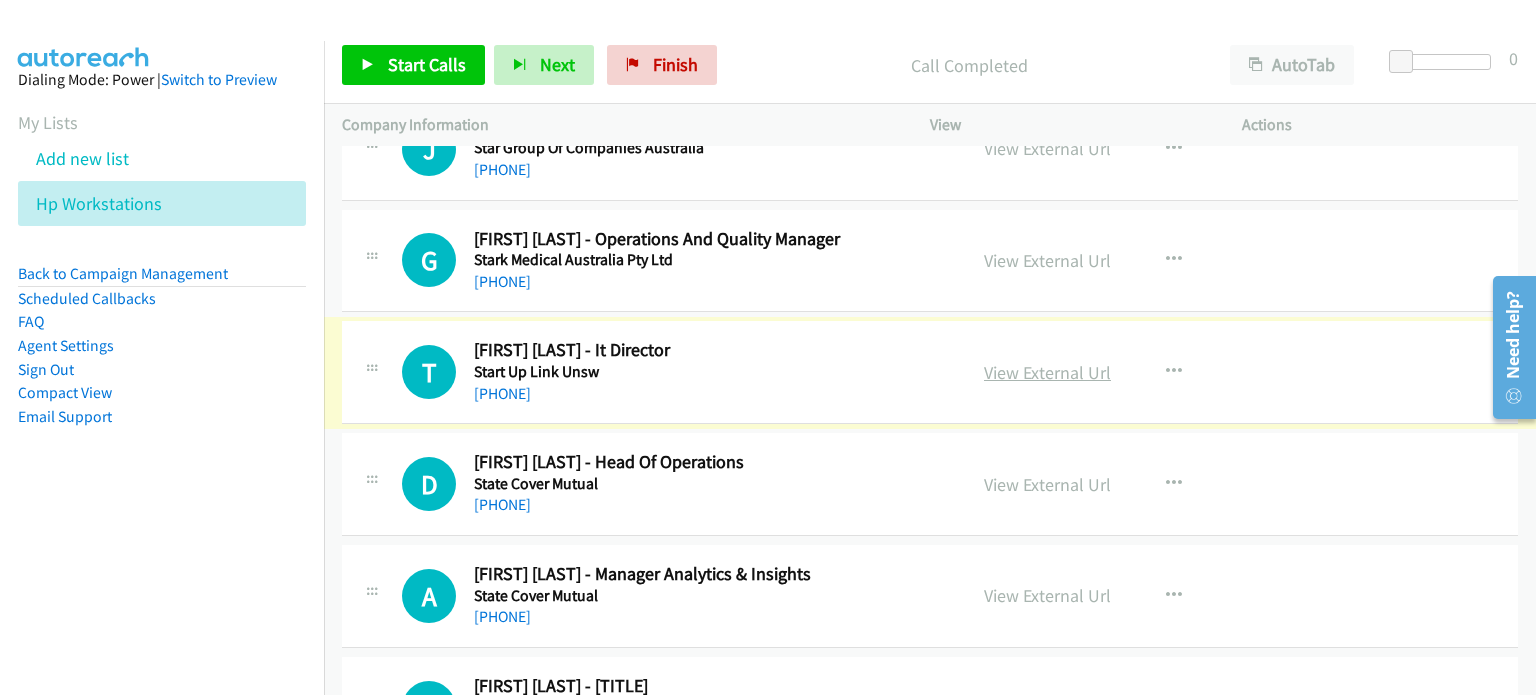 click on "View External Url" at bounding box center (1047, 372) 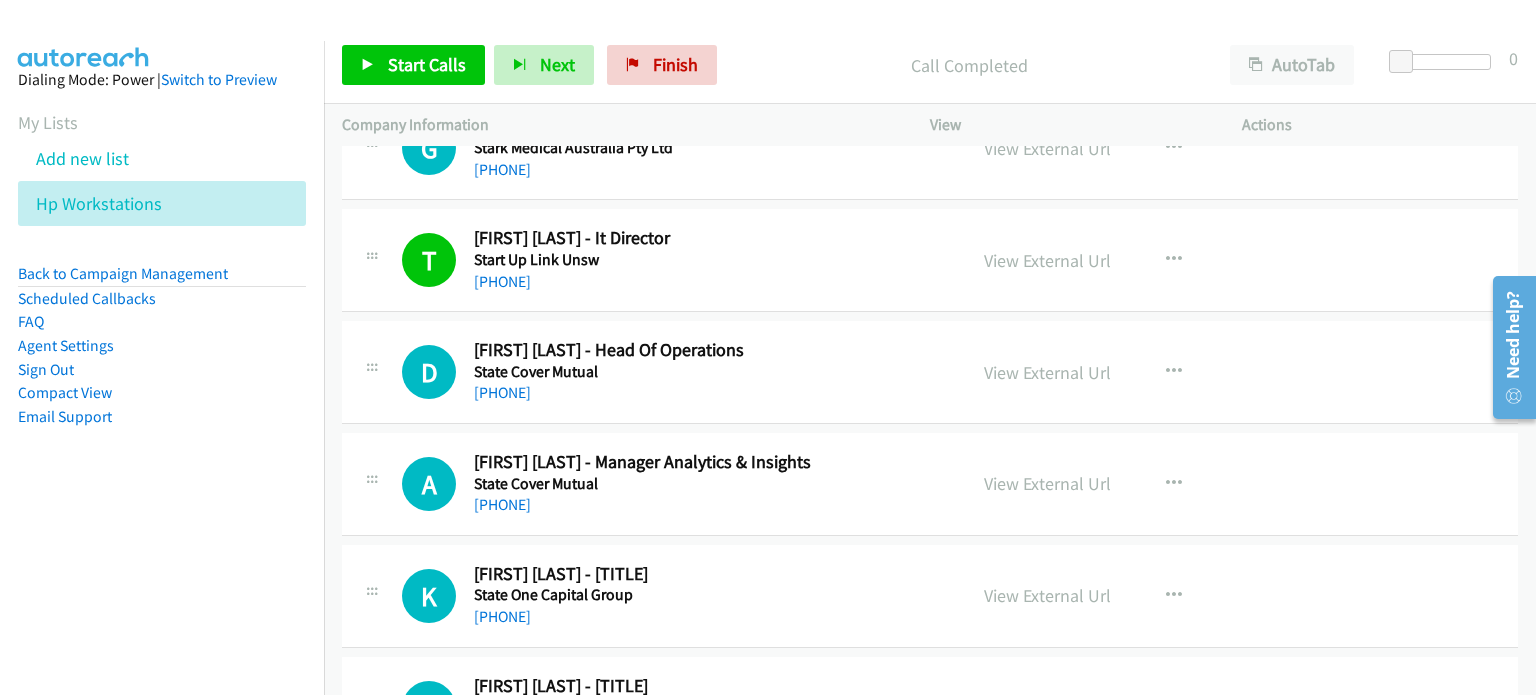scroll, scrollTop: 700, scrollLeft: 0, axis: vertical 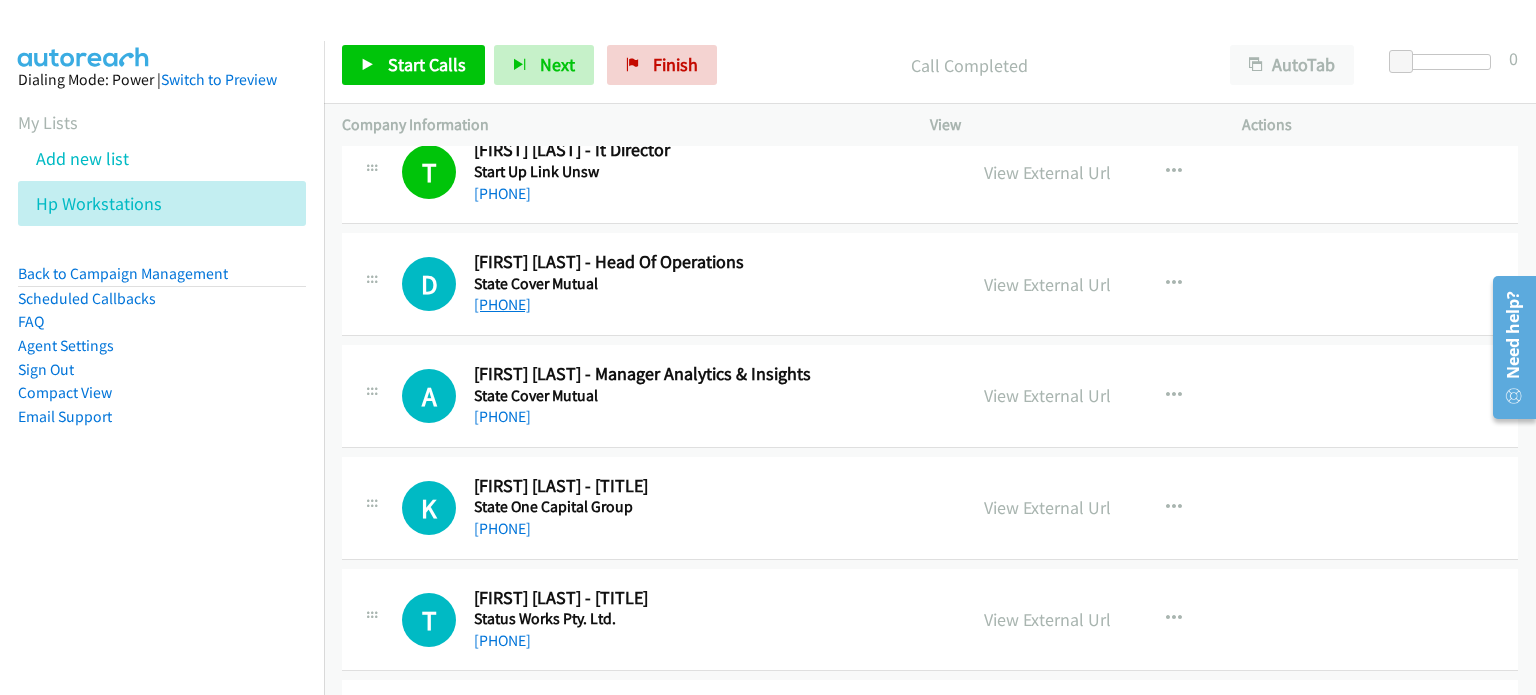 click on "+61 2 8004 8253" at bounding box center [502, 304] 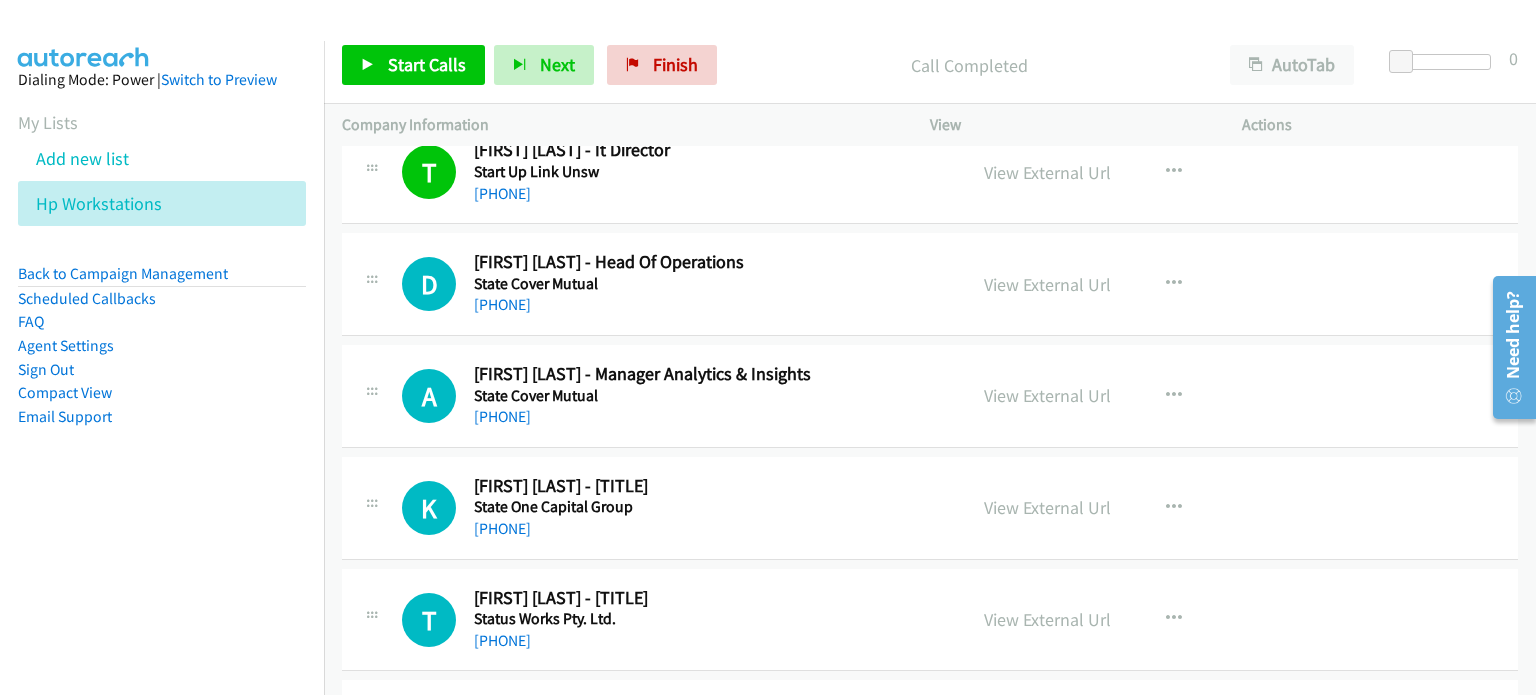 drag, startPoint x: 1404, startPoint y: 231, endPoint x: 1269, endPoint y: 279, distance: 143.27945 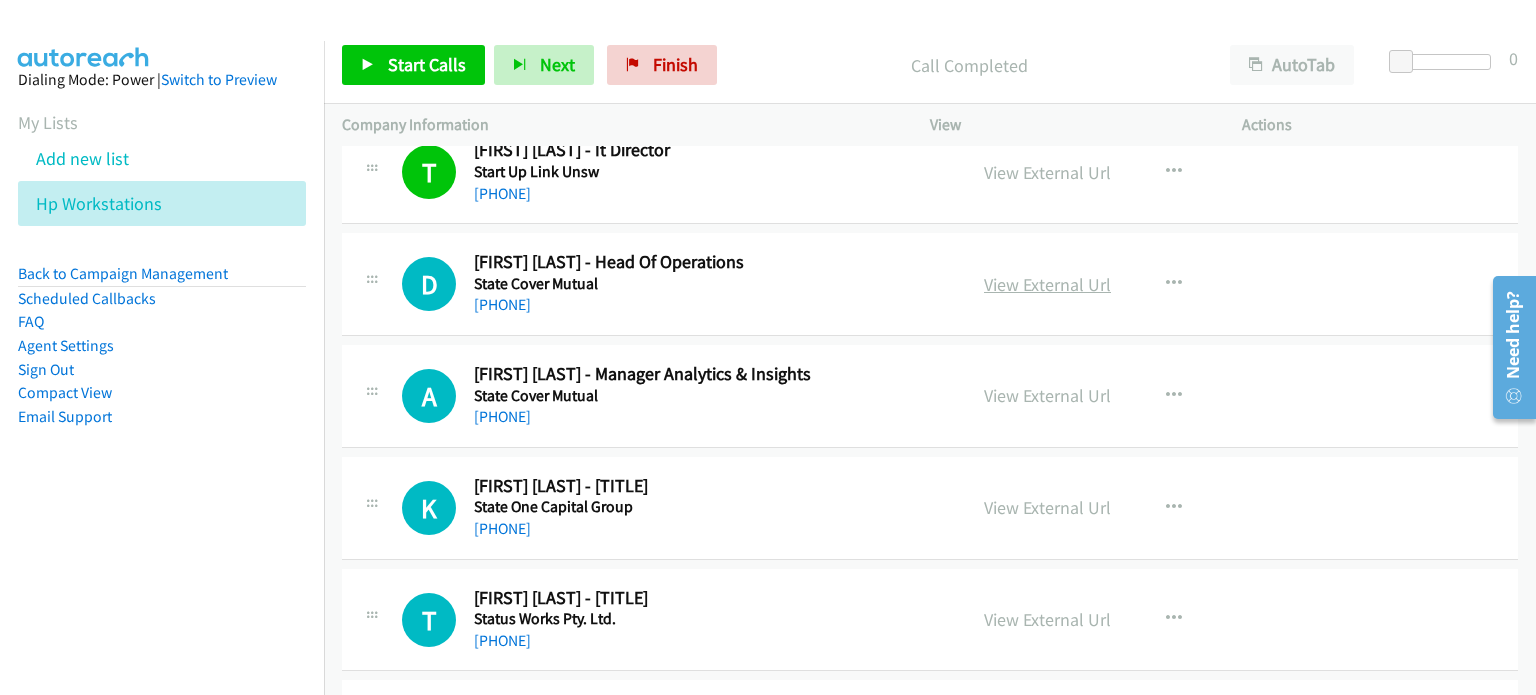 click on "View External Url" at bounding box center (1047, 284) 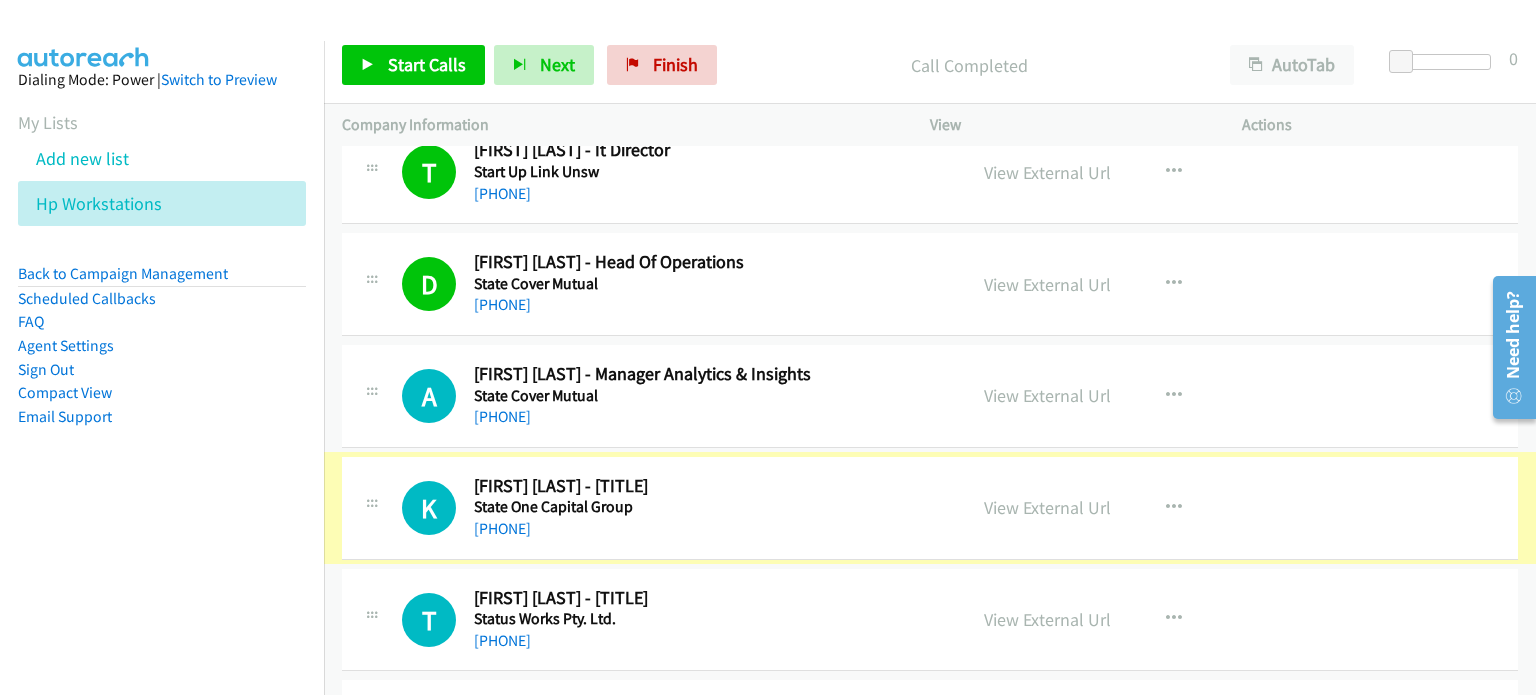 click on "+61 8 9288 3333" at bounding box center (502, 528) 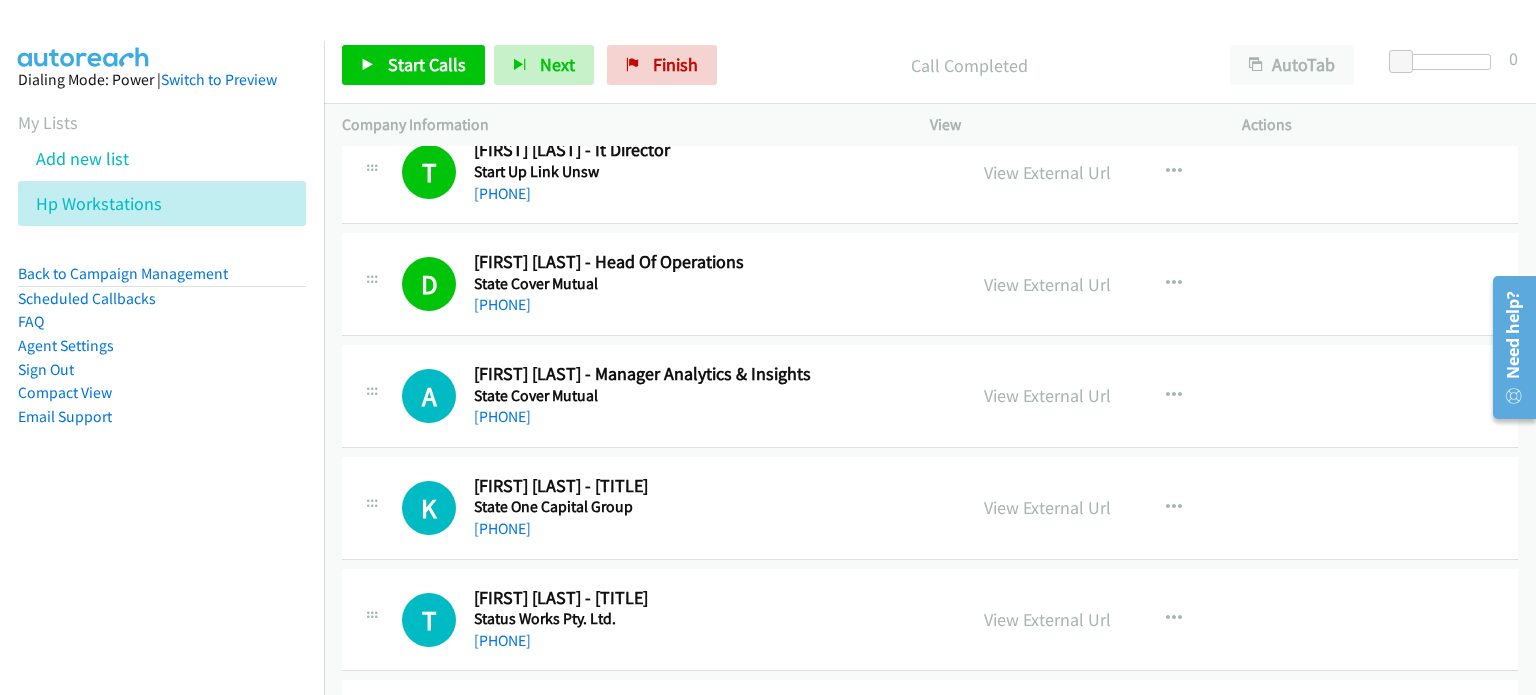 click on "K
Callback Scheduled
Kym Schuur - It Operations Manager
State One Capital Group
Australia/Perth
+61 8 9288 3333
View External Url
View External Url
Schedule/Manage Callback
Start Calls Here
Remove from list
Add to do not call list
Reset Call Status" at bounding box center [930, 508] 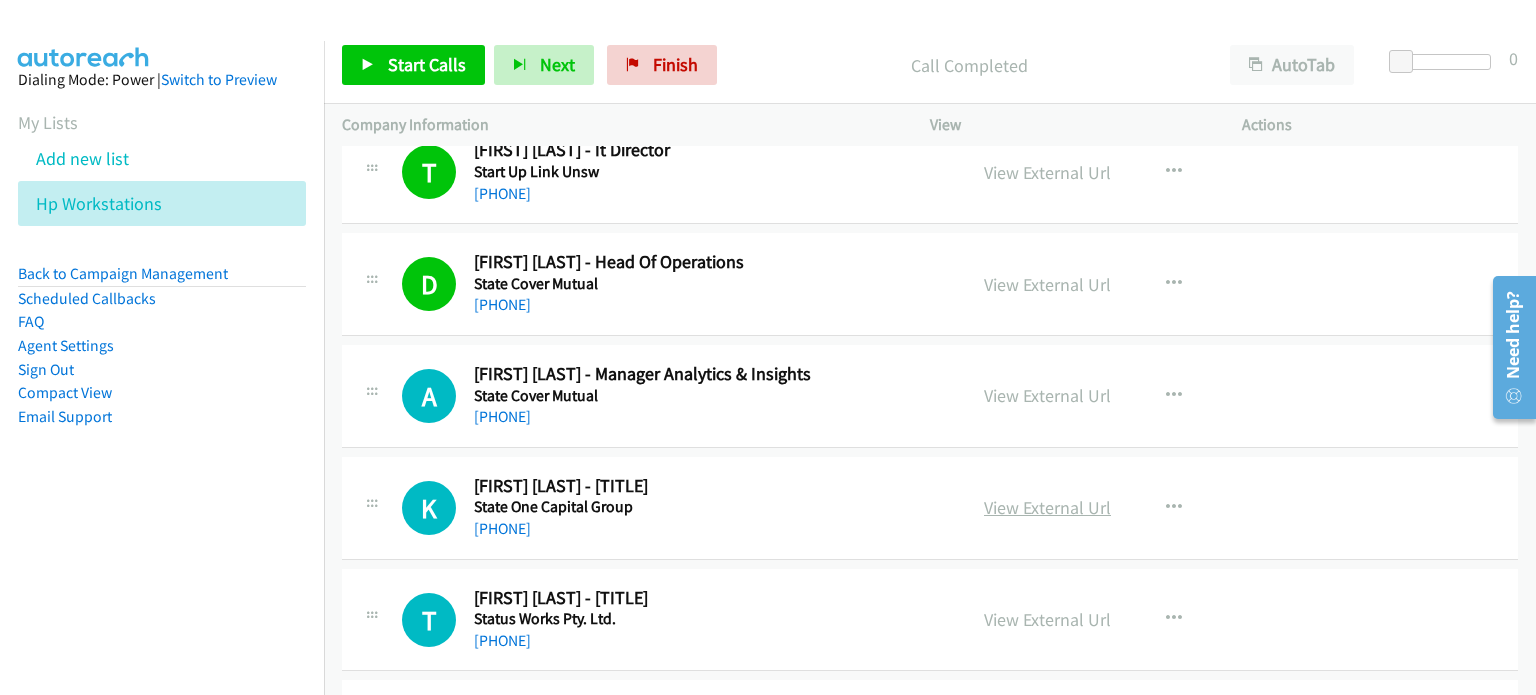 click on "View External Url" at bounding box center [1047, 507] 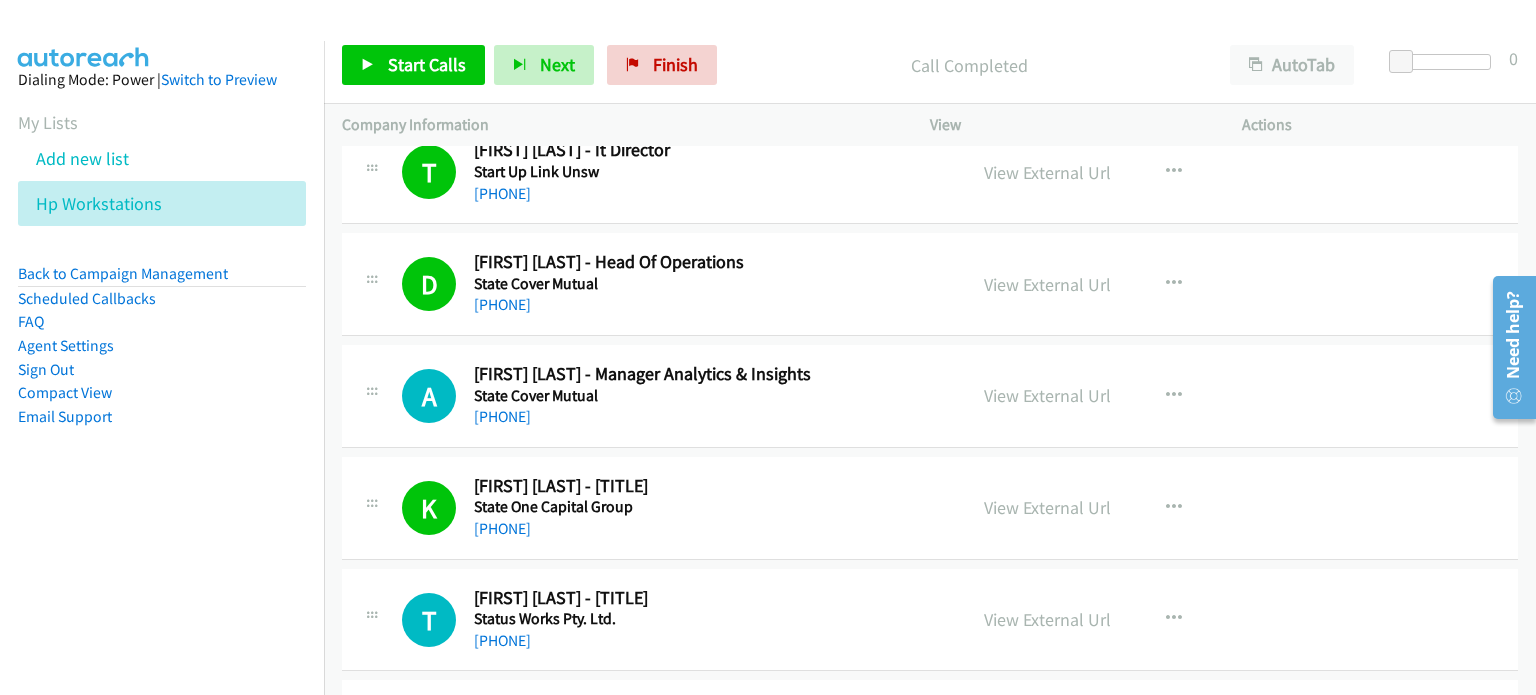 drag, startPoint x: 1046, startPoint y: 199, endPoint x: 924, endPoint y: 250, distance: 132.23087 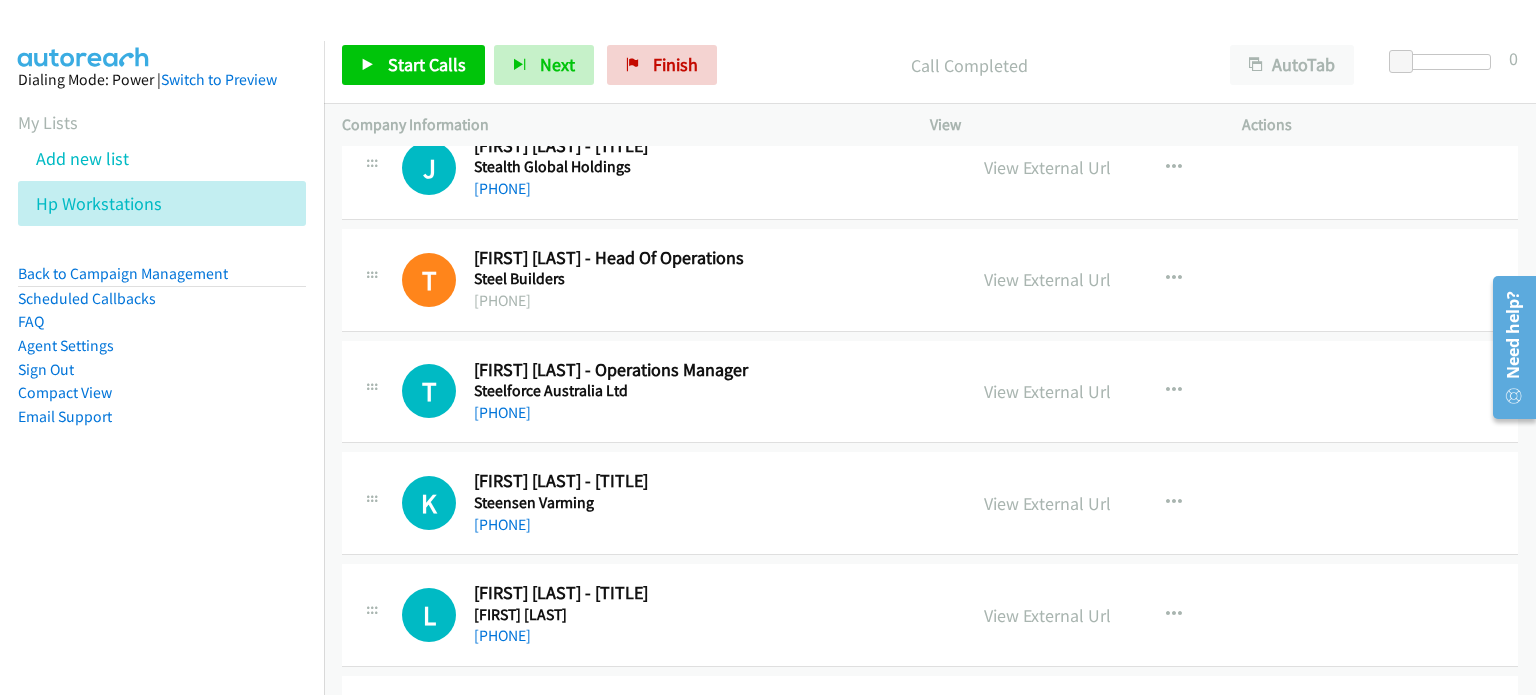 scroll, scrollTop: 1600, scrollLeft: 0, axis: vertical 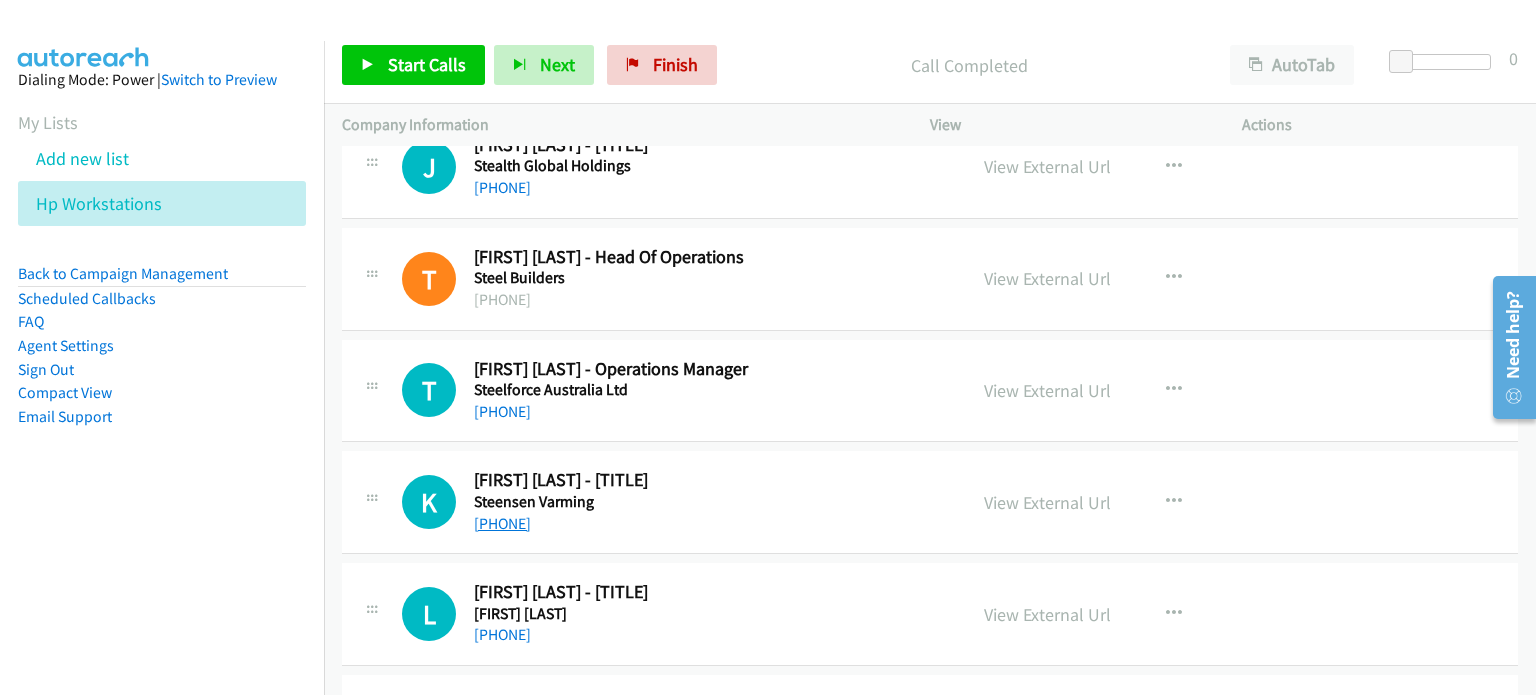 click on "+61 438 276 415" at bounding box center (502, 523) 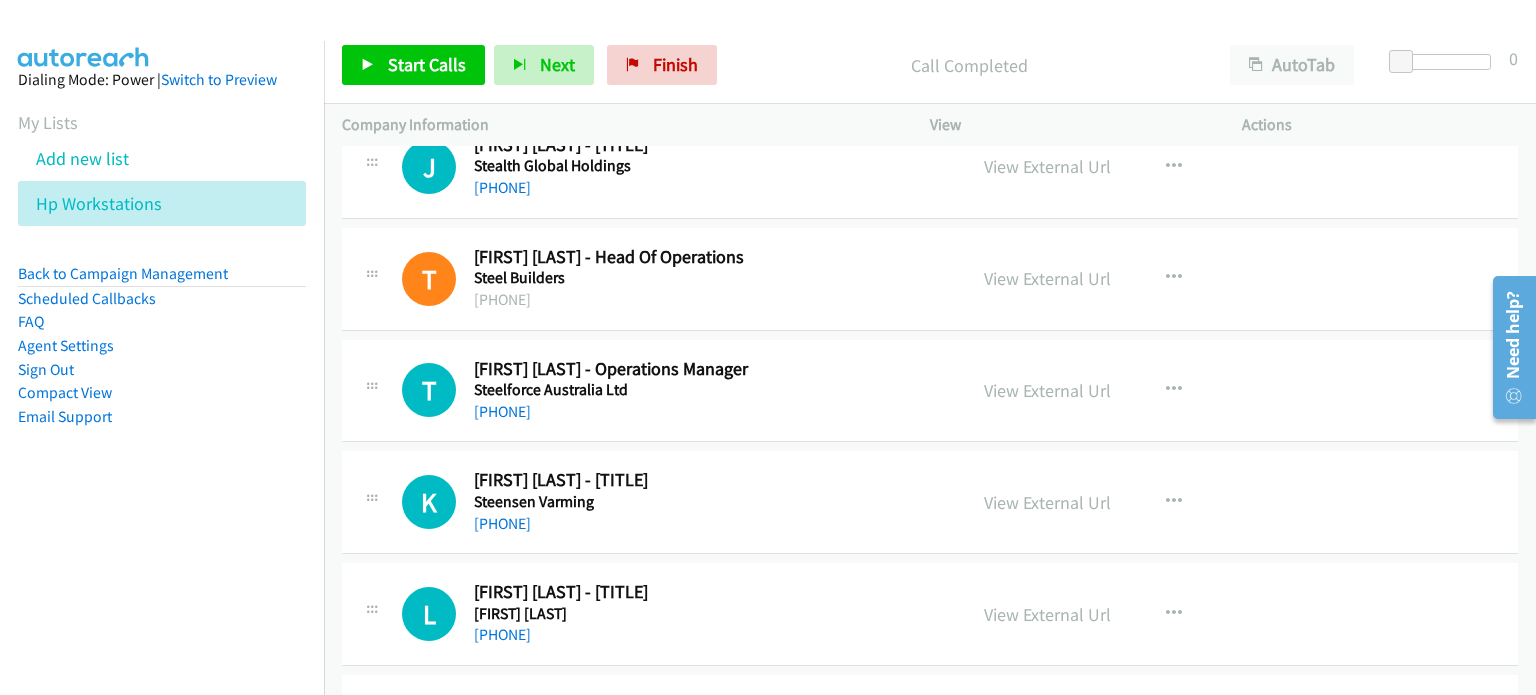 click on "View External Url
View External Url
Schedule/Manage Callback
Start Calls Here
Remove from list
Add to do not call list
Reset Call Status" at bounding box center (1131, 502) 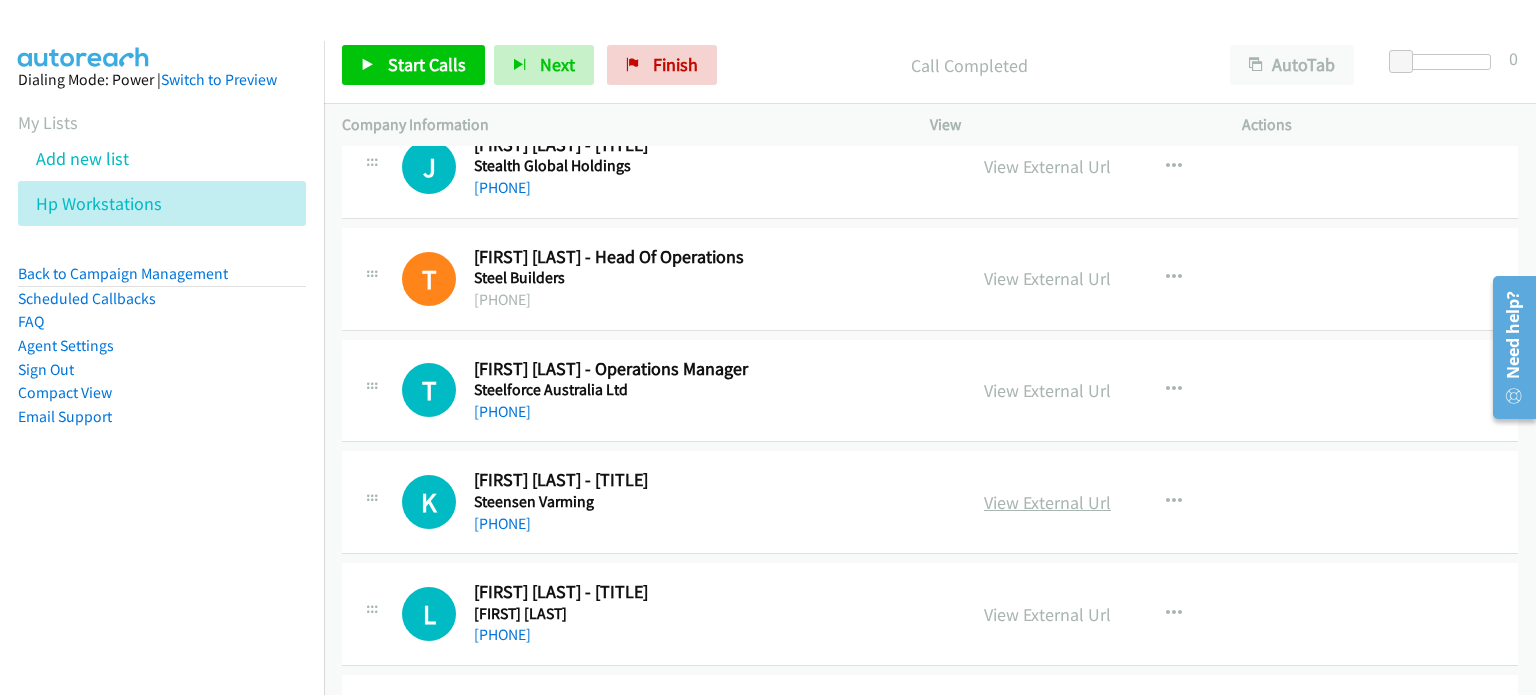 click on "View External Url" at bounding box center [1047, 502] 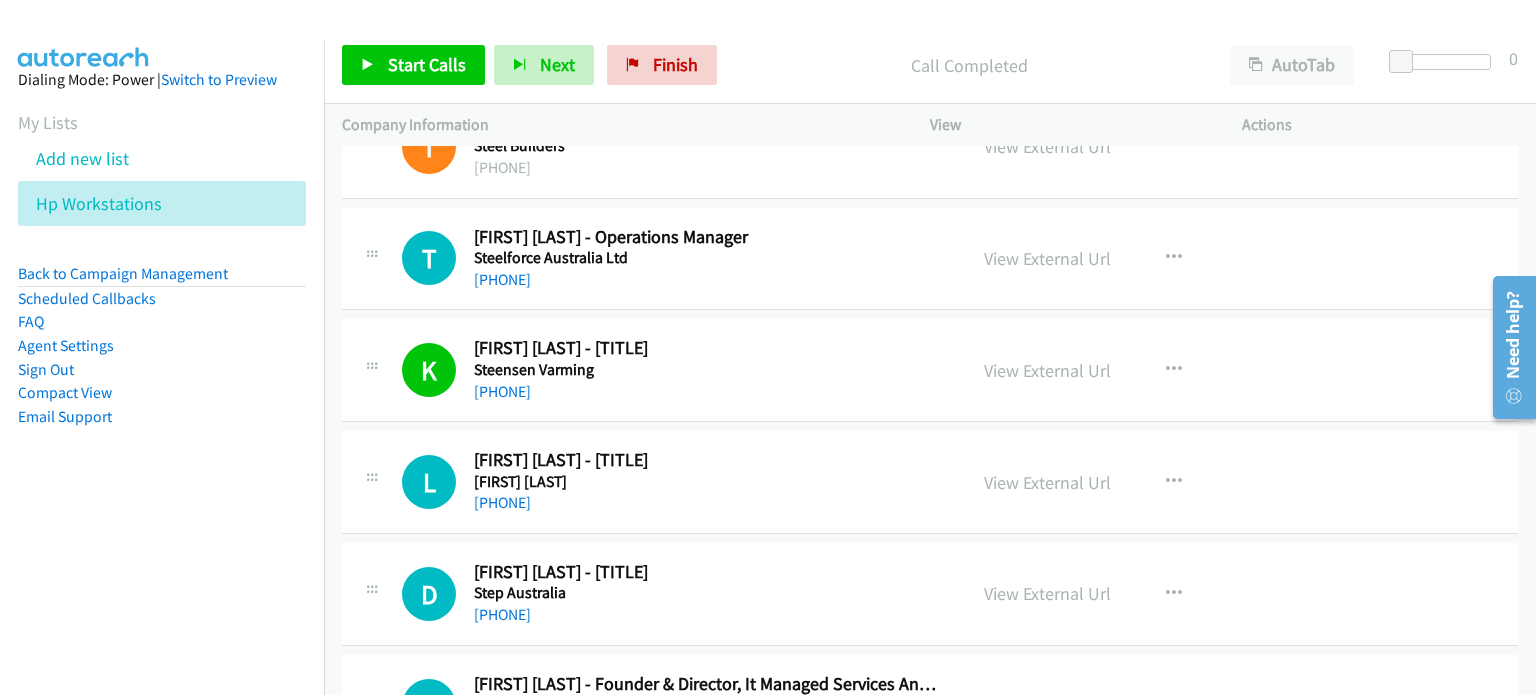 scroll, scrollTop: 1800, scrollLeft: 0, axis: vertical 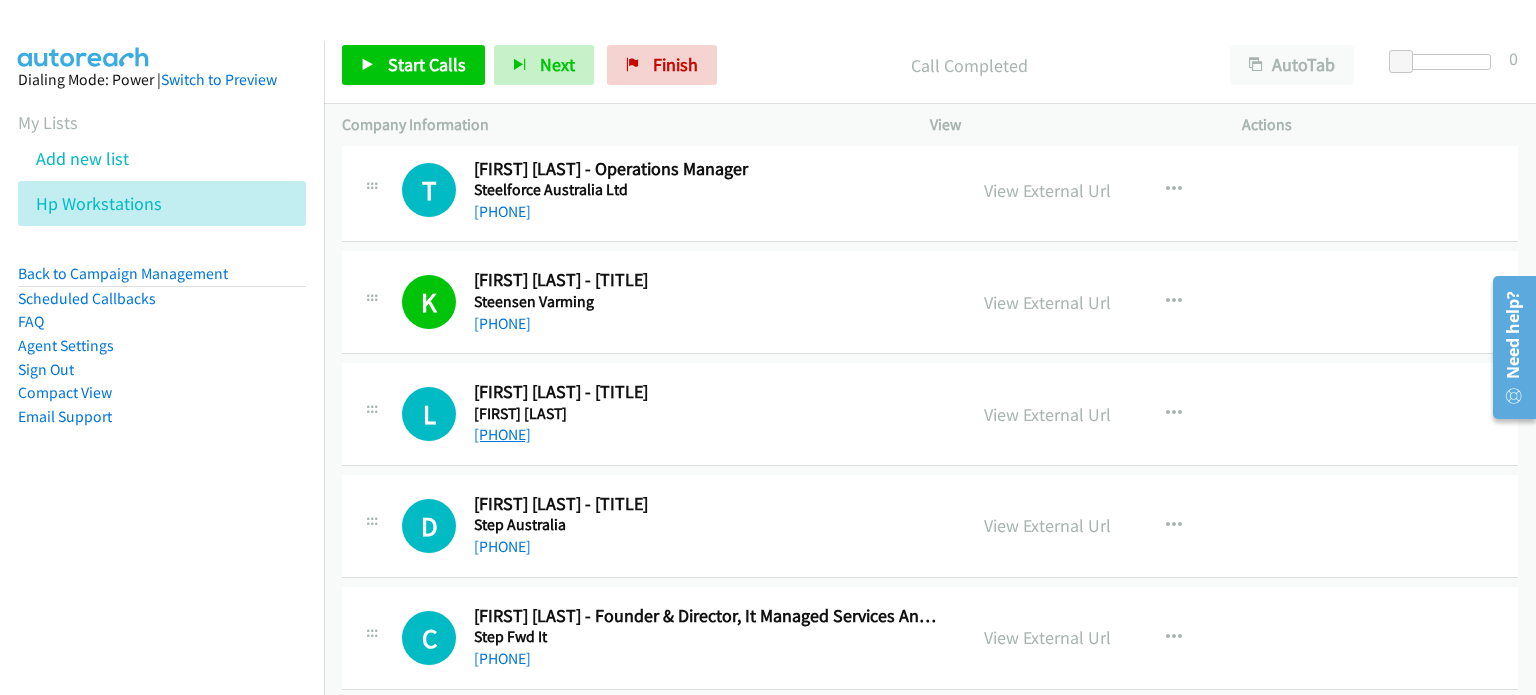 click on "+61 491 127 491" at bounding box center (502, 434) 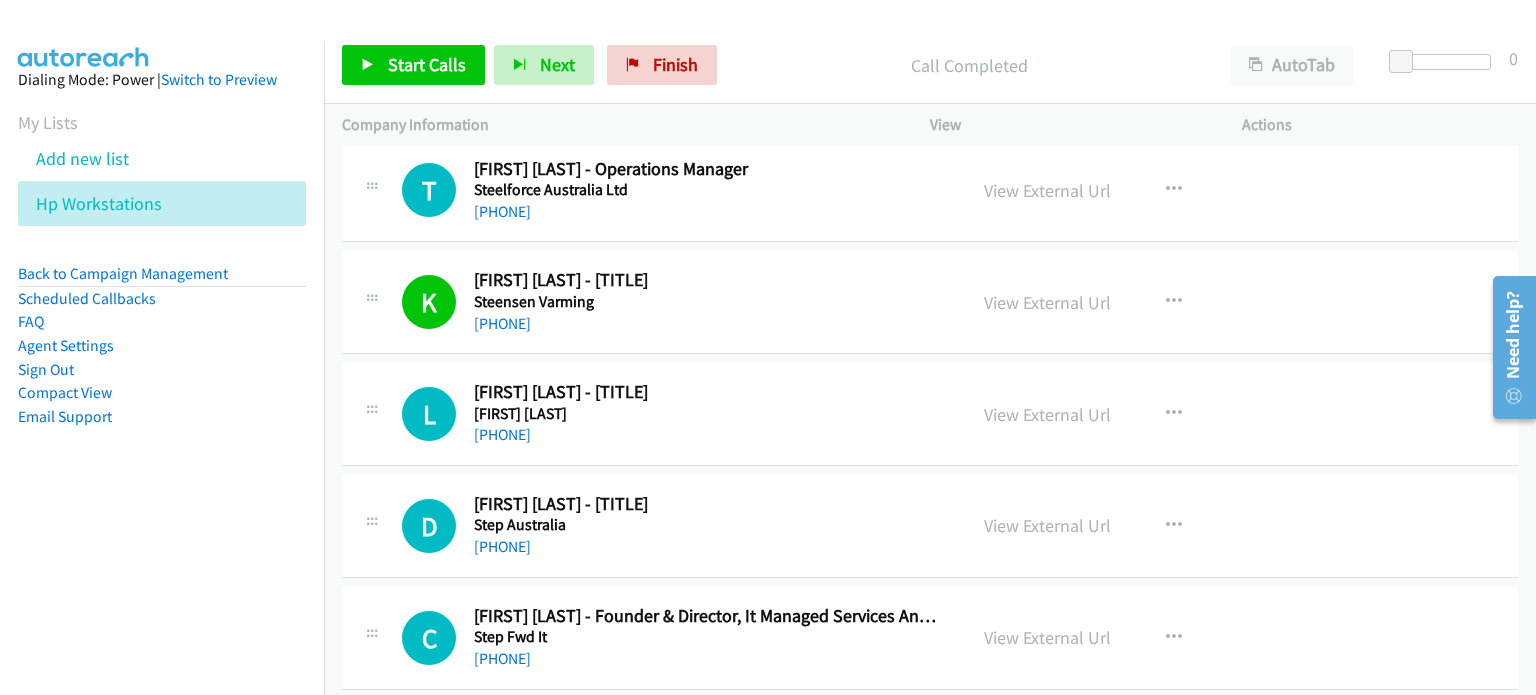 click on "L
Callback Scheduled
Luke Rogerson - It Support Officer
Steinepreis Paganin
Australia/Sydney
+61 491 127 491
View External Url
View External Url
Schedule/Manage Callback
Start Calls Here
Remove from list
Add to do not call list
Reset Call Status" at bounding box center (930, 414) 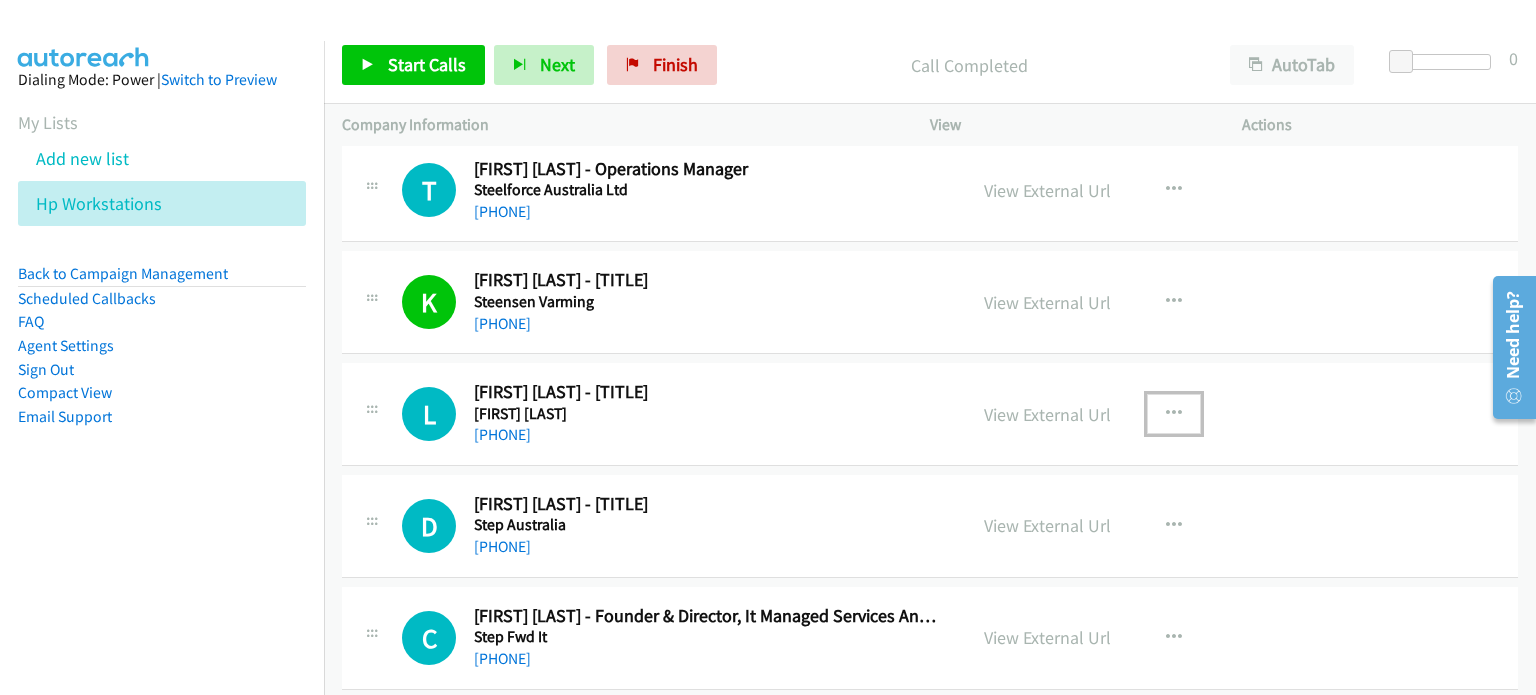 drag, startPoint x: 1145, startPoint y: 408, endPoint x: 1132, endPoint y: 407, distance: 13.038404 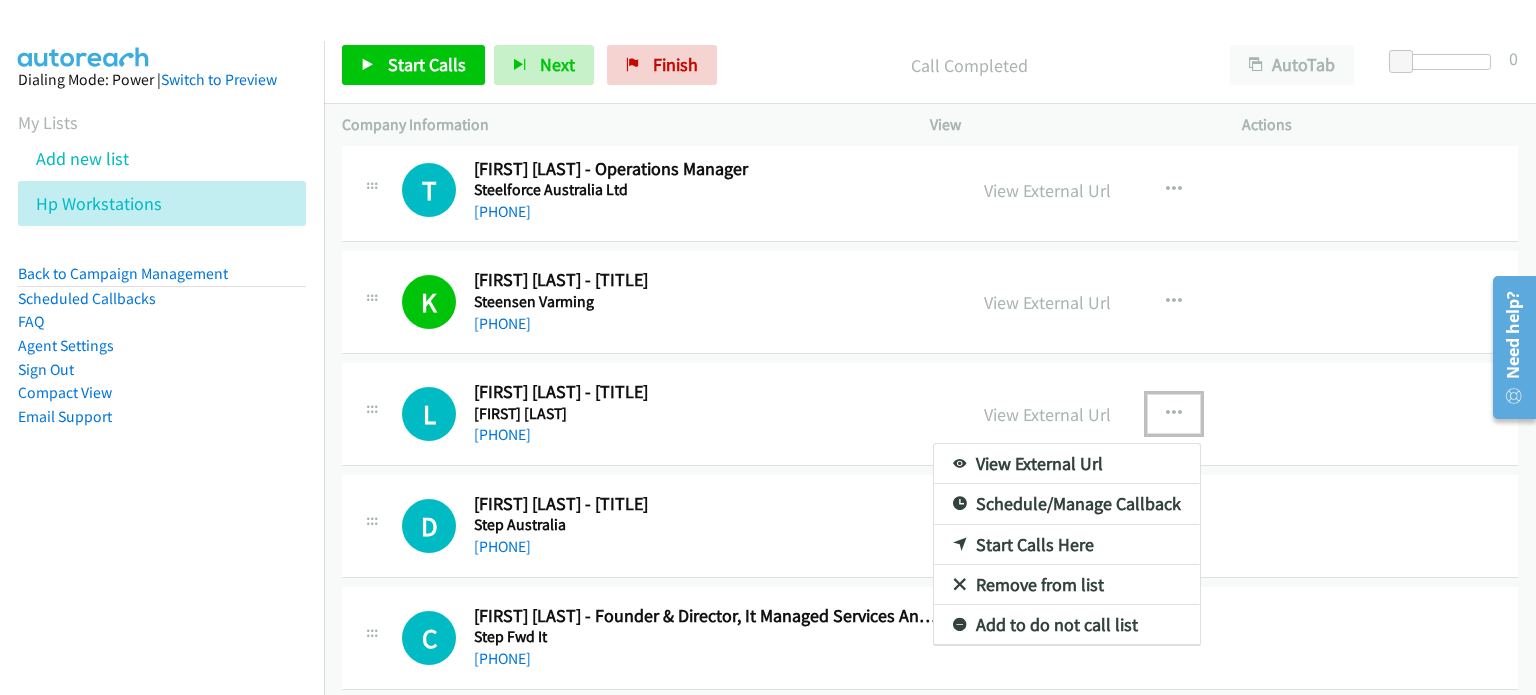 click at bounding box center (768, 347) 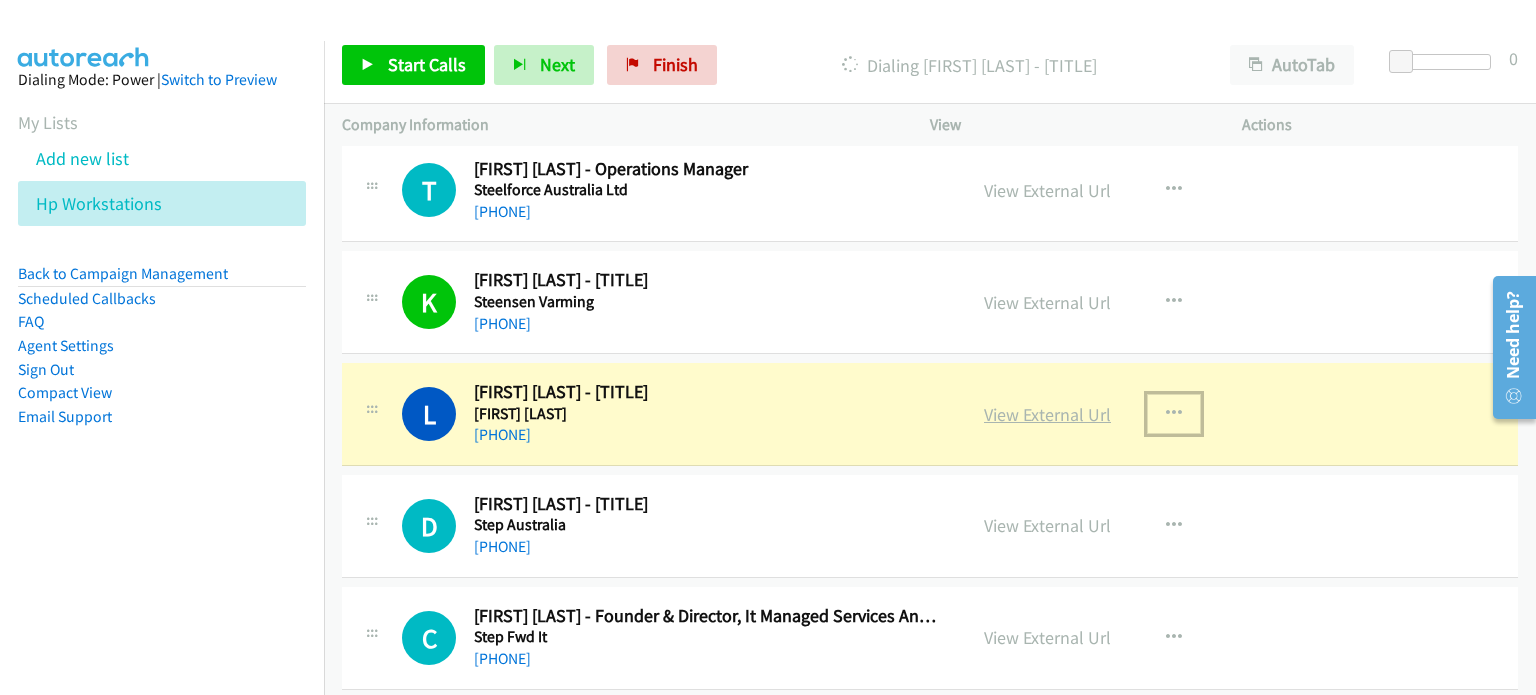 click on "View External Url" at bounding box center [1047, 414] 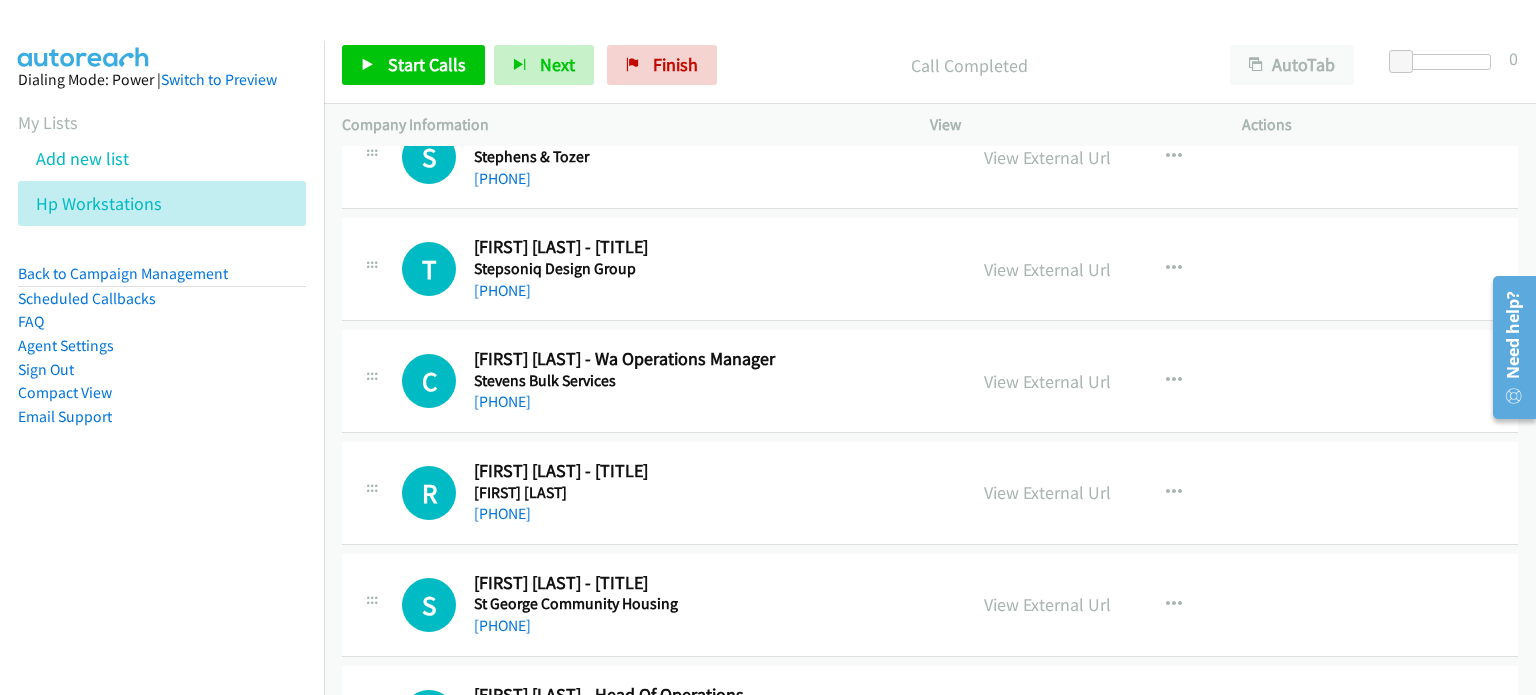 scroll, scrollTop: 2500, scrollLeft: 0, axis: vertical 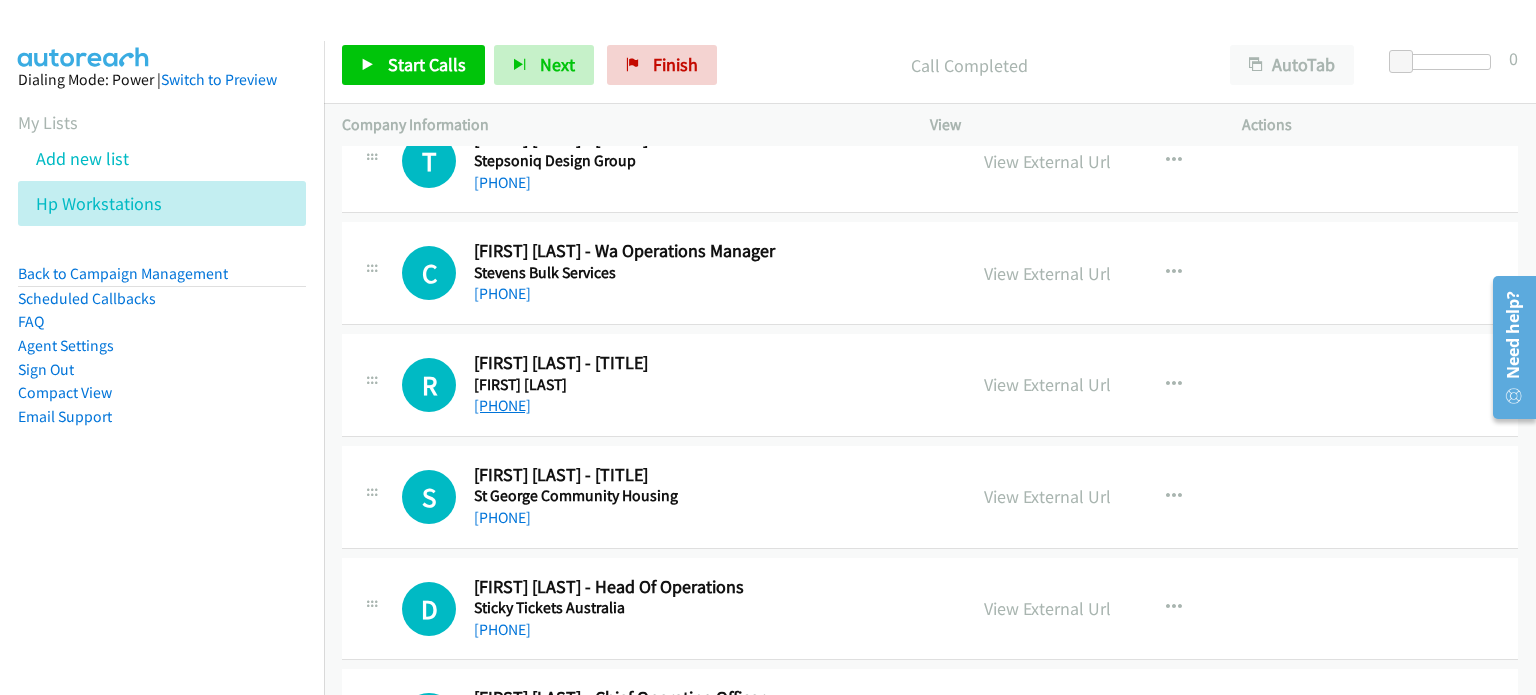 click on "+61 411 690 878" at bounding box center (502, 405) 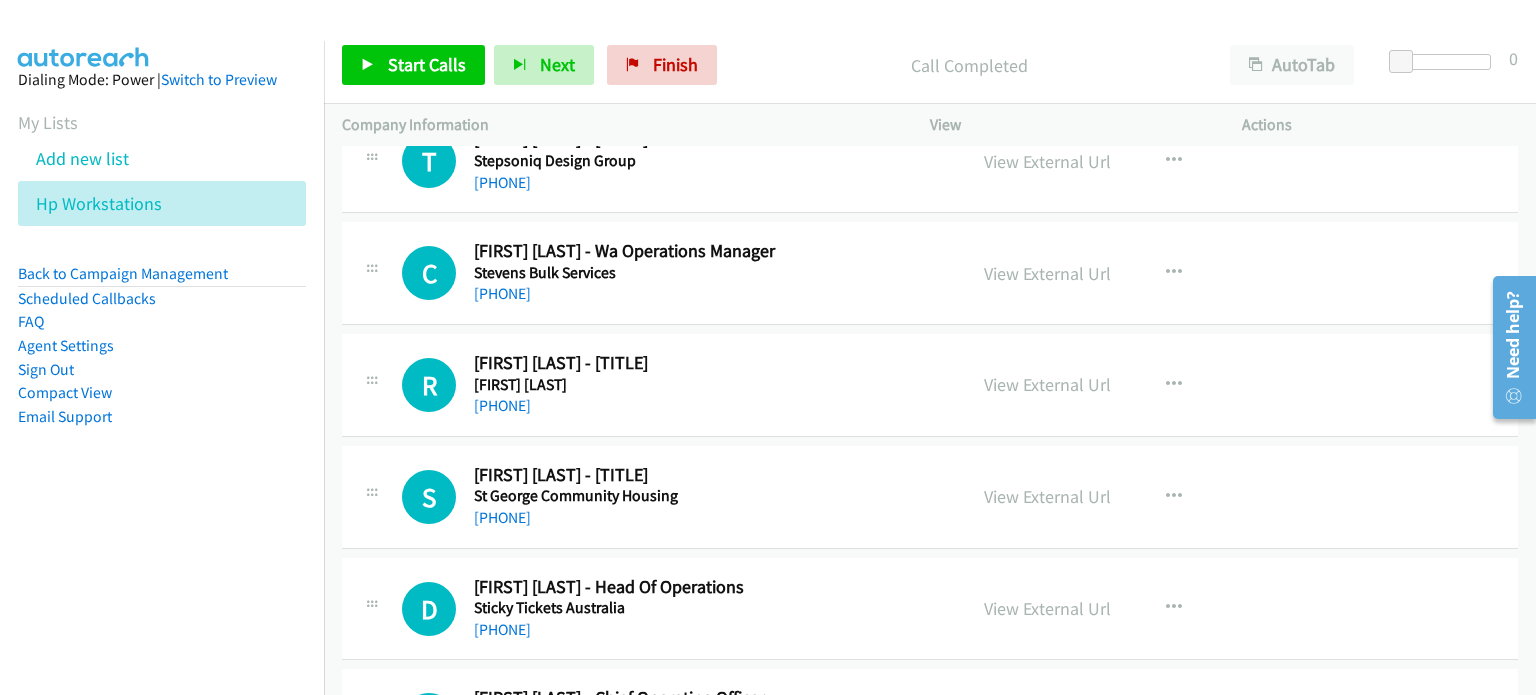 click on "View External Url
View External Url
Schedule/Manage Callback
Start Calls Here
Remove from list
Add to do not call list
Reset Call Status" at bounding box center (1131, 385) 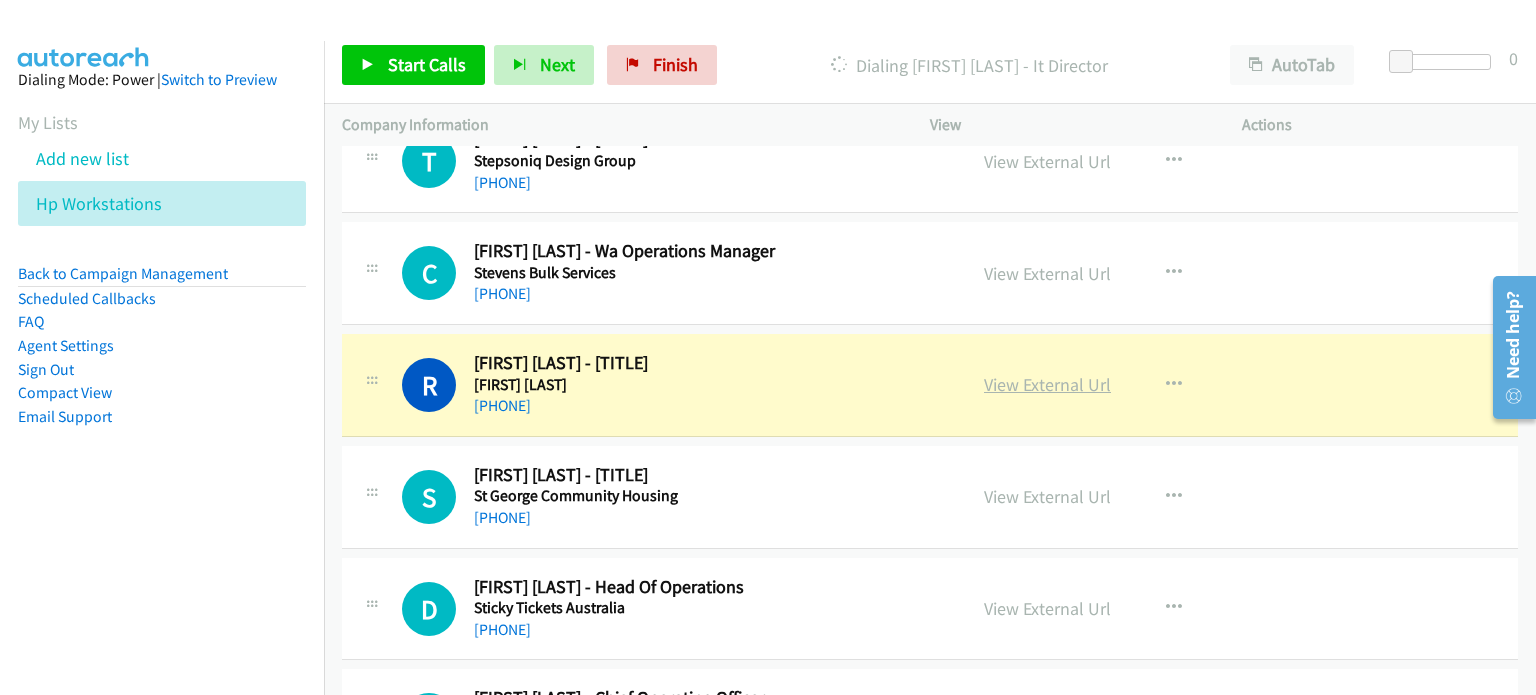 click on "View External Url" at bounding box center (1047, 384) 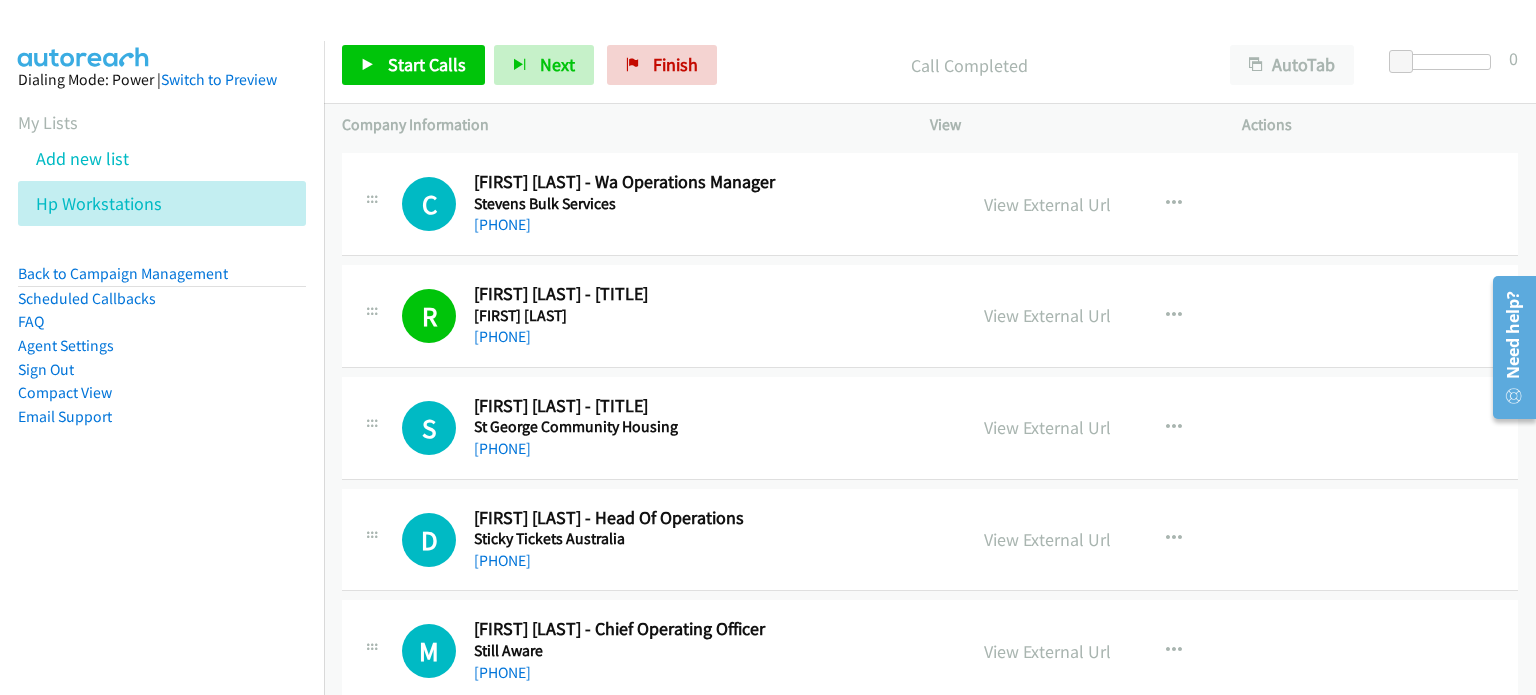 scroll, scrollTop: 2600, scrollLeft: 0, axis: vertical 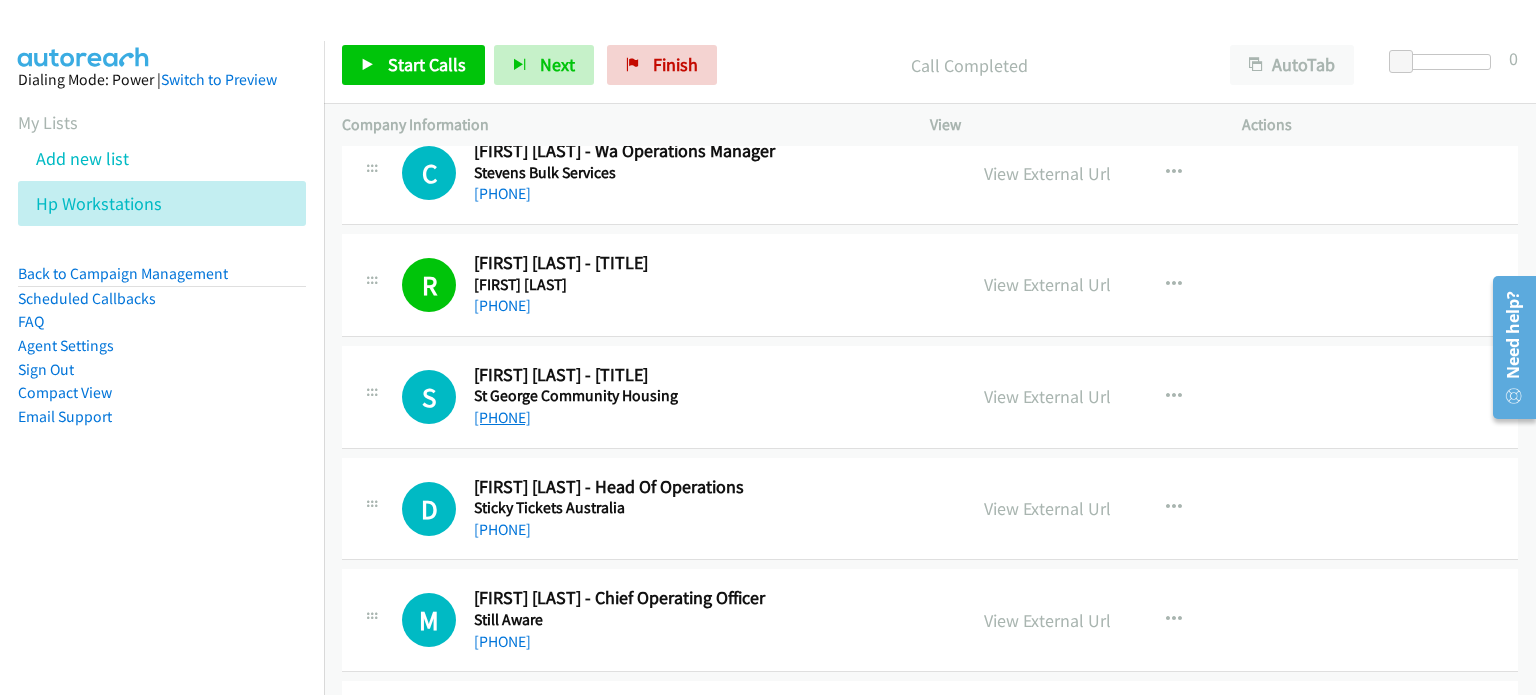 click on "+61 418 632 869" at bounding box center [502, 417] 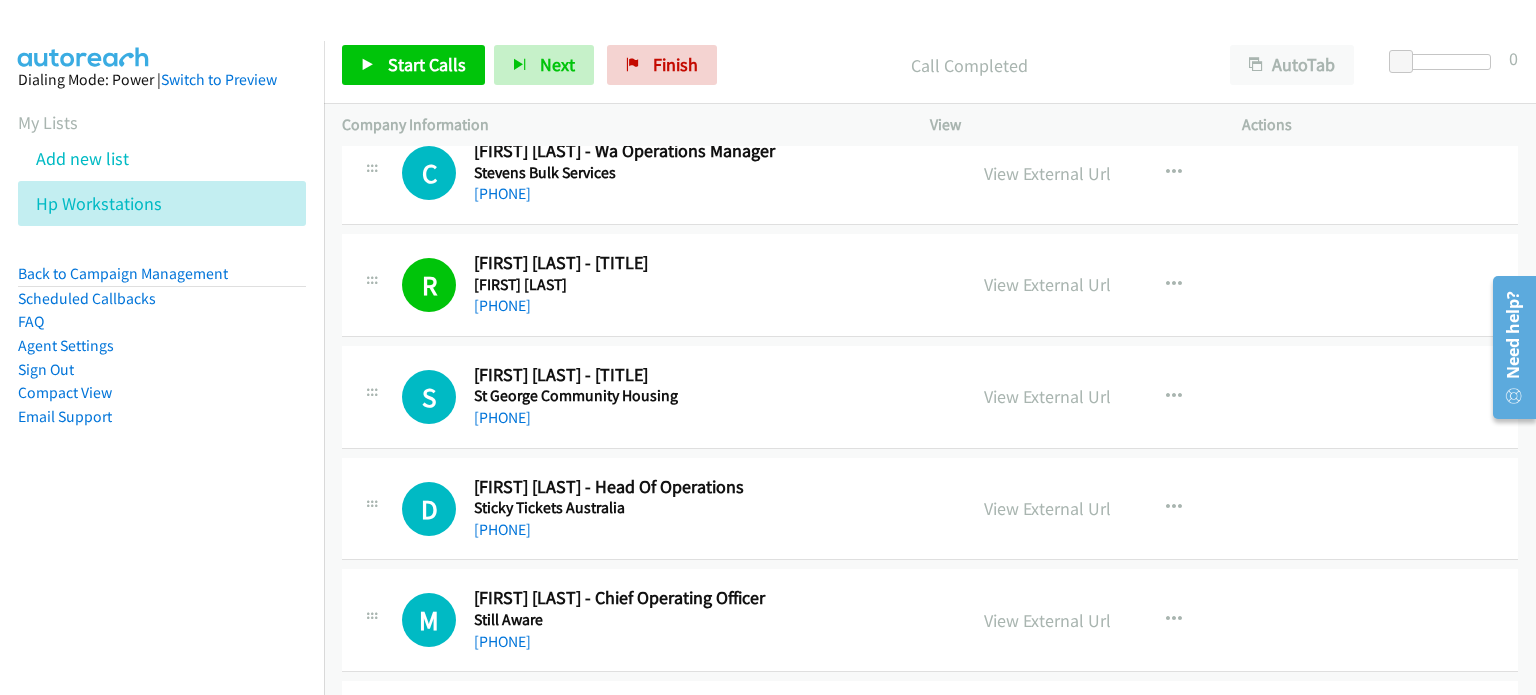 drag, startPoint x: 1331, startPoint y: 384, endPoint x: 1236, endPoint y: 400, distance: 96.337944 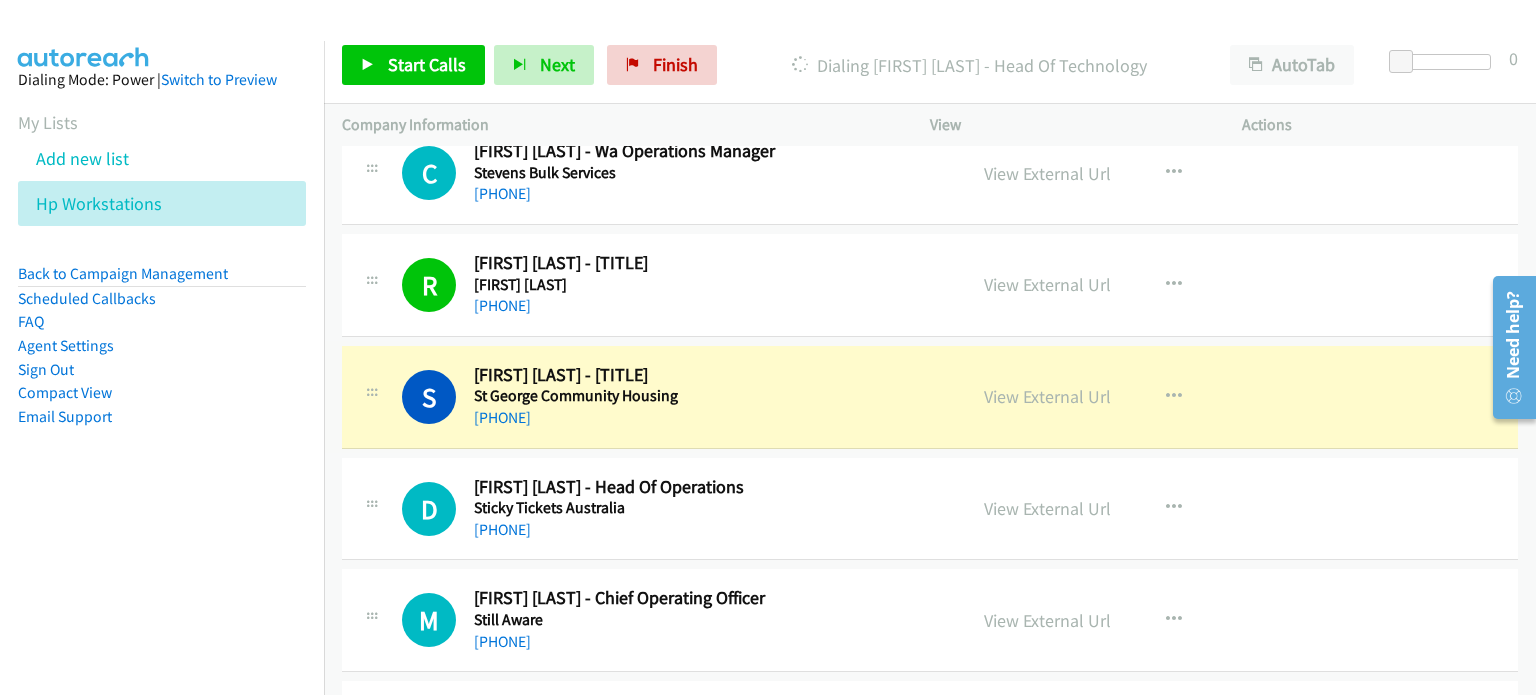 click on "View External Url
View External Url
Schedule/Manage Callback
Start Calls Here
Remove from list
Add to do not call list
Reset Call Status" at bounding box center (1131, 397) 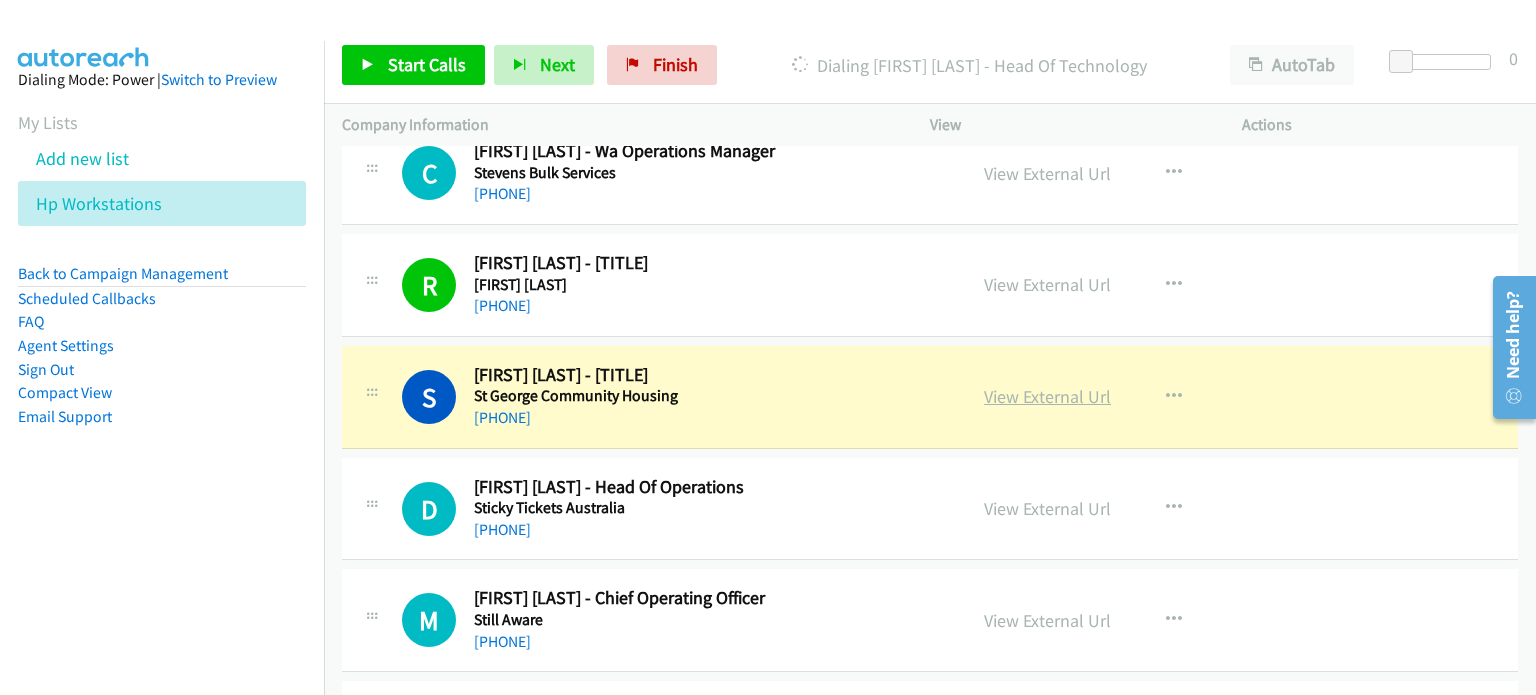 click on "View External Url" at bounding box center [1047, 396] 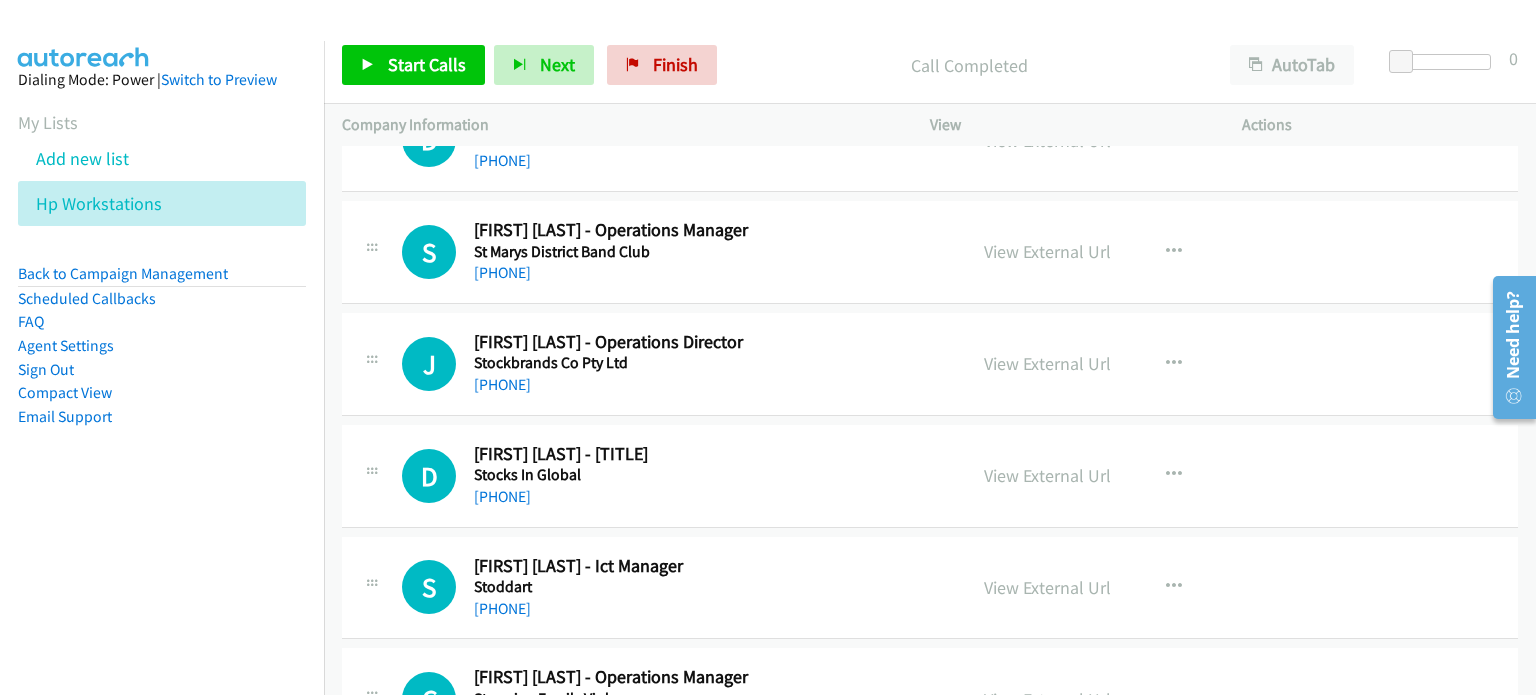 scroll, scrollTop: 3300, scrollLeft: 0, axis: vertical 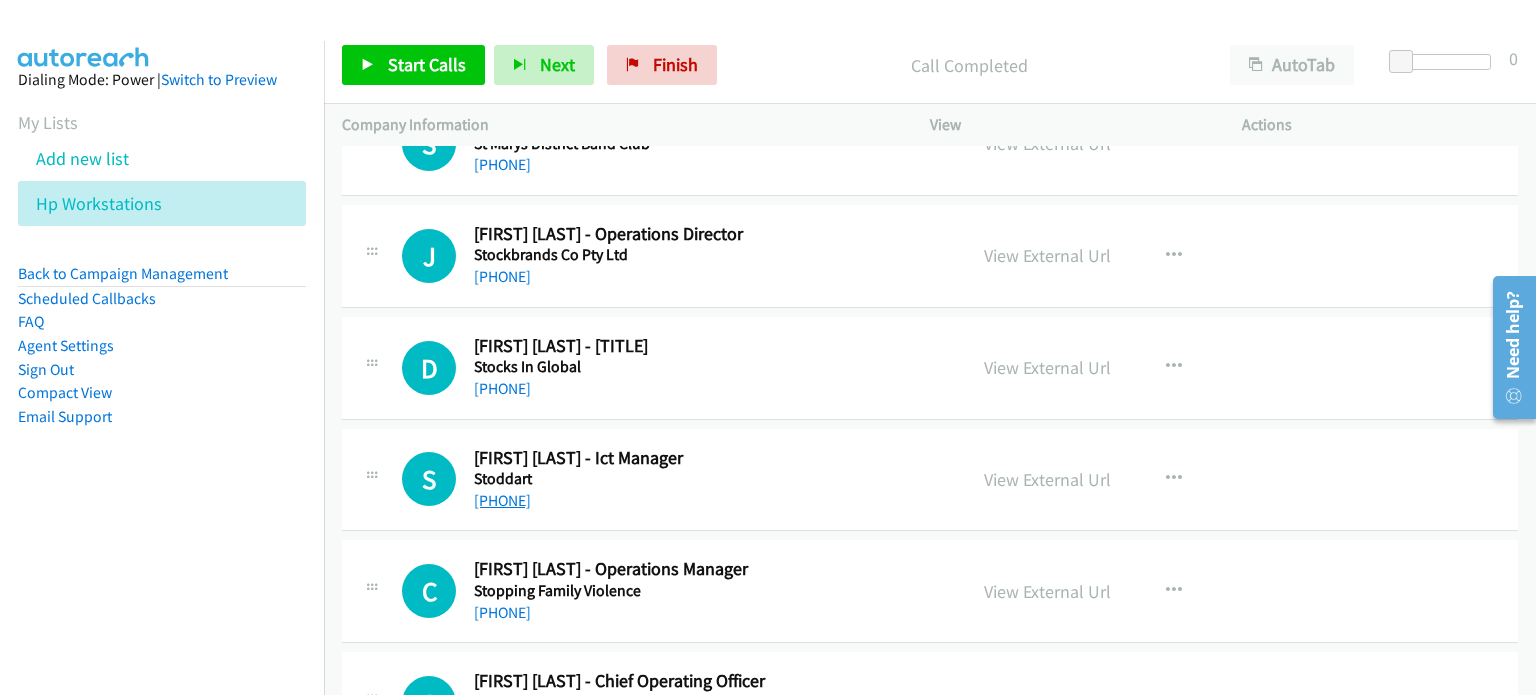 click on "+61 420 962 363" at bounding box center [502, 500] 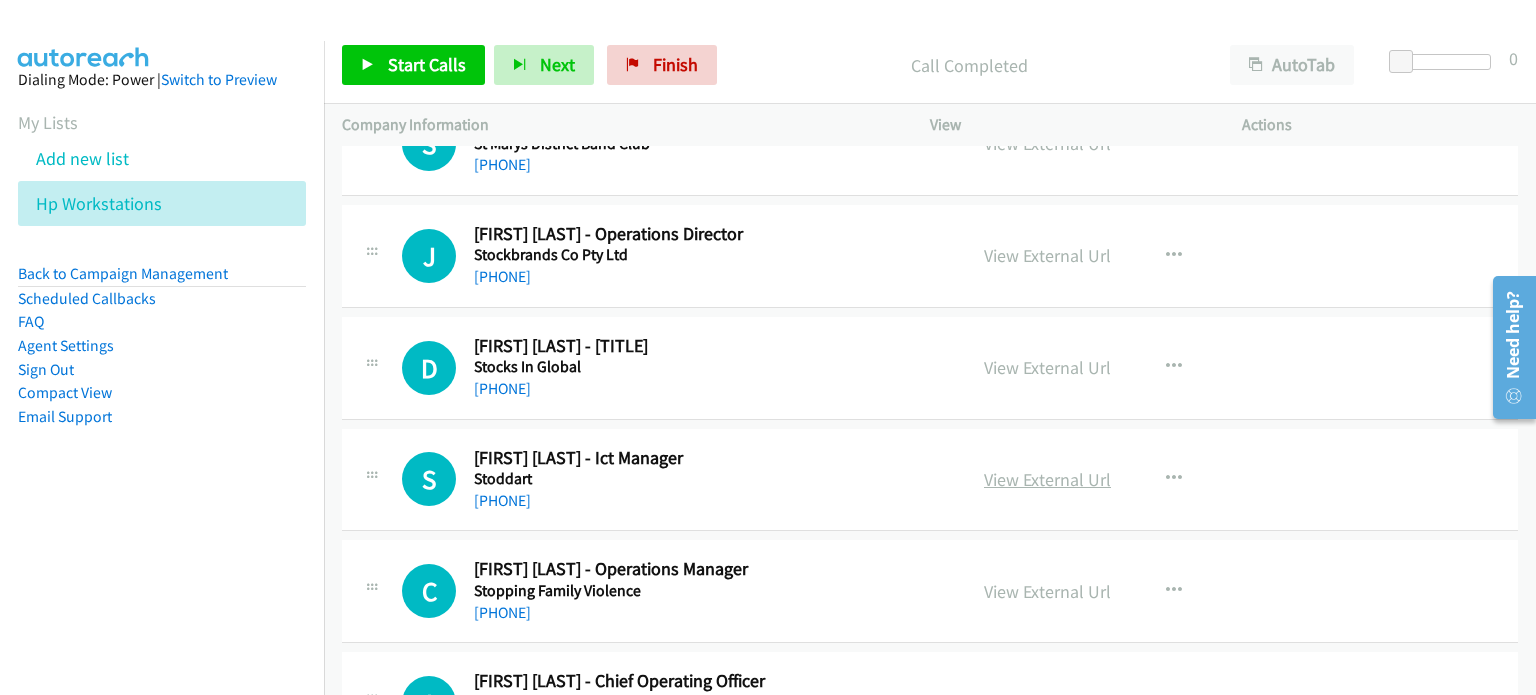 drag, startPoint x: 1338, startPoint y: 467, endPoint x: 1072, endPoint y: 475, distance: 266.12027 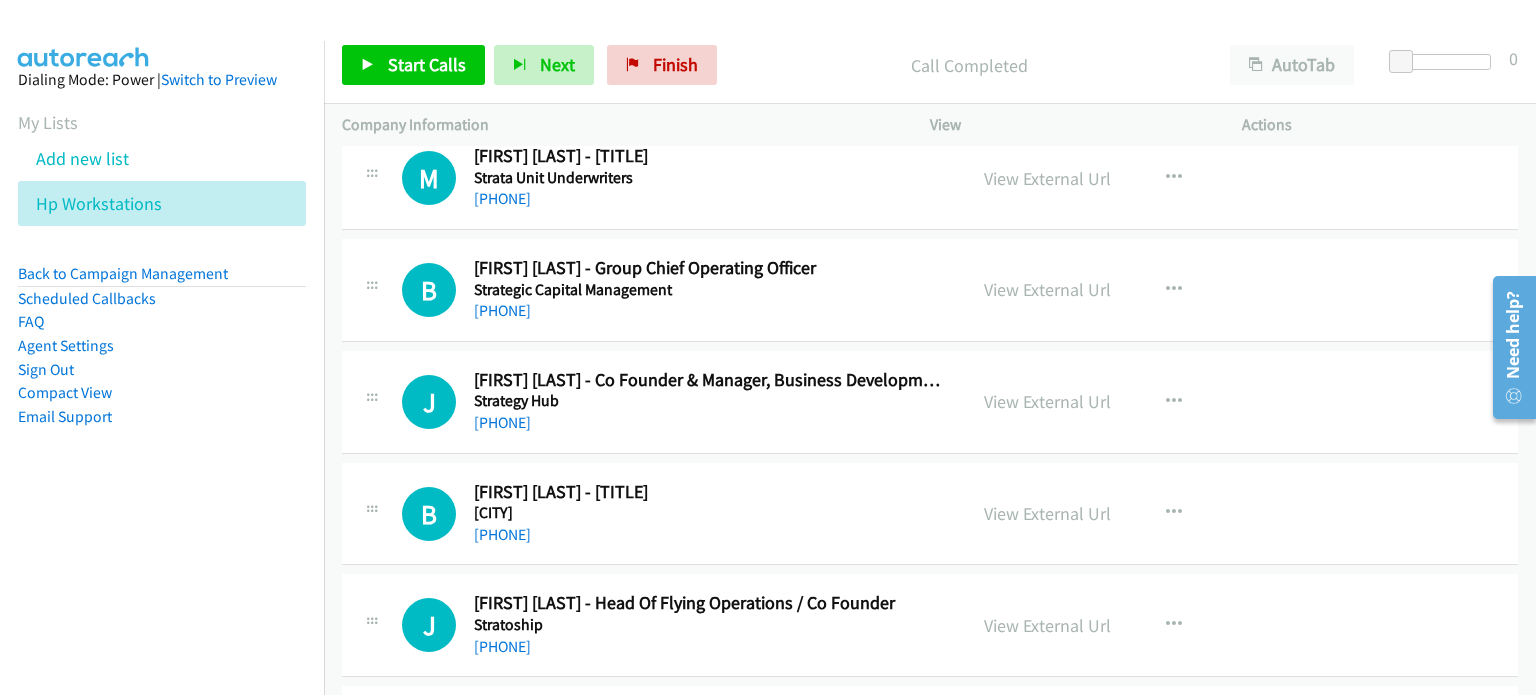 scroll, scrollTop: 4500, scrollLeft: 0, axis: vertical 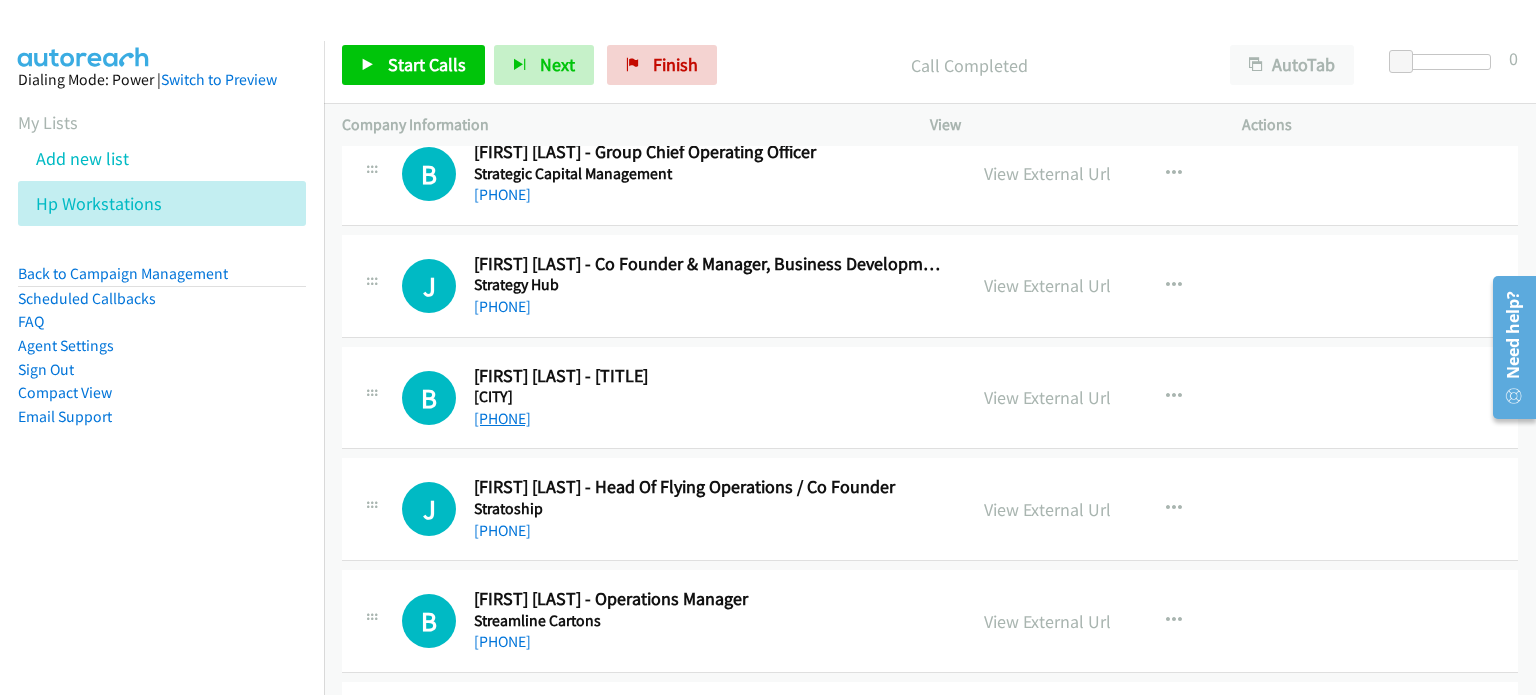 click on "+61 2 8917 7777" at bounding box center [502, 418] 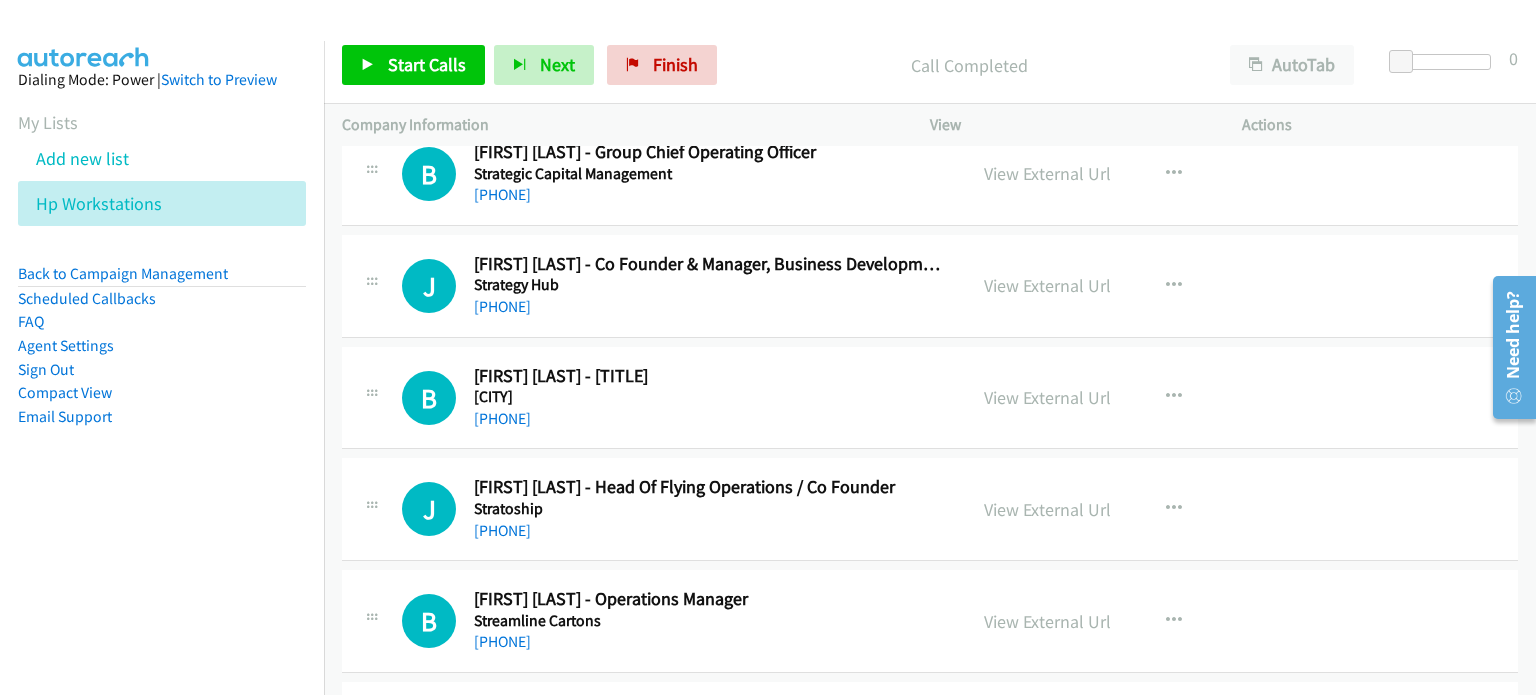 drag, startPoint x: 1341, startPoint y: 363, endPoint x: 1328, endPoint y: 366, distance: 13.341664 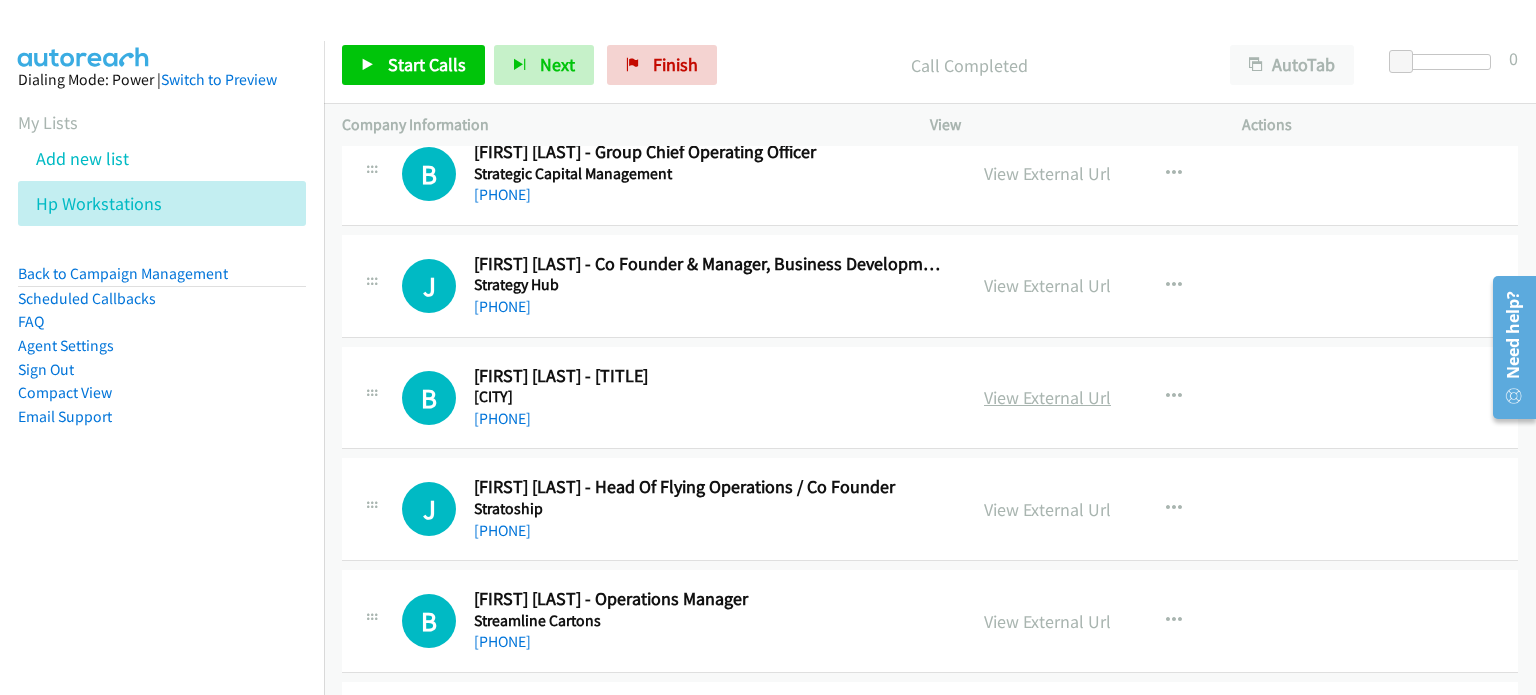 click on "View External Url" at bounding box center [1047, 397] 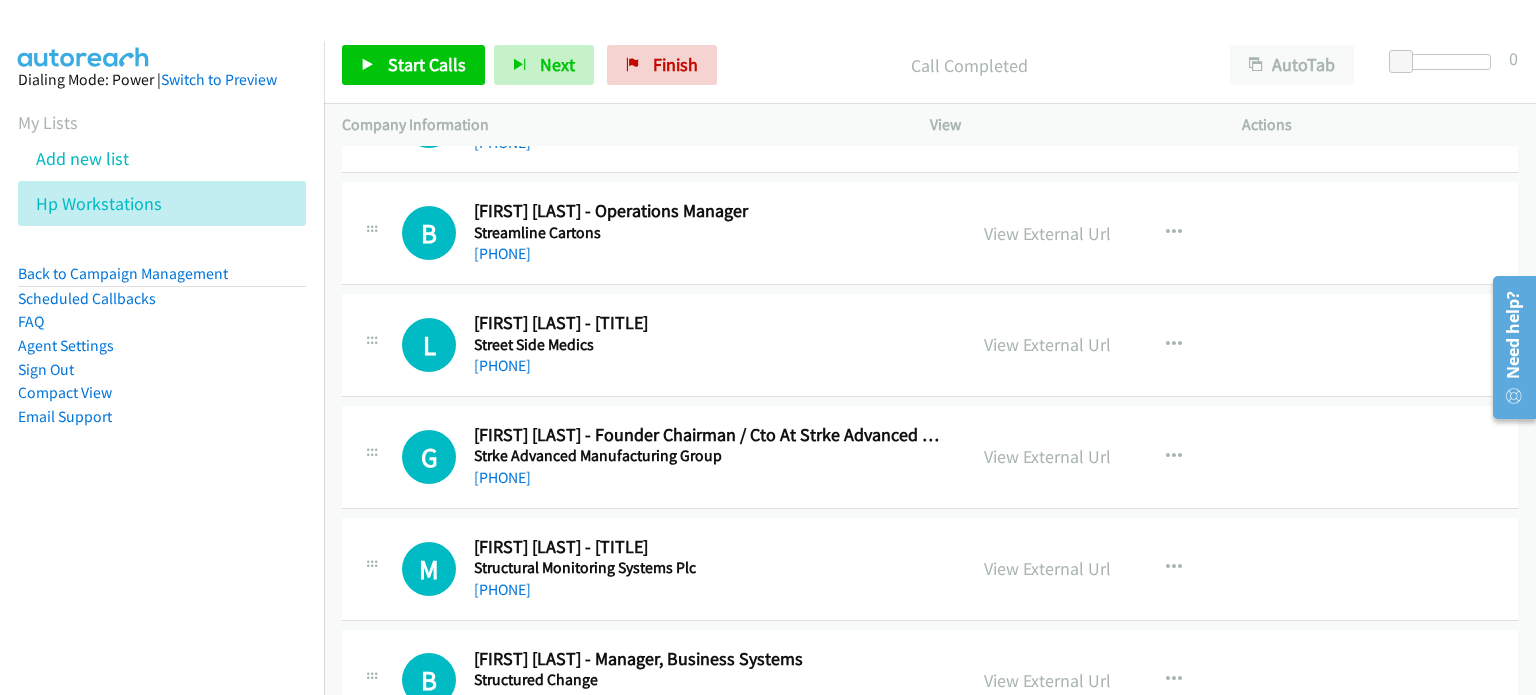 scroll, scrollTop: 4900, scrollLeft: 0, axis: vertical 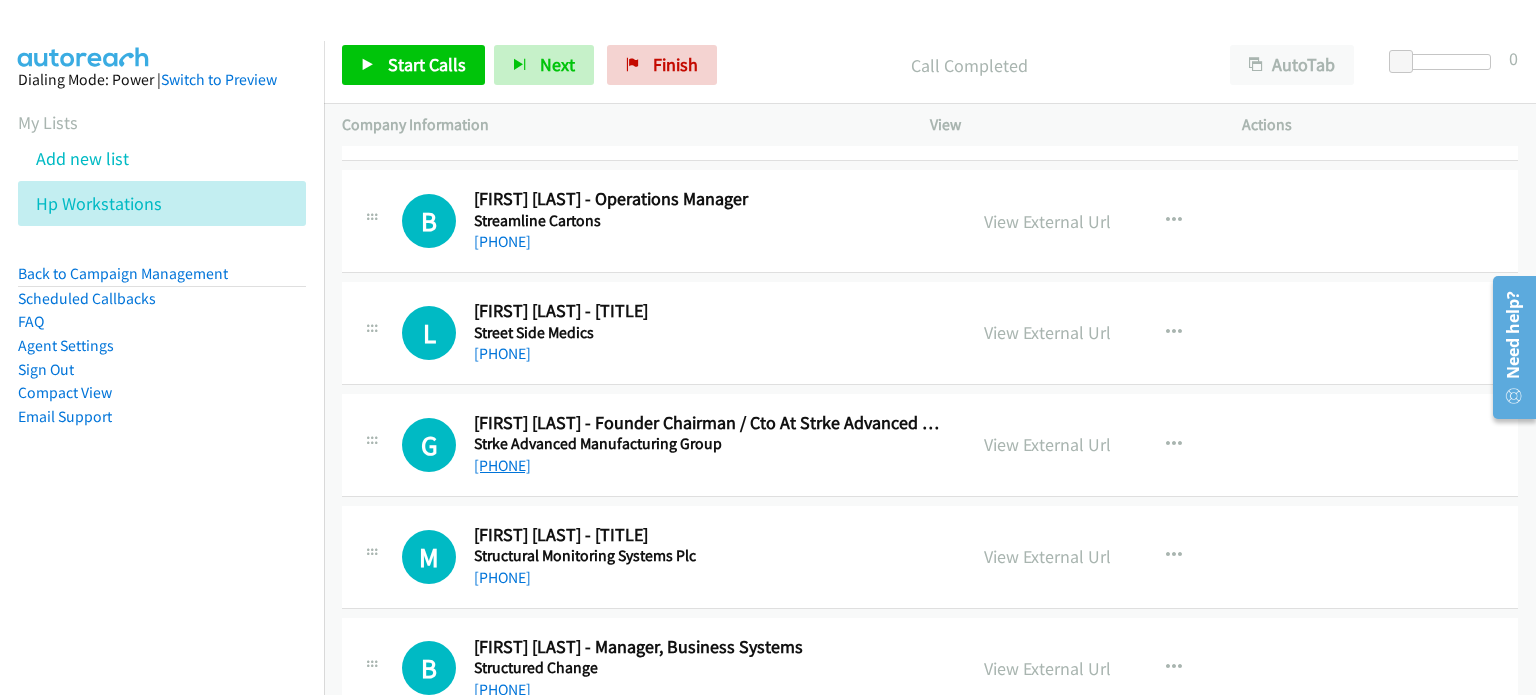 click on "+61 8 8241 0888" at bounding box center [502, 465] 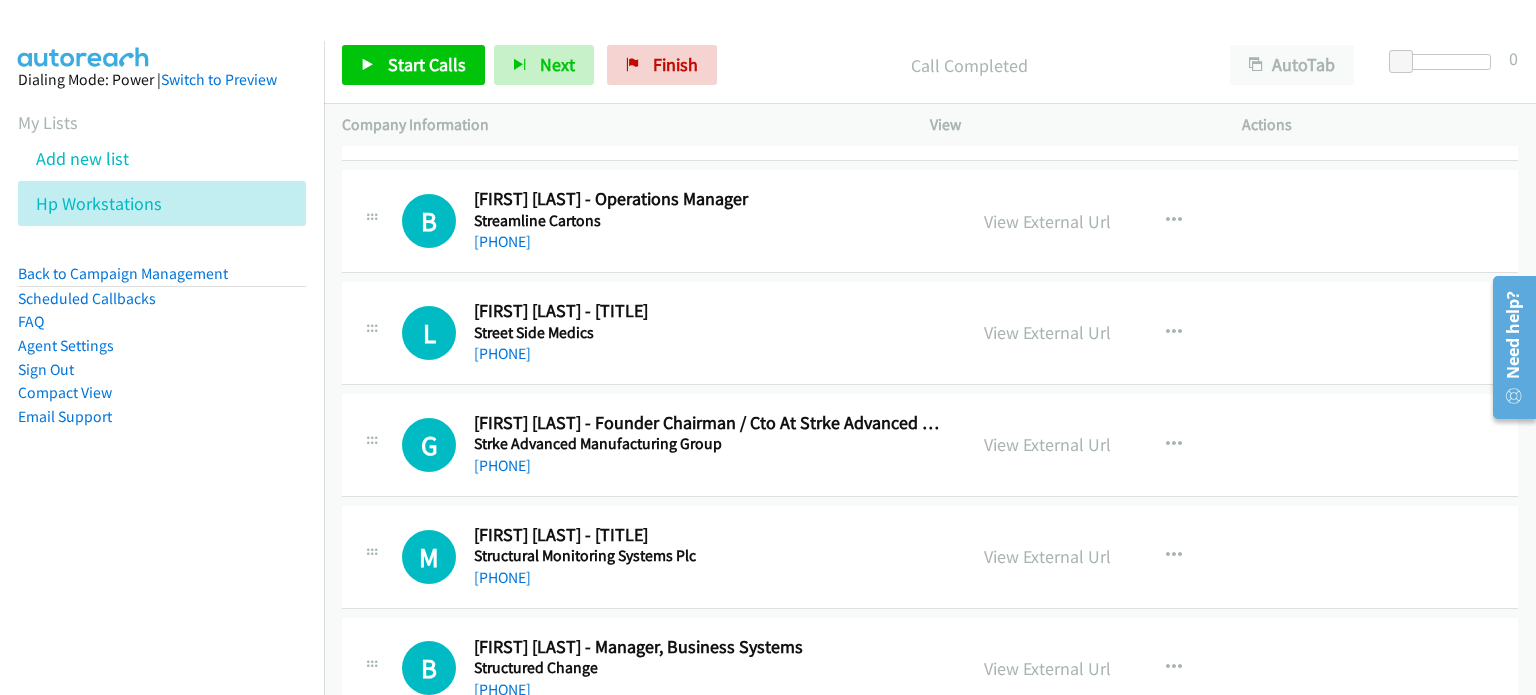click on "View External Url
View External Url
Schedule/Manage Callback
Start Calls Here
Remove from list
Add to do not call list
Reset Call Status" at bounding box center [1131, 445] 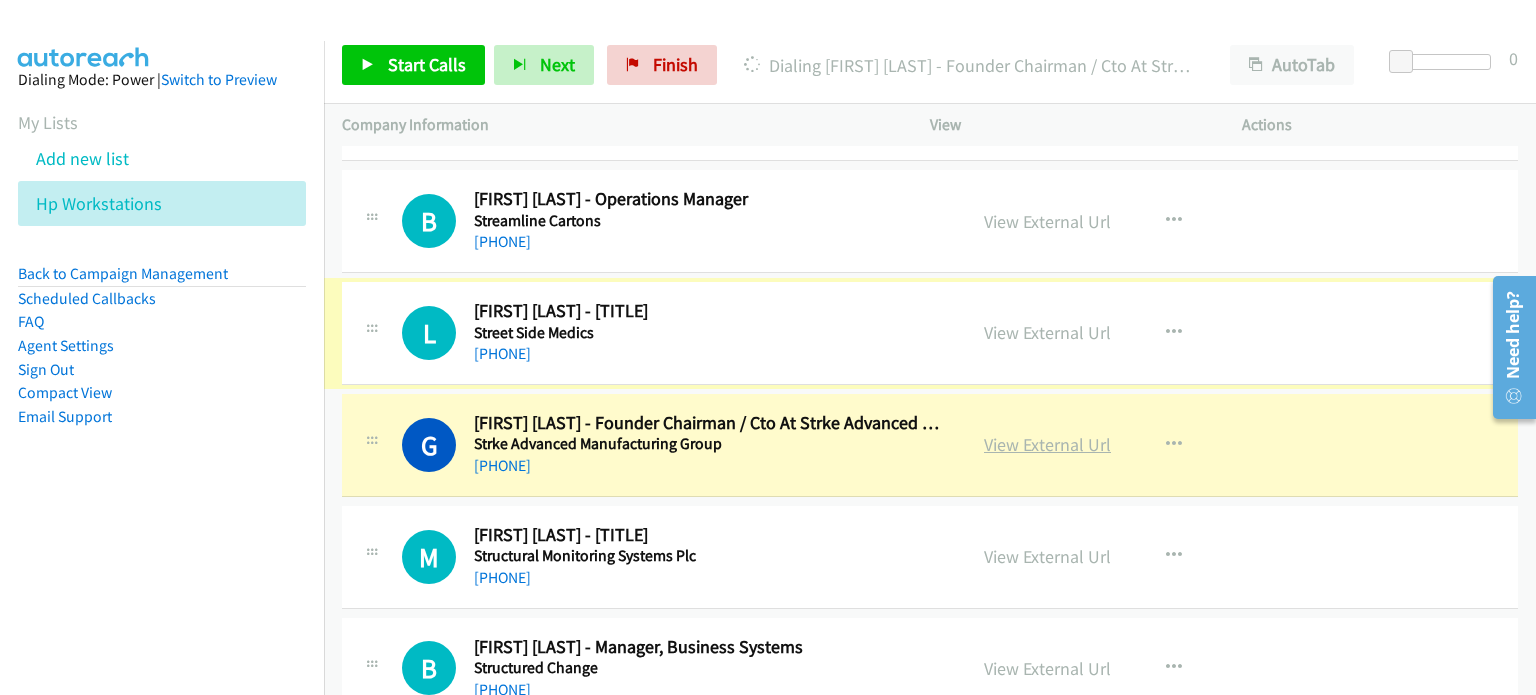 click on "View External Url" at bounding box center (1047, 444) 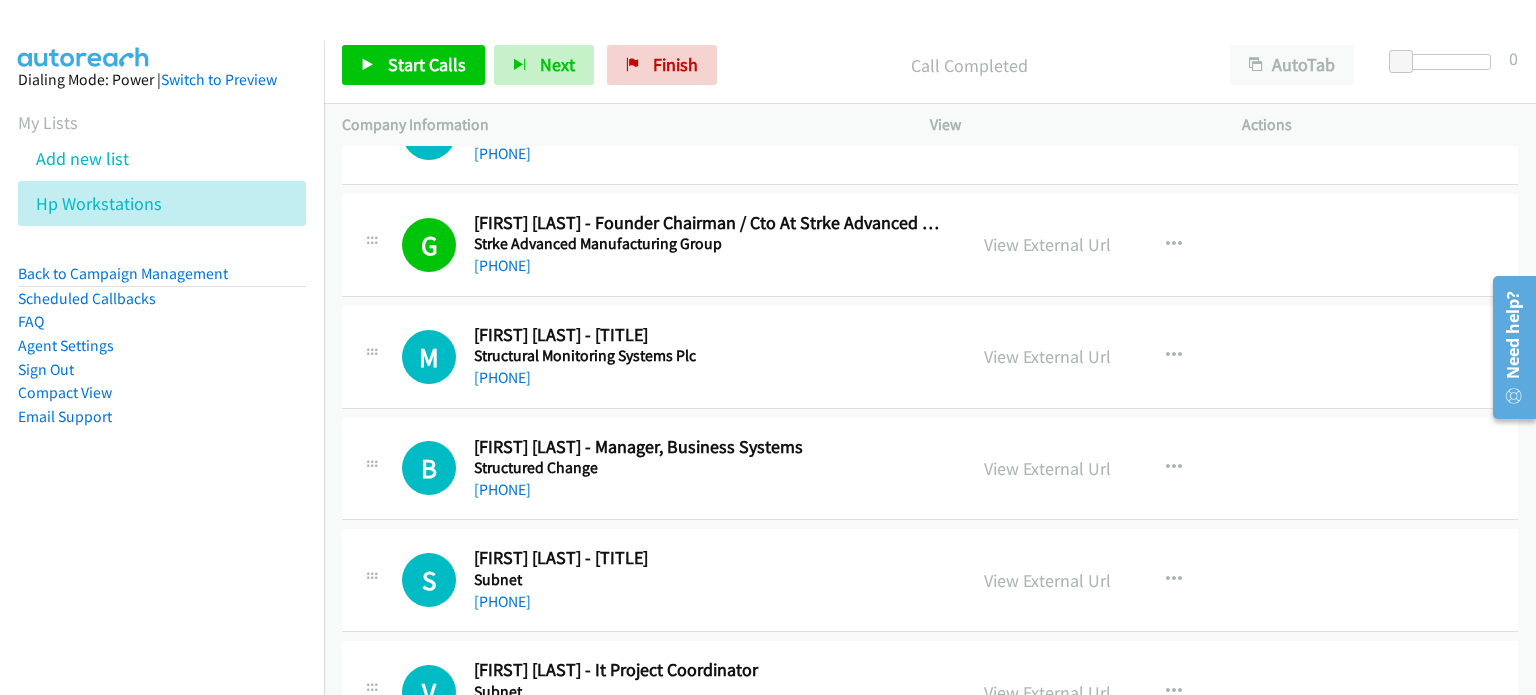 scroll, scrollTop: 5500, scrollLeft: 0, axis: vertical 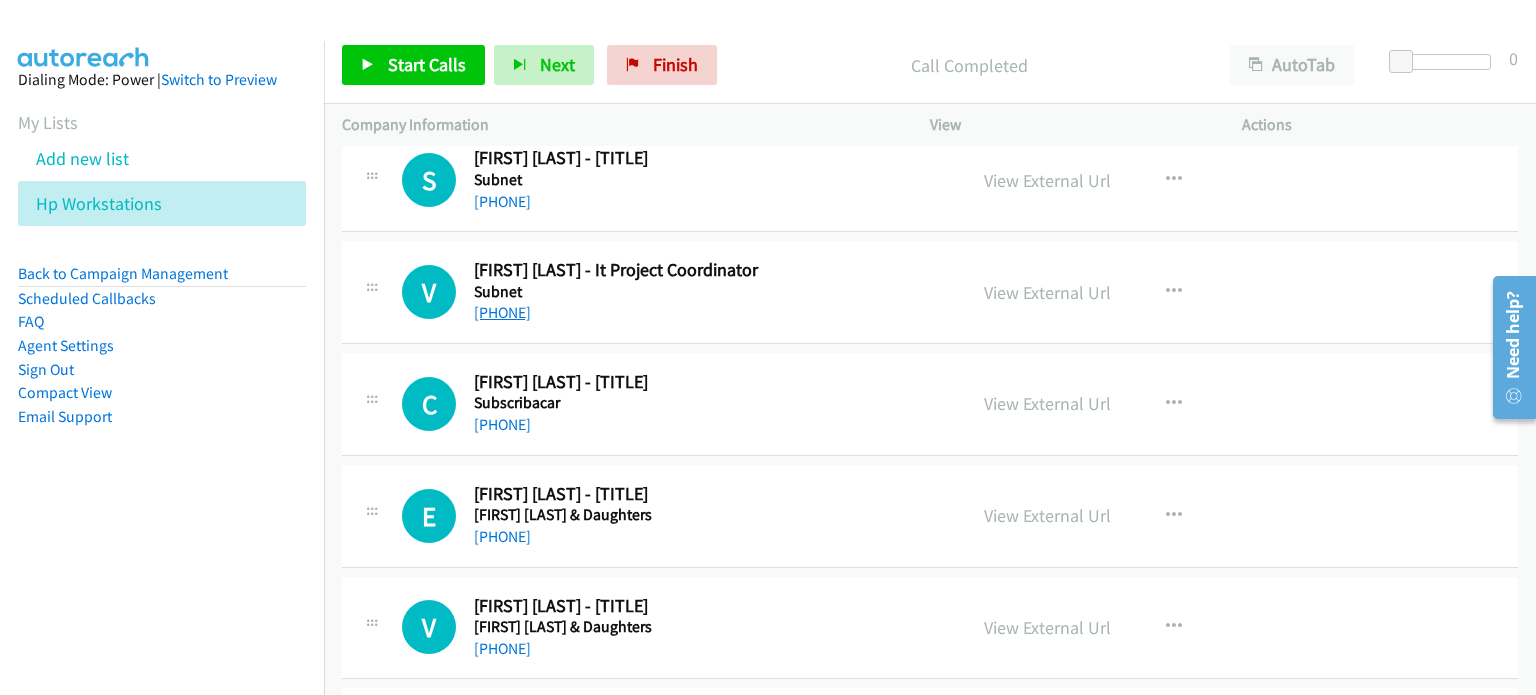 click on "+61 478 917 529" at bounding box center (502, 312) 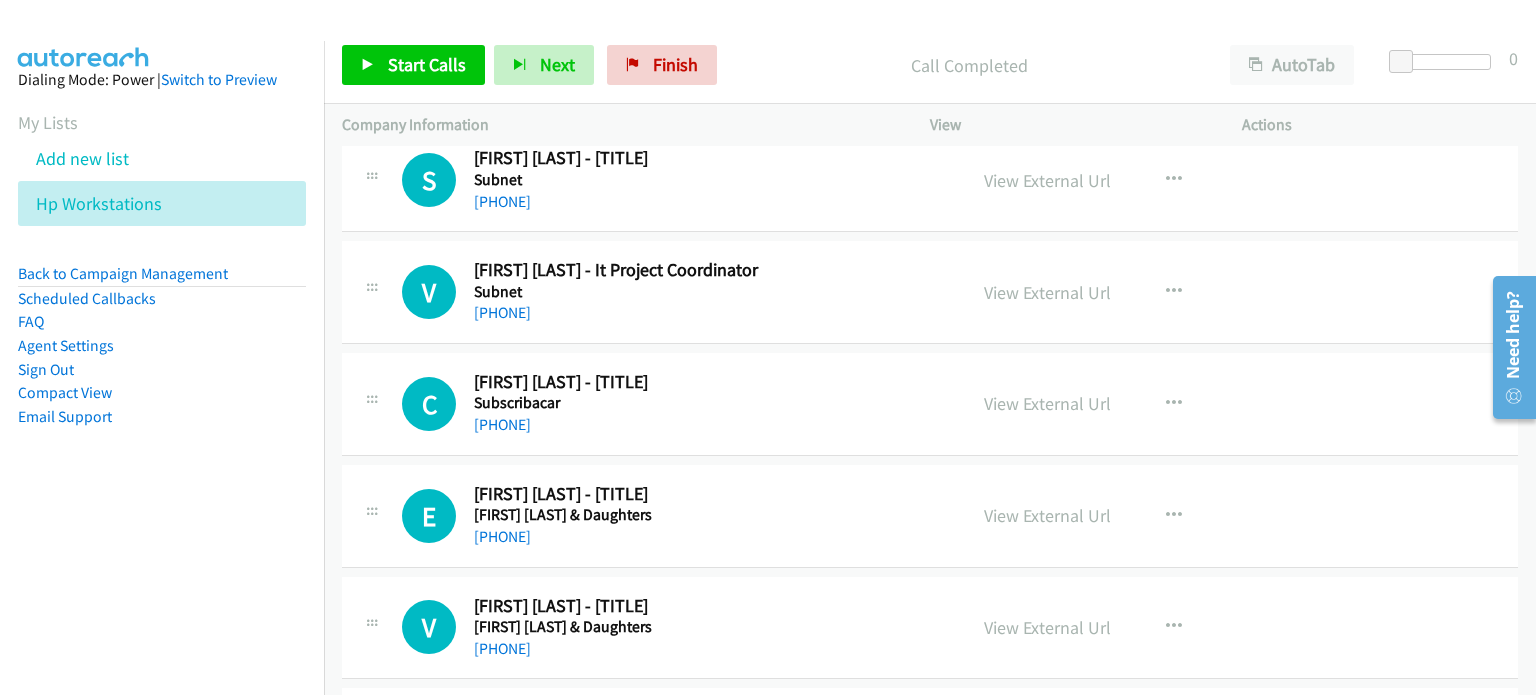 drag, startPoint x: 1344, startPoint y: 286, endPoint x: 1200, endPoint y: 283, distance: 144.03125 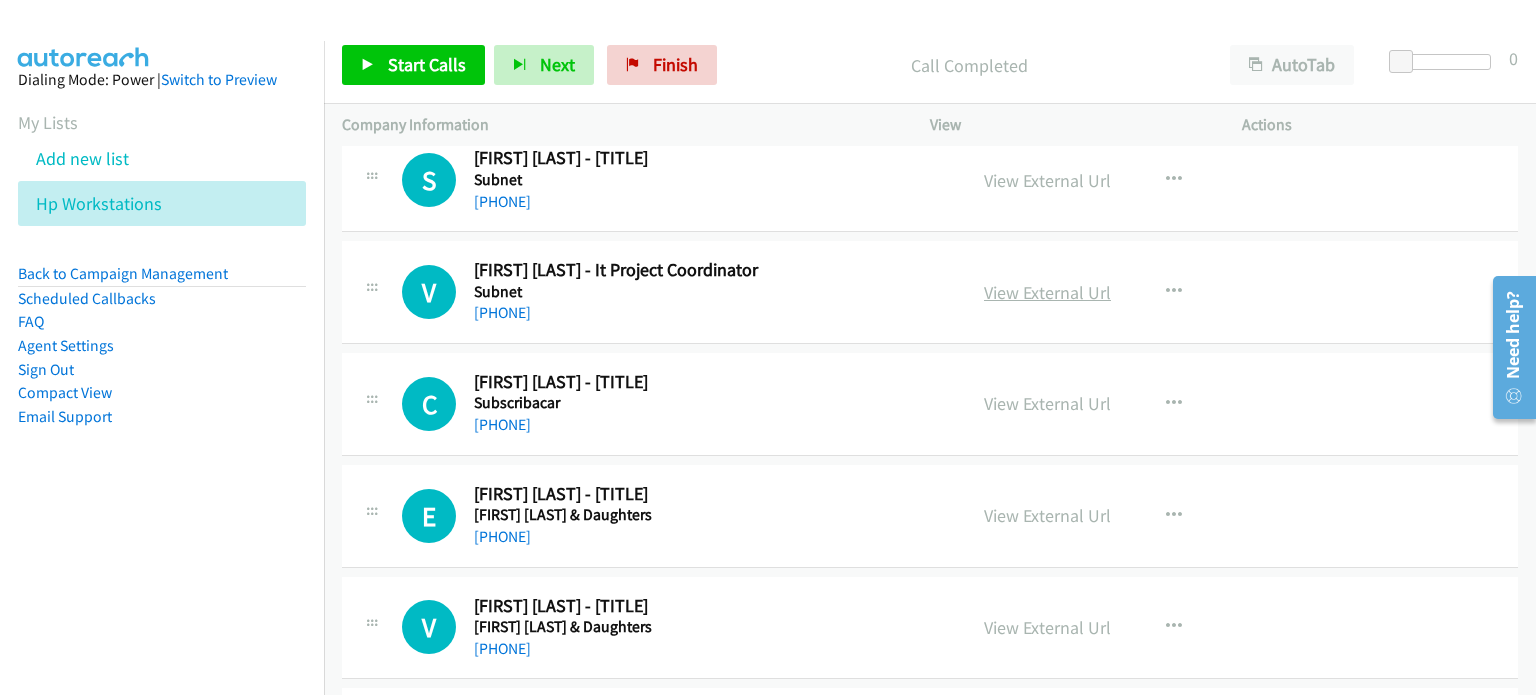 click on "View External Url" at bounding box center [1047, 292] 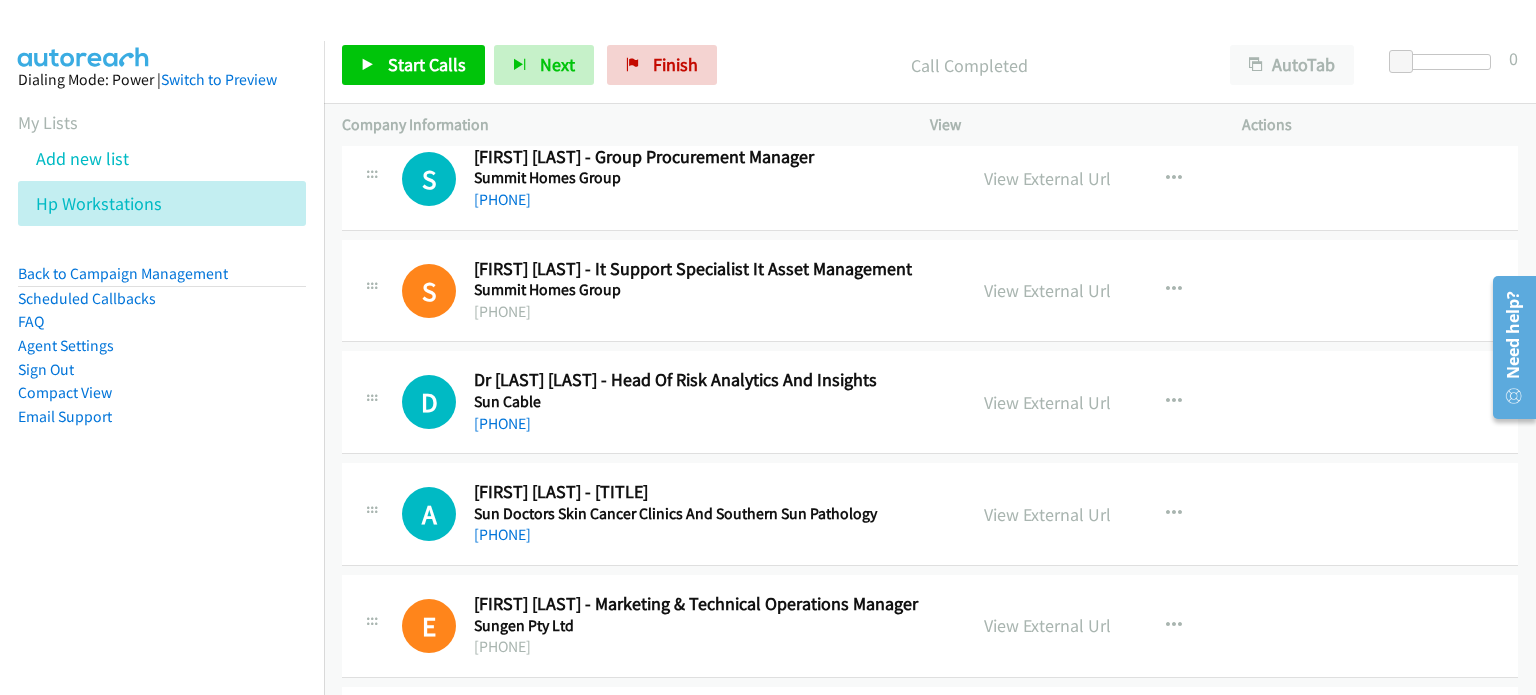 scroll, scrollTop: 6400, scrollLeft: 0, axis: vertical 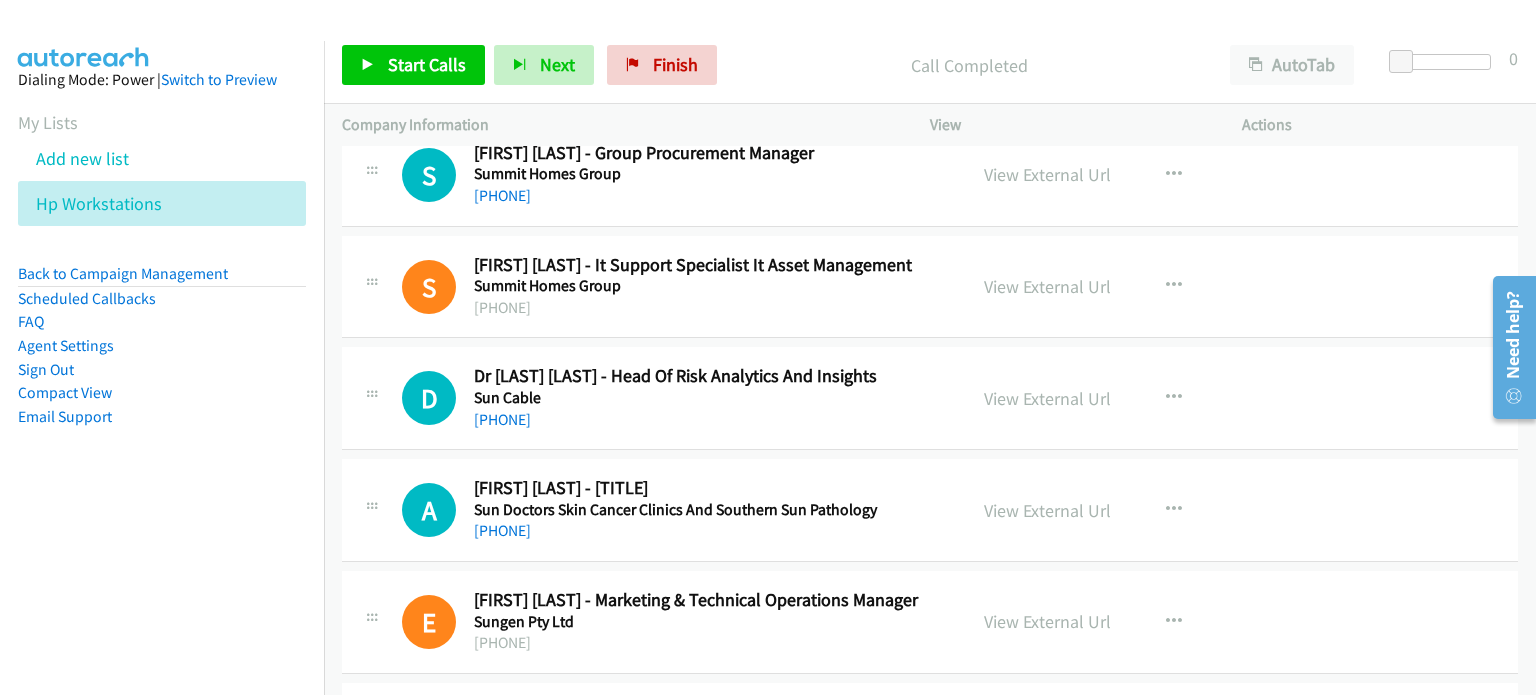 click on "View External Url" at bounding box center [1047, 286] 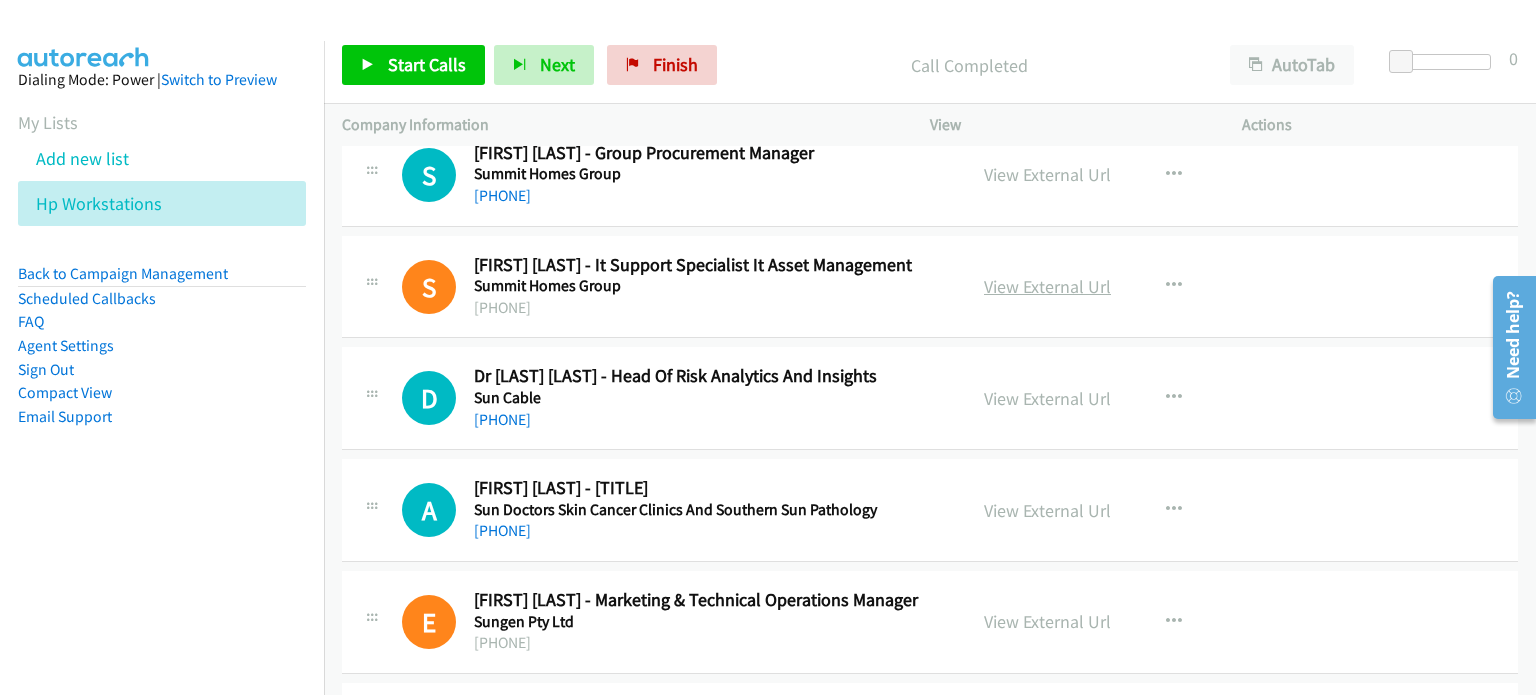 click on "View External Url" at bounding box center (1047, 286) 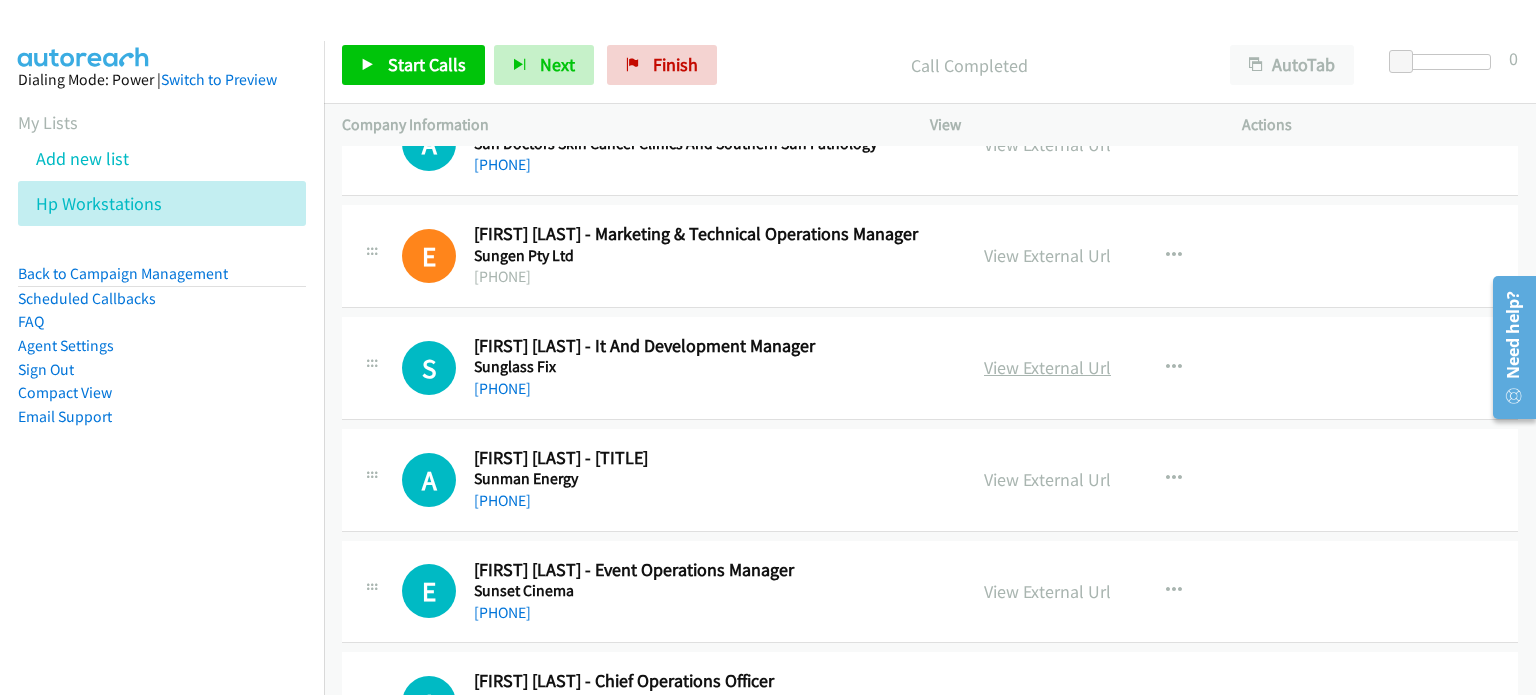 scroll, scrollTop: 6900, scrollLeft: 0, axis: vertical 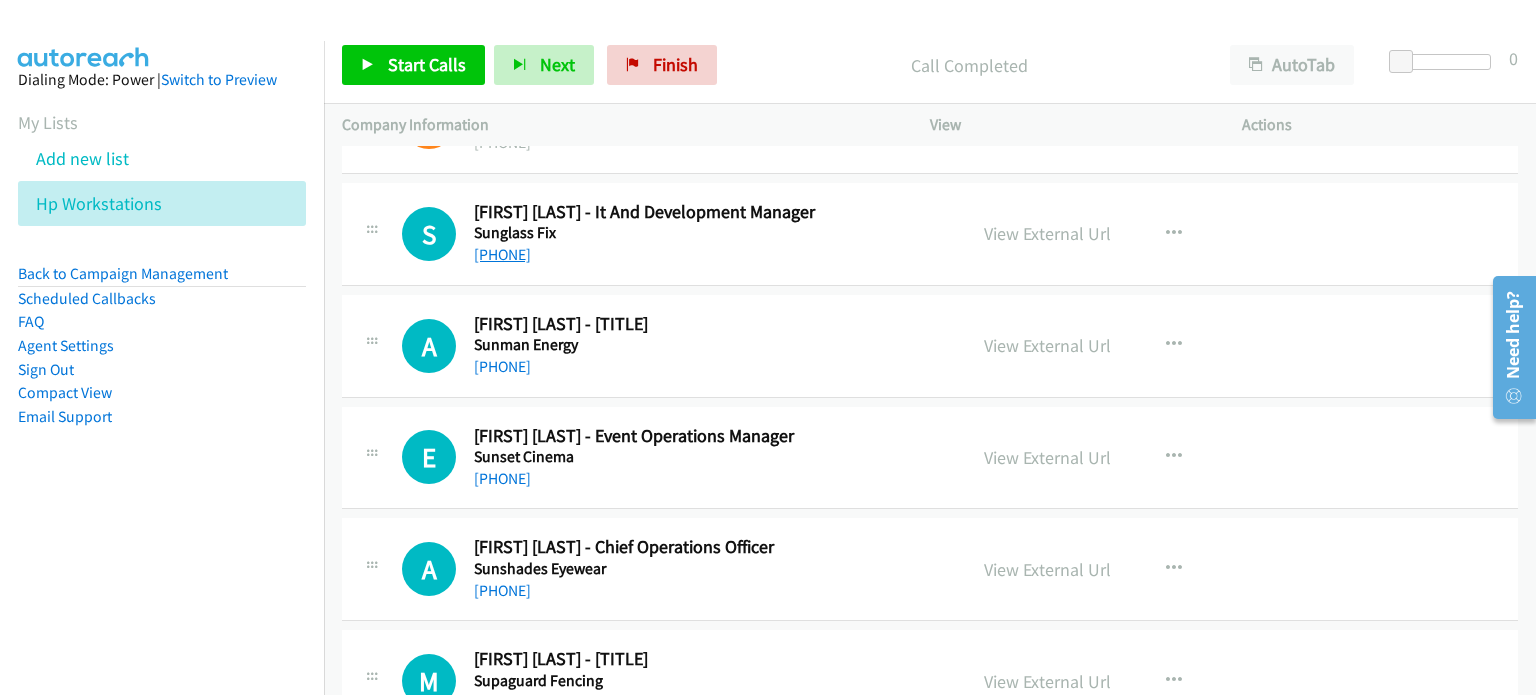 click on "+61 2 6680 3729" at bounding box center (502, 254) 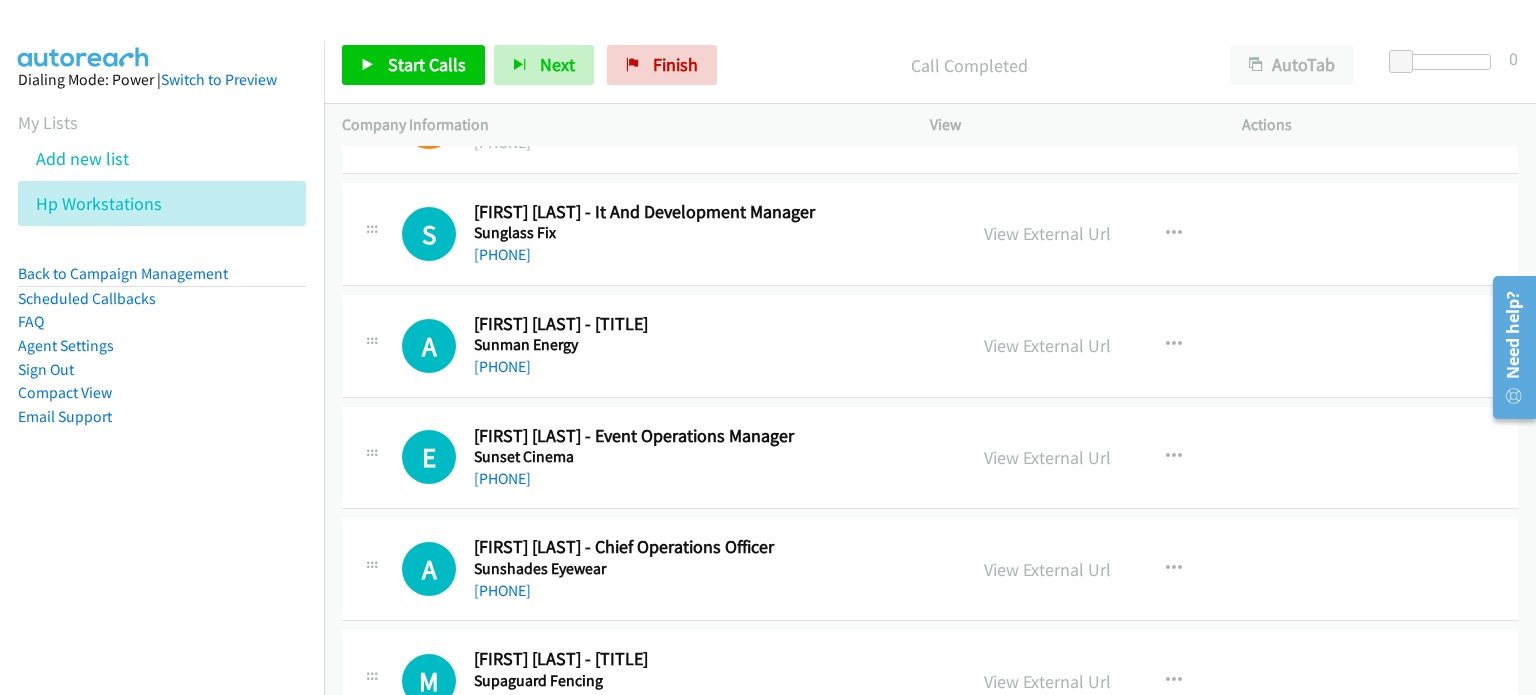 drag, startPoint x: 1254, startPoint y: 205, endPoint x: 1197, endPoint y: 215, distance: 57.870544 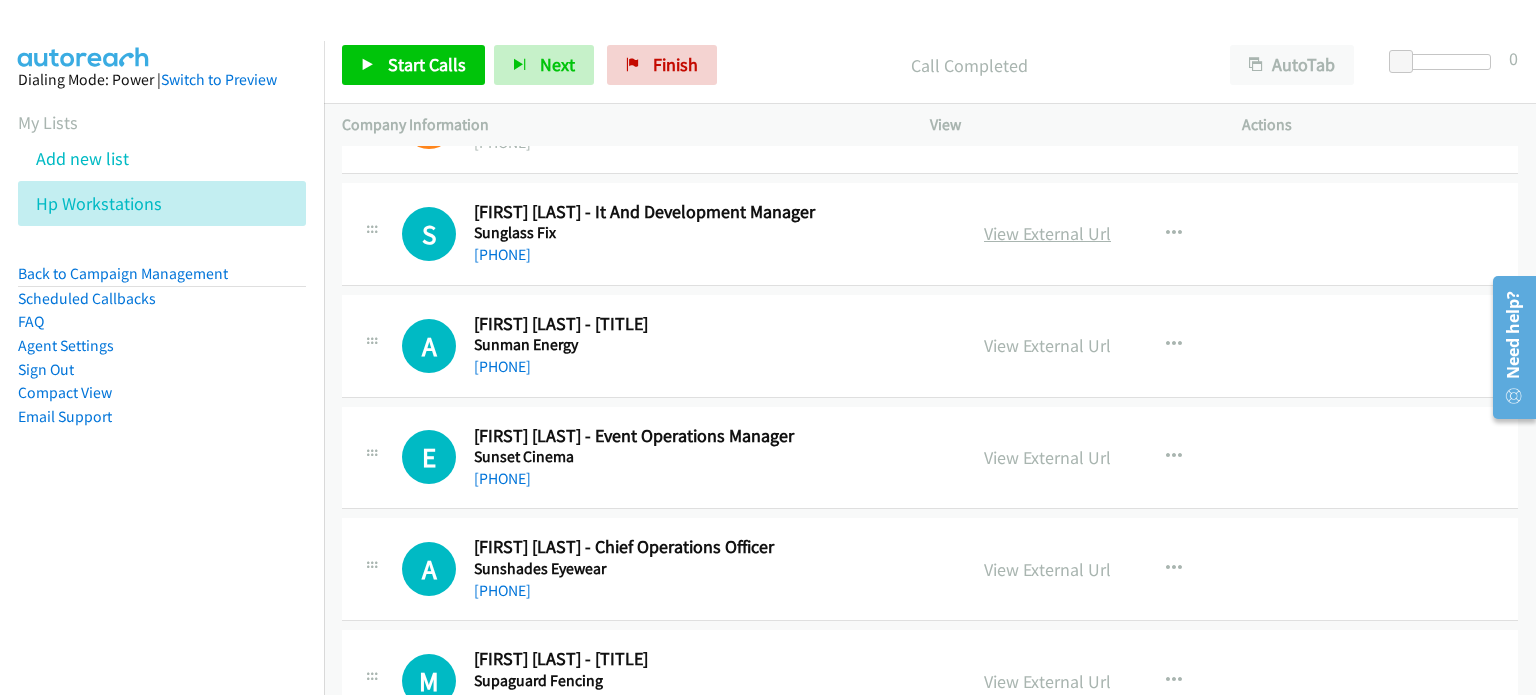 click on "View External Url" at bounding box center [1047, 233] 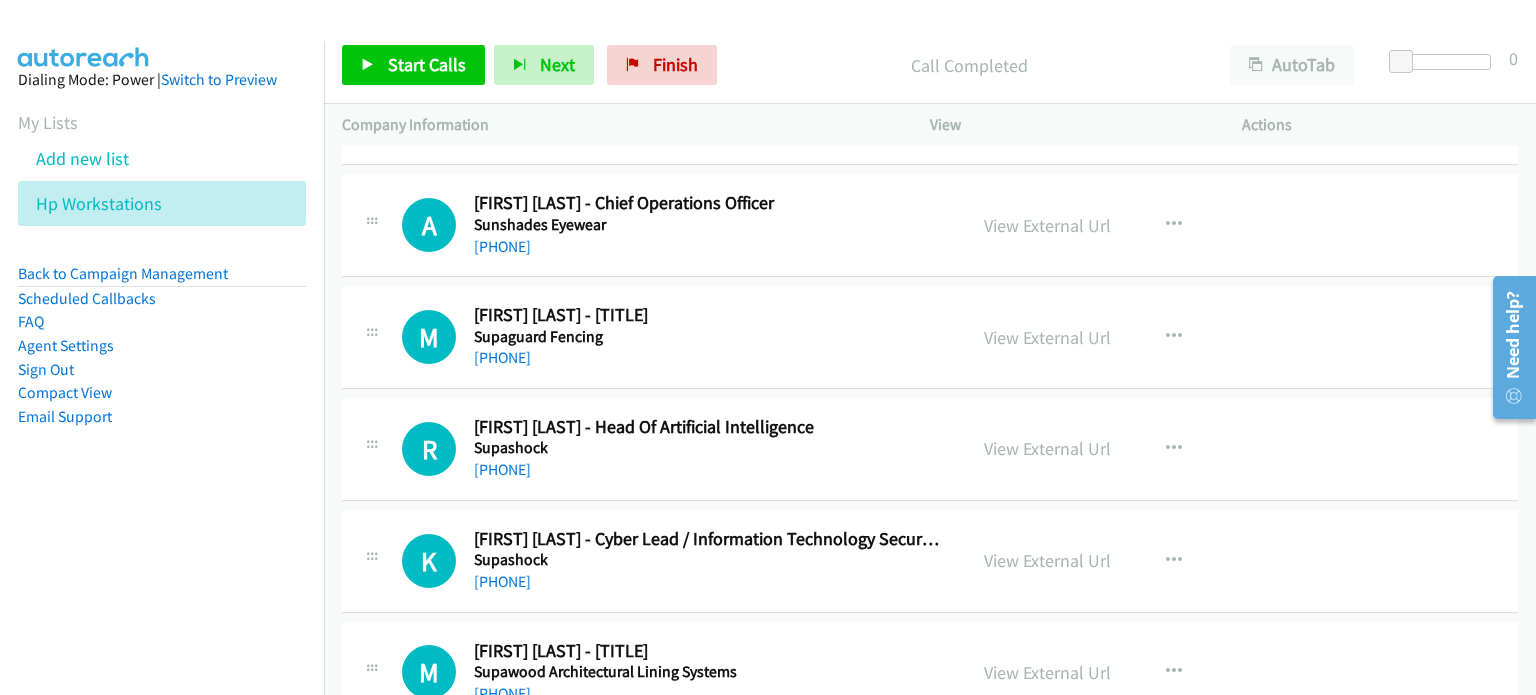 scroll, scrollTop: 7400, scrollLeft: 0, axis: vertical 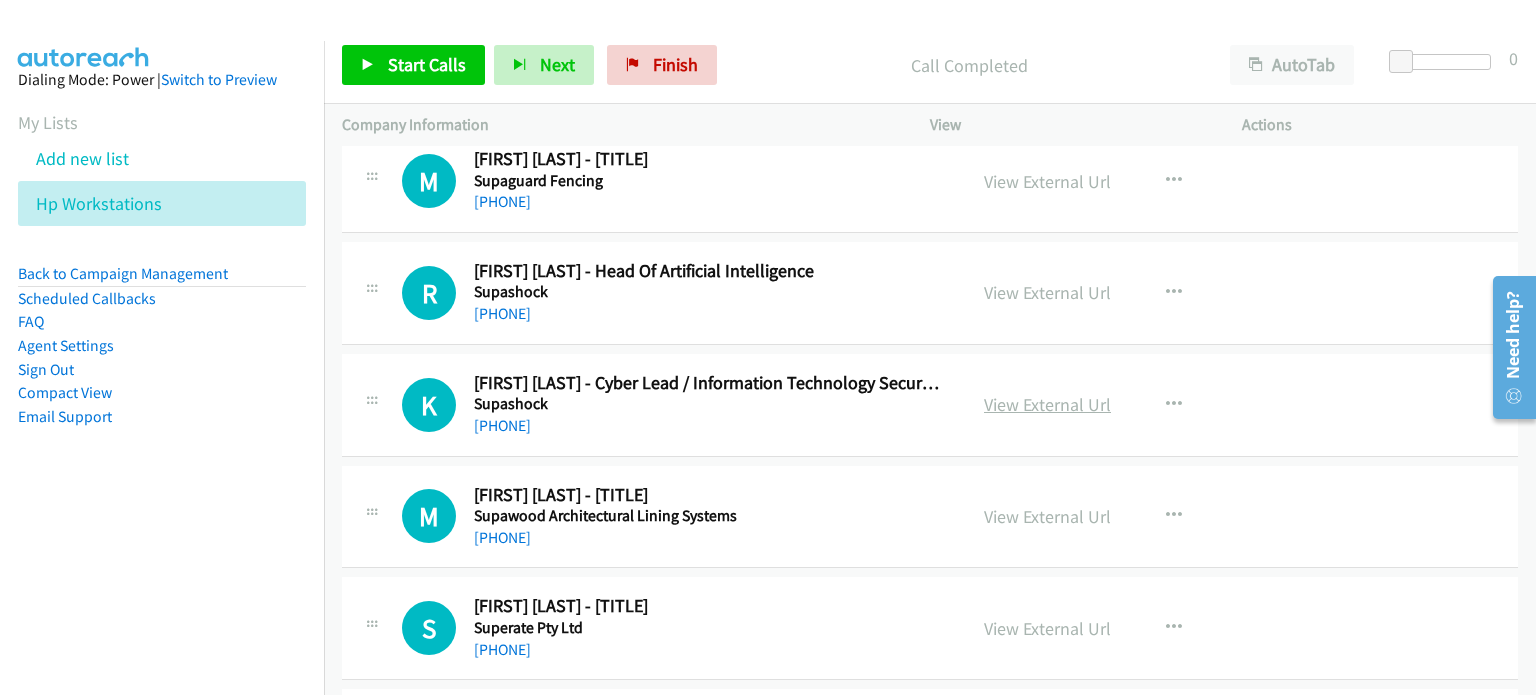 click on "View External Url" at bounding box center [1047, 404] 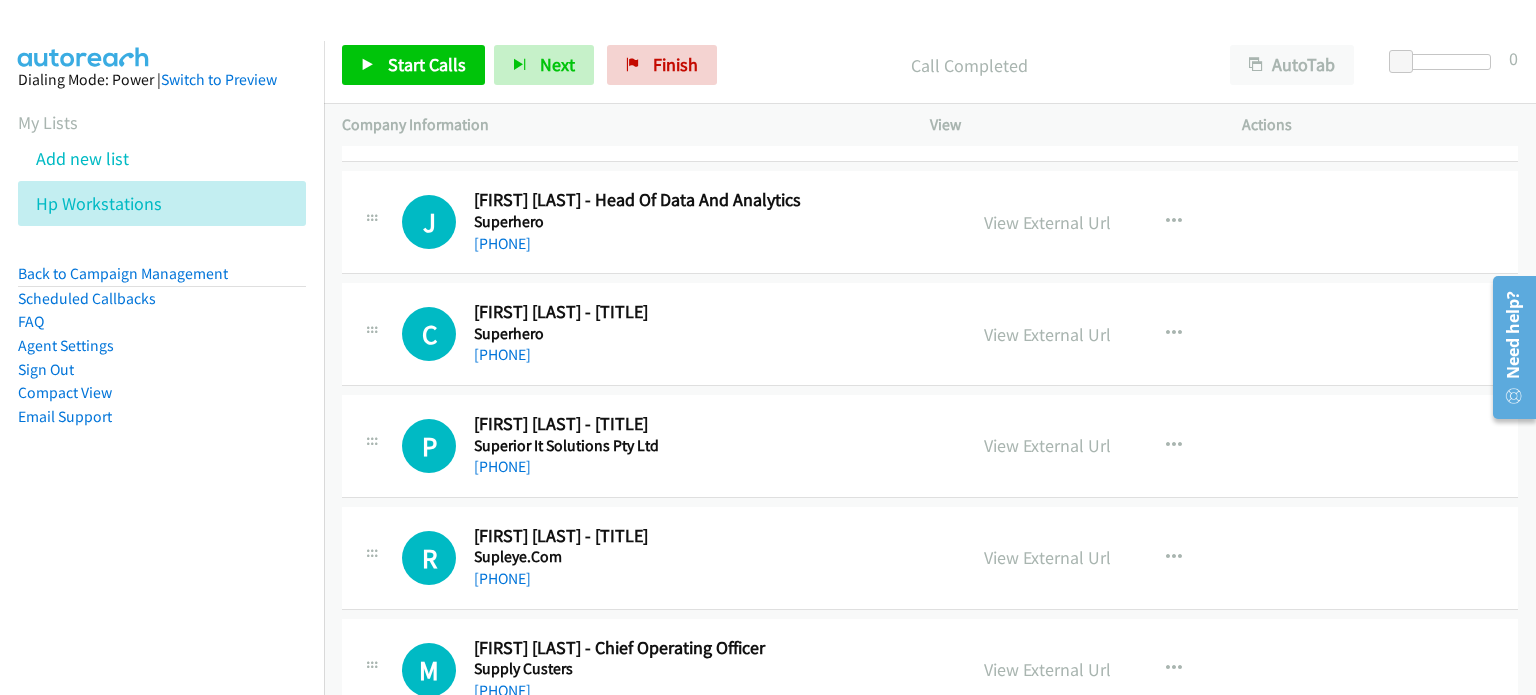 scroll, scrollTop: 8400, scrollLeft: 0, axis: vertical 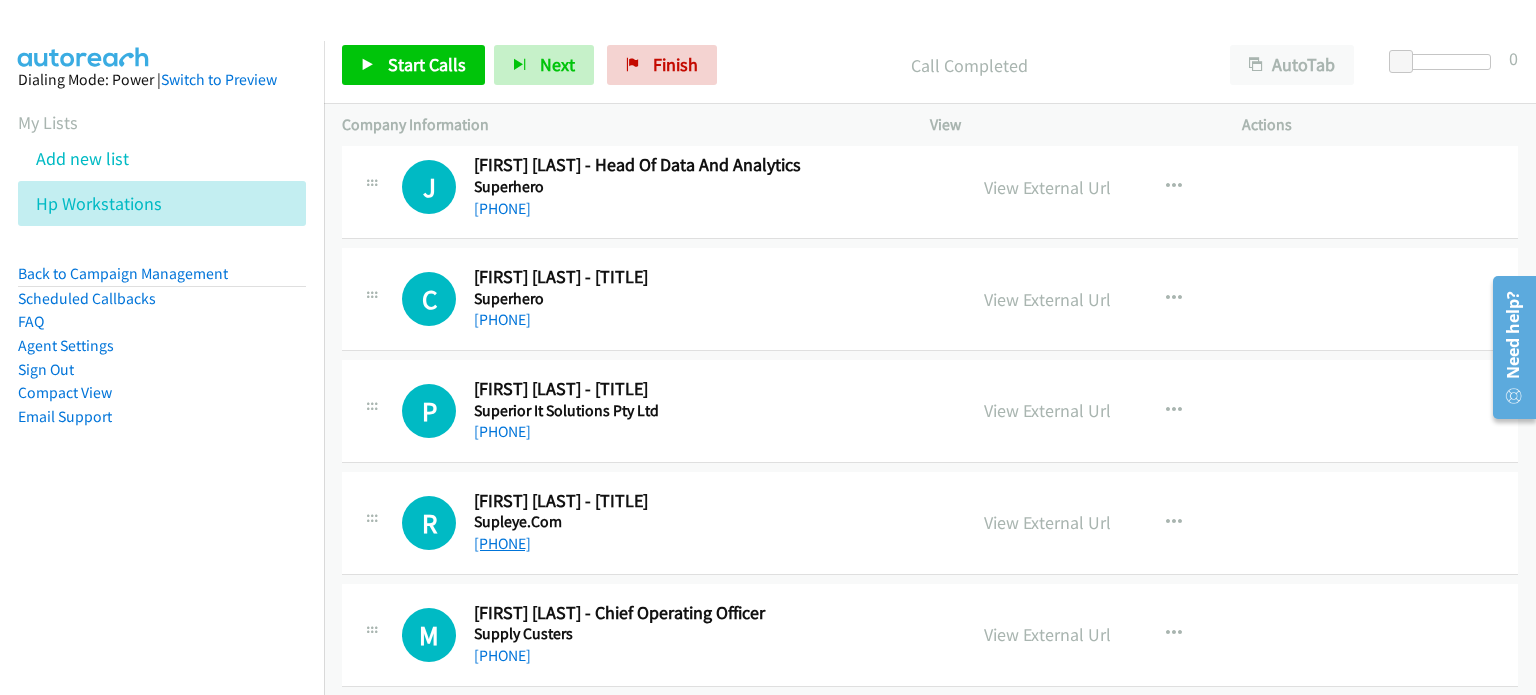 click on "+61 412 910 755" at bounding box center [502, 543] 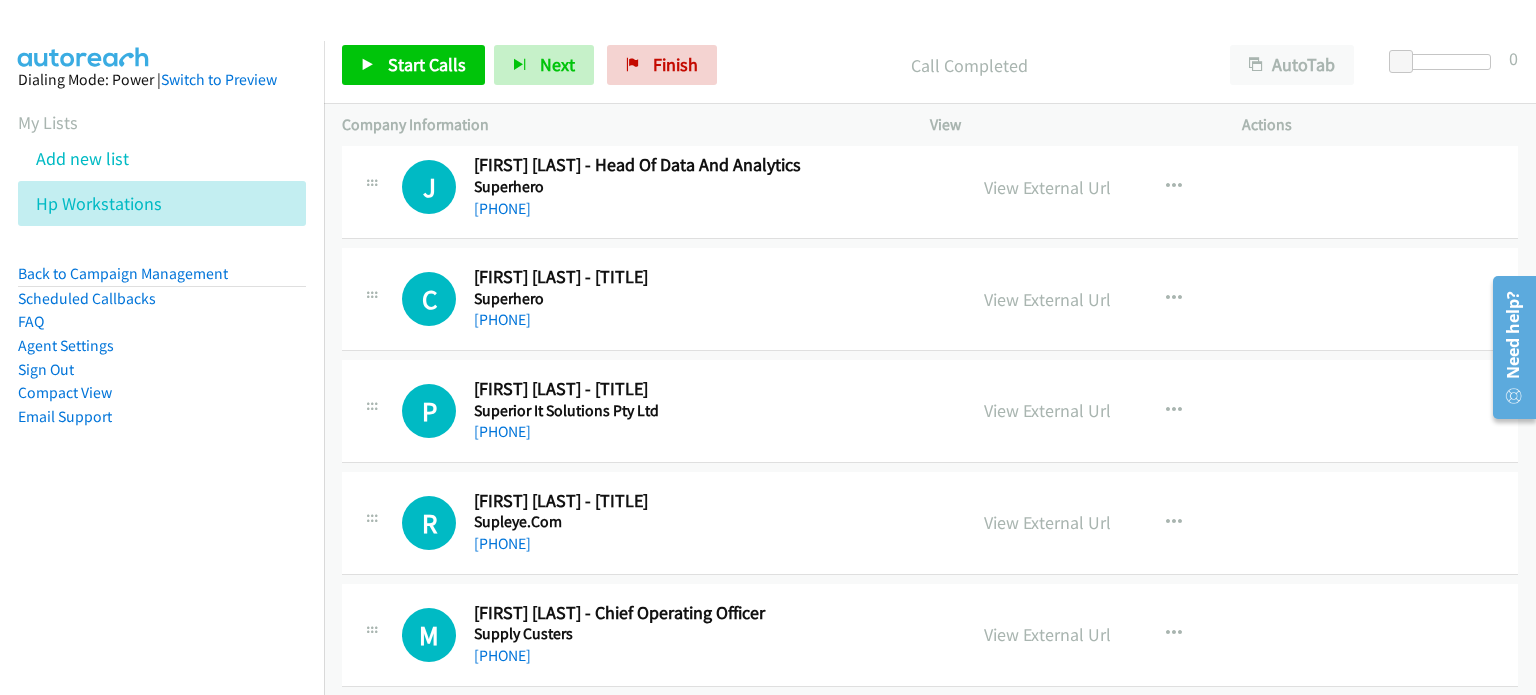 drag, startPoint x: 1423, startPoint y: 500, endPoint x: 1388, endPoint y: 506, distance: 35.510563 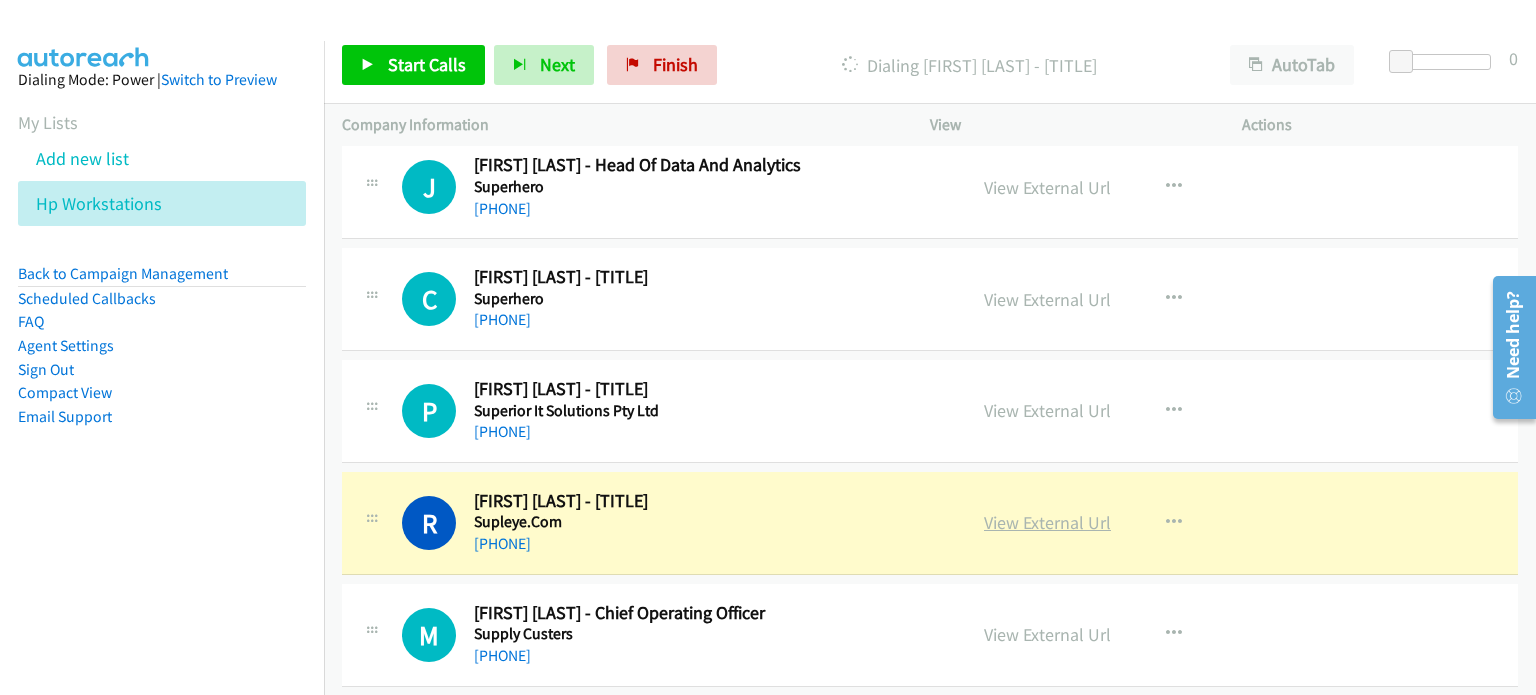 click on "View External Url" at bounding box center [1047, 522] 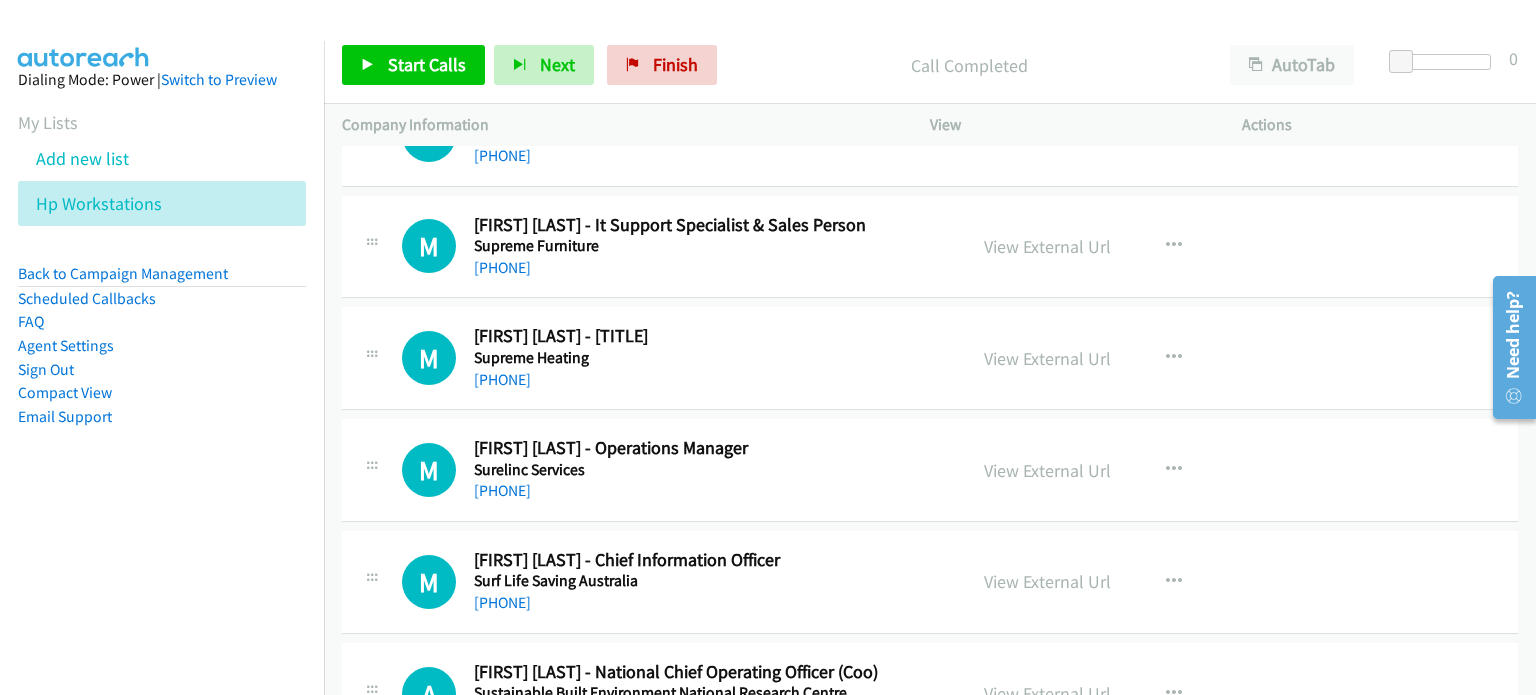 scroll, scrollTop: 9100, scrollLeft: 0, axis: vertical 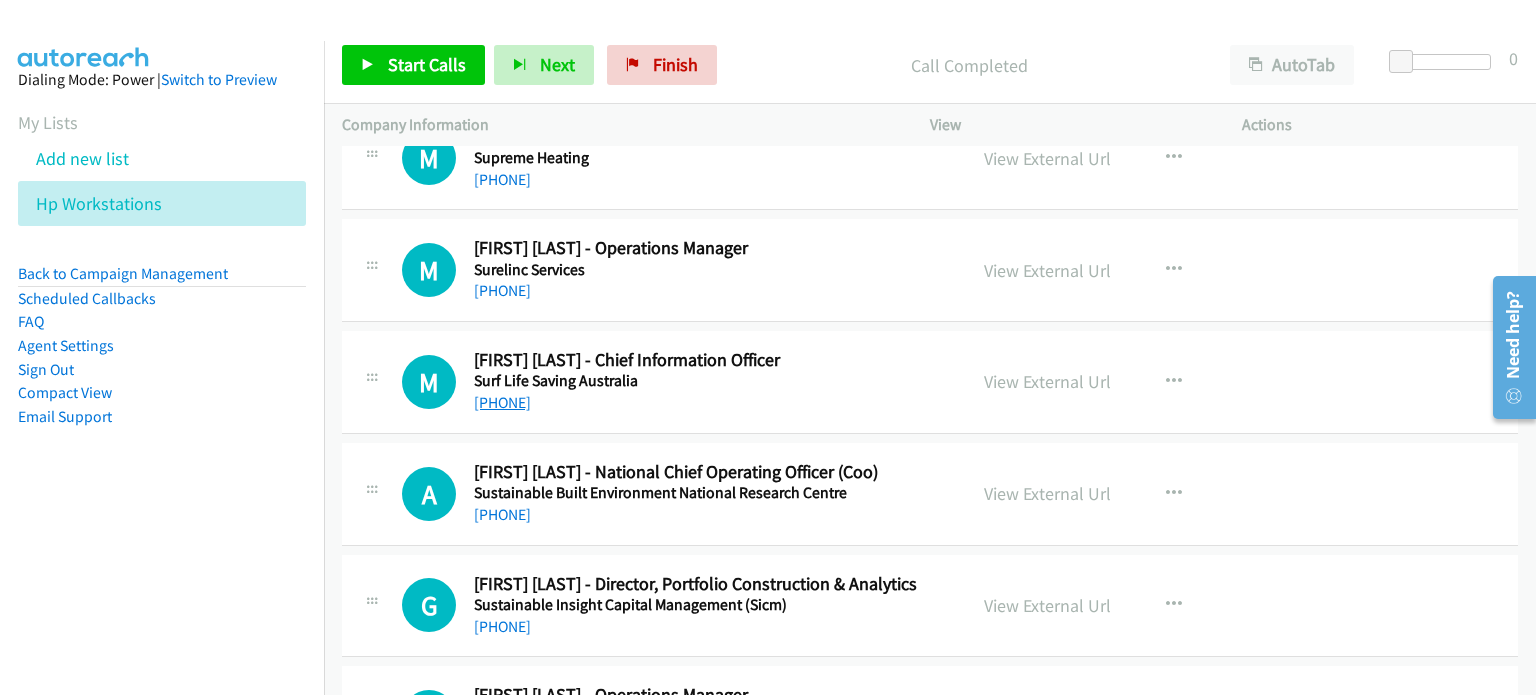 click on "+61 2 9471 8000" at bounding box center (502, 402) 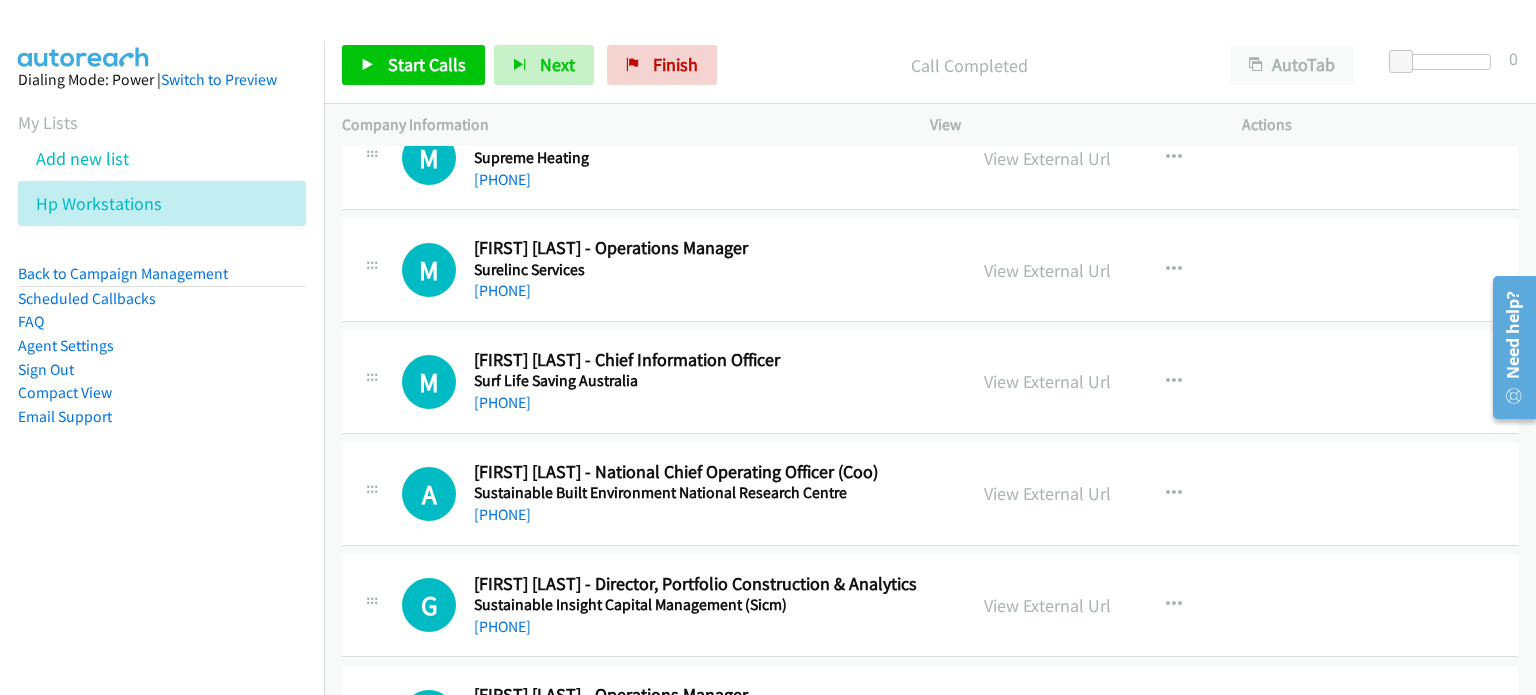 drag, startPoint x: 1289, startPoint y: 382, endPoint x: 1120, endPoint y: 375, distance: 169.14491 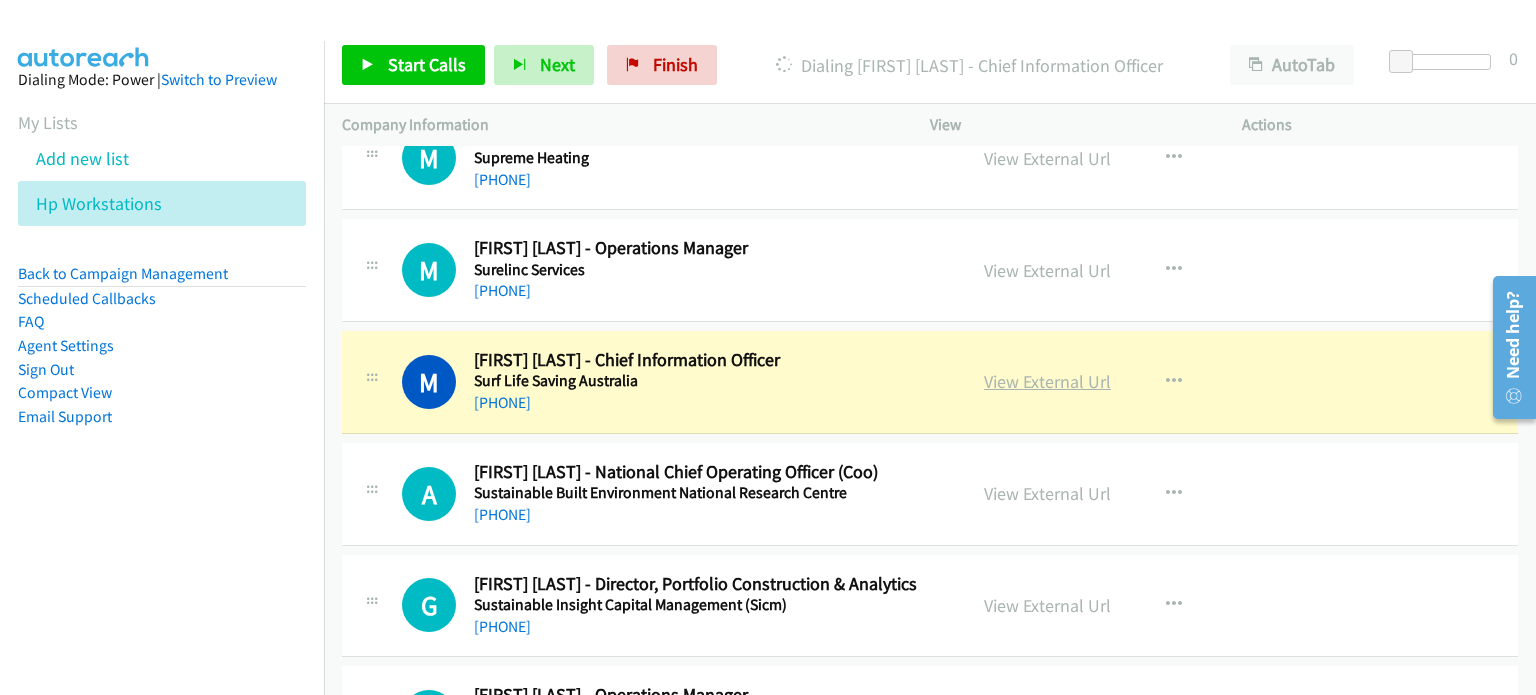 click on "View External Url" at bounding box center (1047, 381) 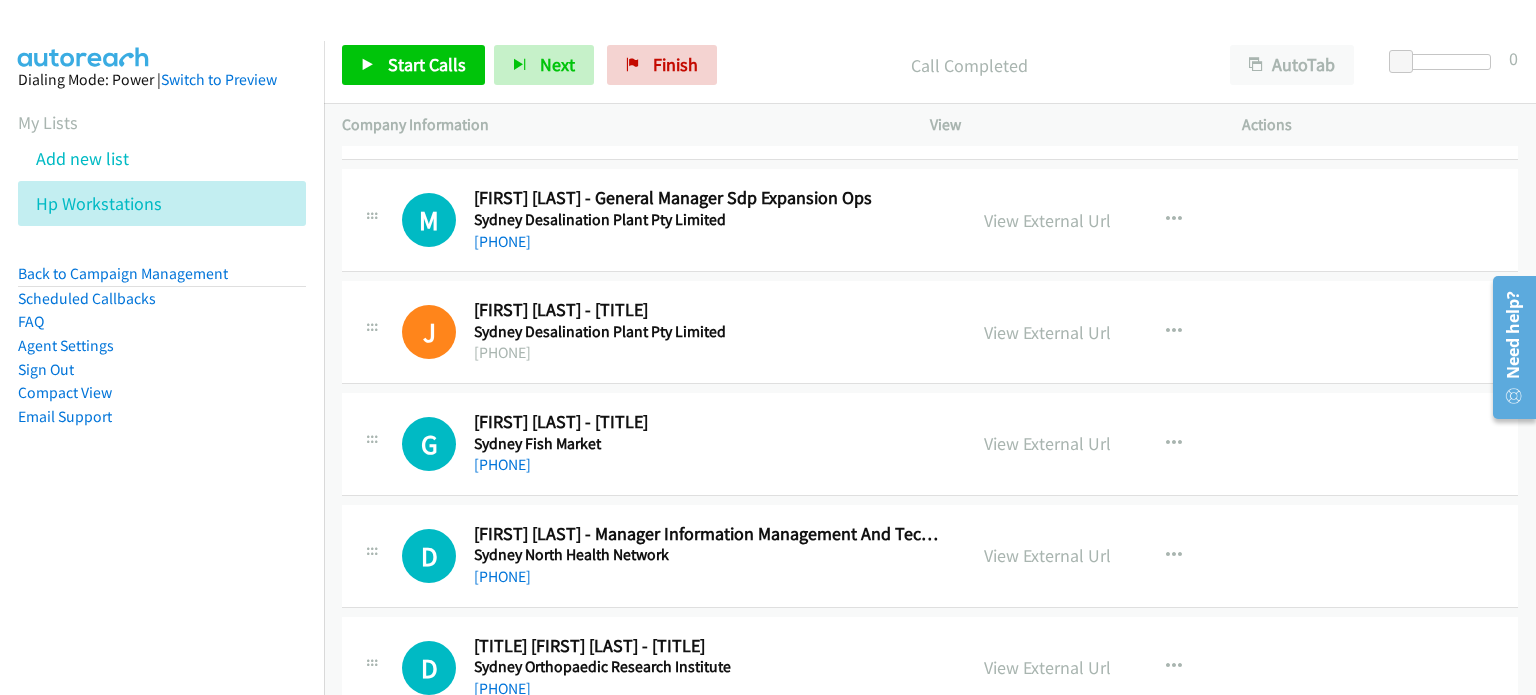 scroll, scrollTop: 11400, scrollLeft: 0, axis: vertical 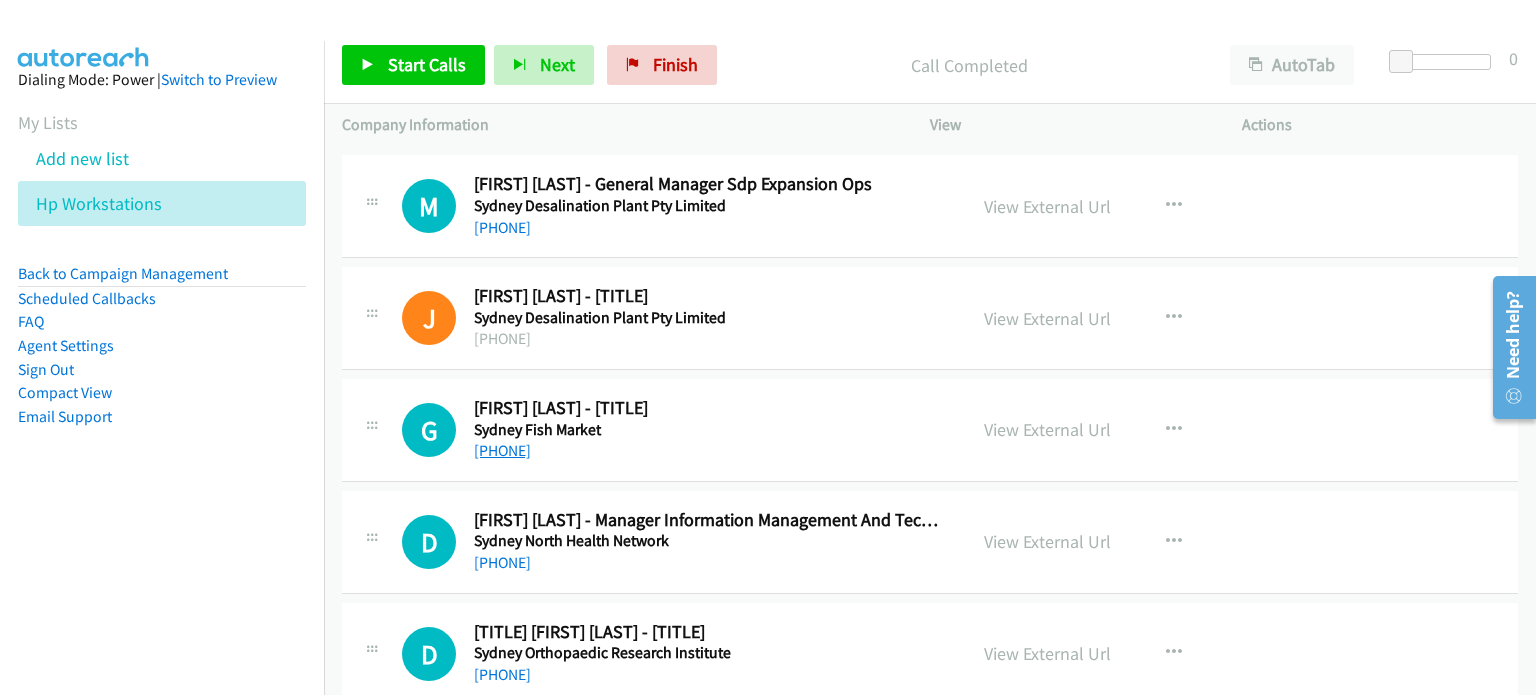 click on "+61 419 480 154" at bounding box center (502, 450) 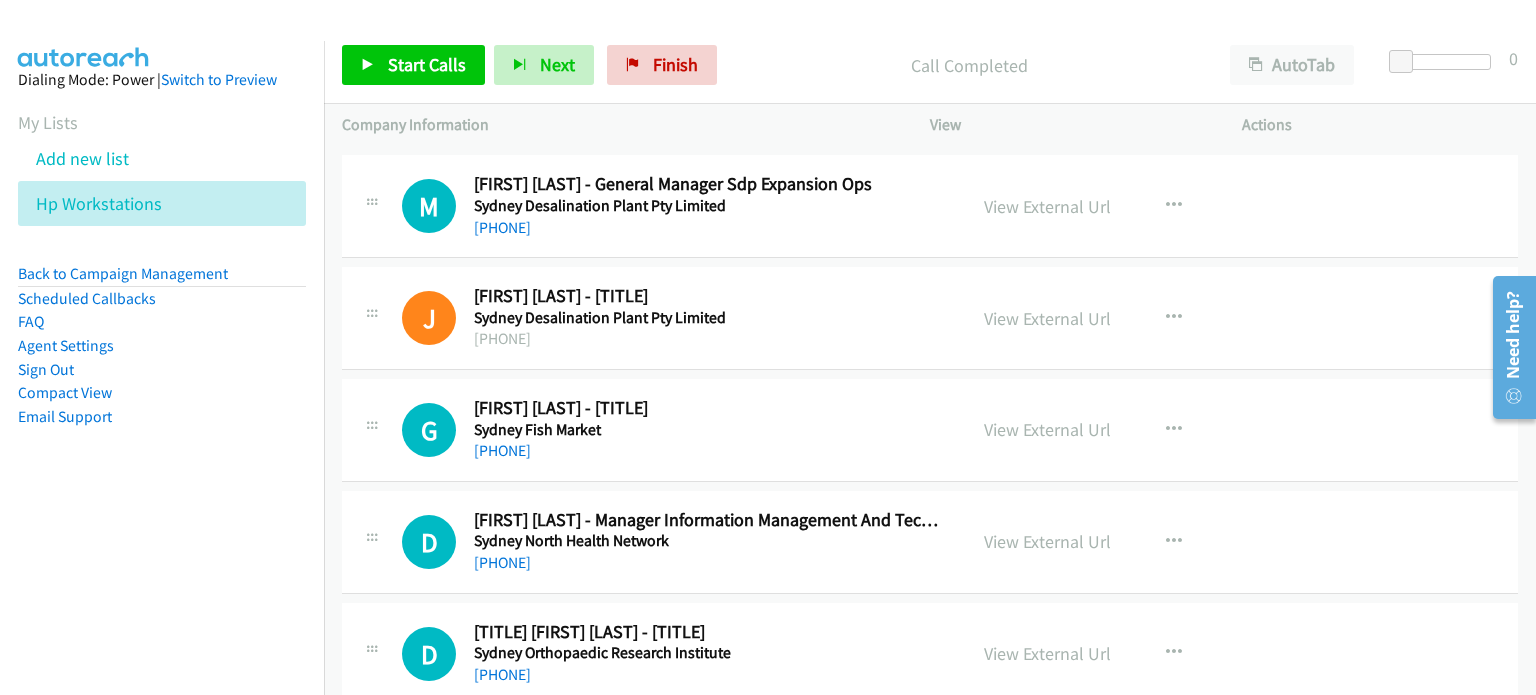 drag, startPoint x: 1276, startPoint y: 403, endPoint x: 1127, endPoint y: 406, distance: 149.0302 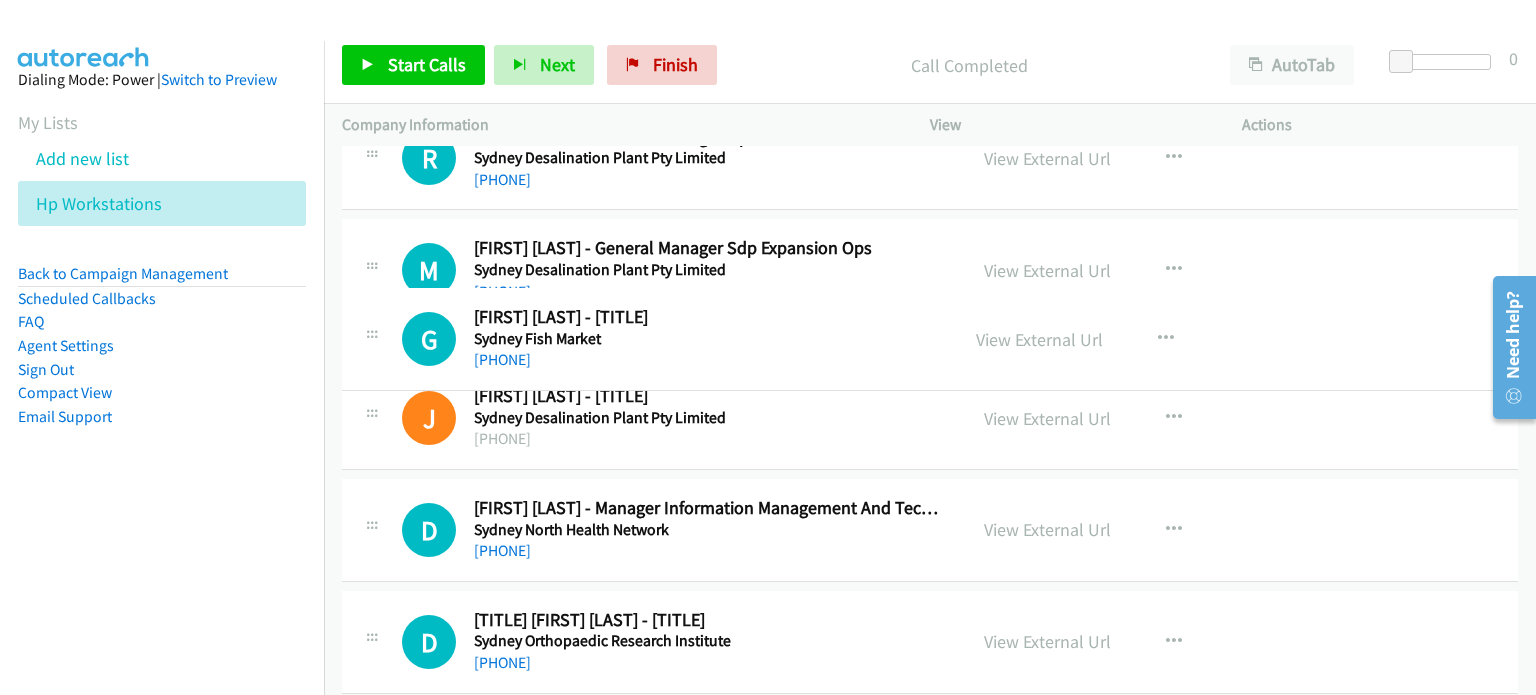 scroll, scrollTop: 11300, scrollLeft: 0, axis: vertical 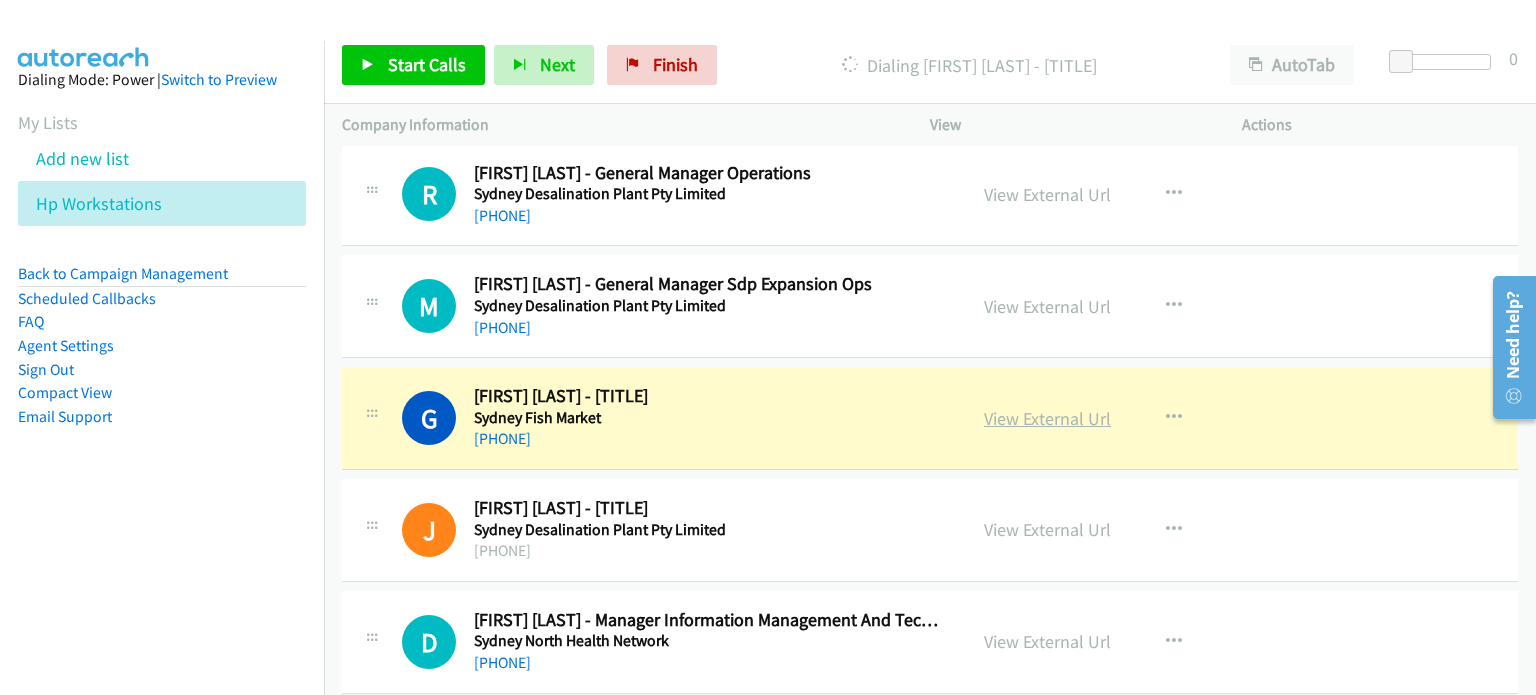 click on "View External Url" at bounding box center [1047, 418] 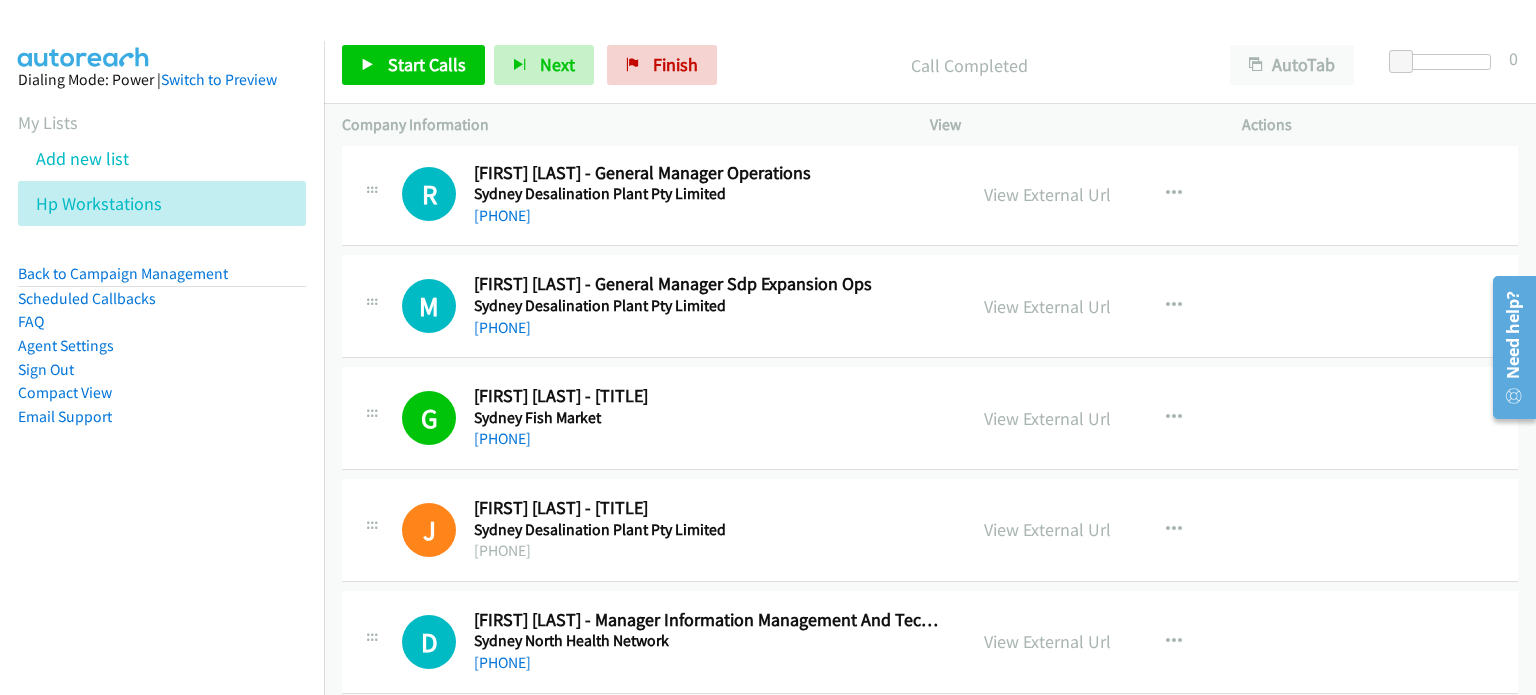 scroll, scrollTop: 11500, scrollLeft: 0, axis: vertical 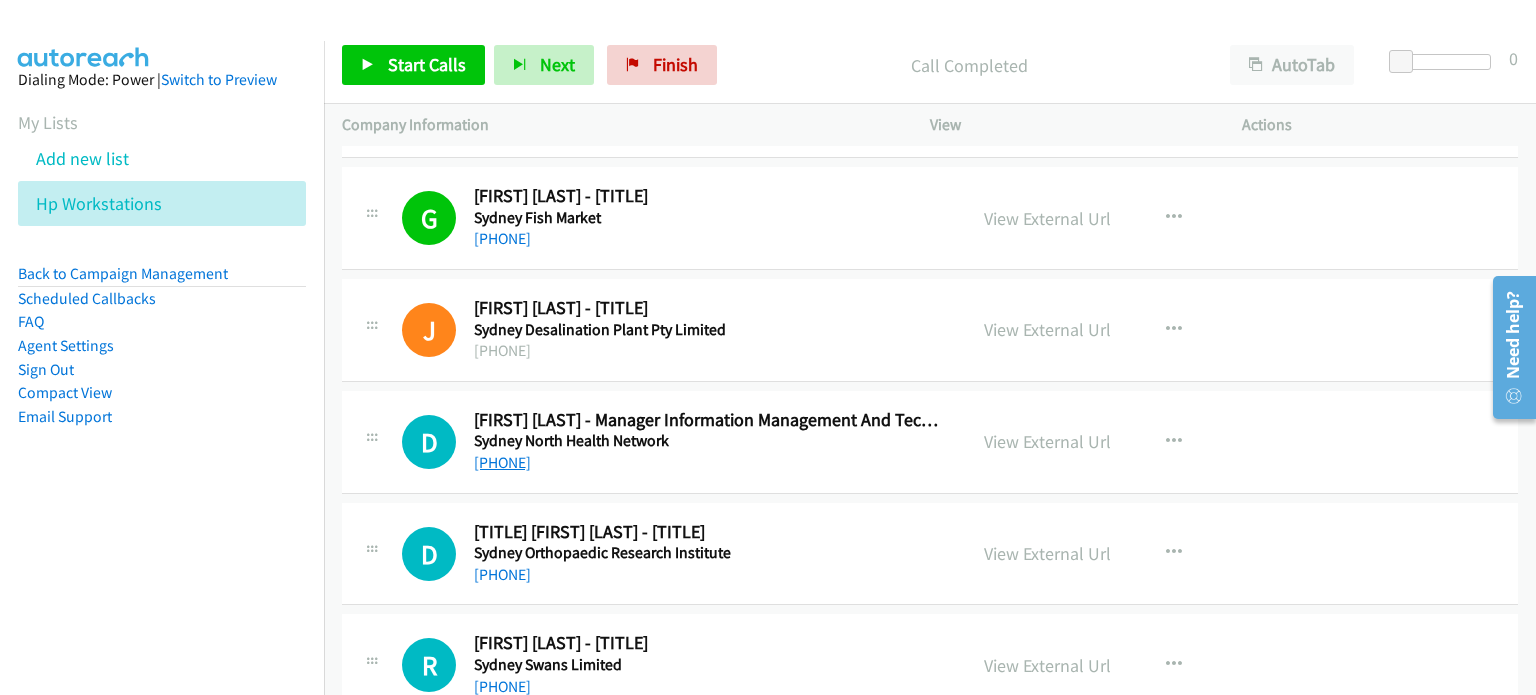 click on "+61 411 013 320" at bounding box center (502, 462) 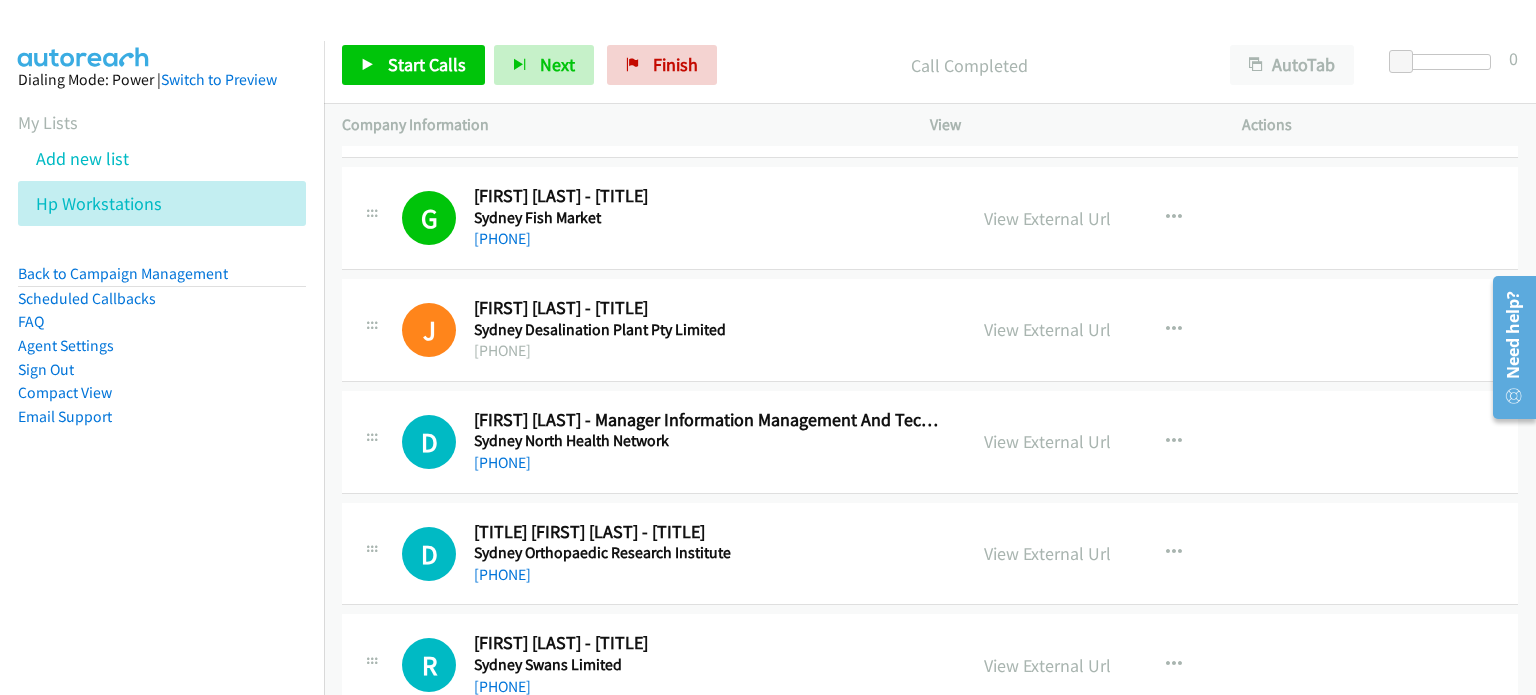 drag, startPoint x: 1315, startPoint y: 382, endPoint x: 1243, endPoint y: 399, distance: 73.97973 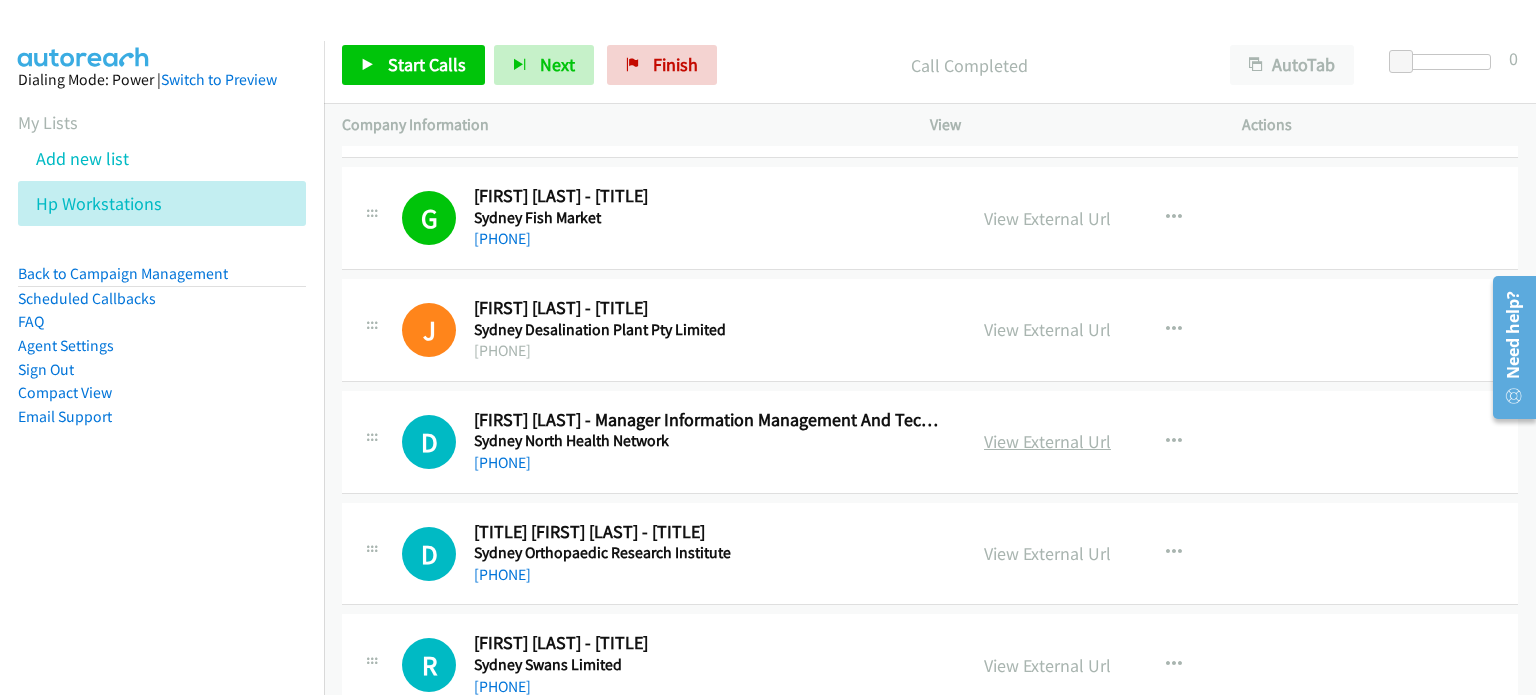 click on "View External Url" at bounding box center (1047, 441) 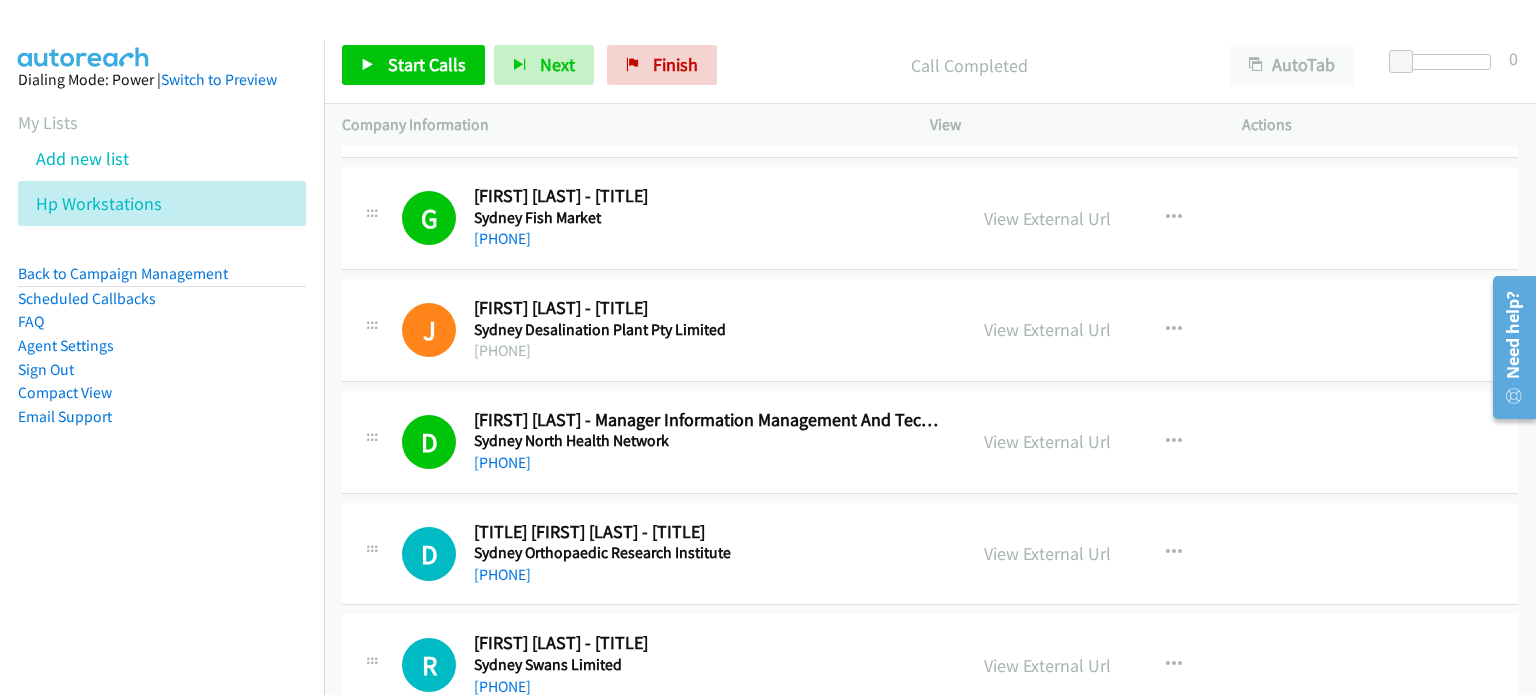 scroll, scrollTop: 11700, scrollLeft: 0, axis: vertical 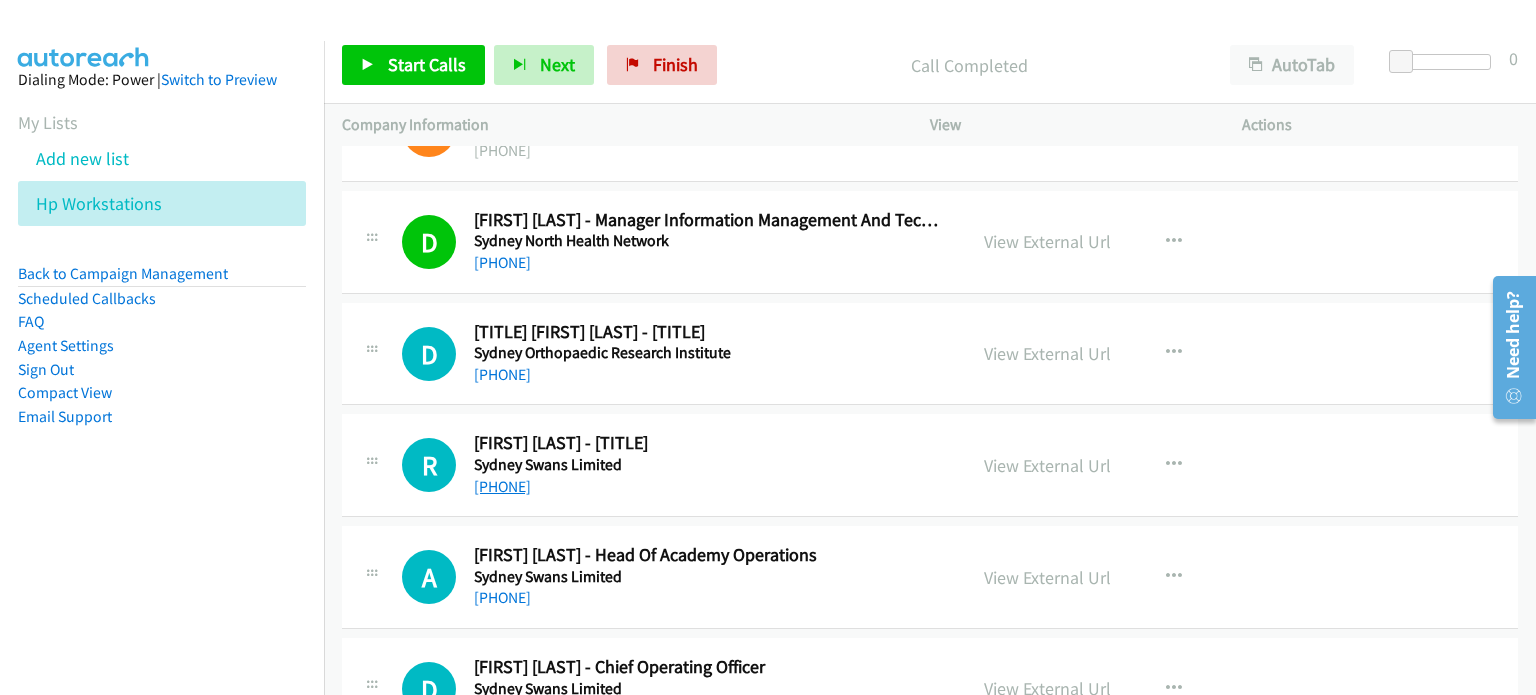 click on "+61 2 9339 9123" at bounding box center [502, 486] 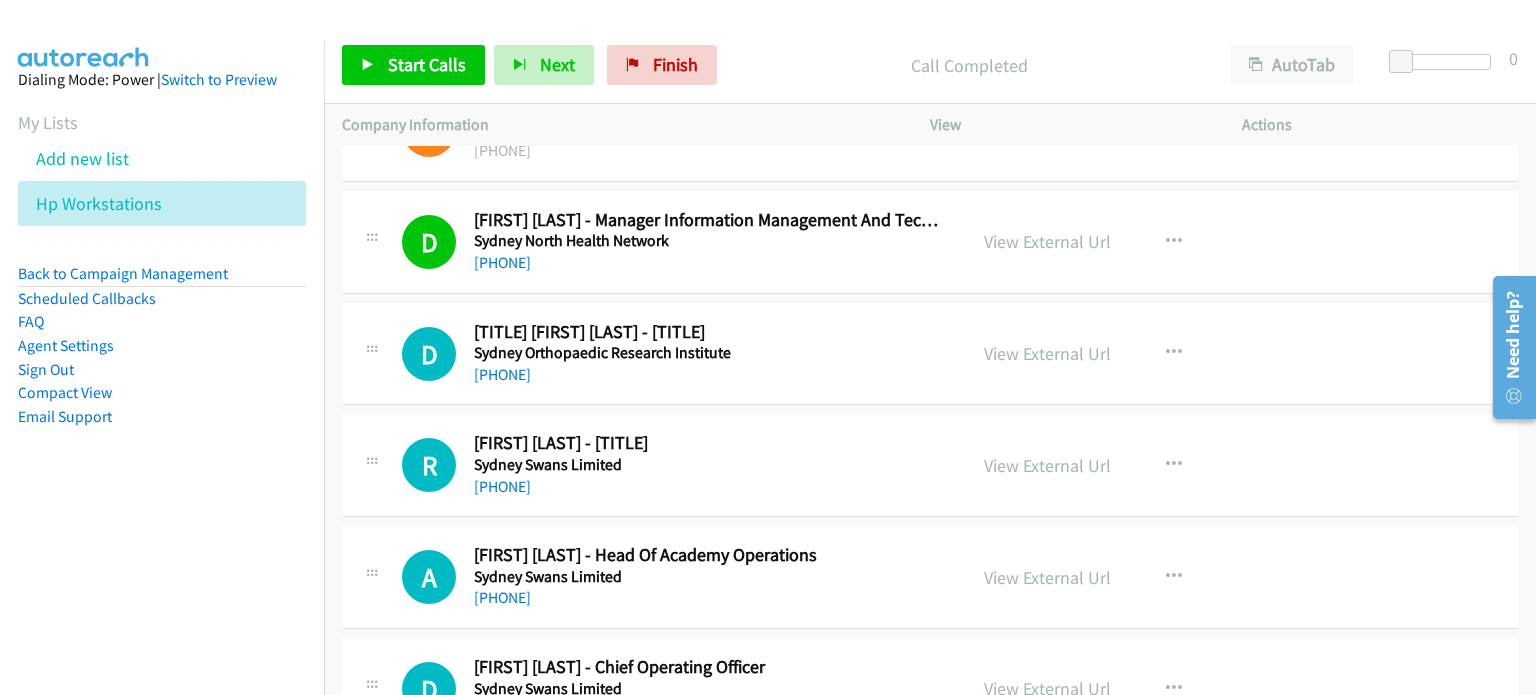 drag, startPoint x: 1393, startPoint y: 435, endPoint x: 1107, endPoint y: 455, distance: 286.69846 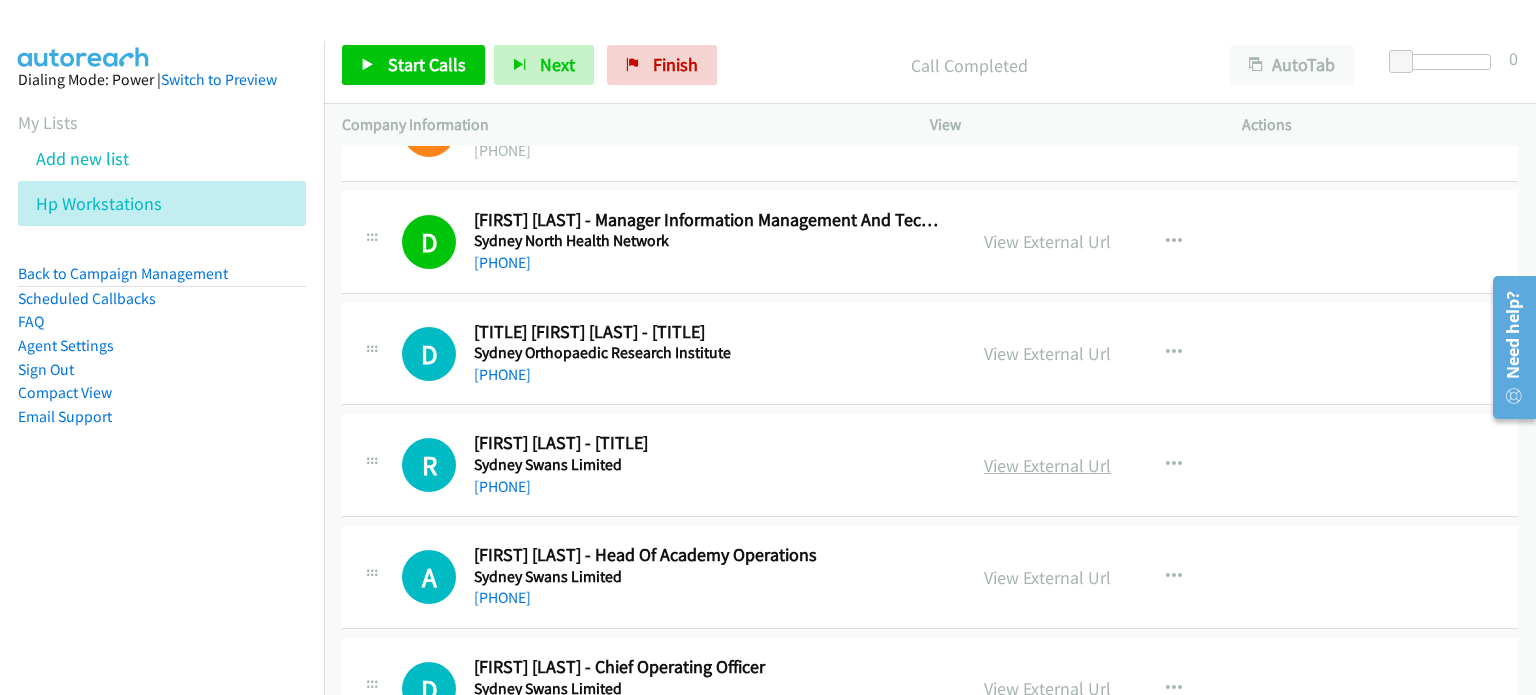 click on "View External Url" at bounding box center (1047, 465) 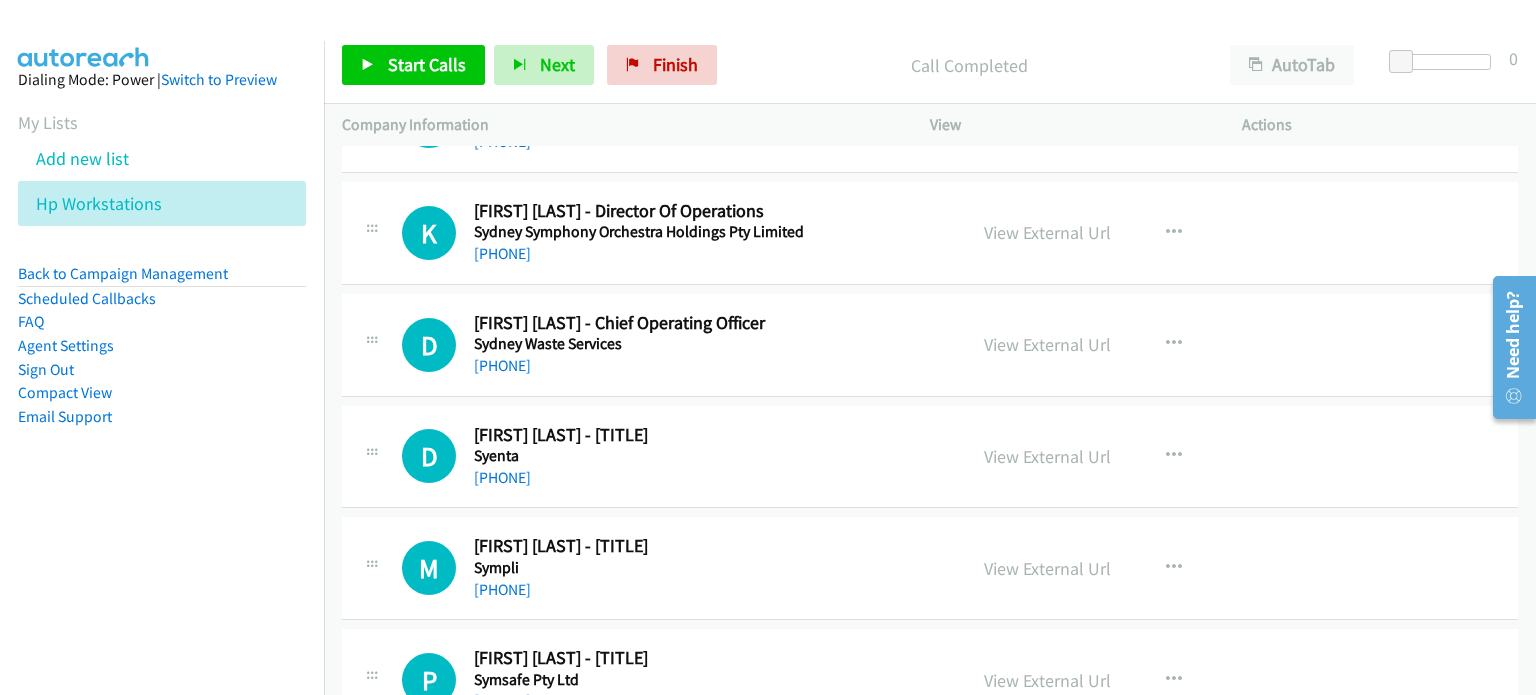 scroll, scrollTop: 12300, scrollLeft: 0, axis: vertical 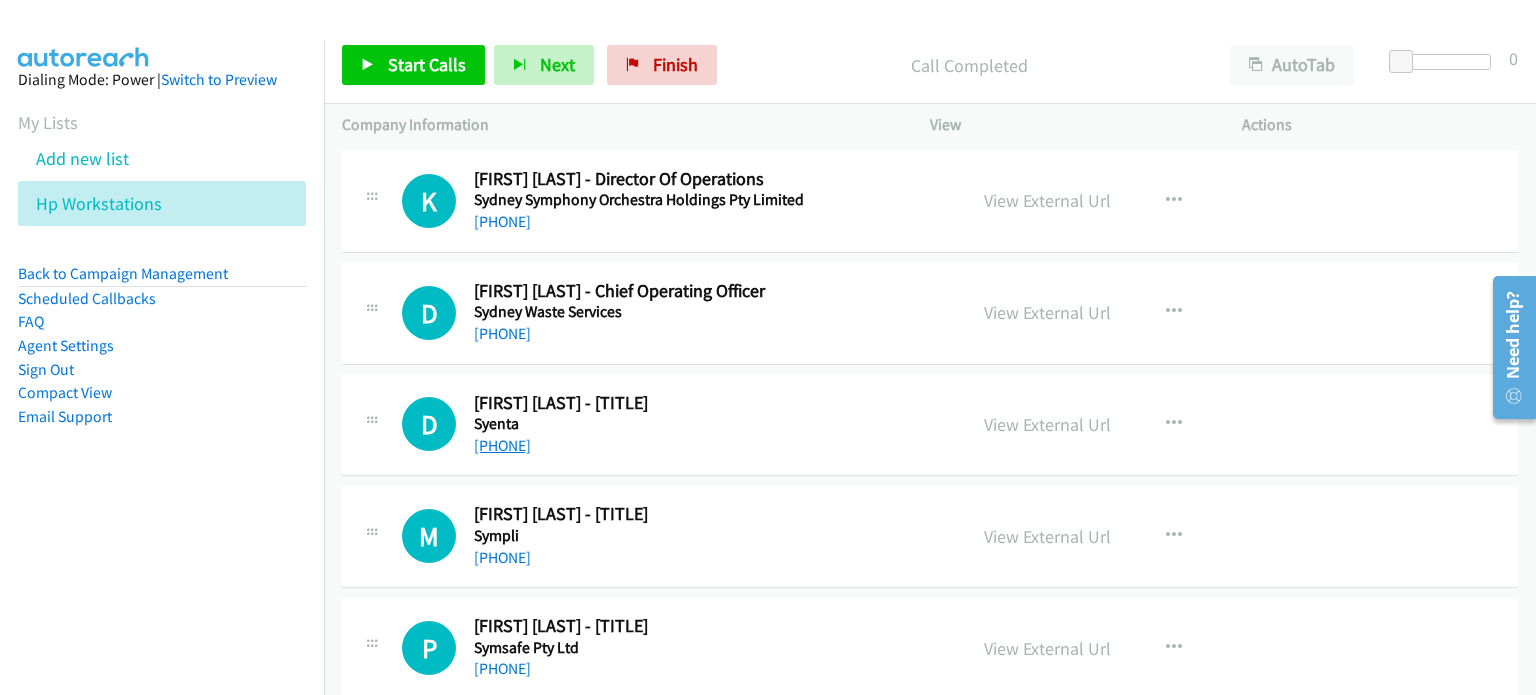 click on "+61 2 8875 7363" at bounding box center (502, 445) 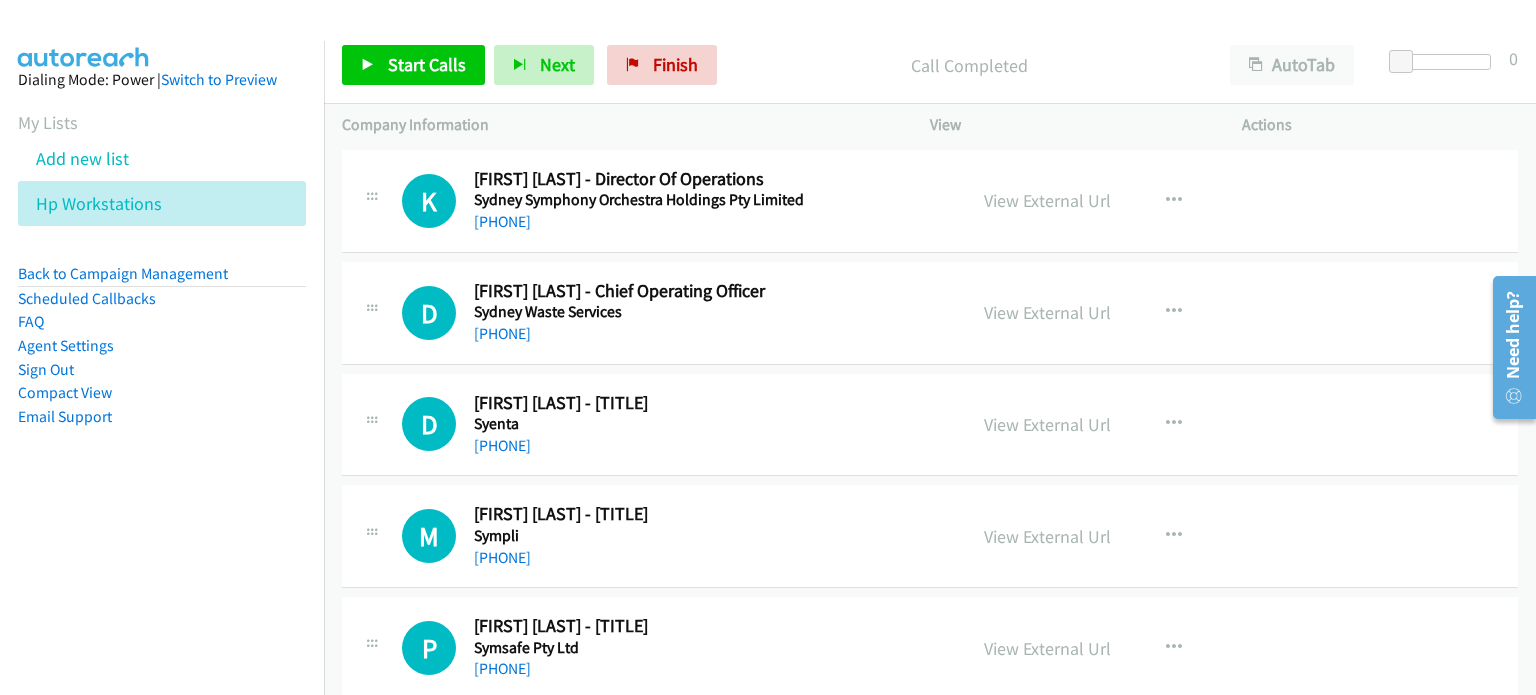 click on "D
Callback Scheduled
David Worboys - Head Of Hardware
Syenta
Australia/Sydney
+61 2 8875 7363
View External Url
View External Url
Schedule/Manage Callback
Start Calls Here
Remove from list
Add to do not call list
Reset Call Status" at bounding box center [930, 425] 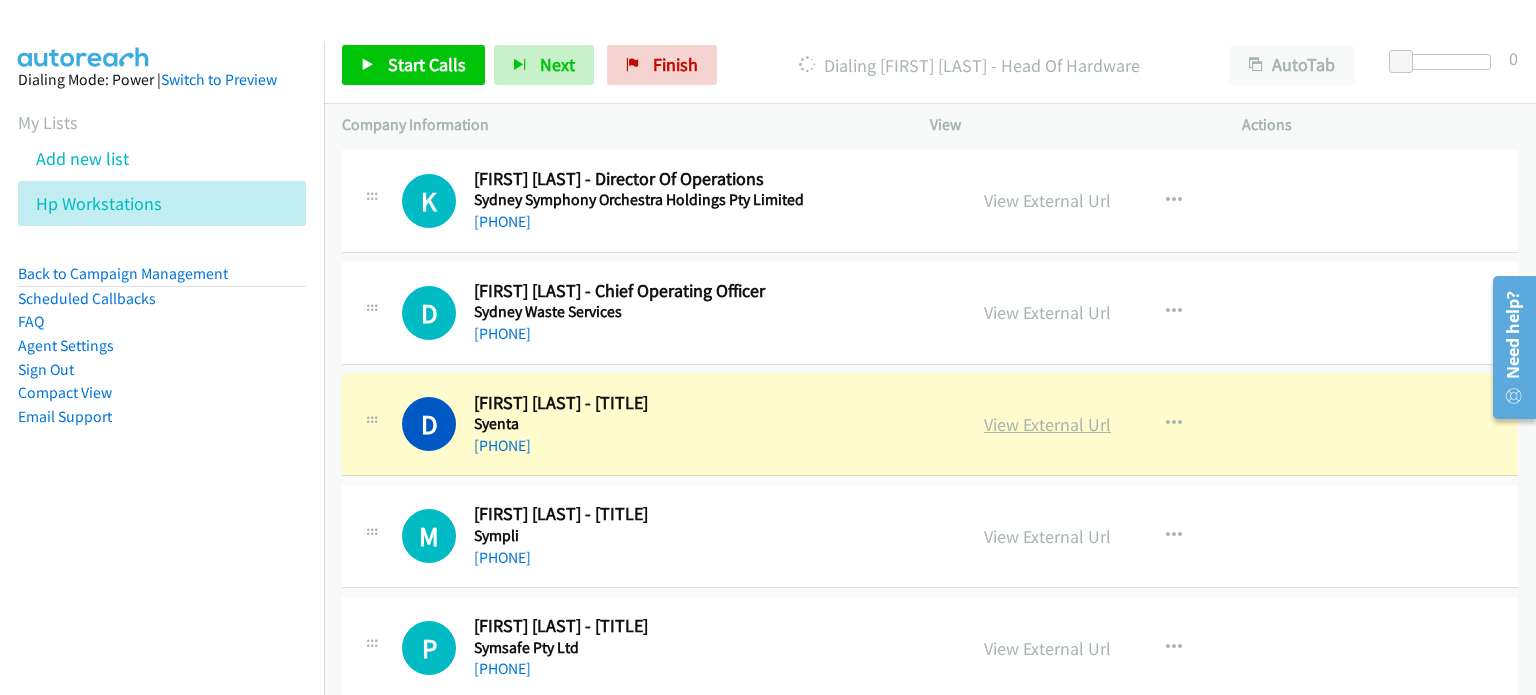 click on "View External Url" at bounding box center (1047, 424) 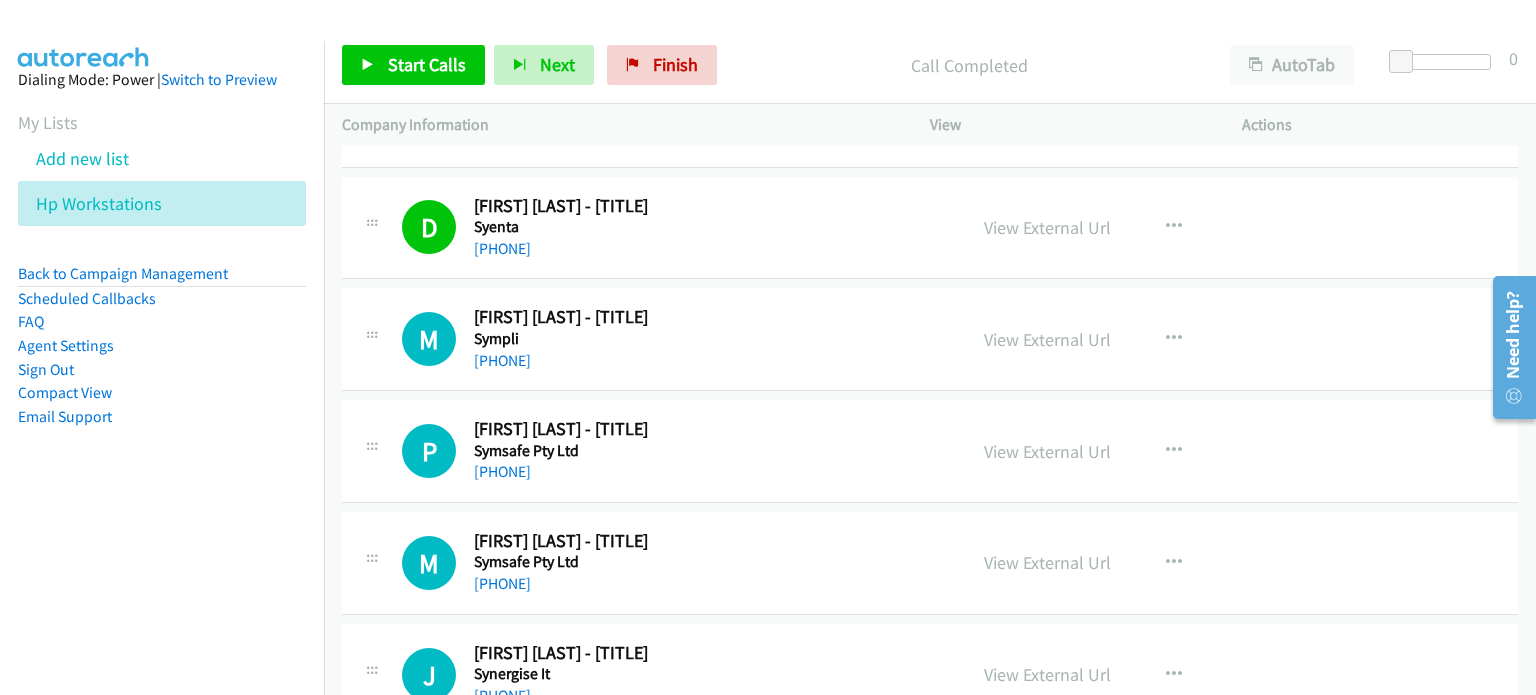 scroll, scrollTop: 12700, scrollLeft: 0, axis: vertical 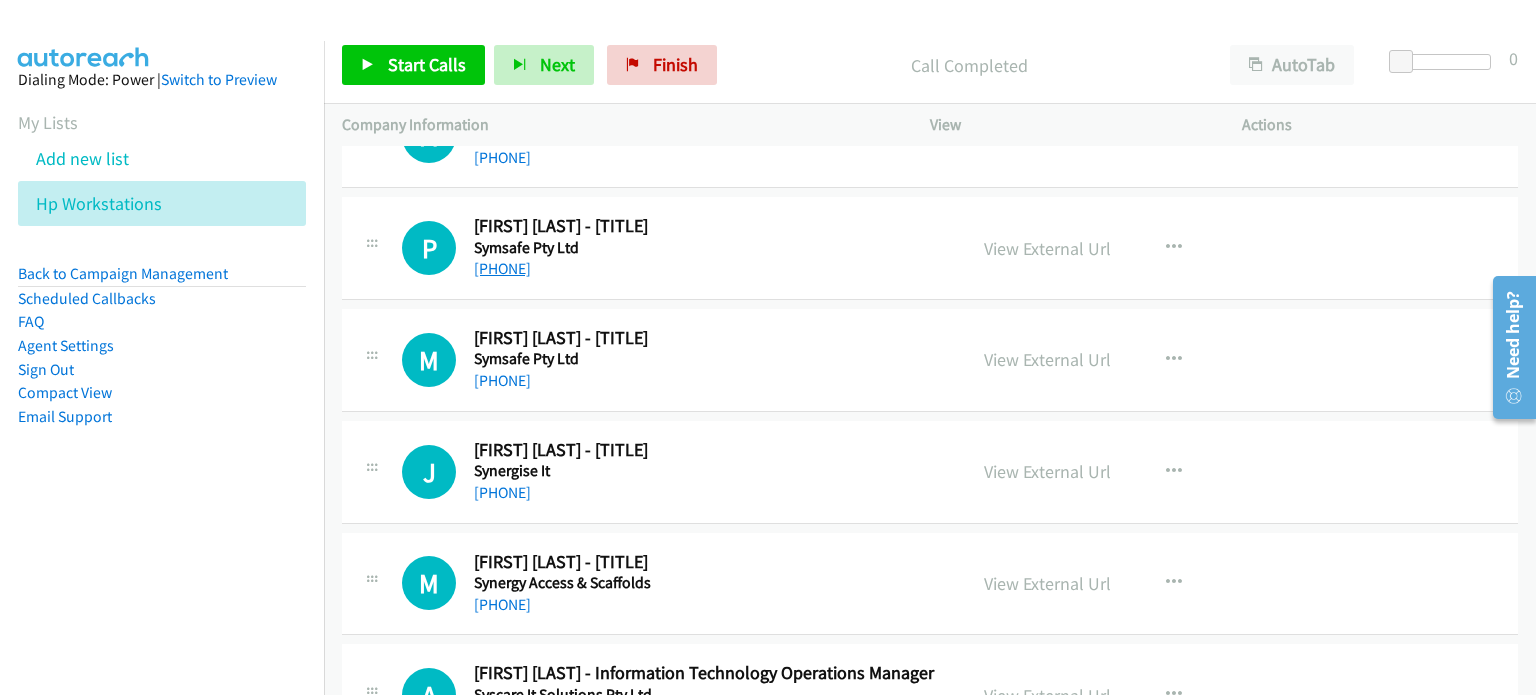 click on "+61 450 273 417" at bounding box center (502, 268) 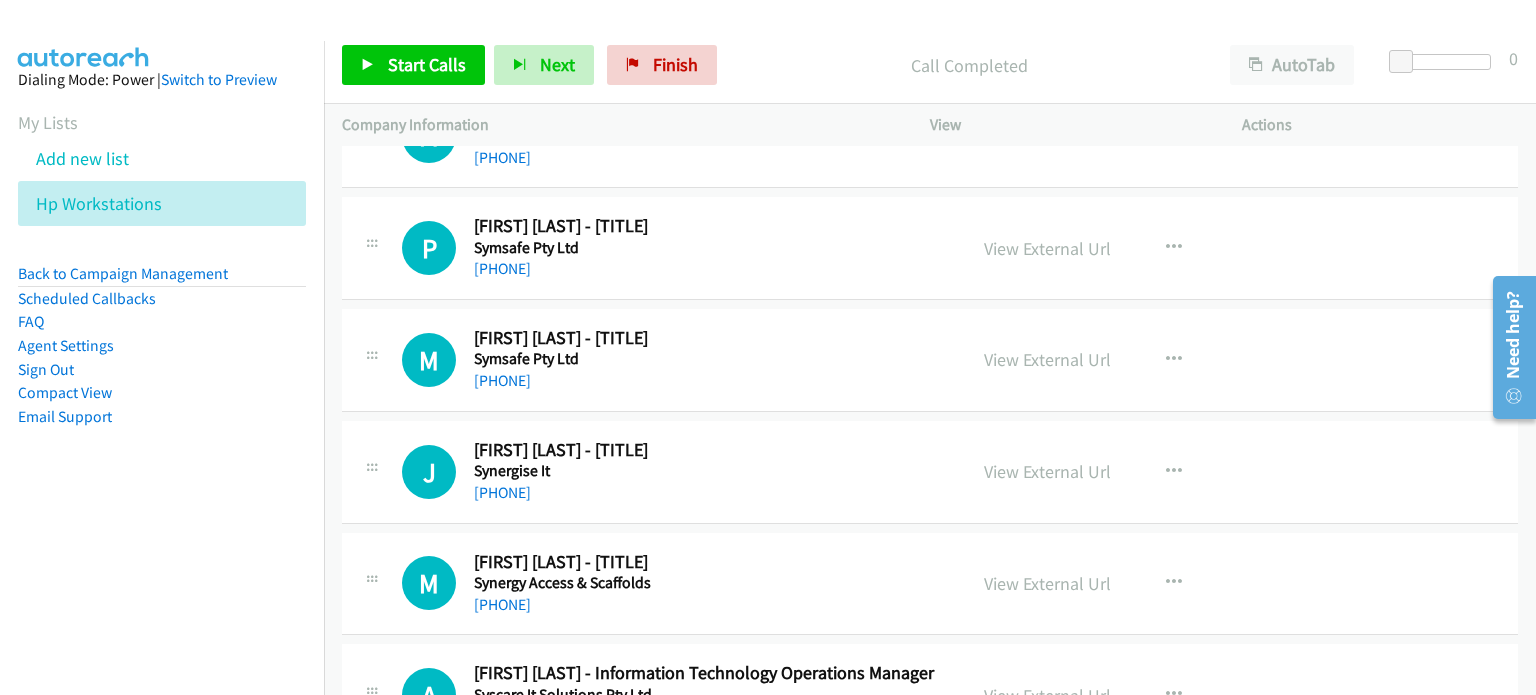 click on "P
Callback Scheduled
Prashan Manandhar - It Systems Technician
Symsafe Pty Ltd
Australia/Sydney
+61 450 273 417
View External Url
View External Url
Schedule/Manage Callback
Start Calls Here
Remove from list
Add to do not call list
Reset Call Status" at bounding box center [930, 248] 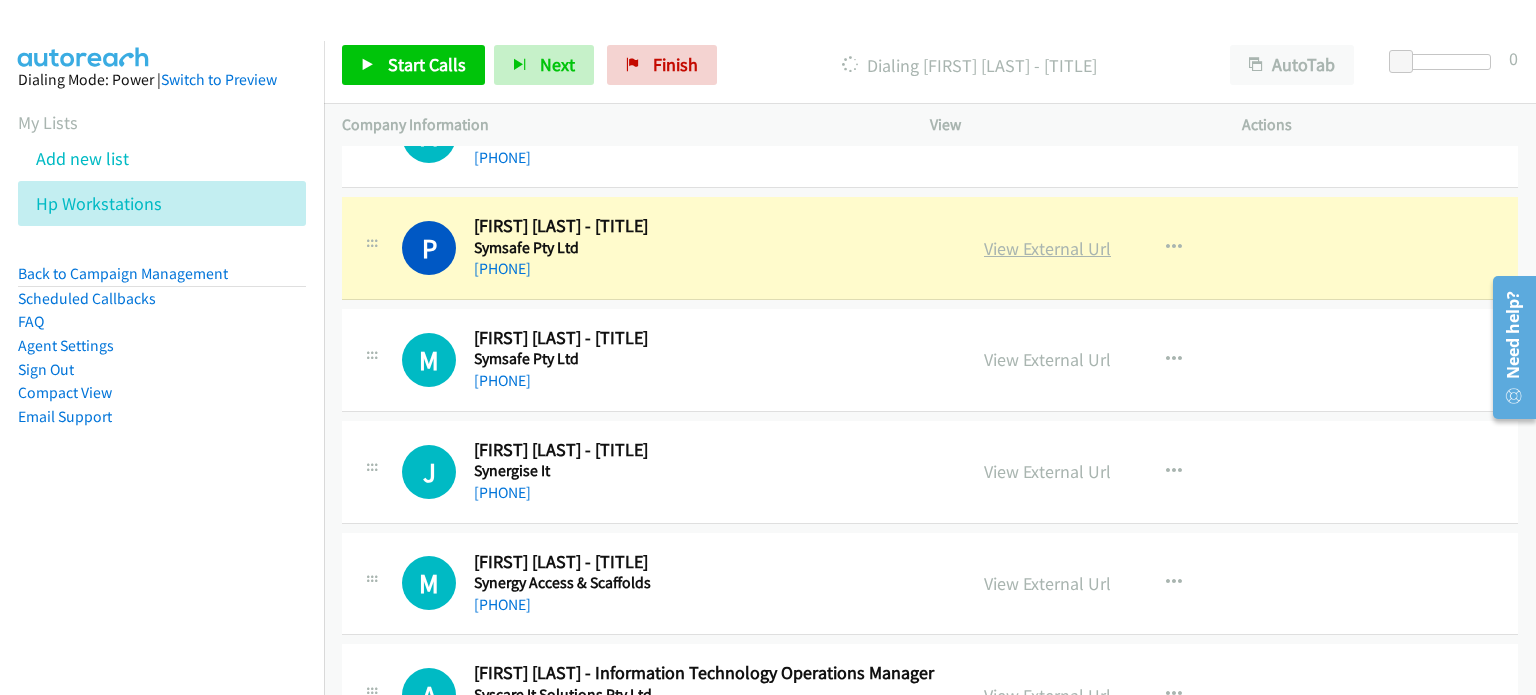 click on "View External Url" at bounding box center (1047, 248) 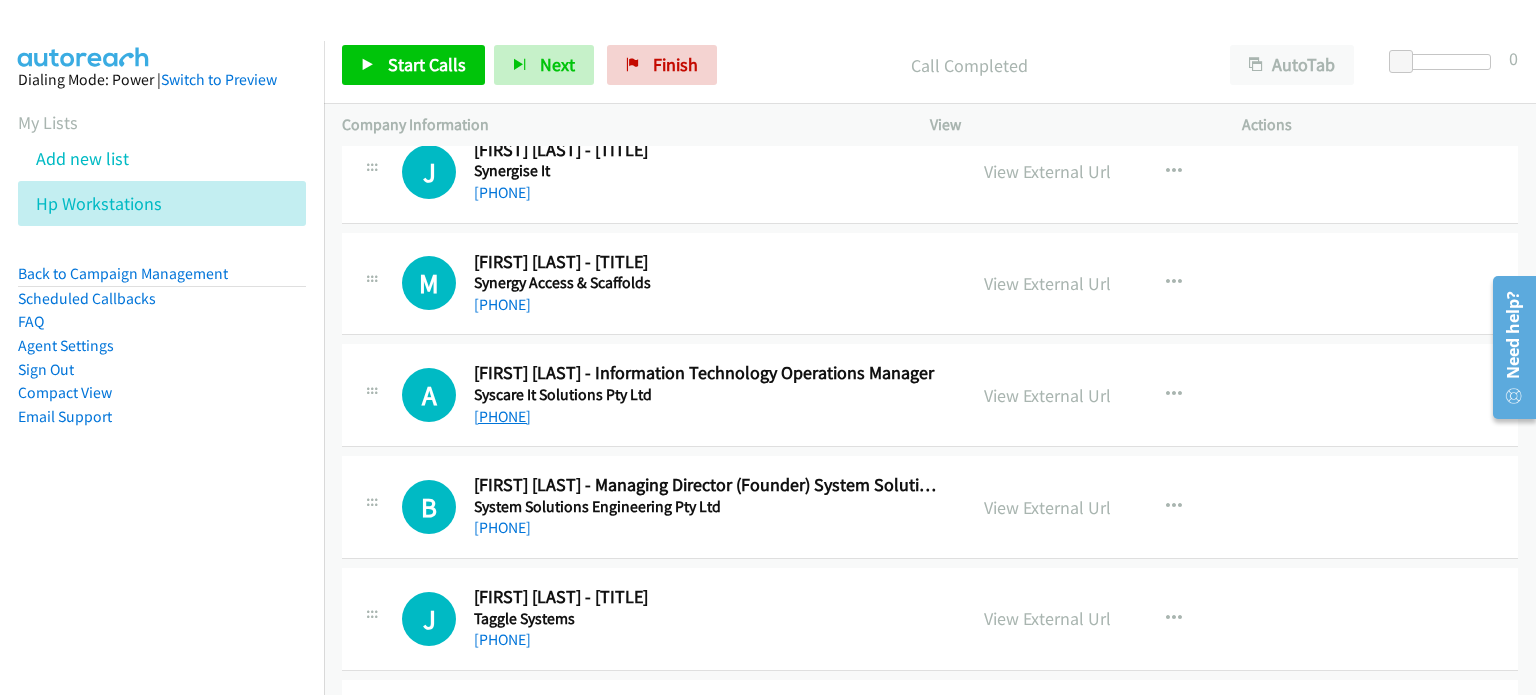 scroll, scrollTop: 13200, scrollLeft: 0, axis: vertical 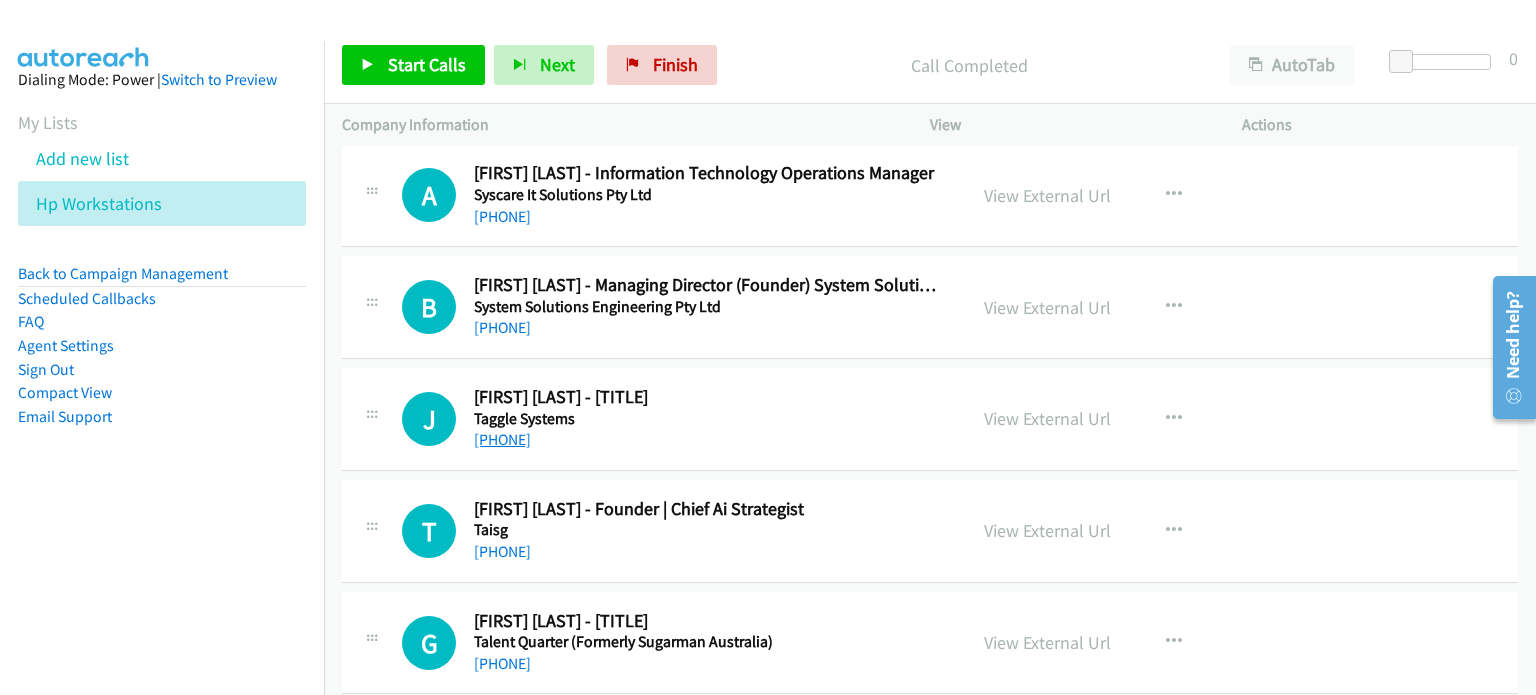 click on "+61 2 8999 1919" at bounding box center (502, 439) 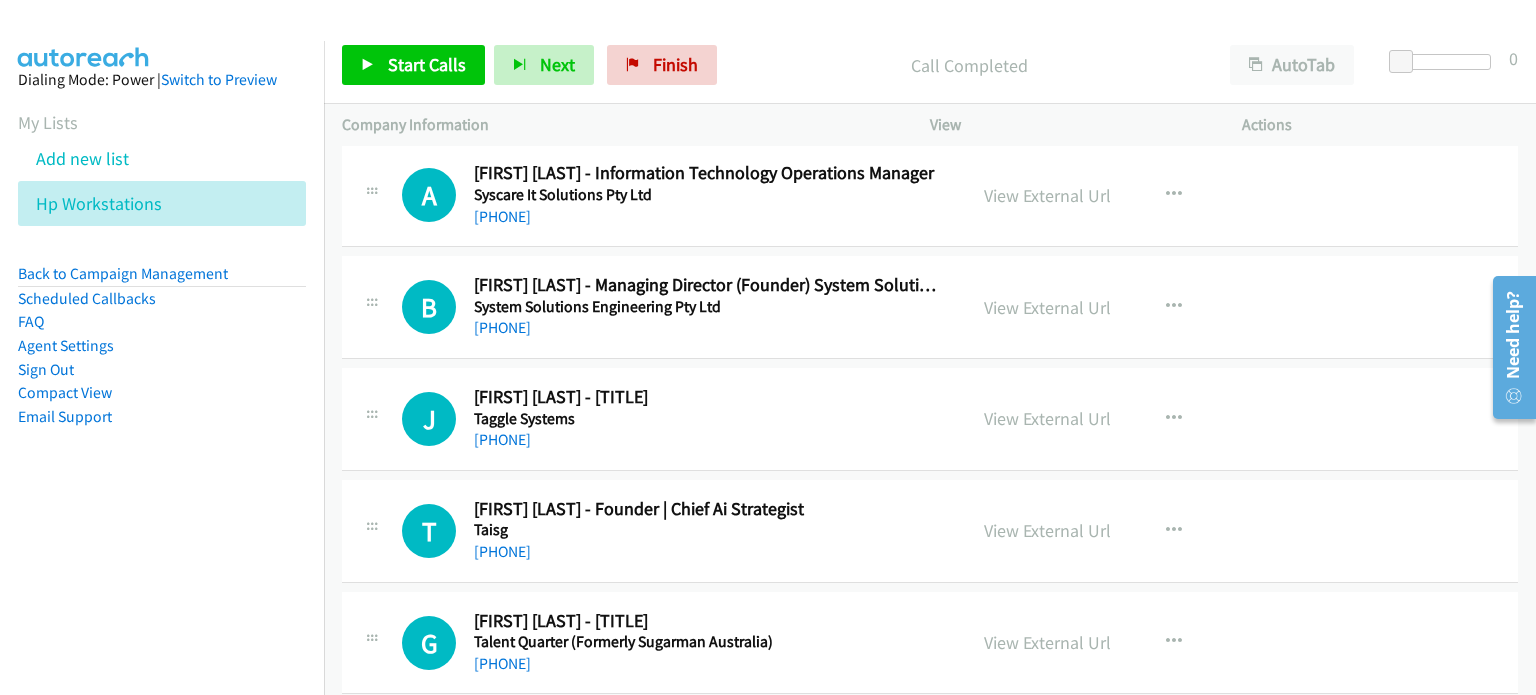 drag, startPoint x: 1304, startPoint y: 355, endPoint x: 1148, endPoint y: 376, distance: 157.40712 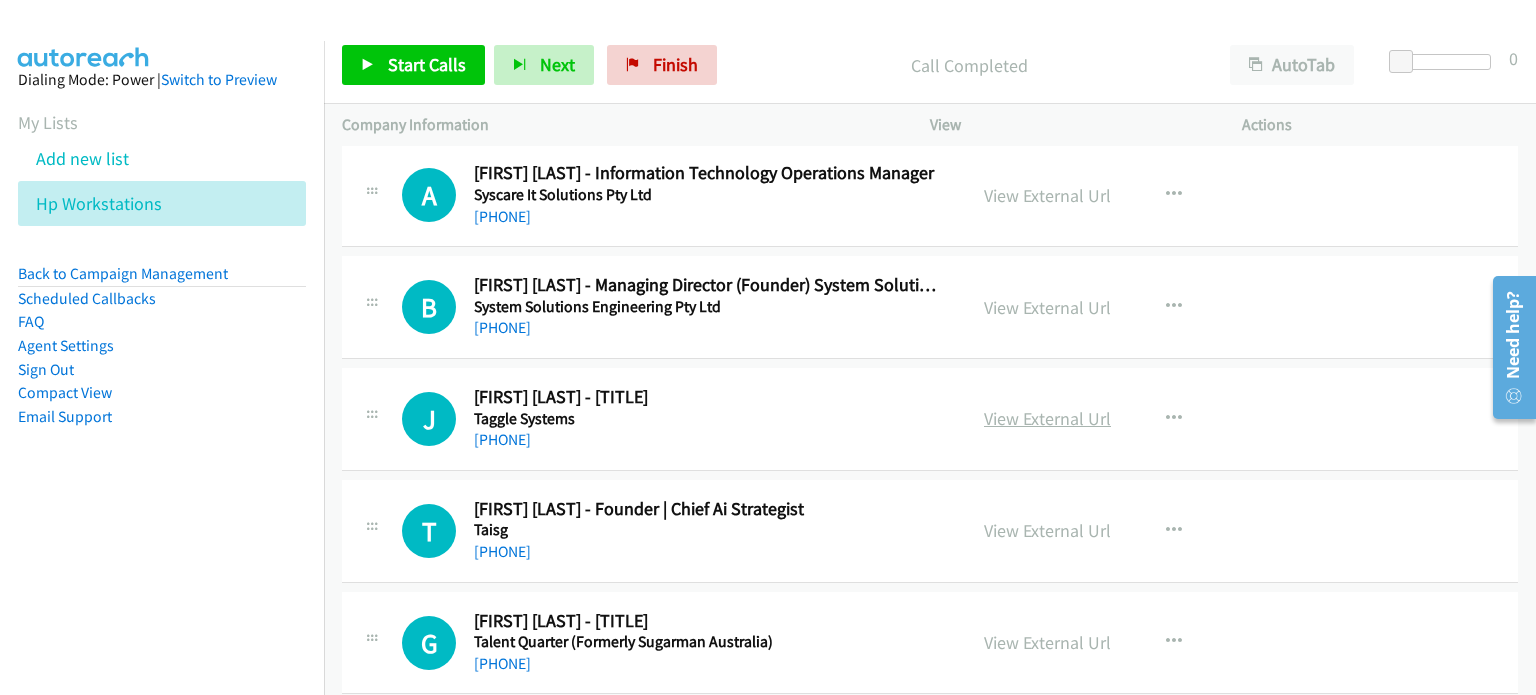 click on "View External Url" at bounding box center [1047, 418] 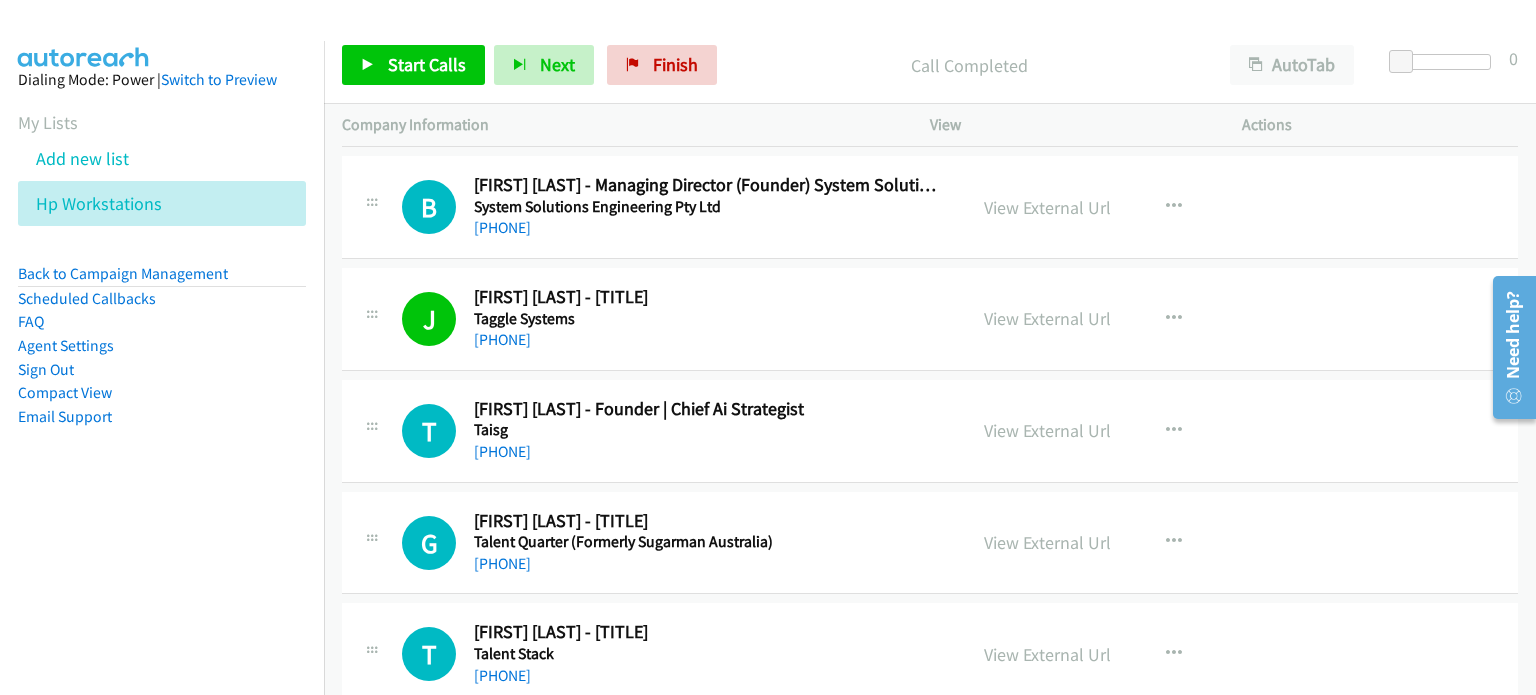scroll, scrollTop: 13315, scrollLeft: 0, axis: vertical 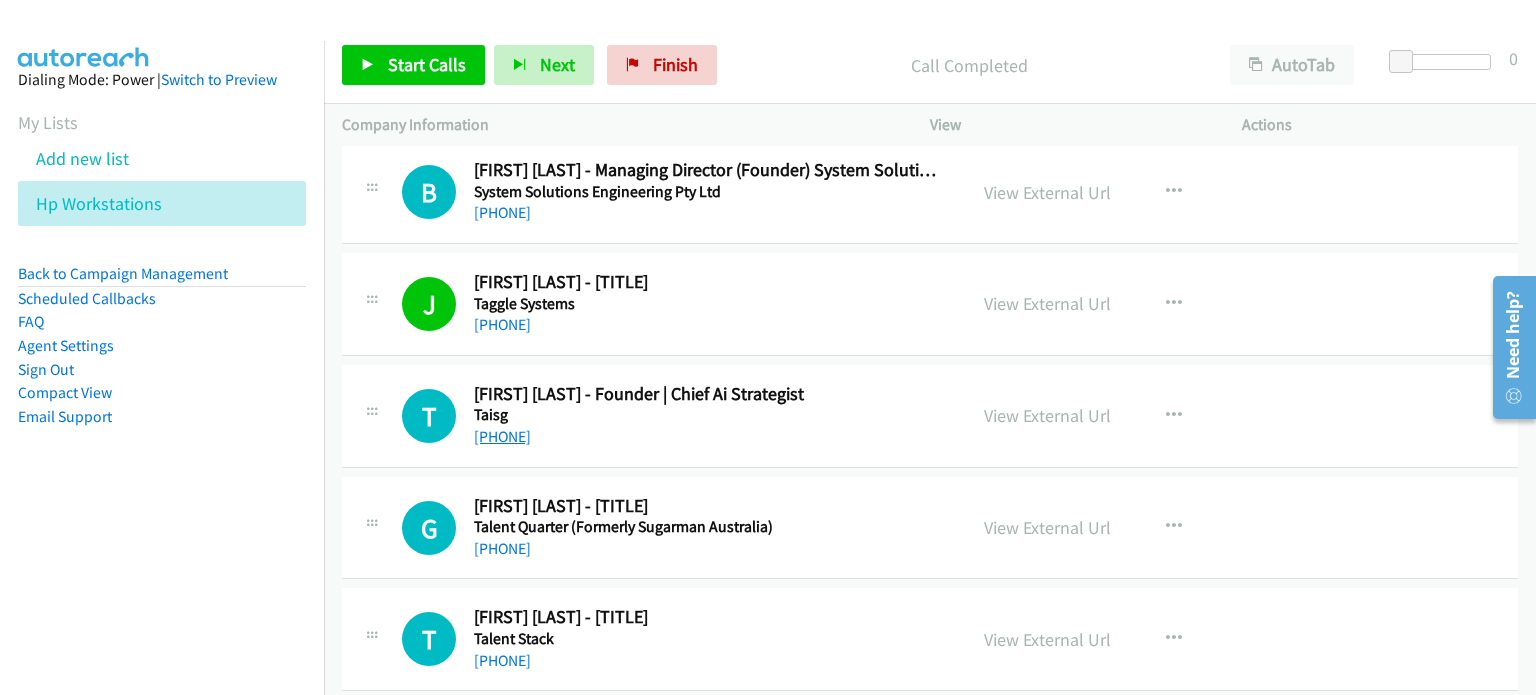 click on "+61 426 182 151" at bounding box center [502, 436] 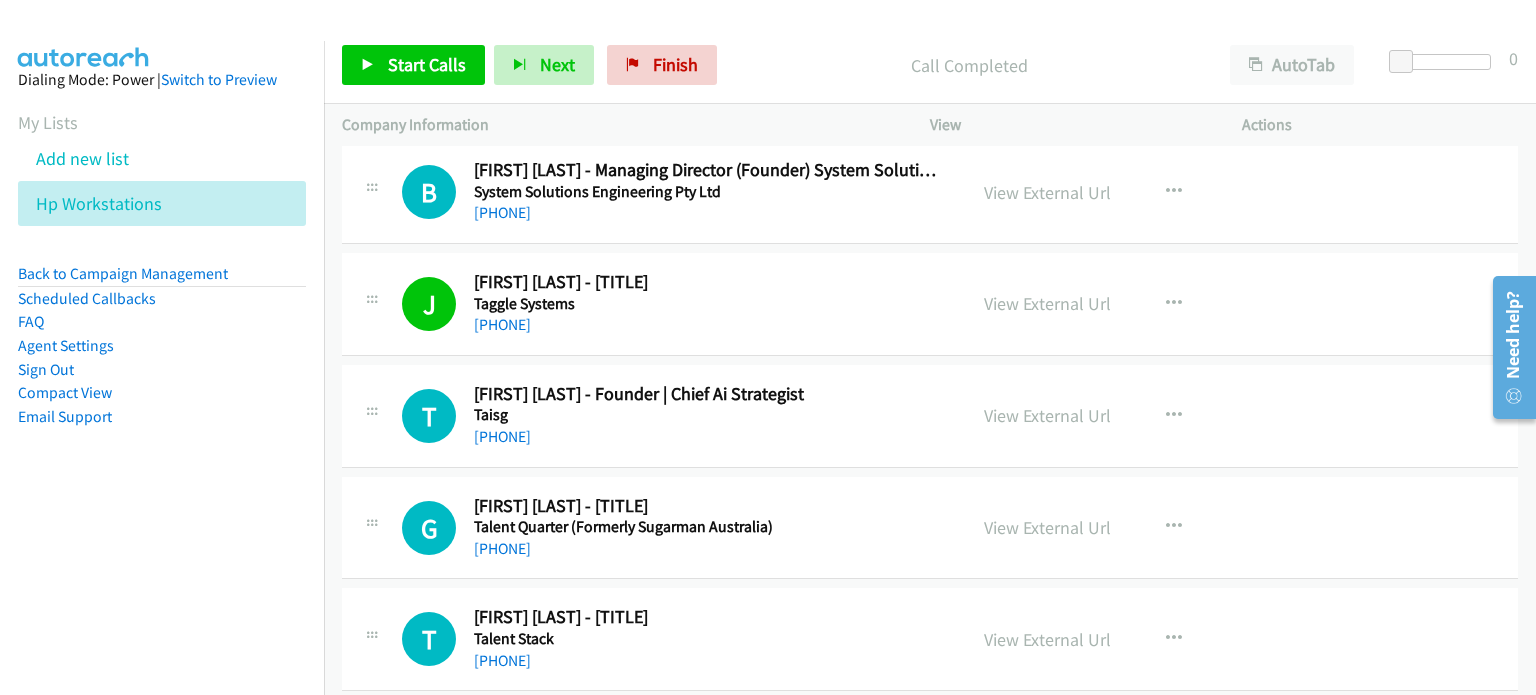 drag, startPoint x: 1369, startPoint y: 368, endPoint x: 943, endPoint y: 393, distance: 426.73294 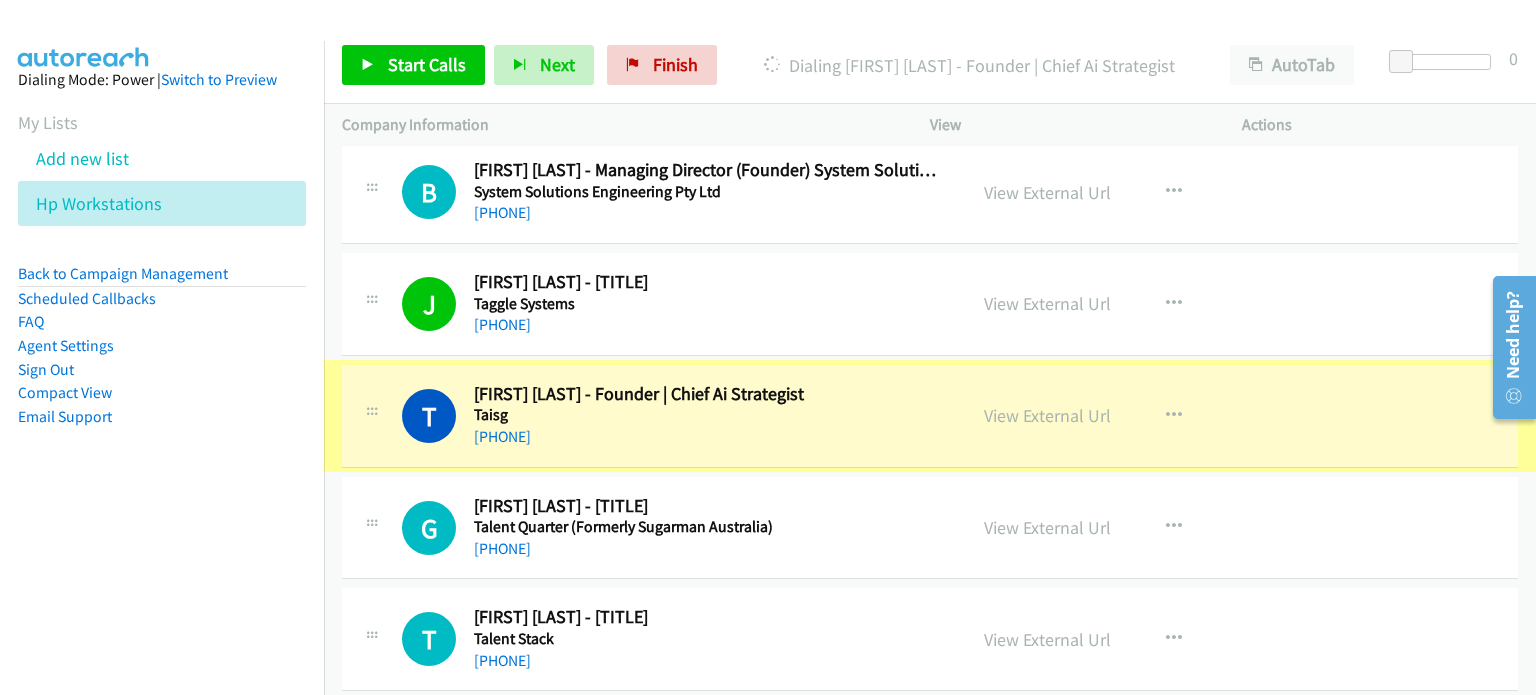 scroll, scrollTop: 13315, scrollLeft: 0, axis: vertical 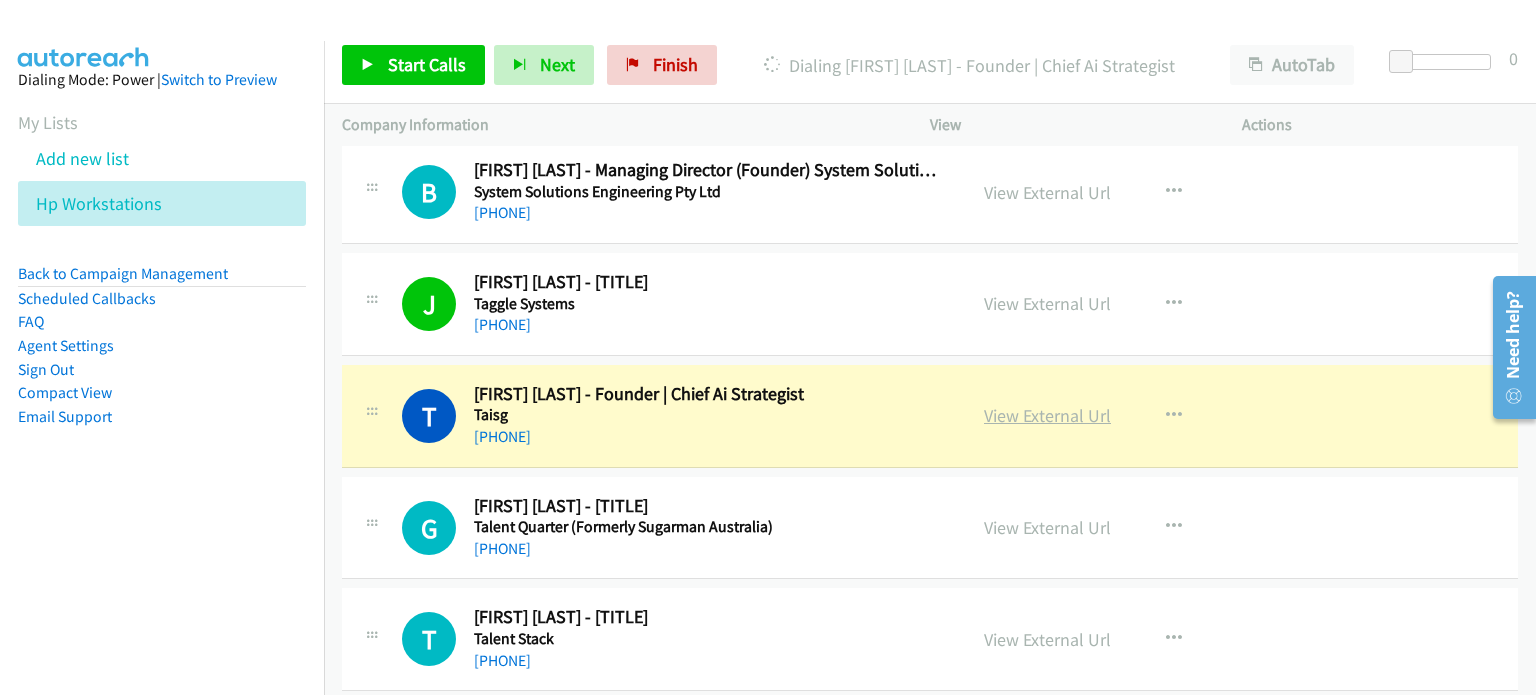 click on "View External Url" at bounding box center (1047, 415) 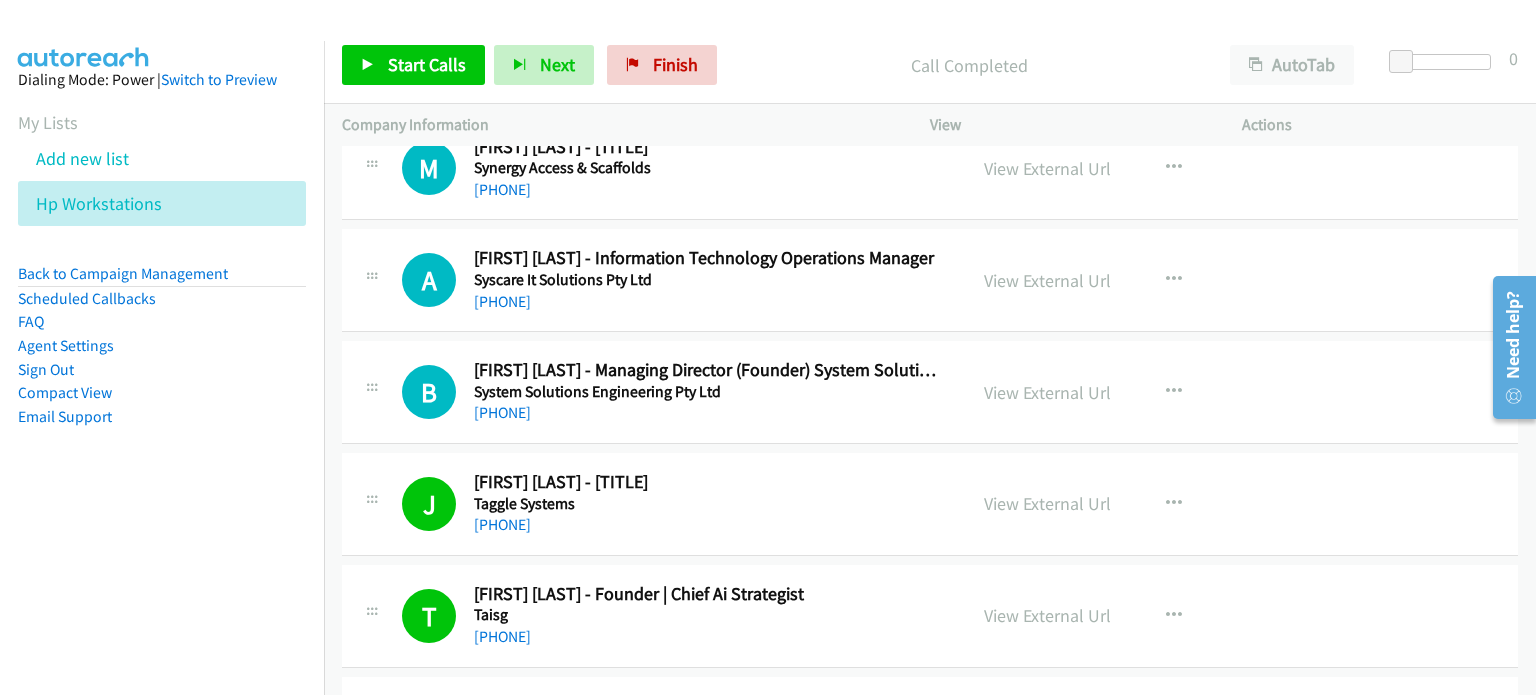 scroll, scrollTop: 13315, scrollLeft: 0, axis: vertical 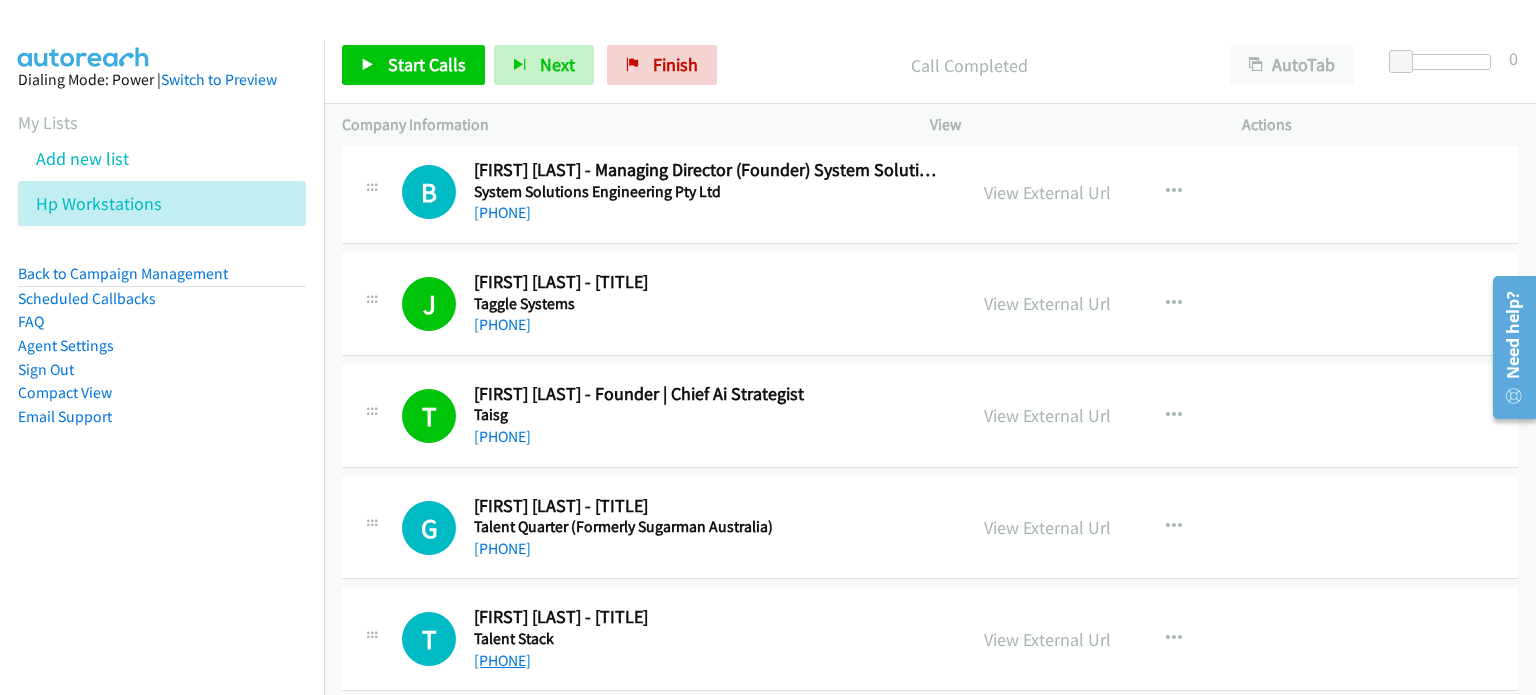 click on "+61 486 042 996" at bounding box center [502, 660] 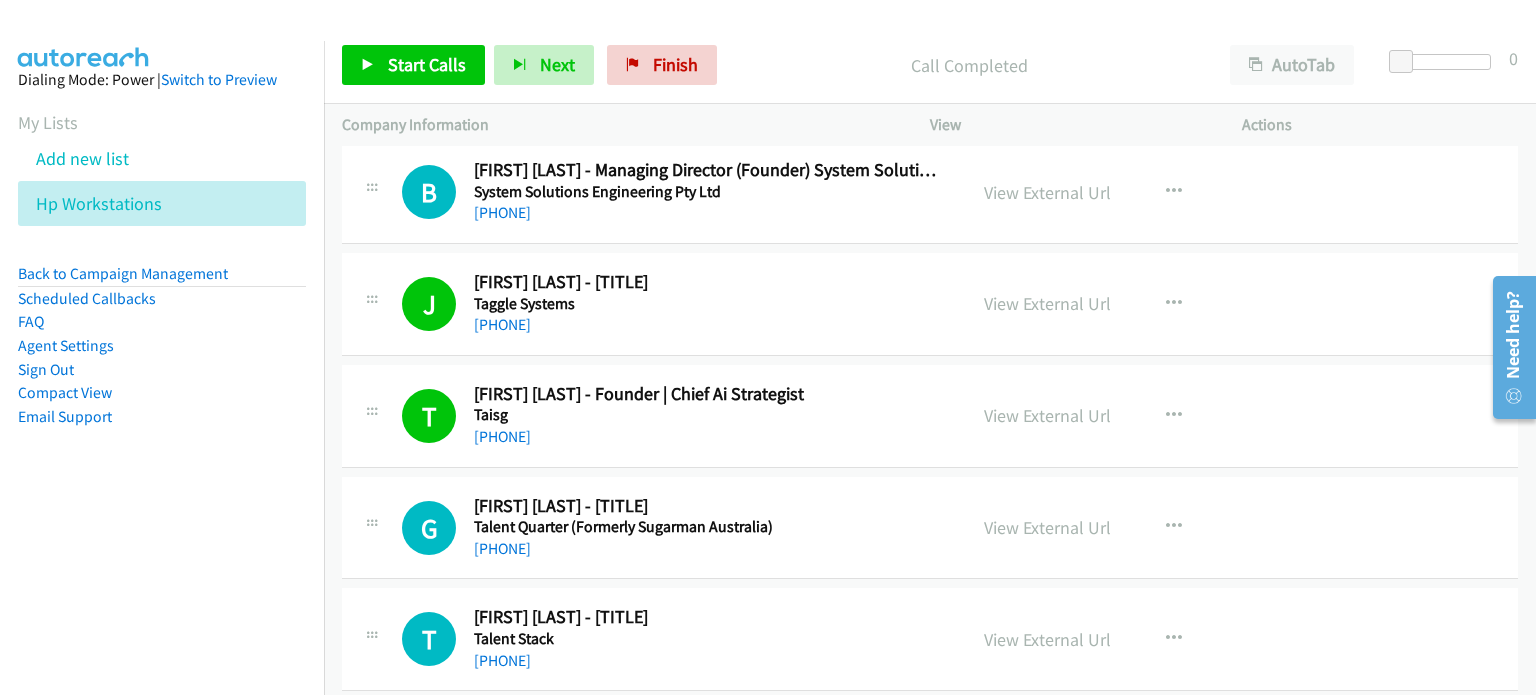 drag, startPoint x: 1252, startPoint y: 579, endPoint x: 1218, endPoint y: 595, distance: 37.576588 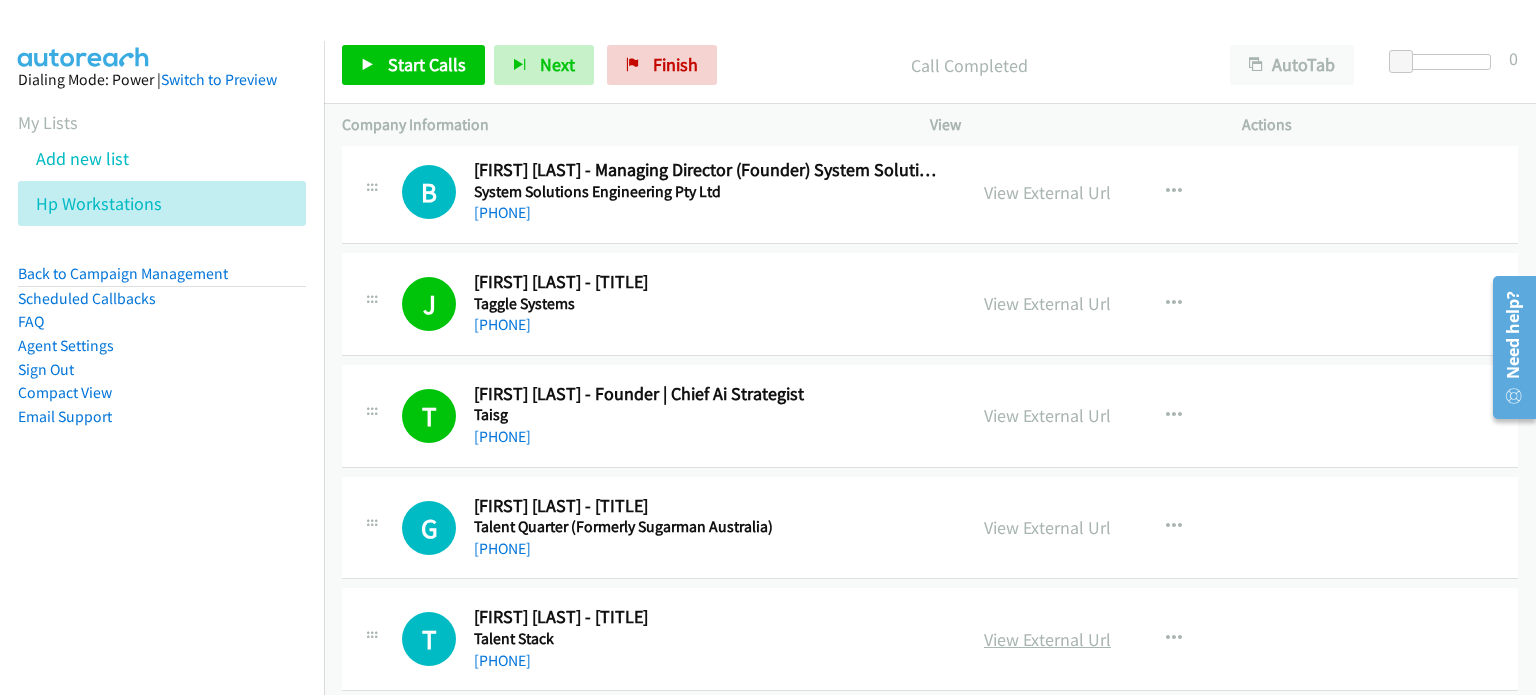 click on "View External Url" at bounding box center (1047, 639) 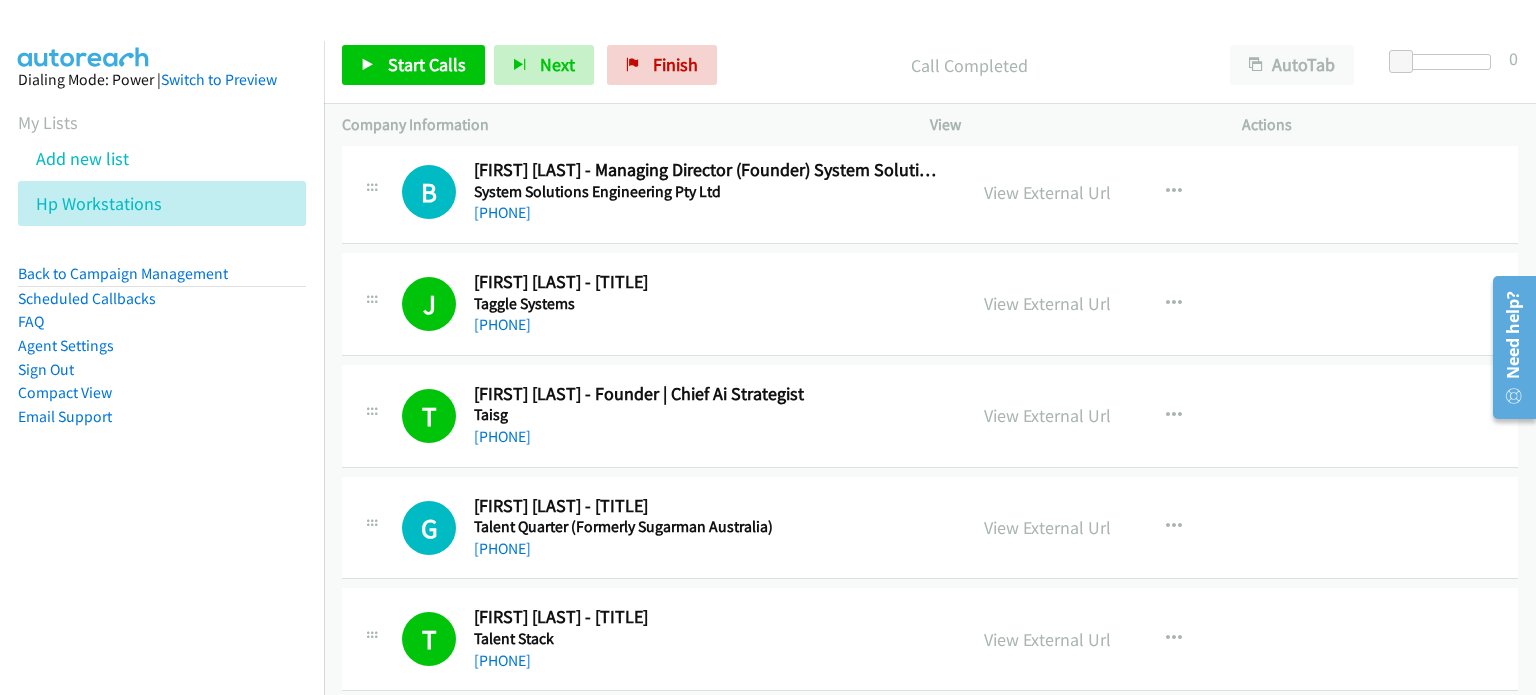 scroll, scrollTop: 13215, scrollLeft: 0, axis: vertical 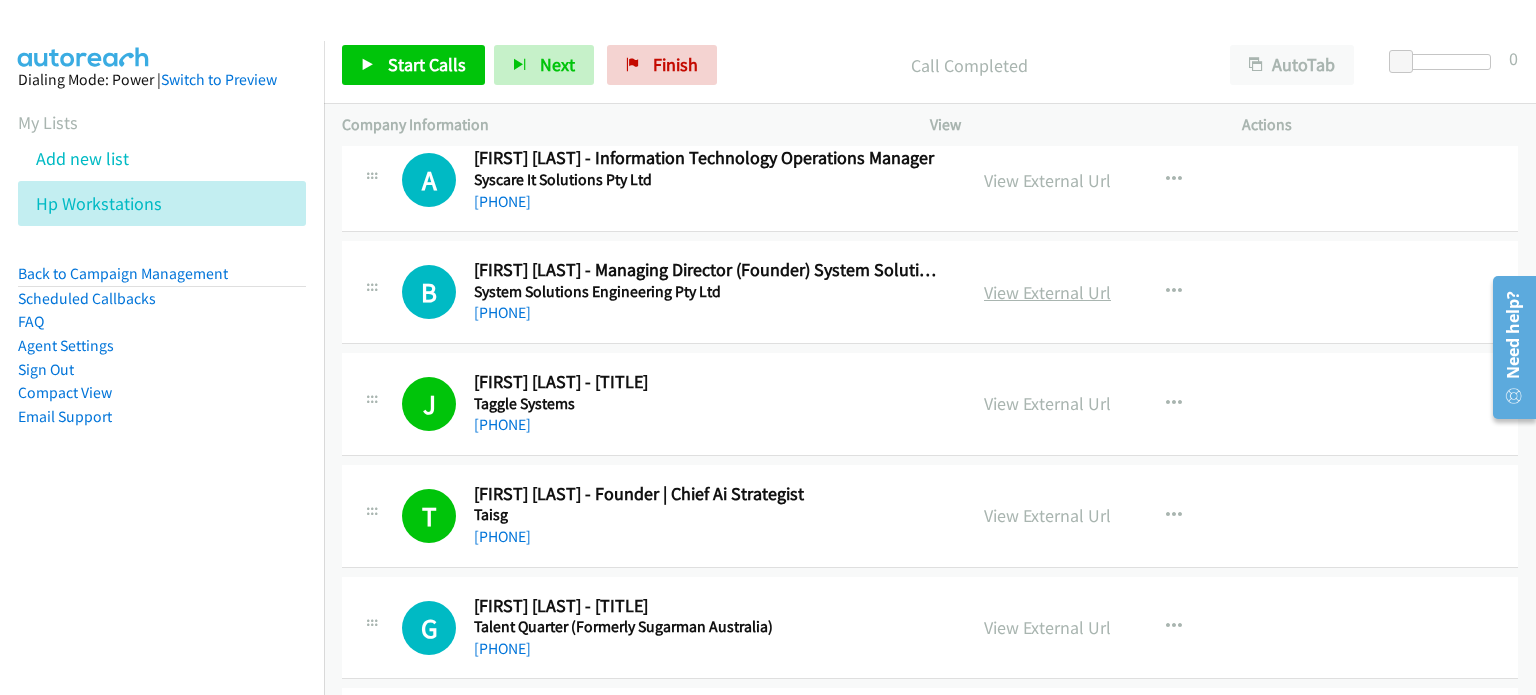 click on "View External Url" at bounding box center [1047, 292] 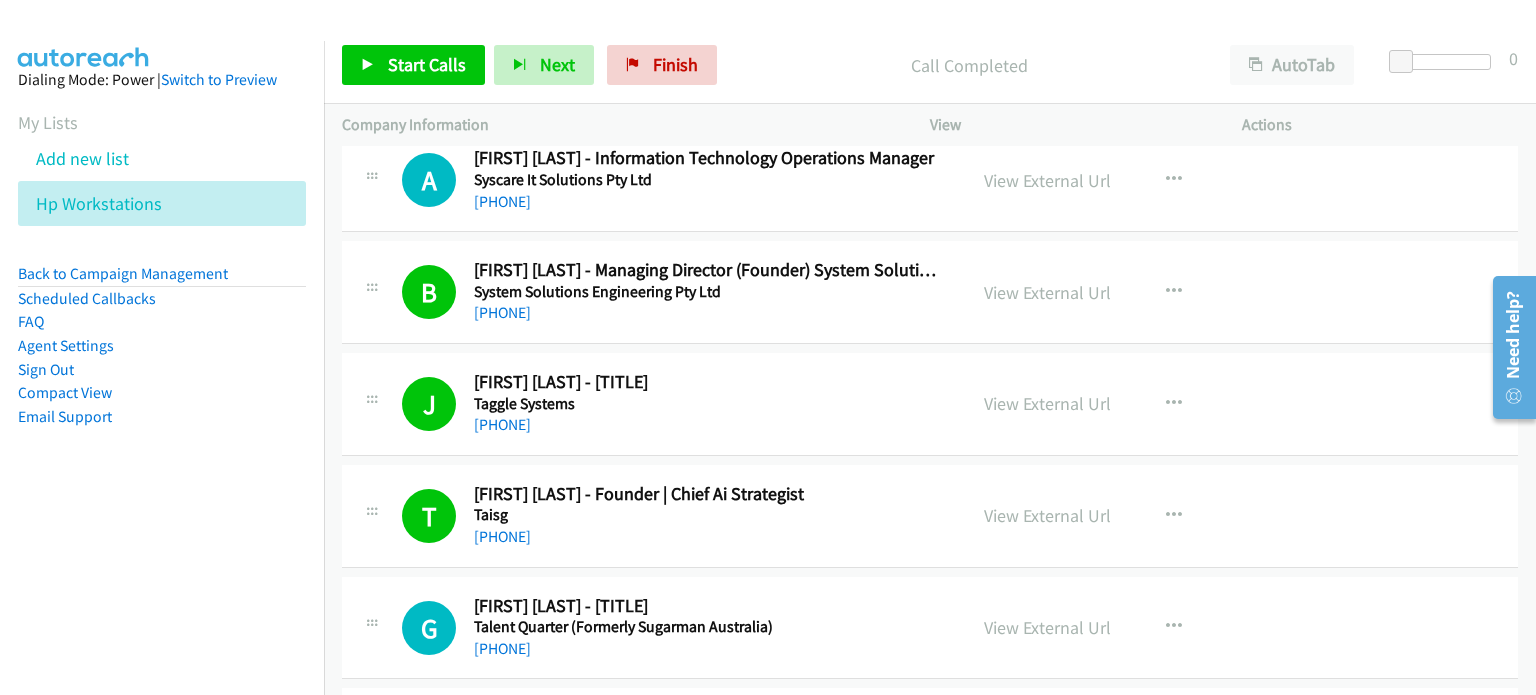 scroll, scrollTop: 13115, scrollLeft: 0, axis: vertical 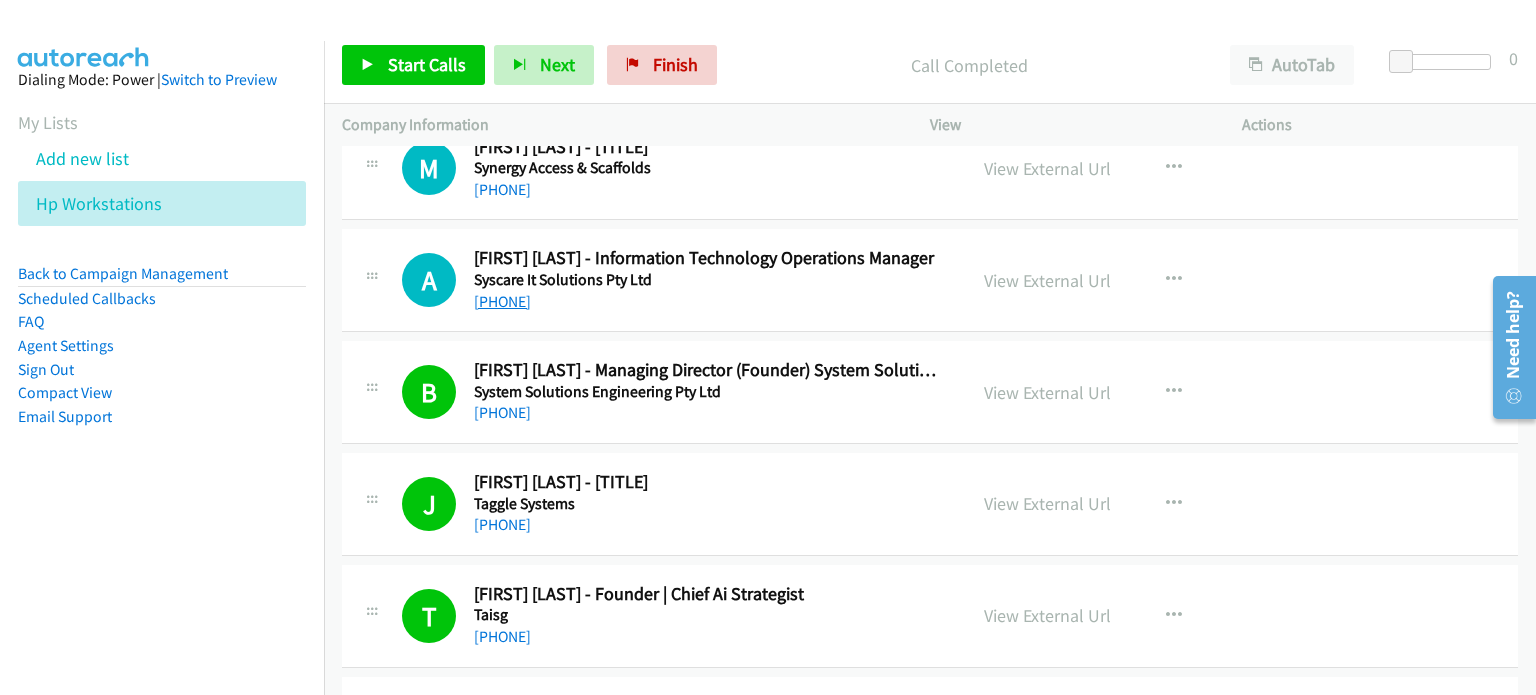 click on "+61 1300 697 972" at bounding box center (502, 301) 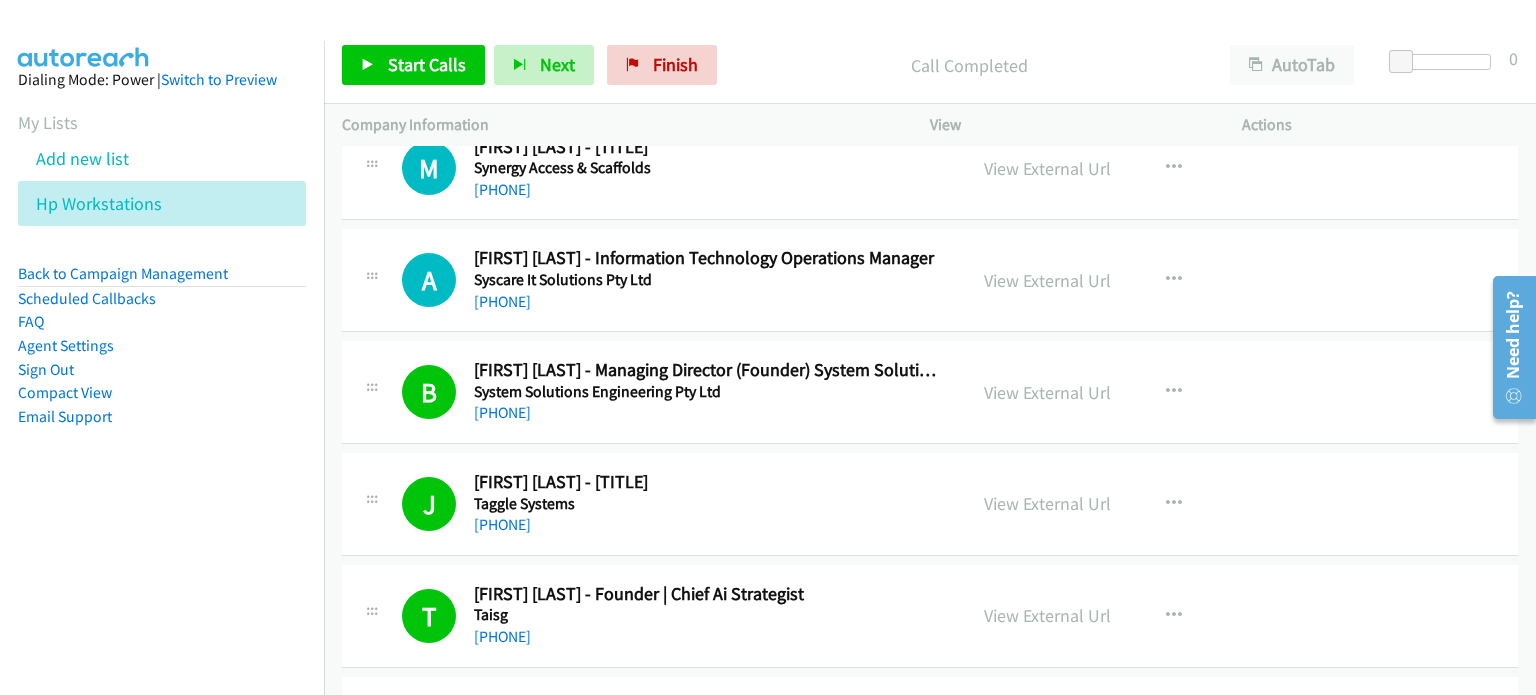 click on "View External Url
View External Url
Schedule/Manage Callback
Start Calls Here
Remove from list
Add to do not call list
Reset Call Status" at bounding box center (1131, 280) 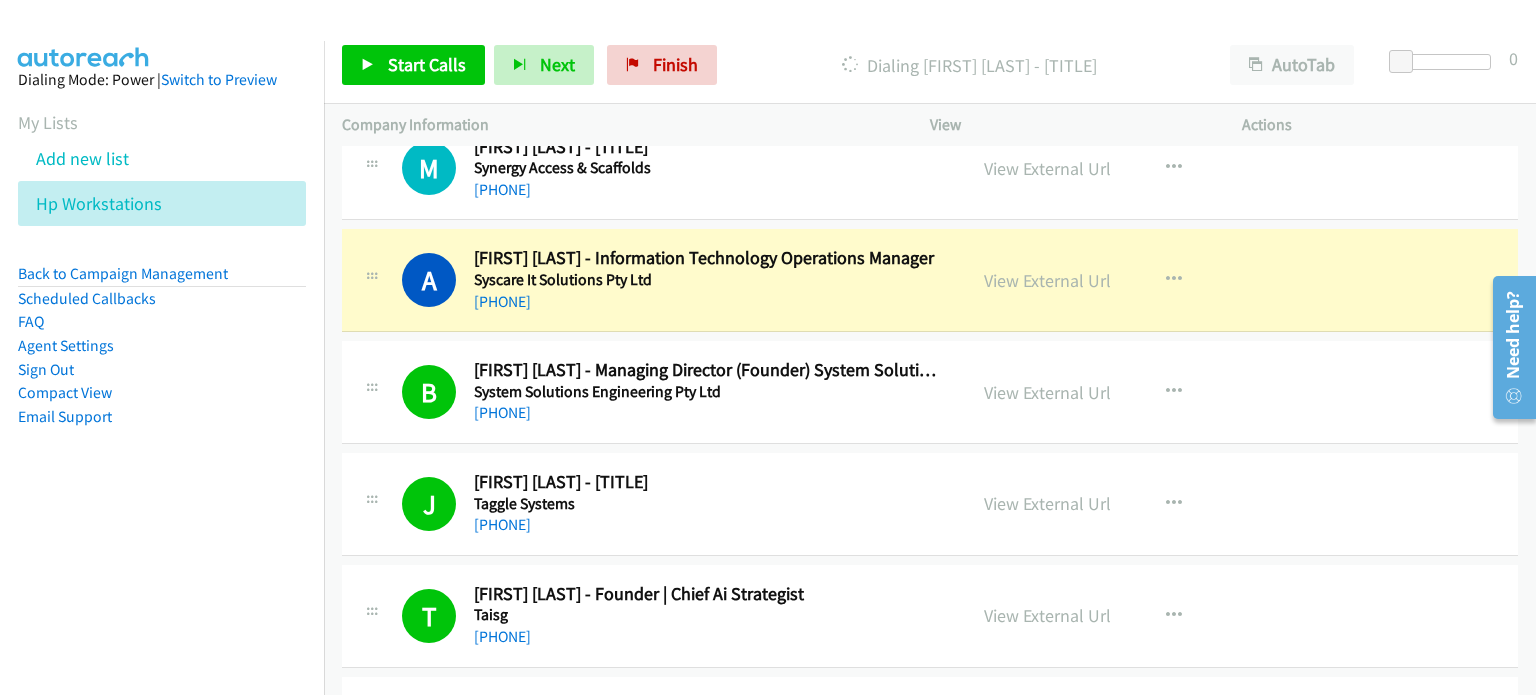 drag, startPoint x: 1290, startPoint y: 276, endPoint x: 1198, endPoint y: 279, distance: 92.0489 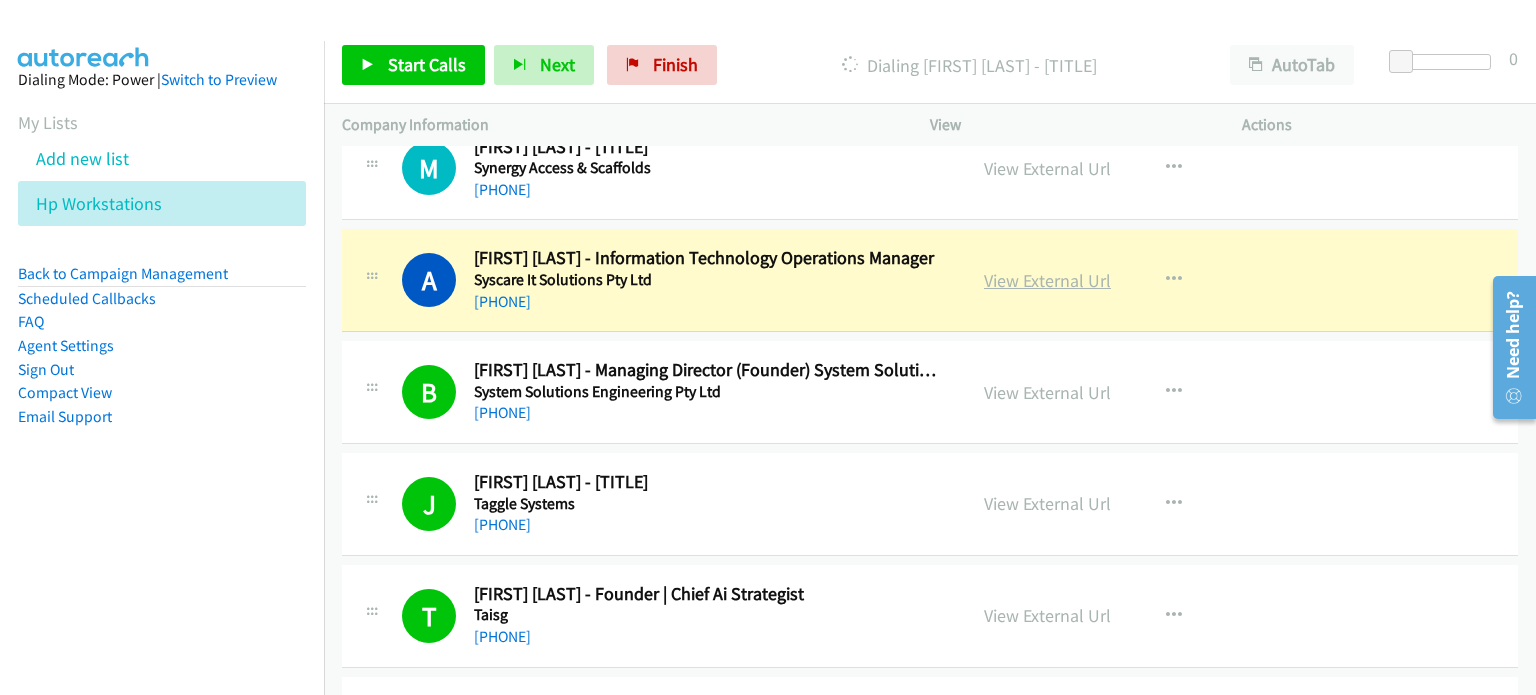 click on "View External Url" at bounding box center [1047, 280] 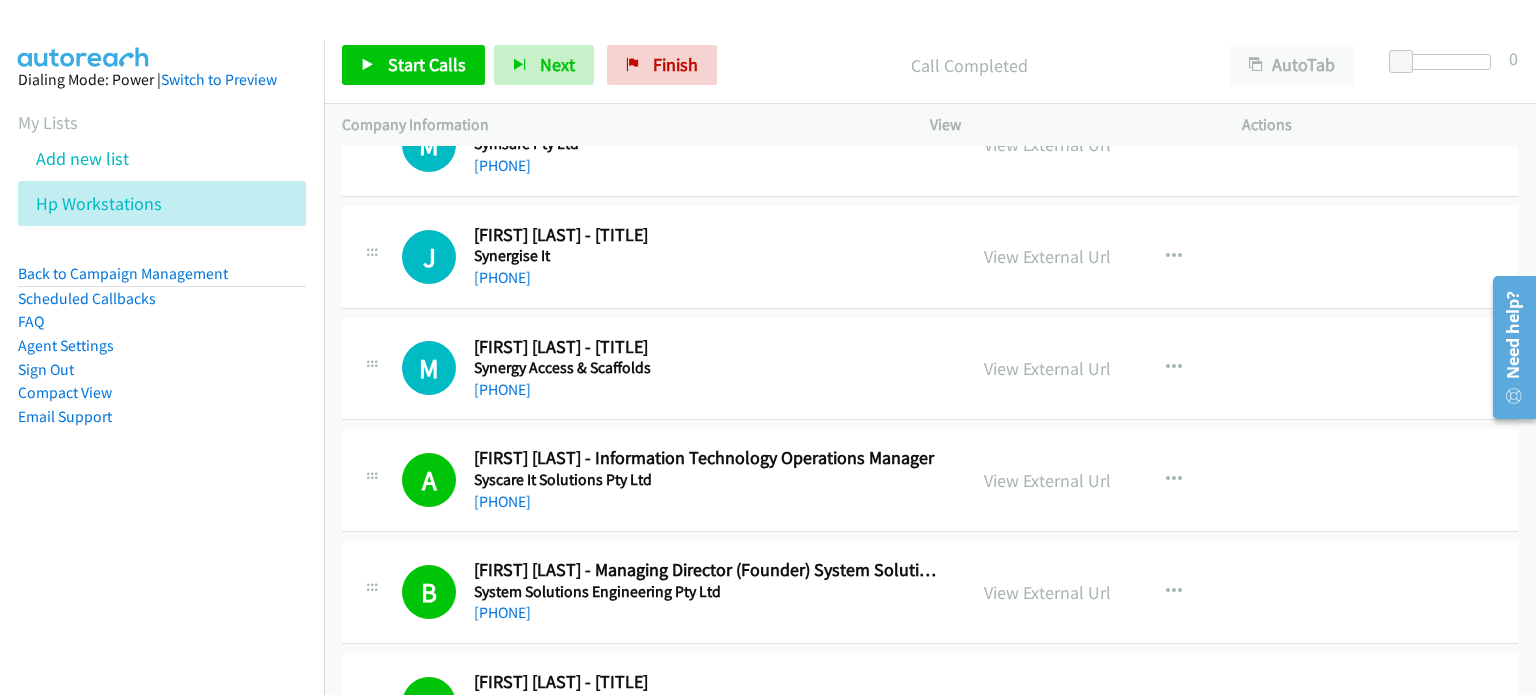 scroll, scrollTop: 12815, scrollLeft: 0, axis: vertical 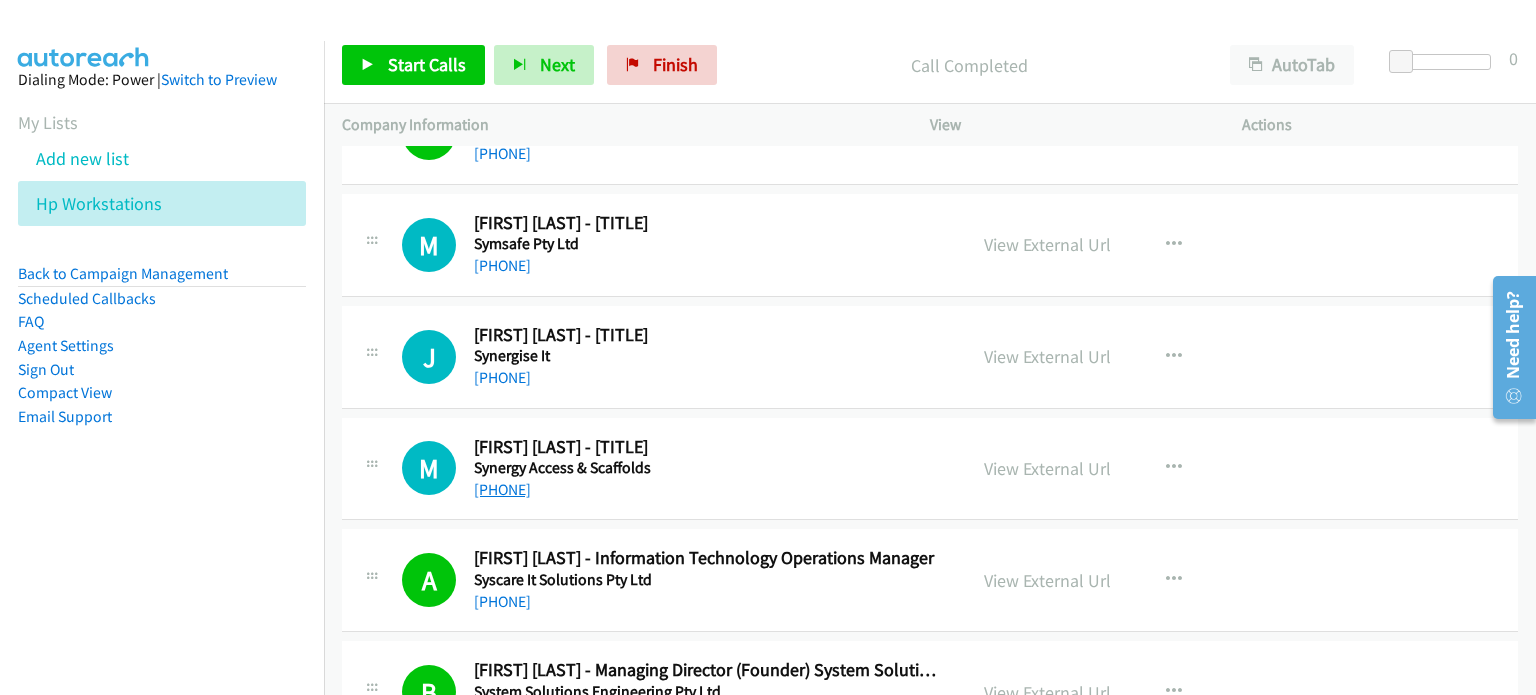 click on "+61 433 360 525" at bounding box center (502, 489) 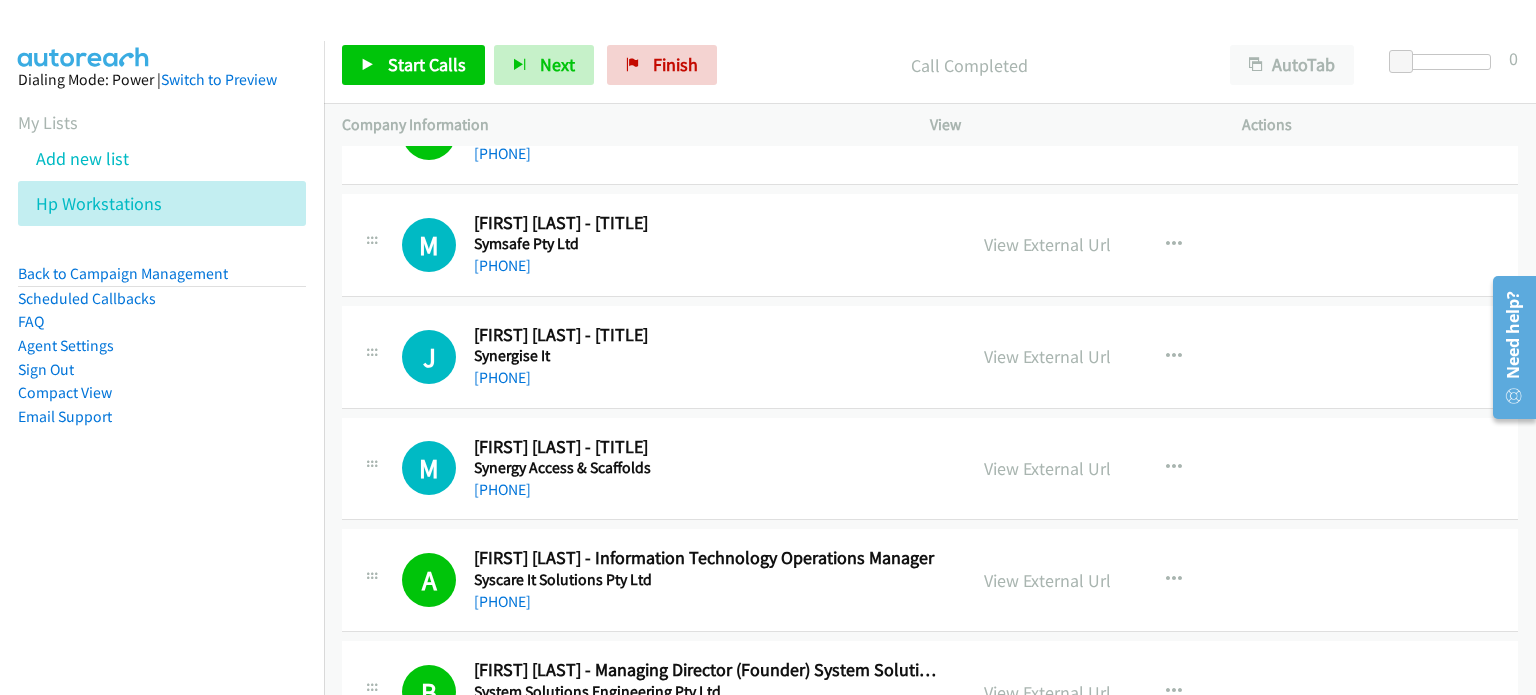 drag, startPoint x: 1275, startPoint y: 421, endPoint x: 1140, endPoint y: 435, distance: 135.72398 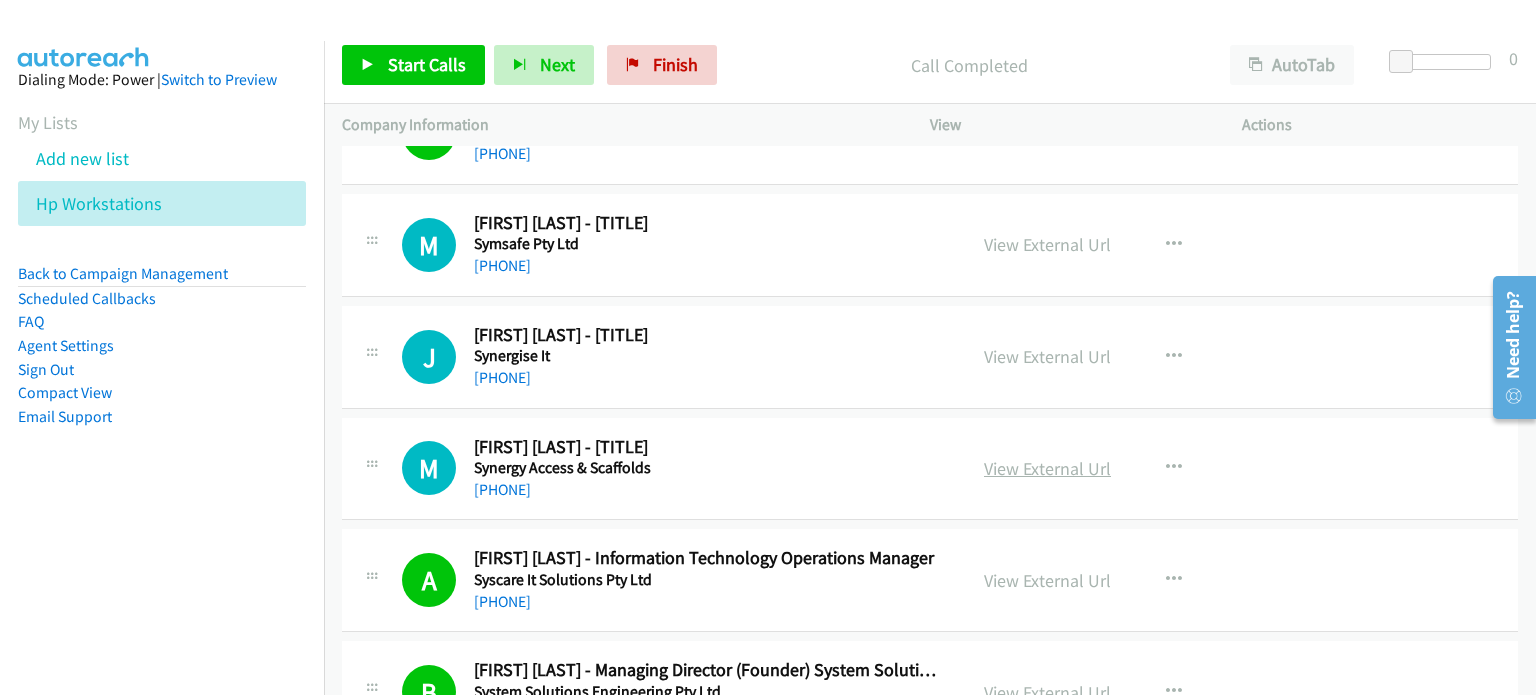 click on "View External Url" at bounding box center (1047, 468) 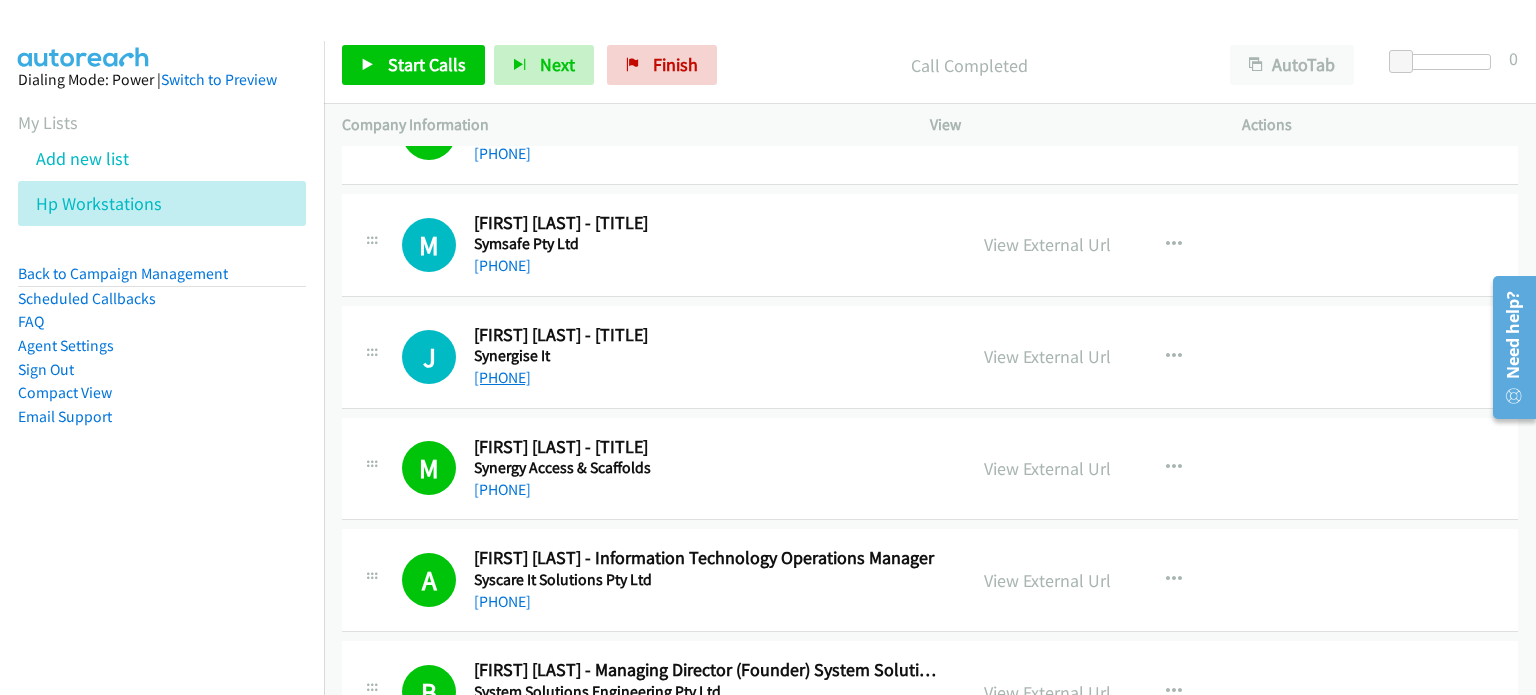 click on "+61 455 777 444" at bounding box center (502, 377) 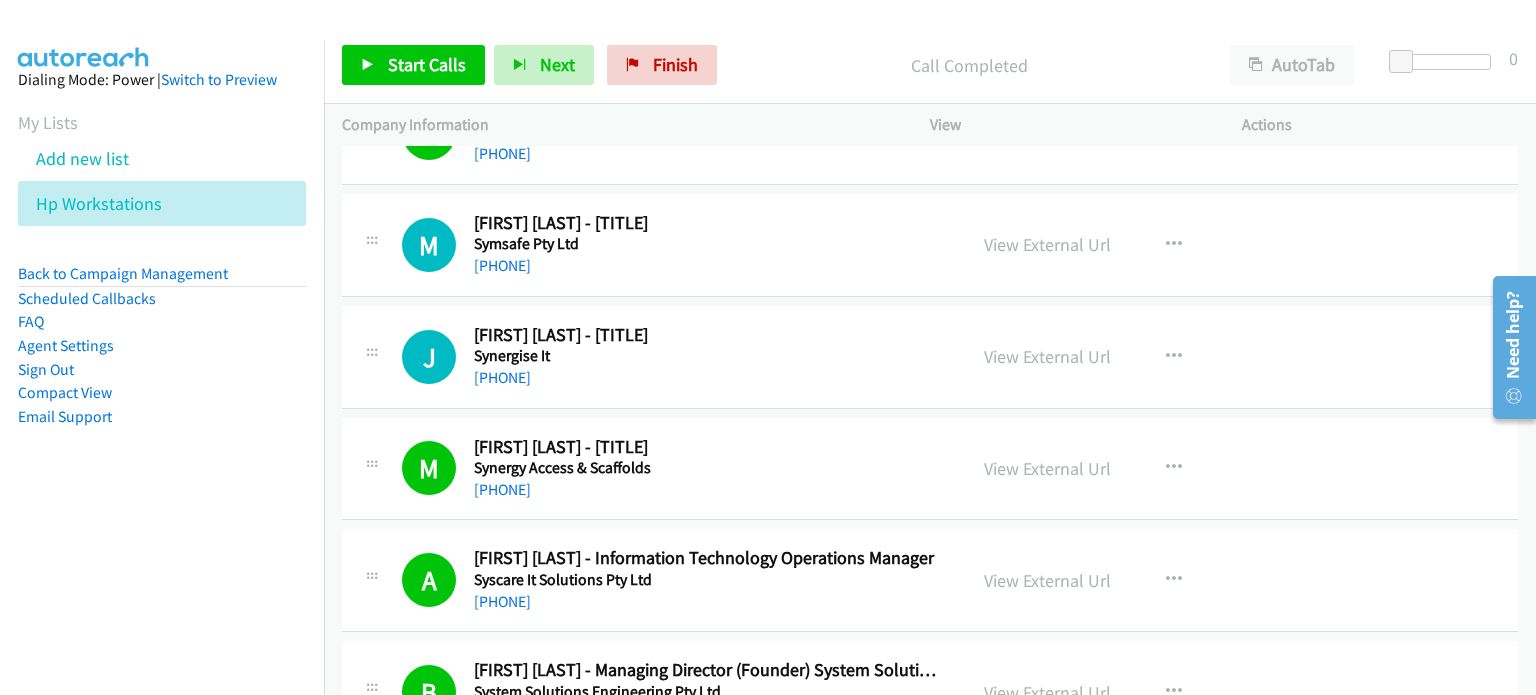 click on "J
Callback Scheduled
James Barutha - Operations Manager
Synergise It
Australia/Sydney
+61 455 777 444
View External Url
View External Url
Schedule/Manage Callback
Start Calls Here
Remove from list
Add to do not call list
Reset Call Status" at bounding box center [930, 357] 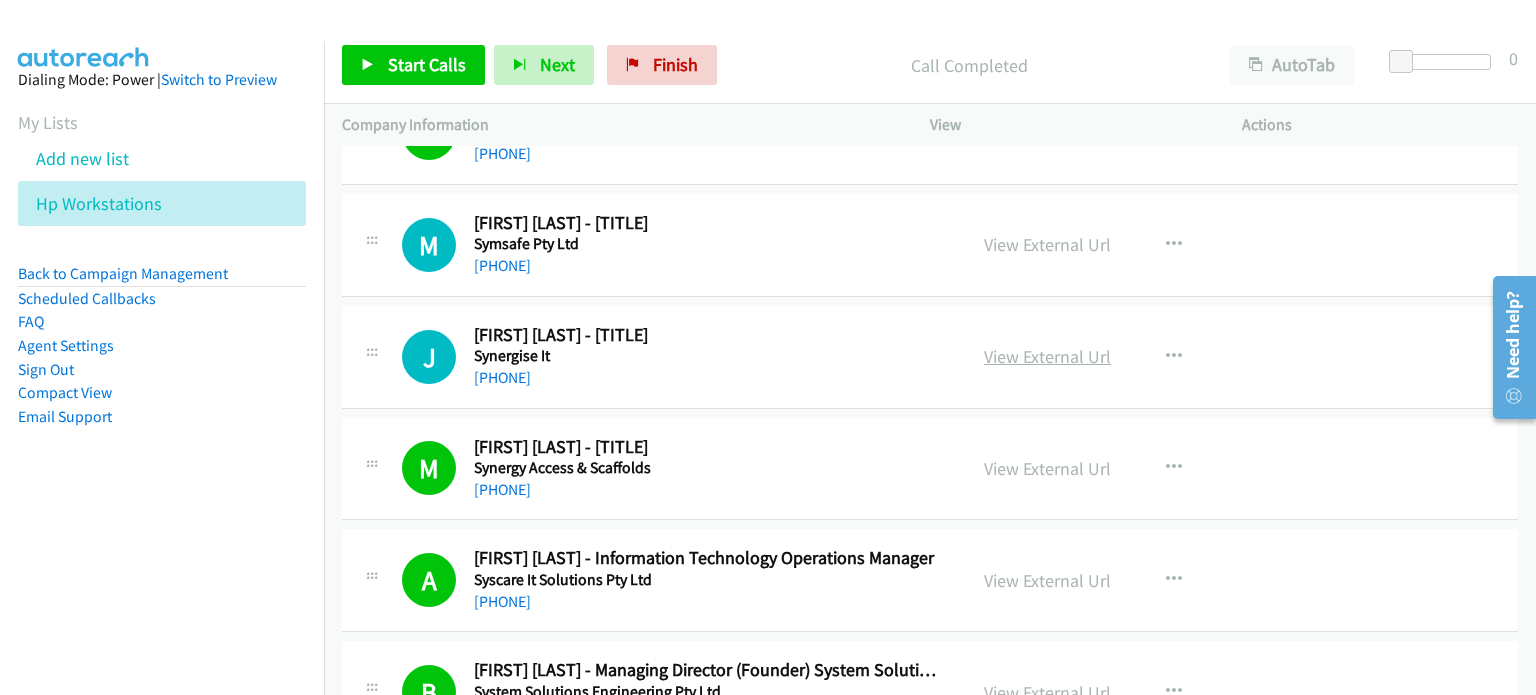 click on "View External Url" at bounding box center (1047, 356) 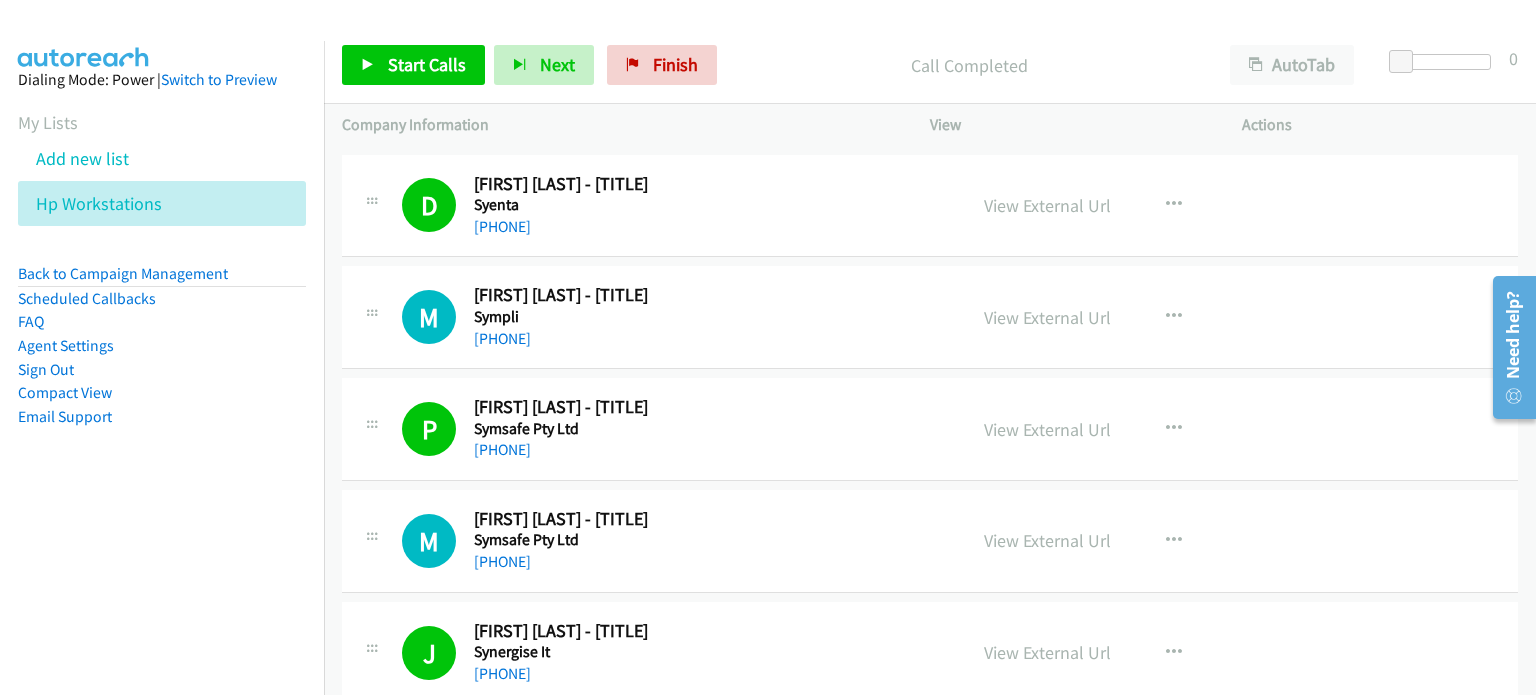 scroll, scrollTop: 12515, scrollLeft: 0, axis: vertical 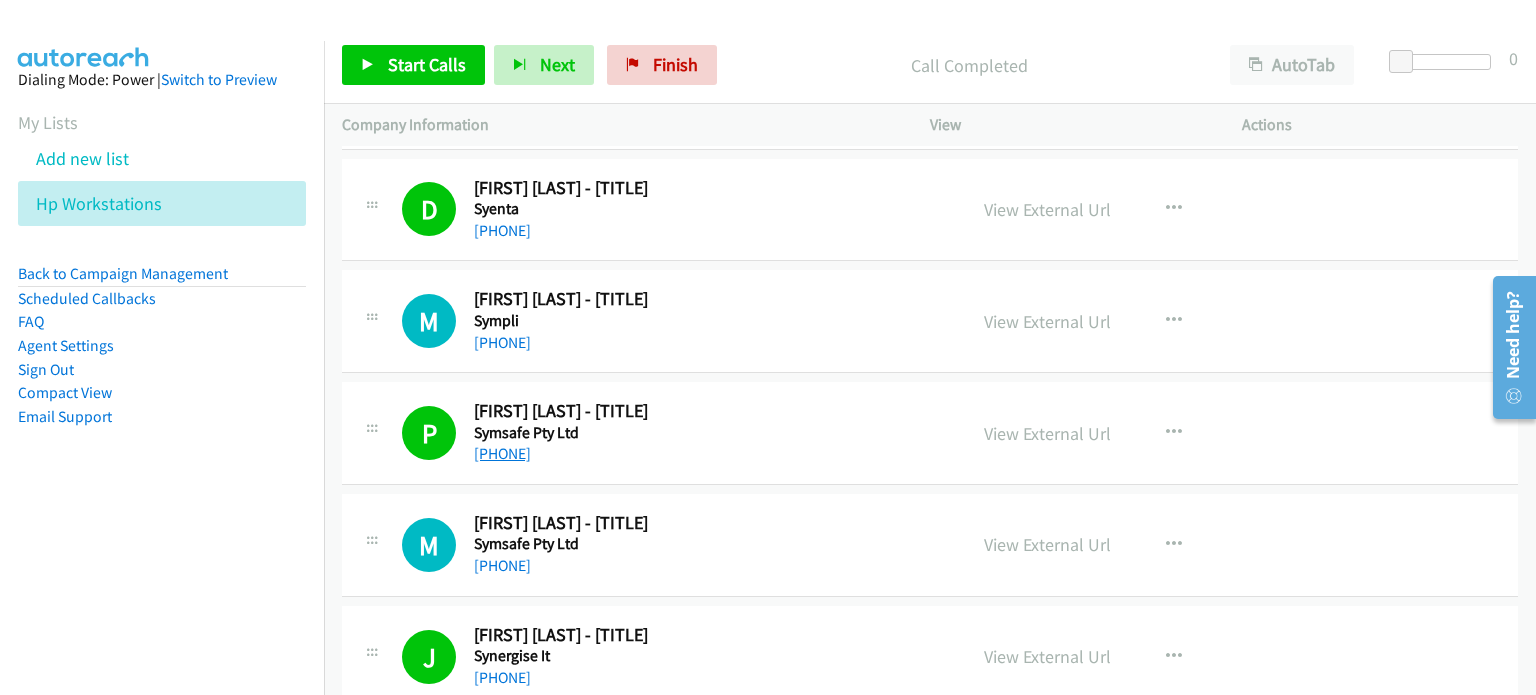 click on "+61 450 273 417" at bounding box center (502, 453) 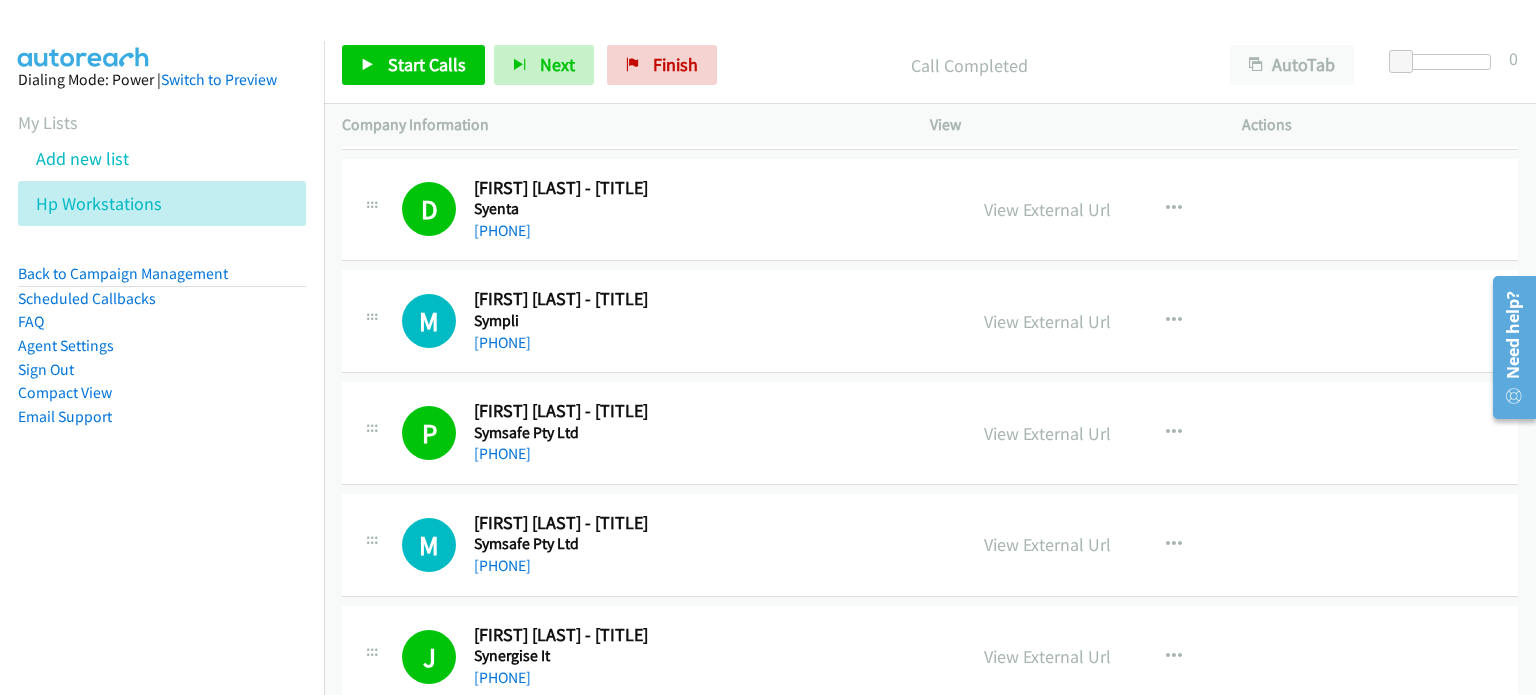 click on "P
Callback Scheduled
Prashan Manandhar - It Systems Technician
Symsafe Pty Ltd
Australia/Sydney
+61 450 273 417
View External Url
View External Url
Schedule/Manage Callback
Start Calls Here
Remove from list
Add to do not call list
Reset Call Status" at bounding box center [930, 433] 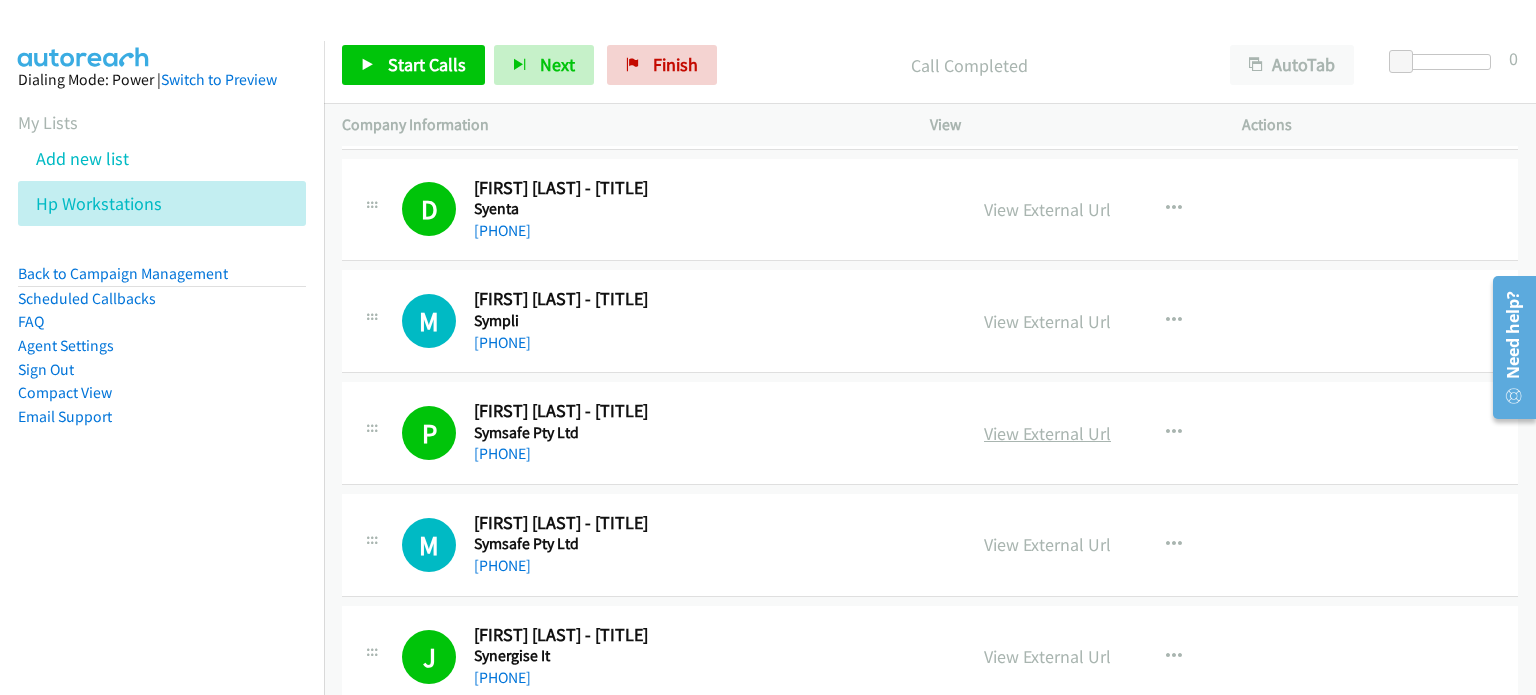 click on "View External Url" at bounding box center [1047, 433] 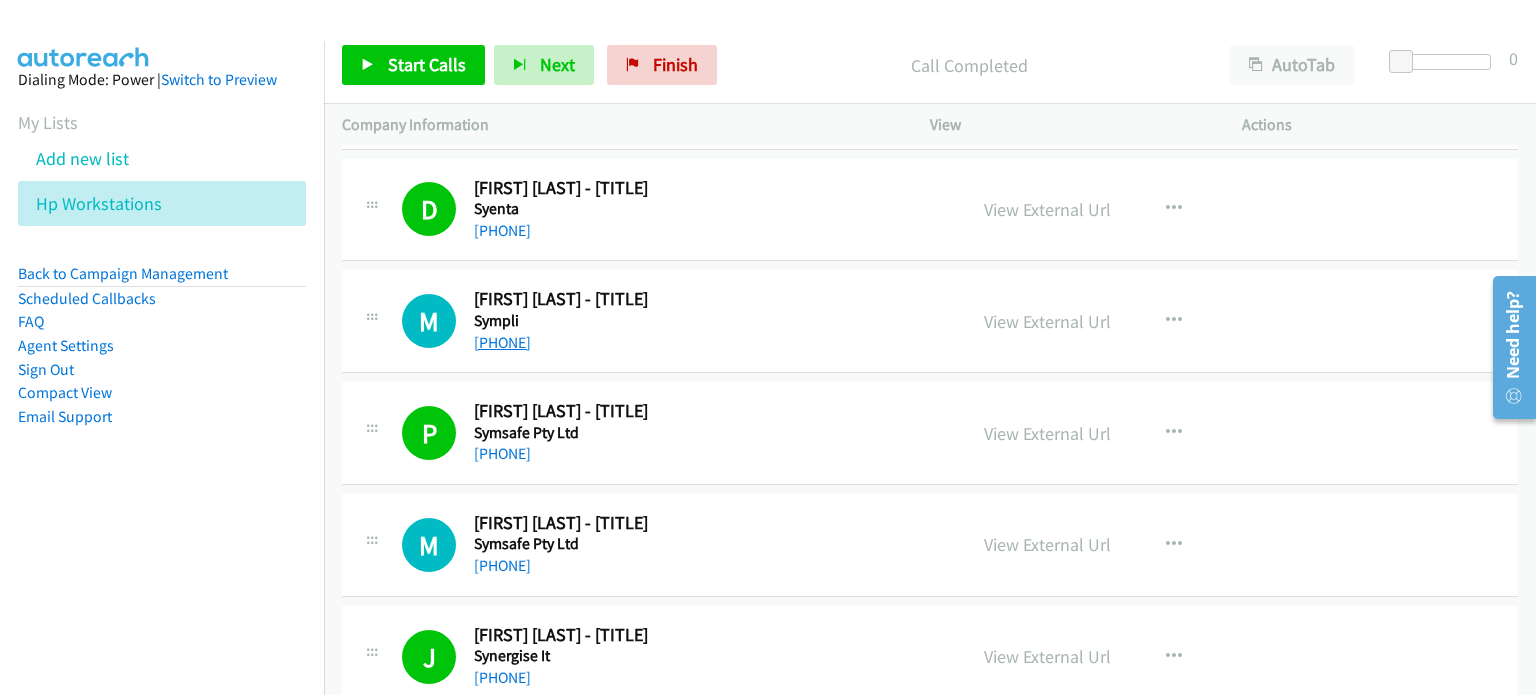 click on "+61 403 293 983" at bounding box center (502, 342) 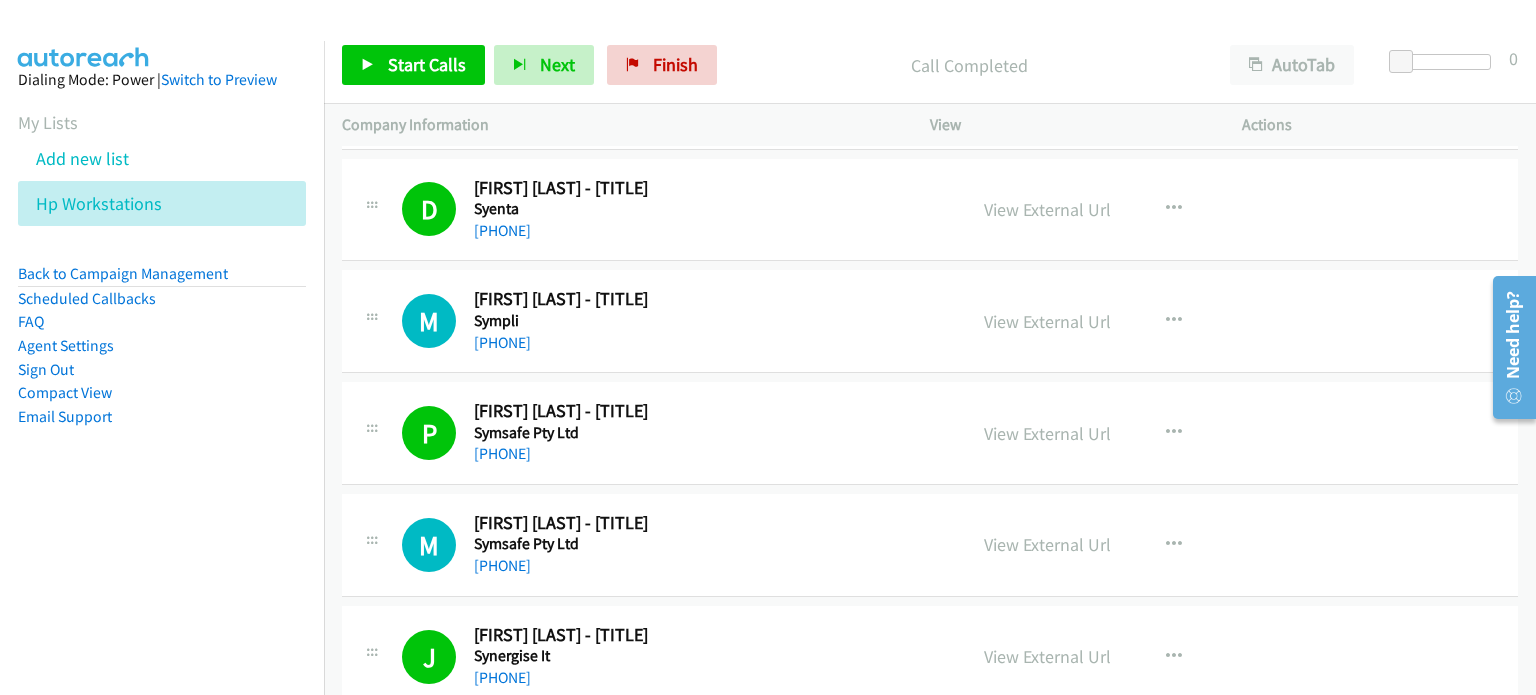 click on "M
Callback Scheduled
Majid Mayan - Senior Manager, Information Security Operations
Sympli
Australia/Sydney
+61 403 293 983
View External Url
View External Url
Schedule/Manage Callback
Start Calls Here
Remove from list
Add to do not call list
Reset Call Status" at bounding box center (930, 321) 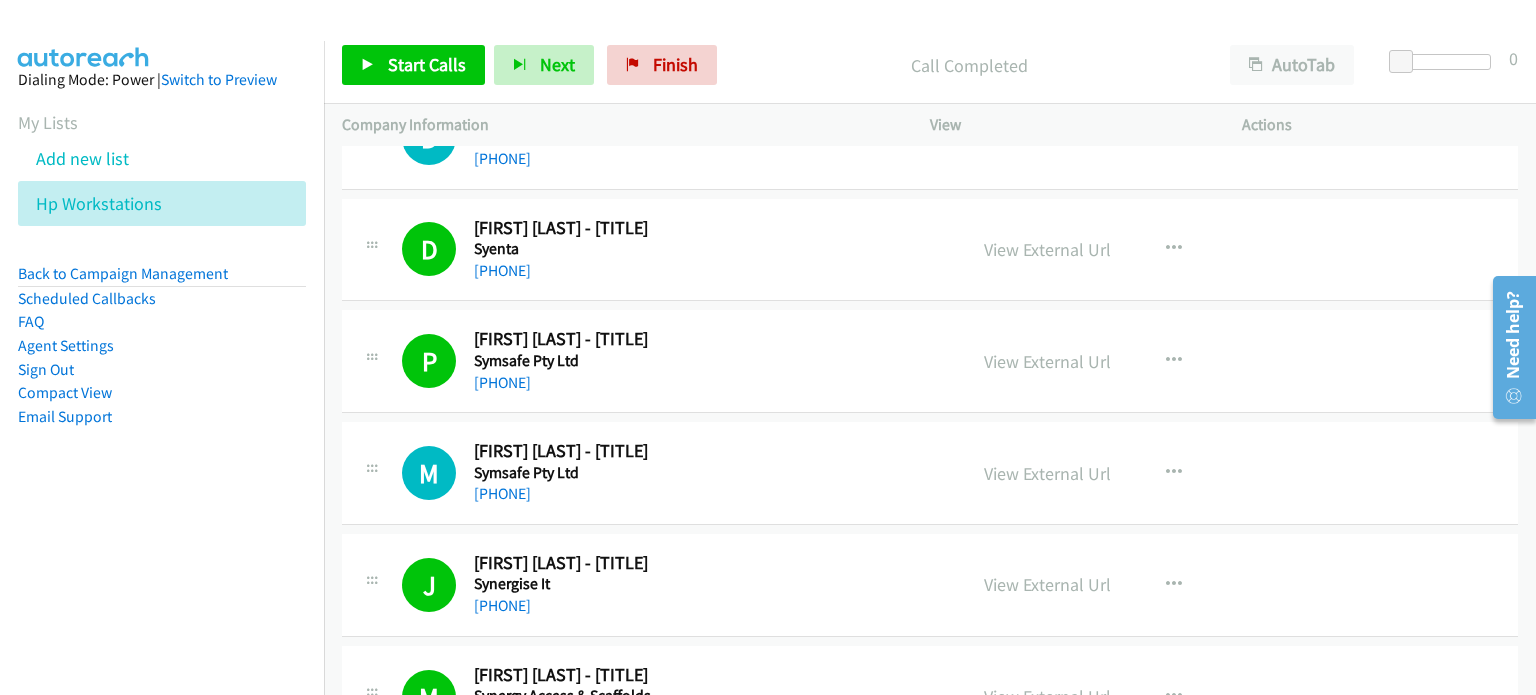 scroll, scrollTop: 12395, scrollLeft: 0, axis: vertical 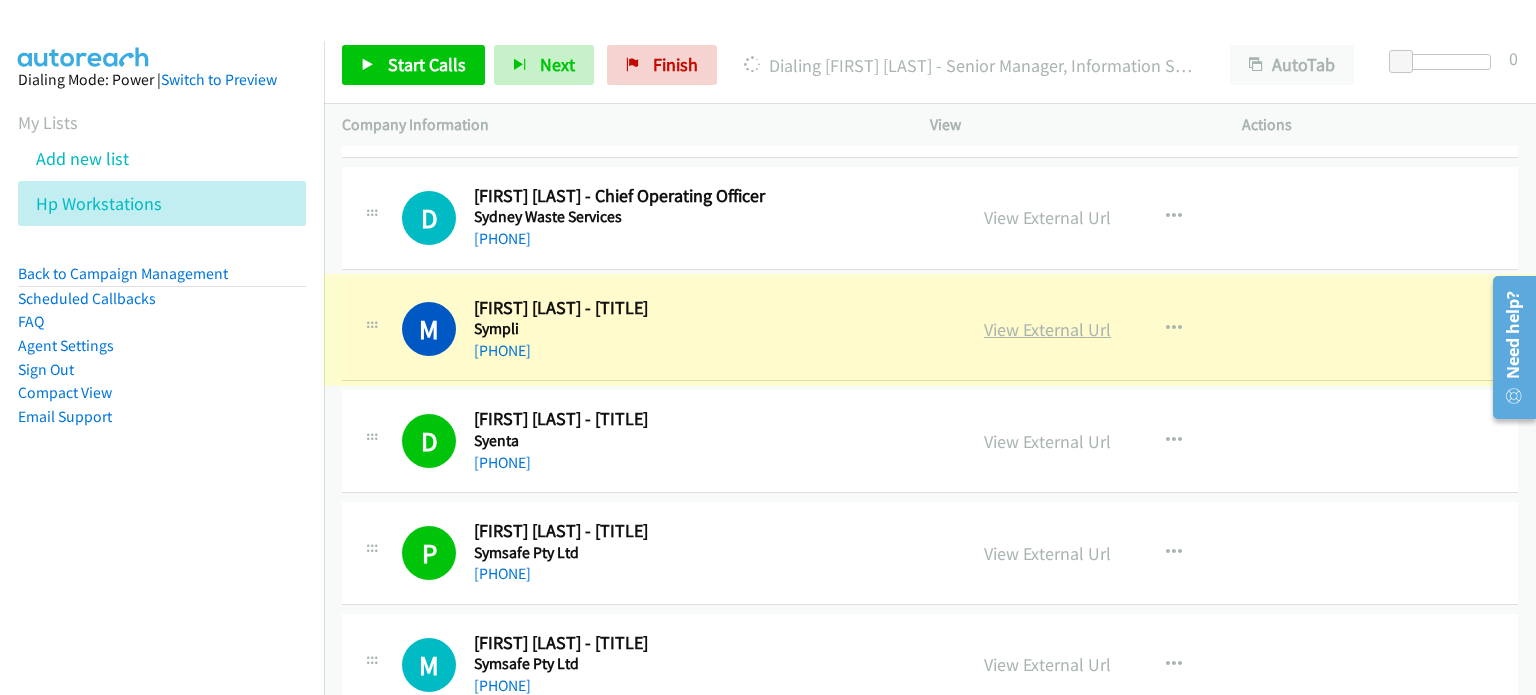 click on "View External Url" at bounding box center [1047, 329] 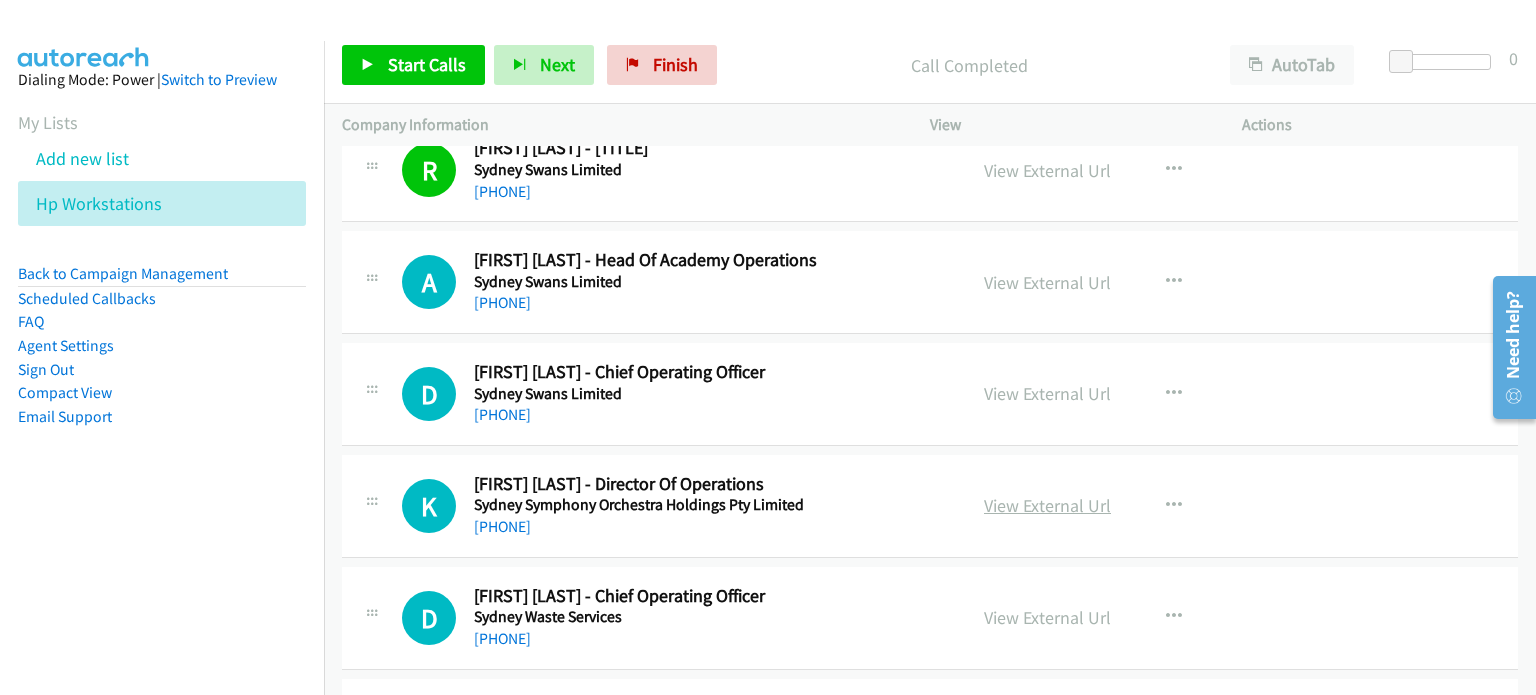 scroll, scrollTop: 11895, scrollLeft: 0, axis: vertical 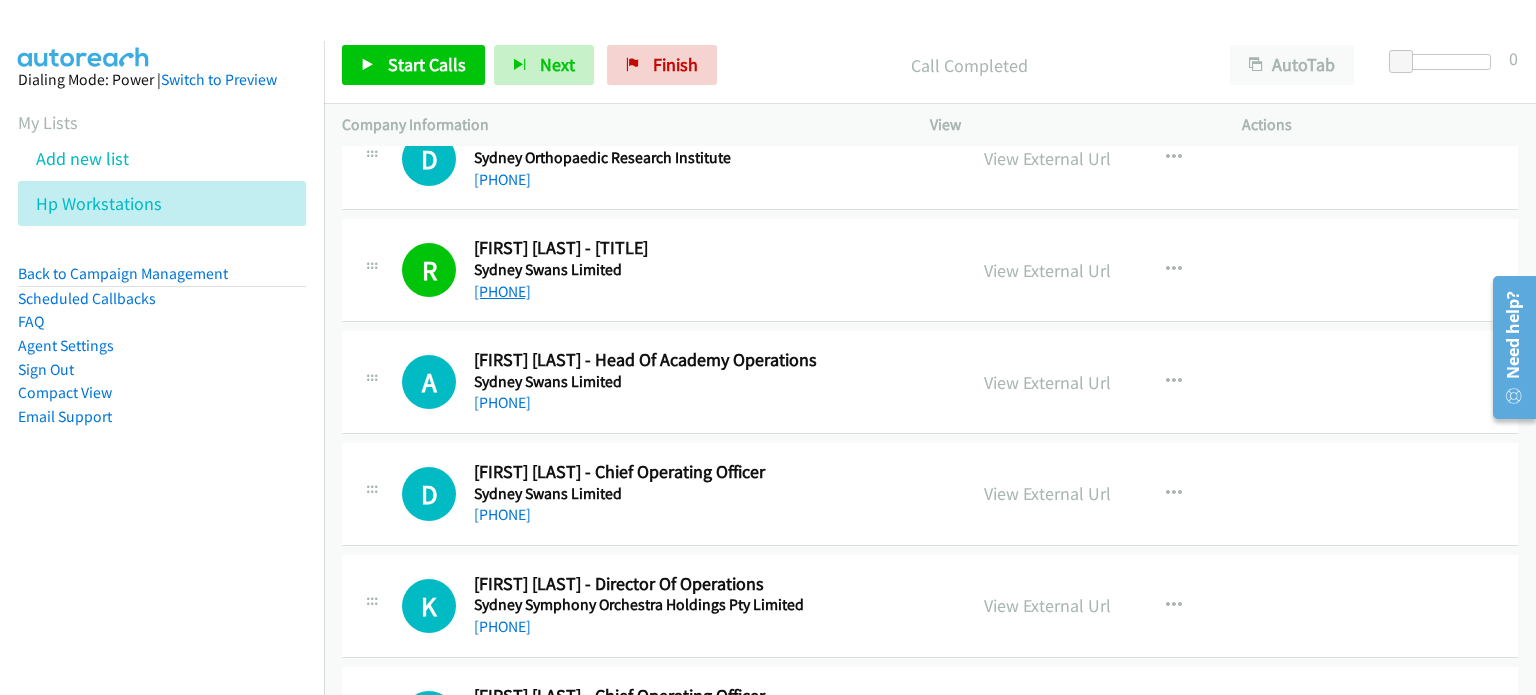 click on "+61 2 9339 9123" at bounding box center (502, 291) 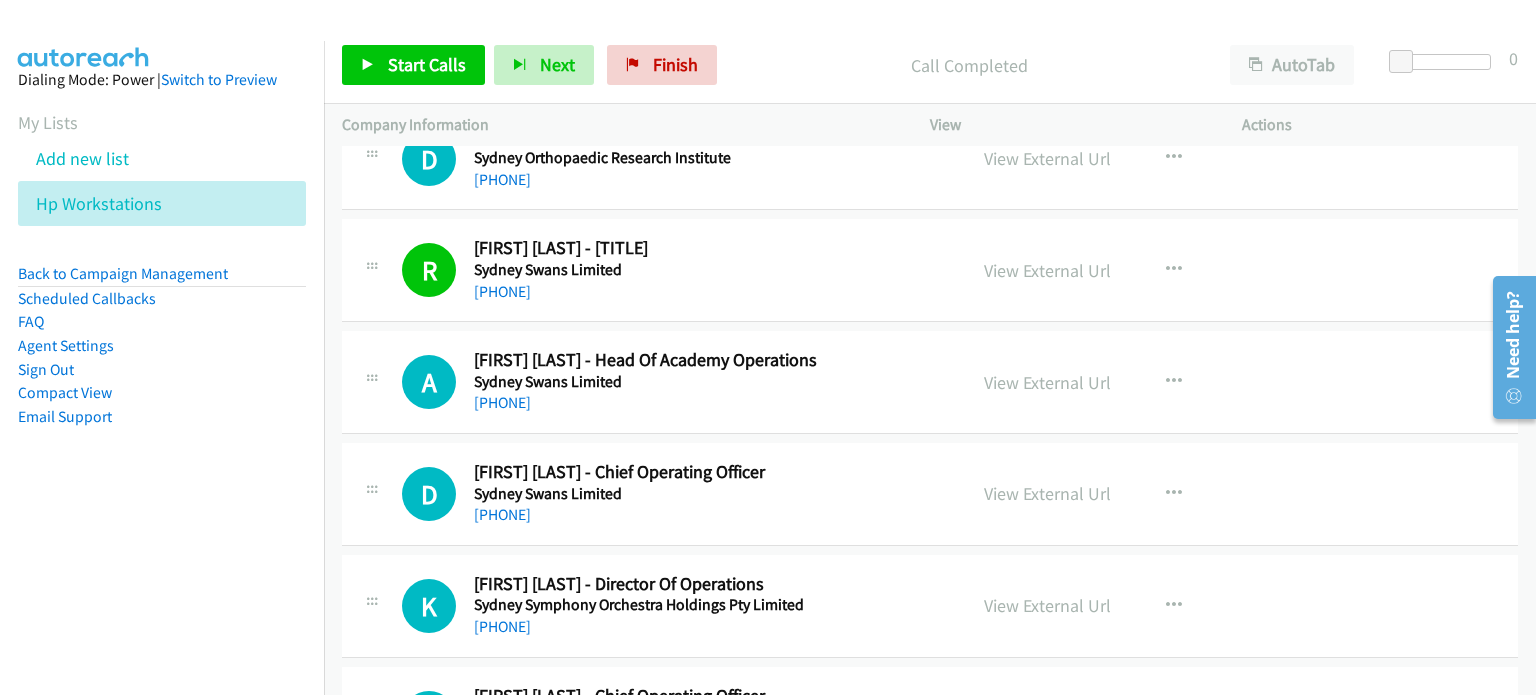 click on "View External Url
View External Url
Schedule/Manage Callback
Start Calls Here
Remove from list
Add to do not call list
Reset Call Status" at bounding box center (1131, 270) 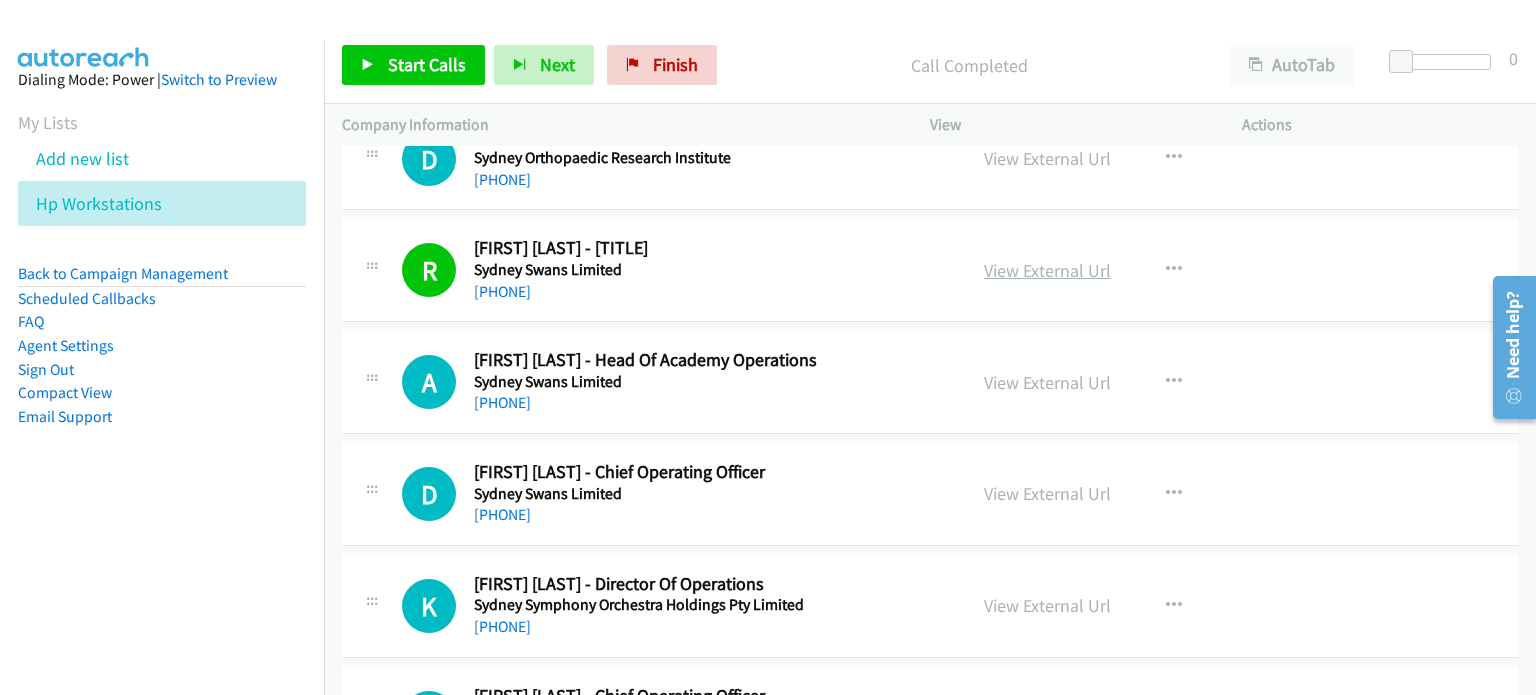 click on "View External Url" at bounding box center (1047, 270) 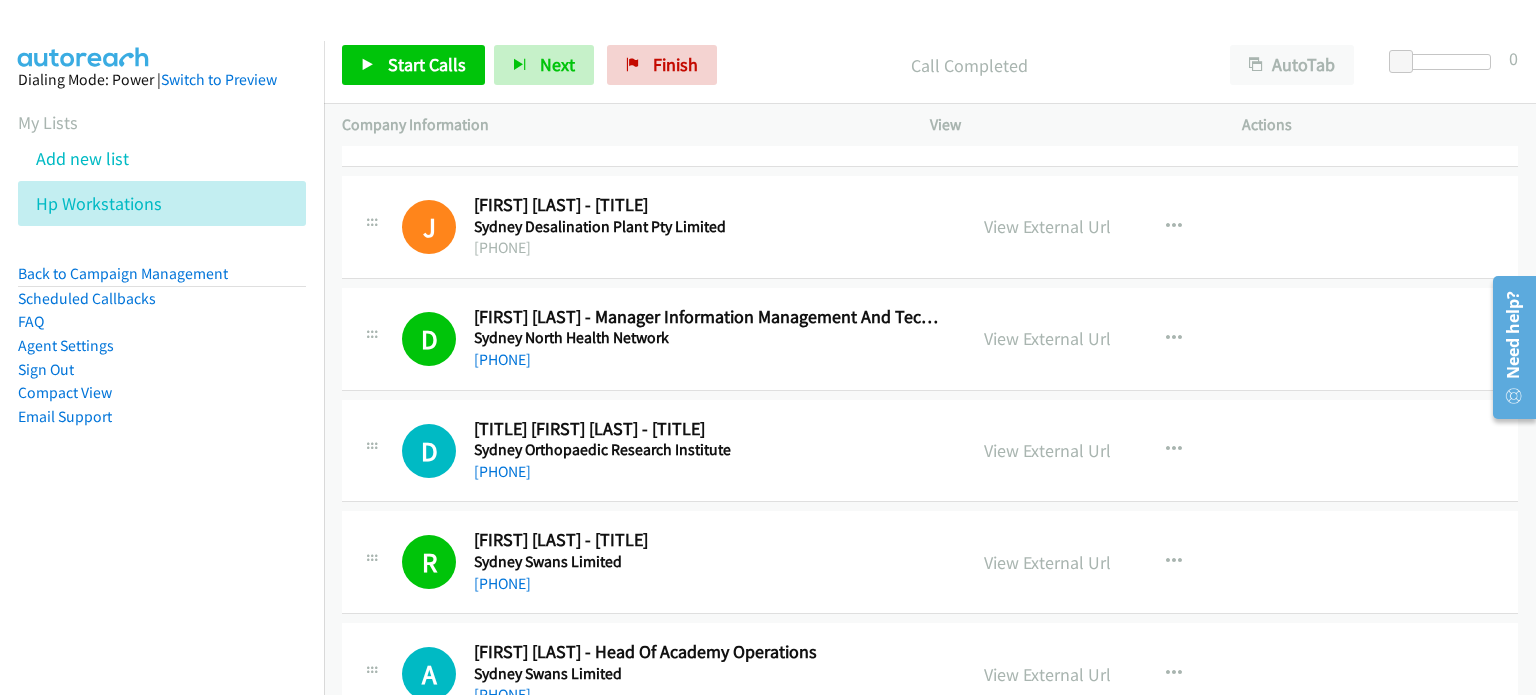 scroll, scrollTop: 11595, scrollLeft: 0, axis: vertical 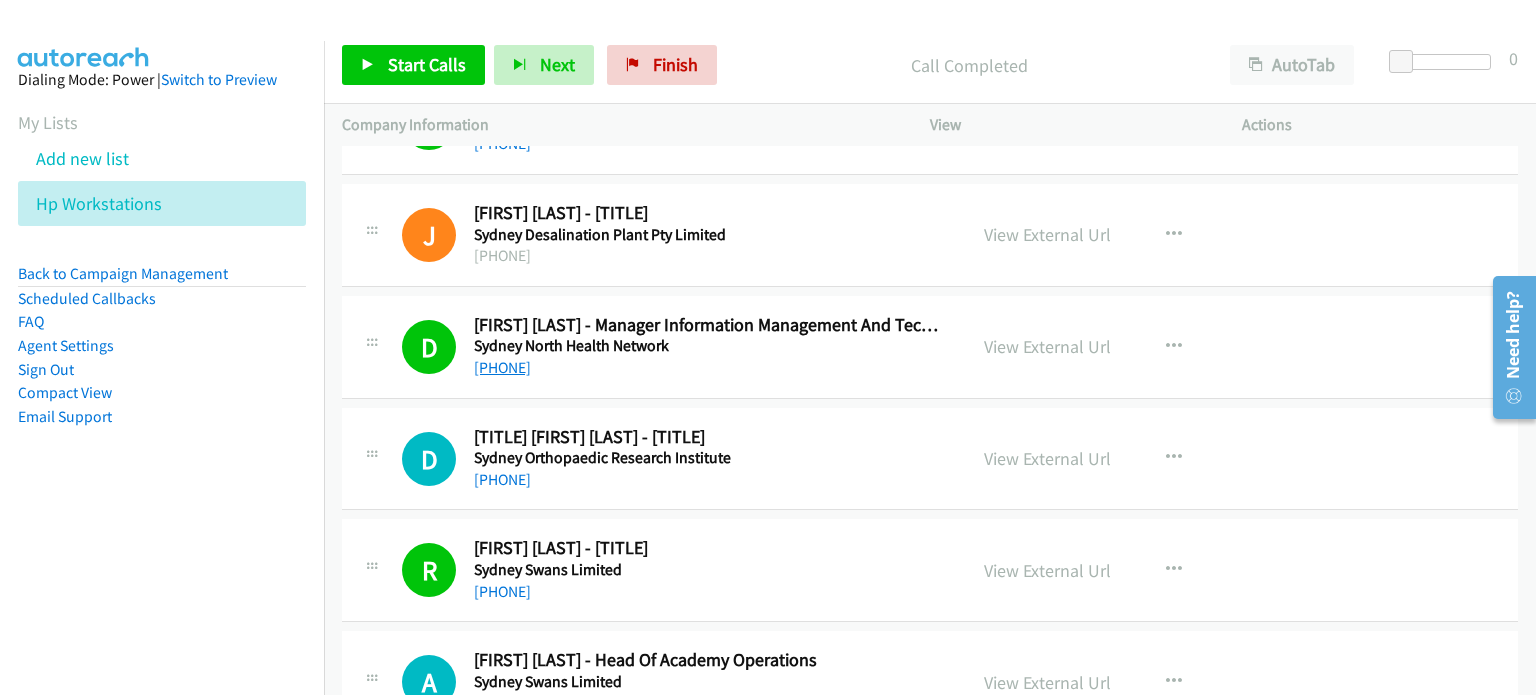 click on "+61 411 013 320" at bounding box center (502, 367) 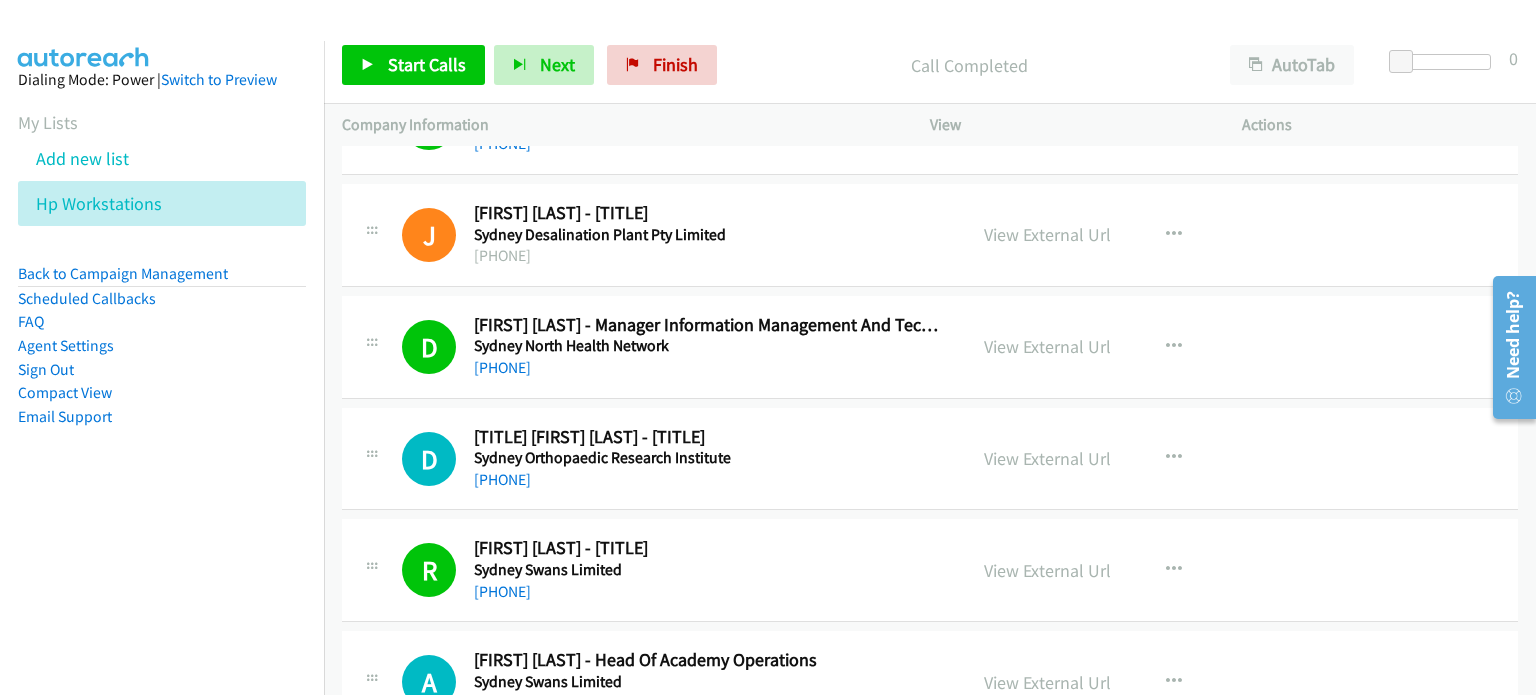 drag, startPoint x: 1282, startPoint y: 284, endPoint x: 1263, endPoint y: 299, distance: 24.207438 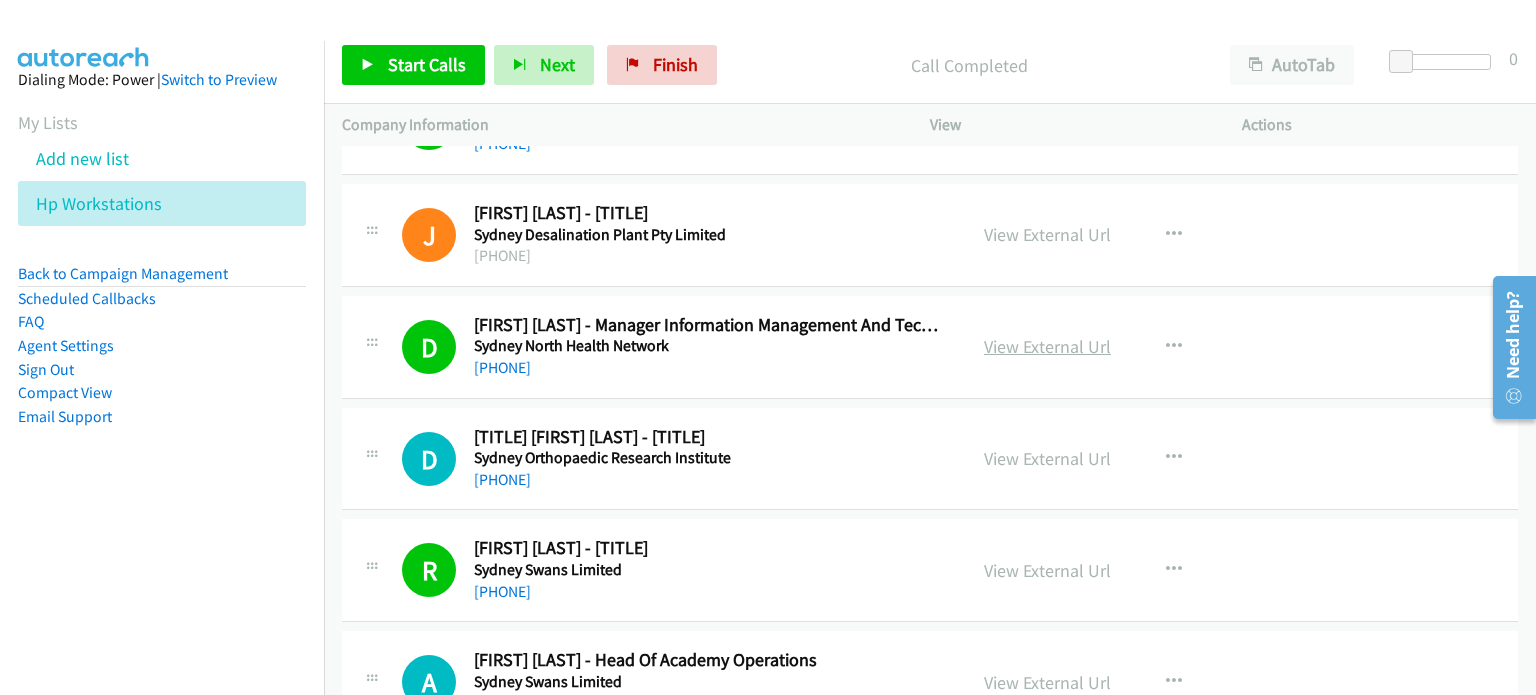 click on "View External Url" at bounding box center [1047, 346] 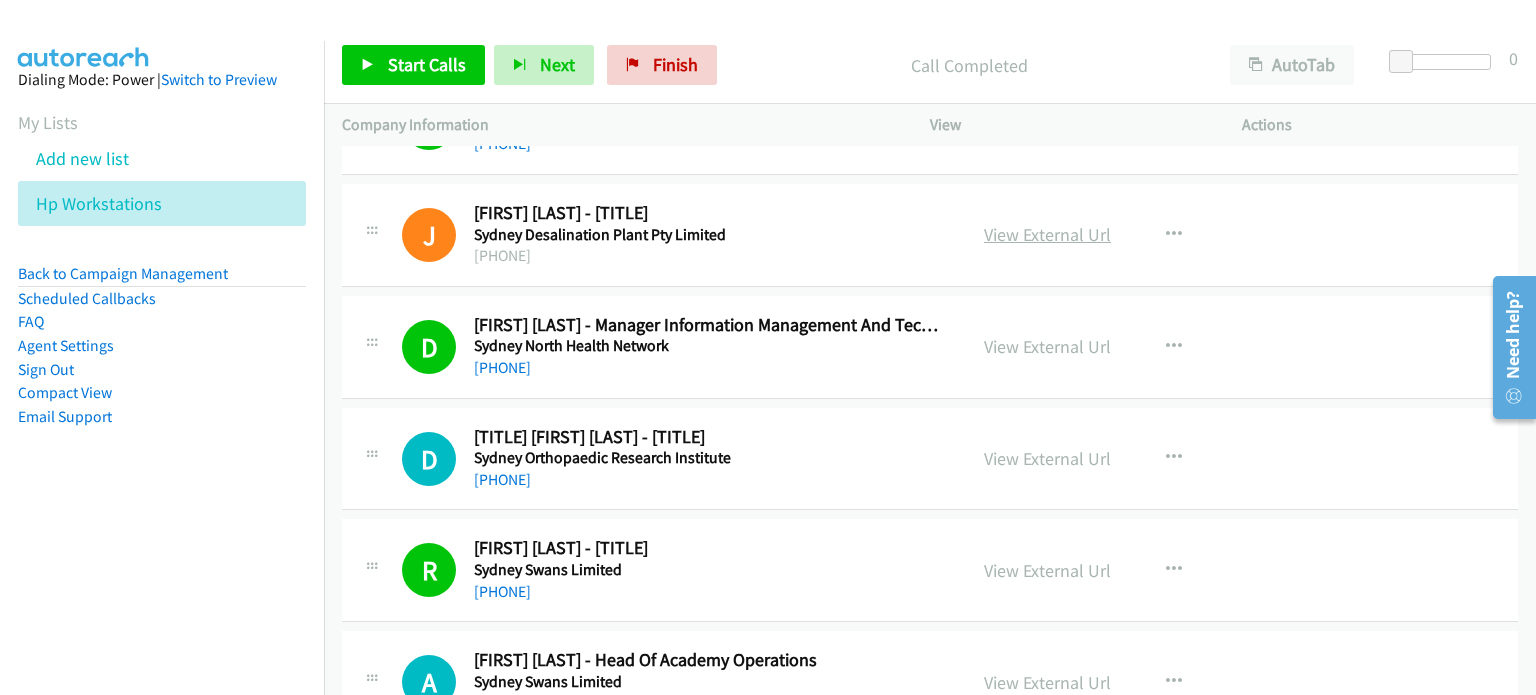 scroll, scrollTop: 11395, scrollLeft: 0, axis: vertical 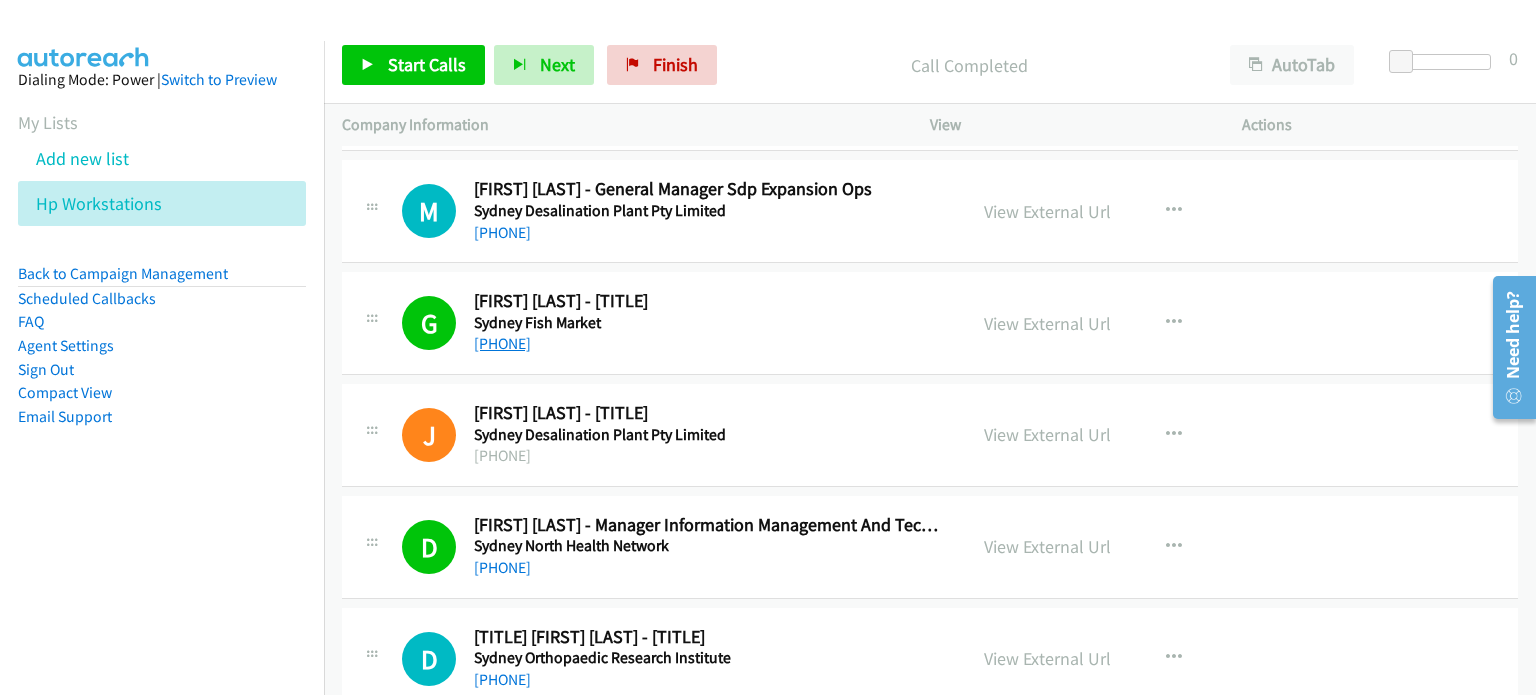 click on "+61 419 480 154" at bounding box center (502, 343) 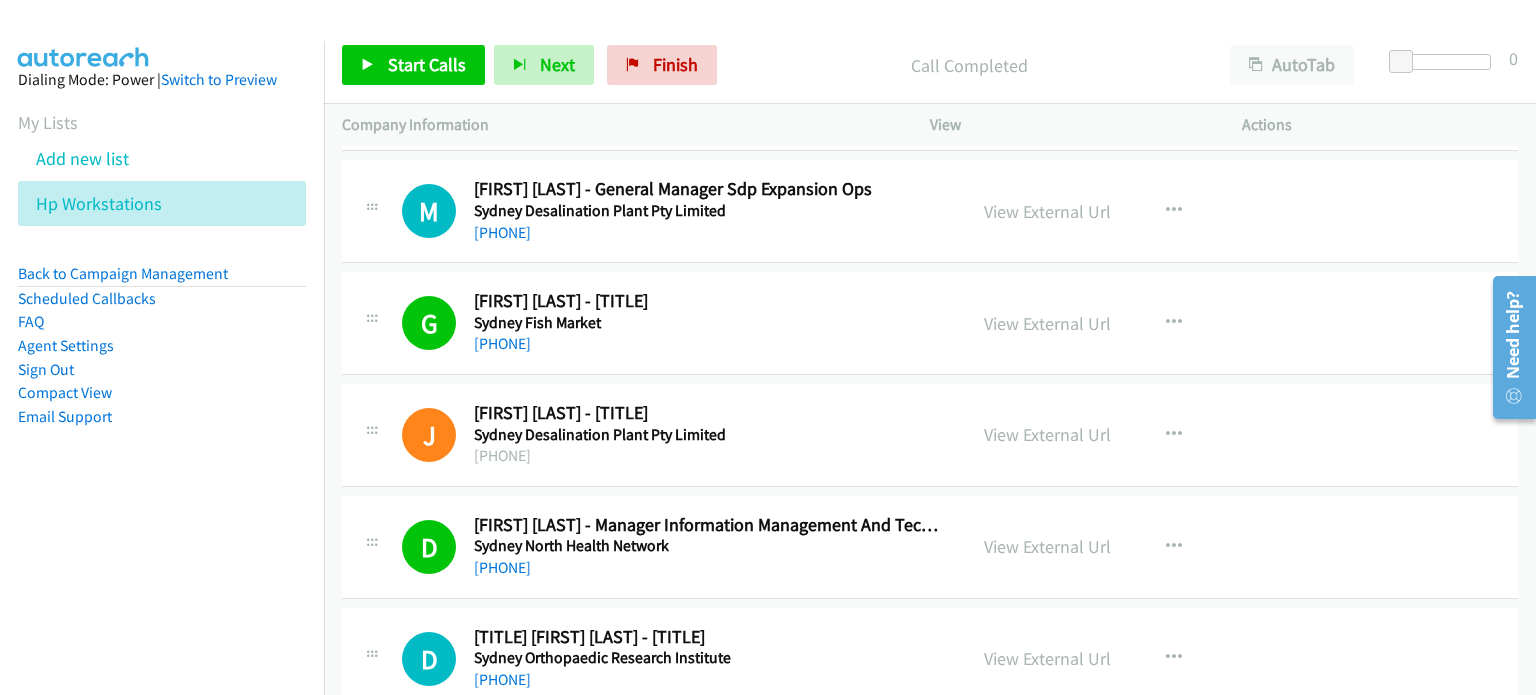 drag, startPoint x: 1312, startPoint y: 288, endPoint x: 1268, endPoint y: 288, distance: 44 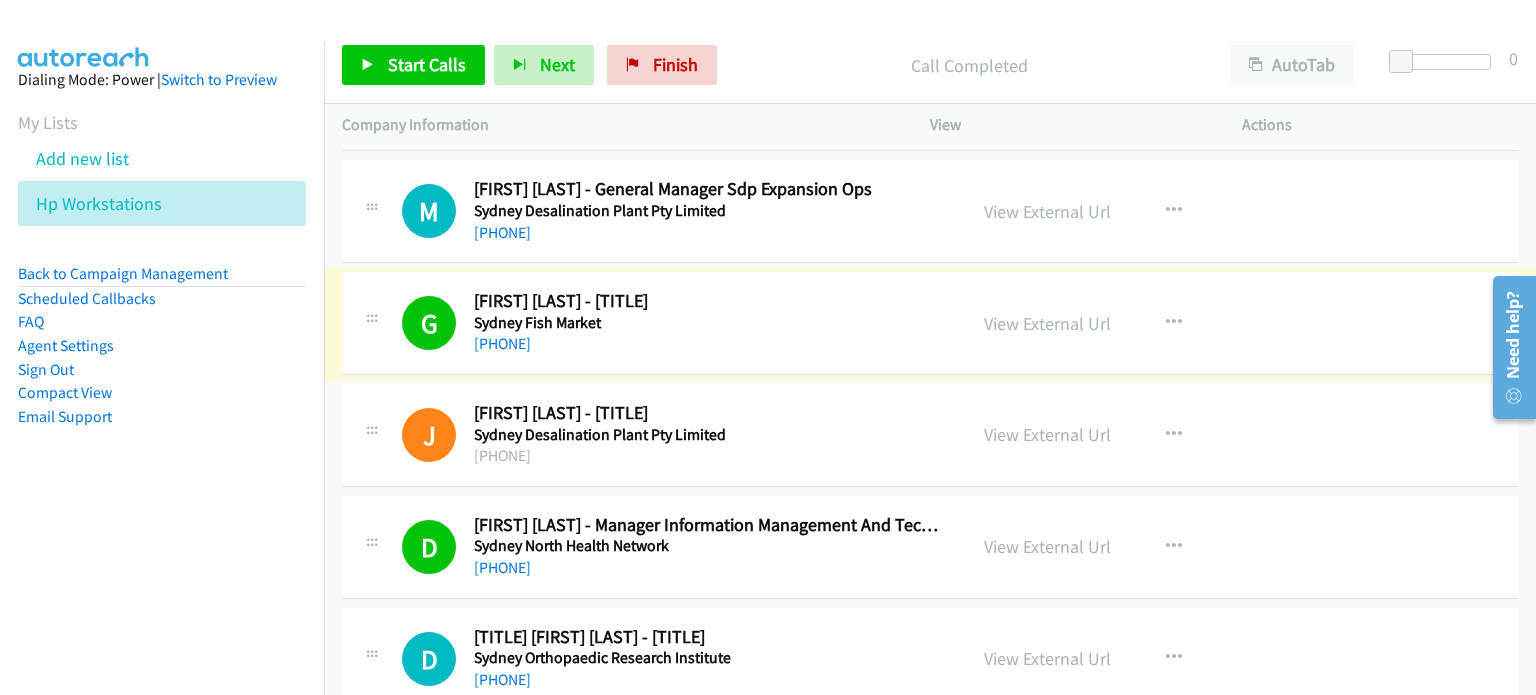 drag, startPoint x: 1216, startPoint y: 267, endPoint x: 1168, endPoint y: 289, distance: 52.801514 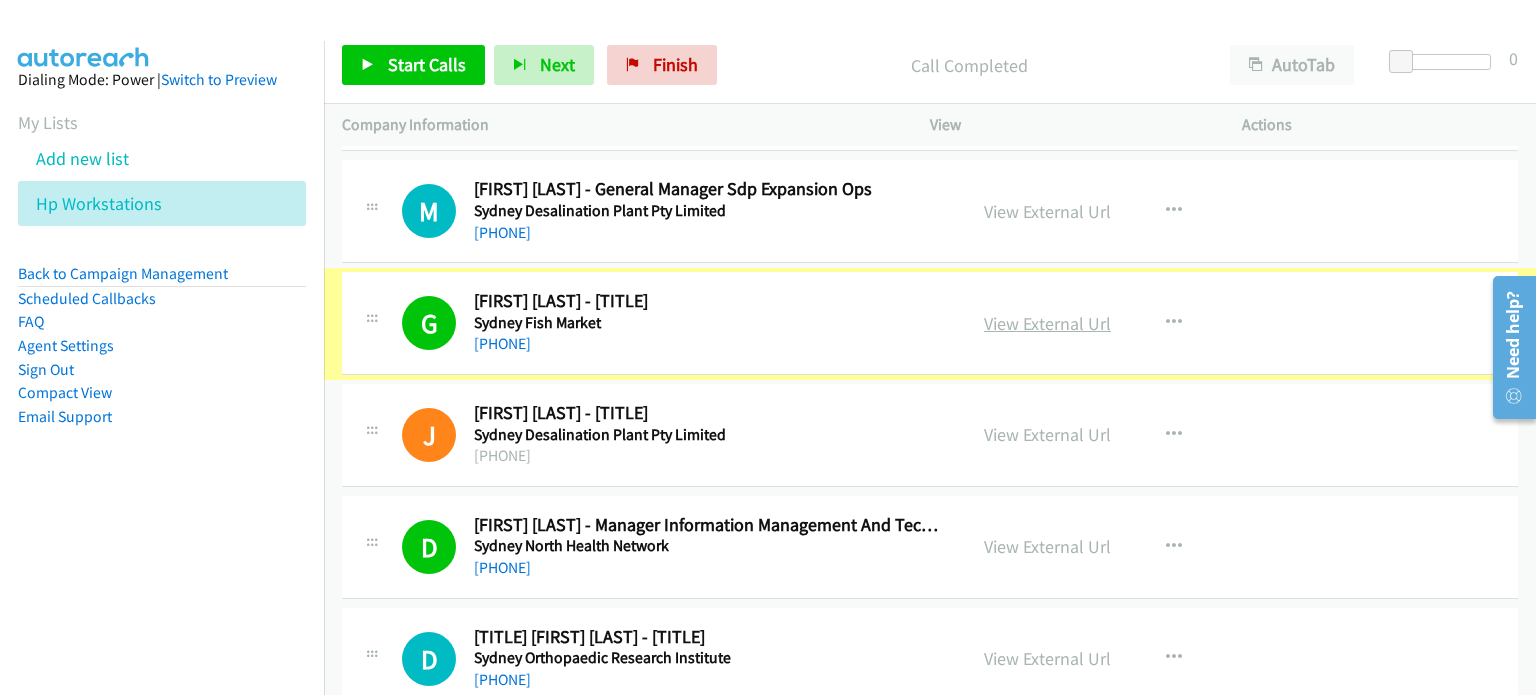 click on "View External Url" at bounding box center [1047, 323] 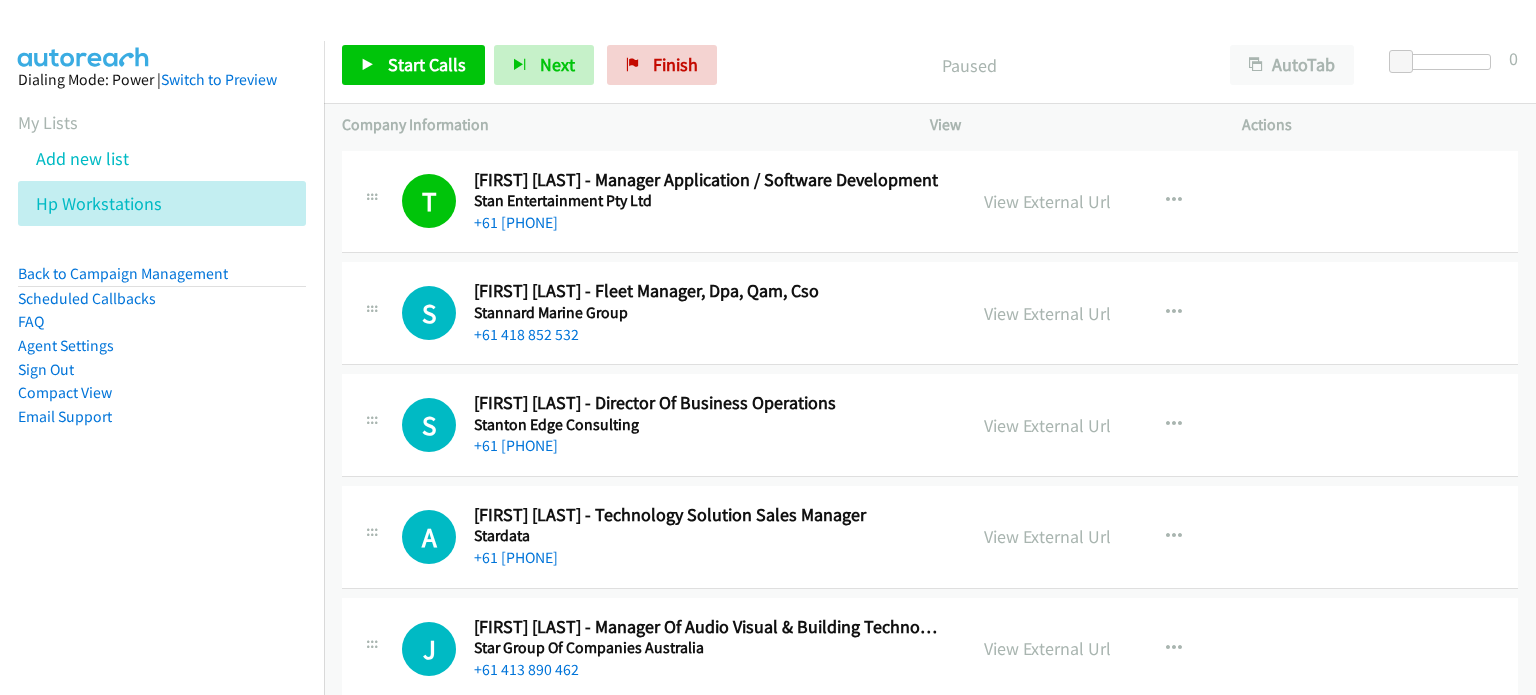 scroll, scrollTop: 0, scrollLeft: 0, axis: both 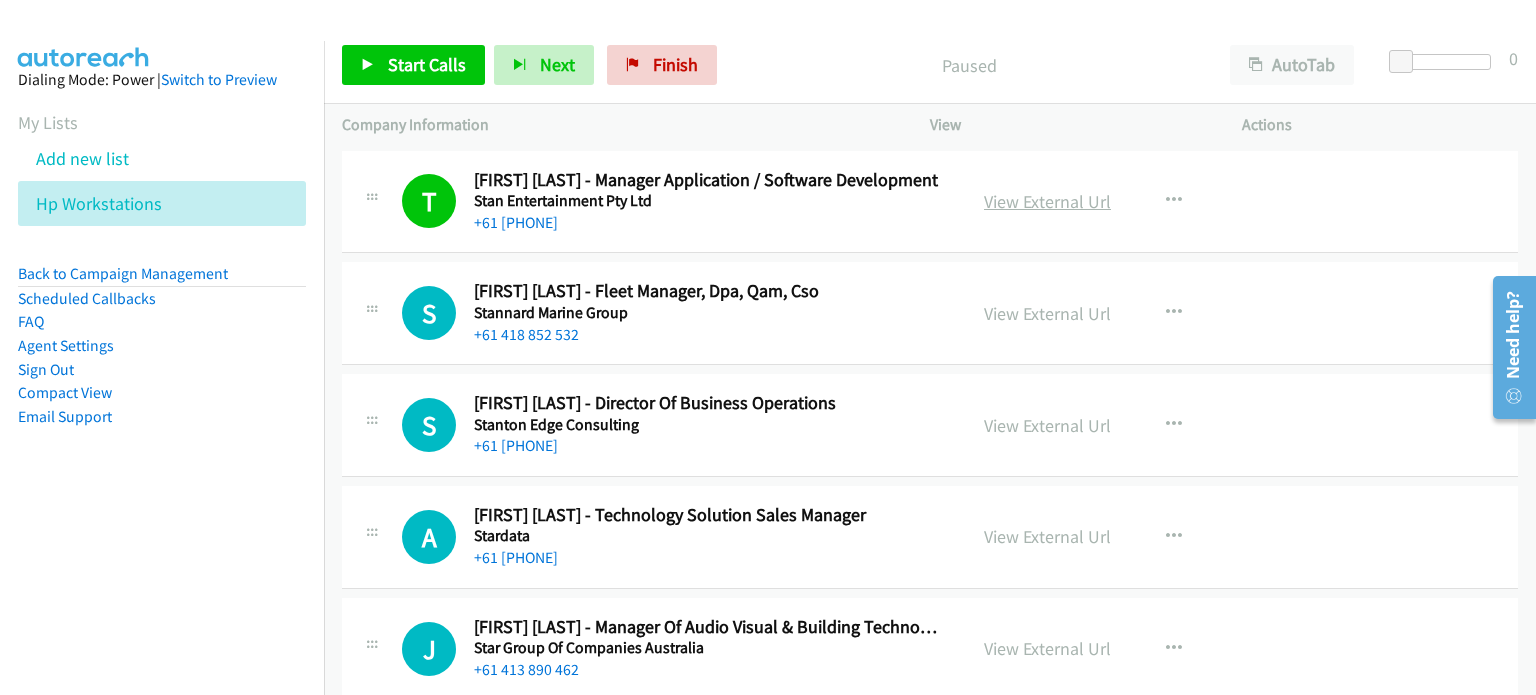 click on "View External Url" at bounding box center (1047, 201) 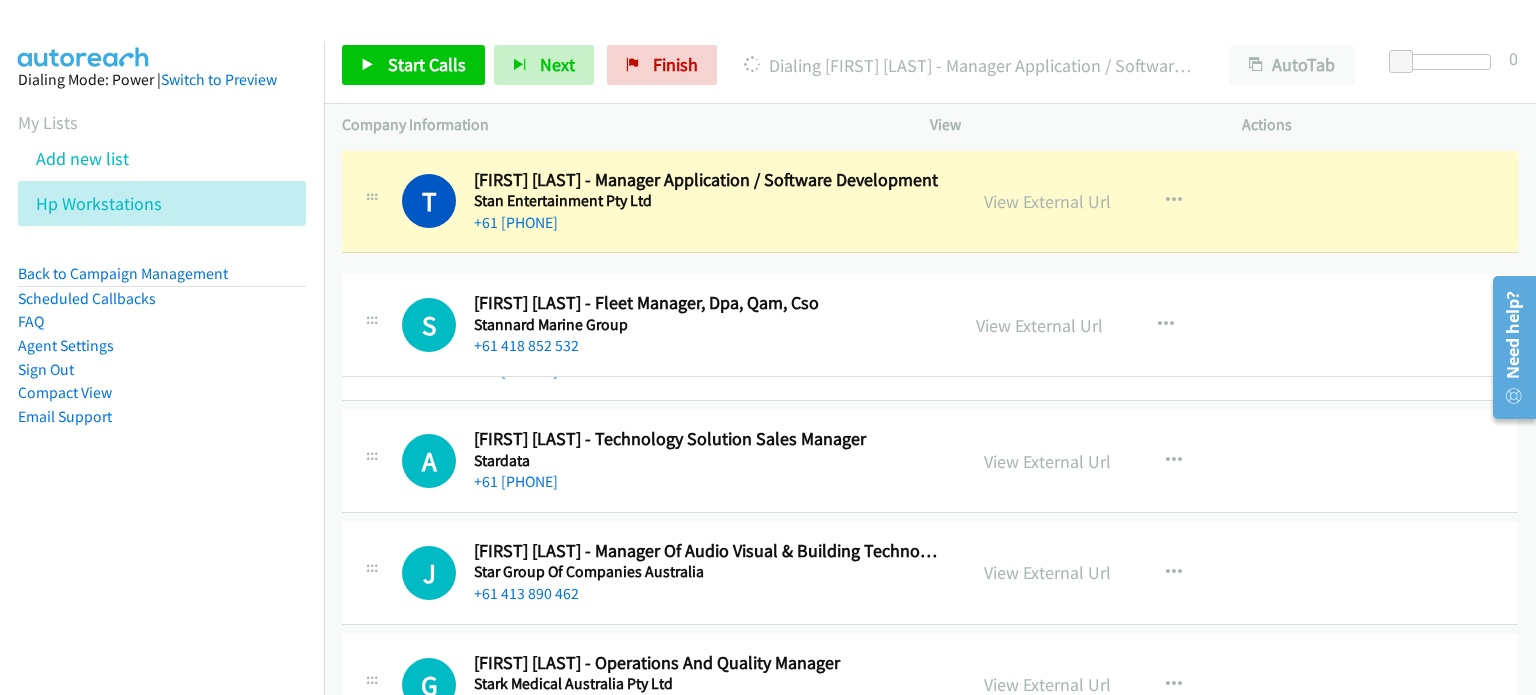 drag, startPoint x: 816, startPoint y: 291, endPoint x: 600, endPoint y: 303, distance: 216.33308 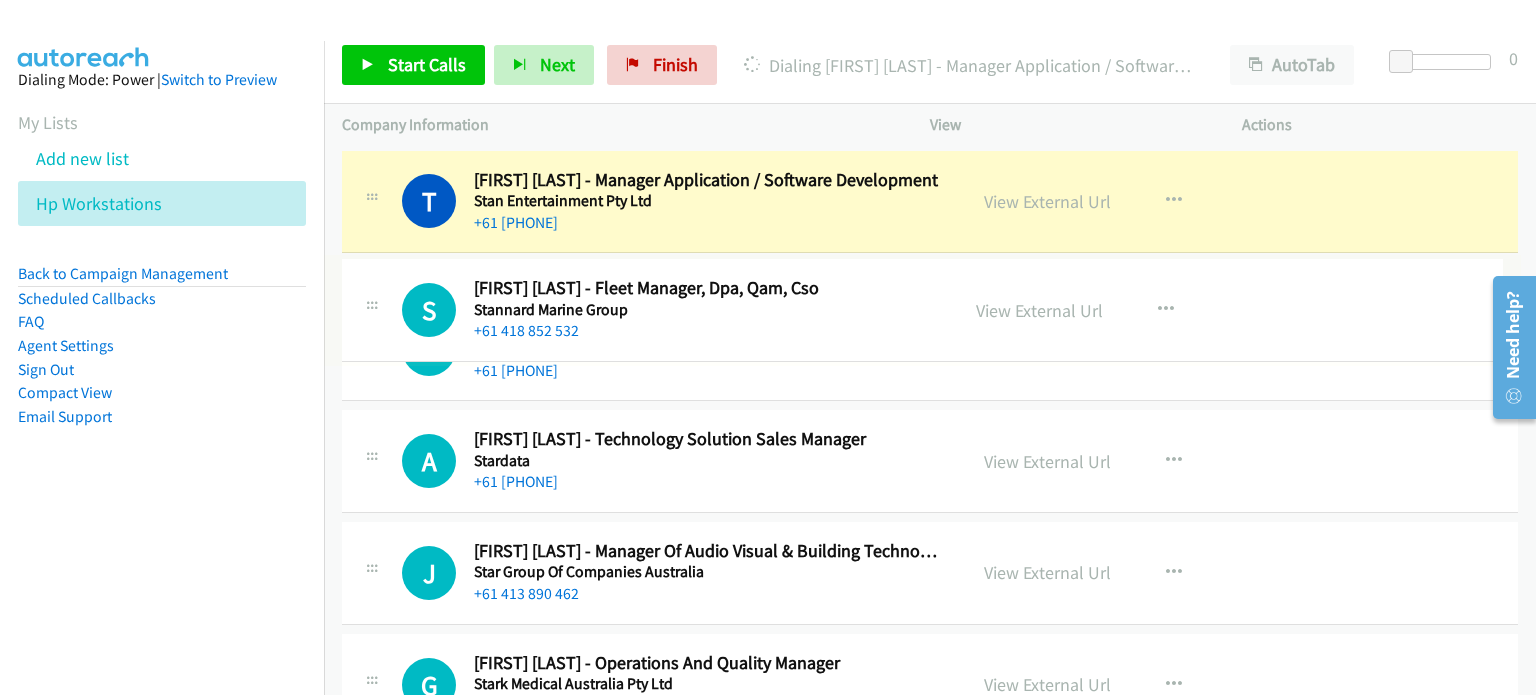 drag, startPoint x: 595, startPoint y: 295, endPoint x: 769, endPoint y: 295, distance: 174 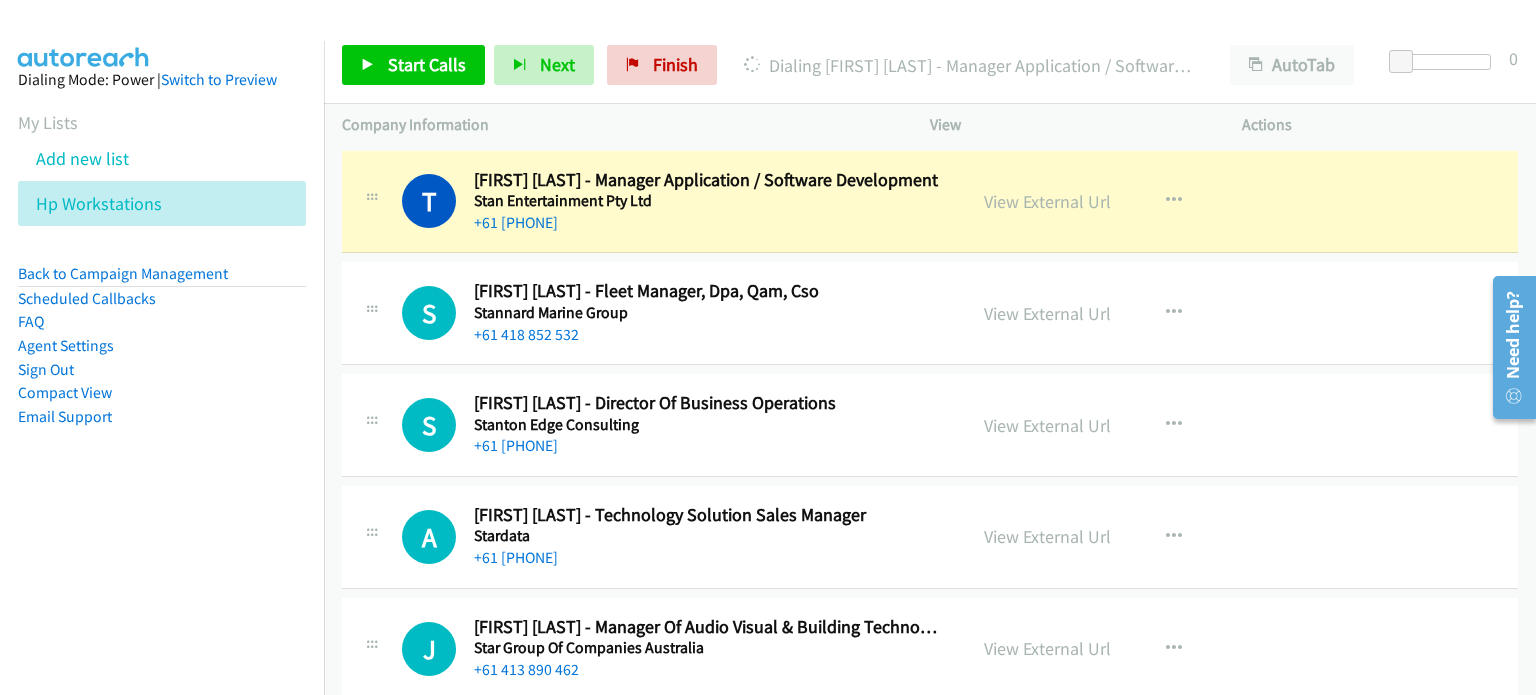scroll, scrollTop: 100, scrollLeft: 0, axis: vertical 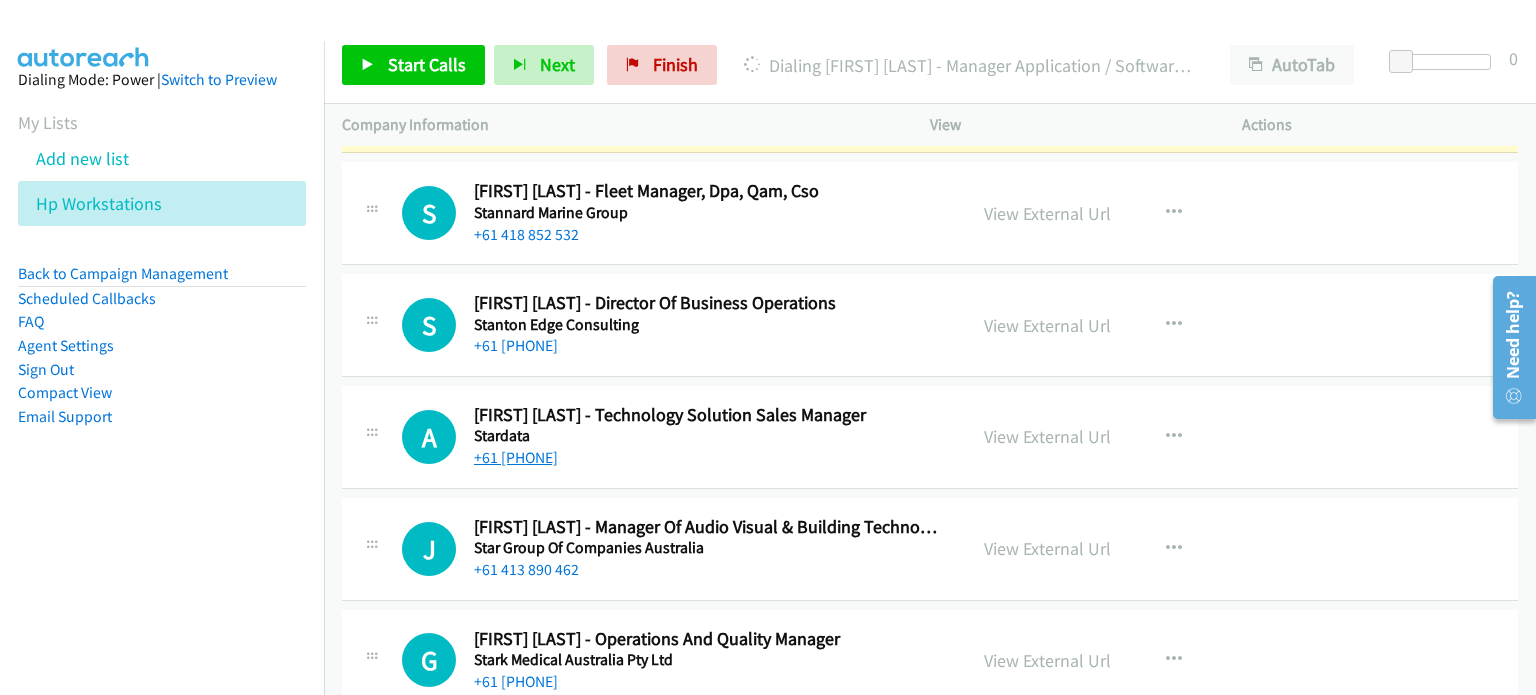 click on "+61 448 590 511" at bounding box center [516, 457] 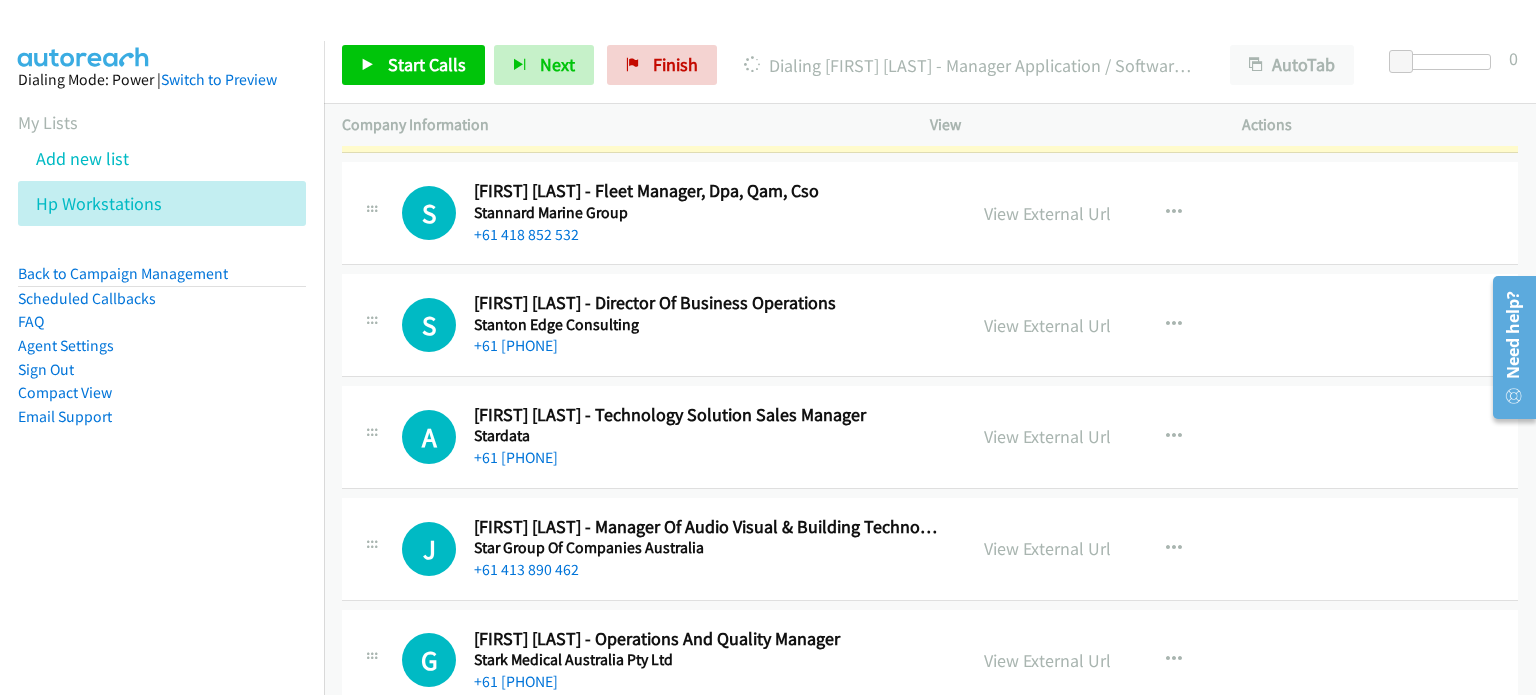 click on "A
Callback Scheduled
Adrian Beckett - Technology Solution Sales Manager
Stardata
Australia/Sydney
+61 448 590 511
View External Url
View External Url
Schedule/Manage Callback
Start Calls Here
Remove from list
Add to do not call list
Reset Call Status" at bounding box center [930, 437] 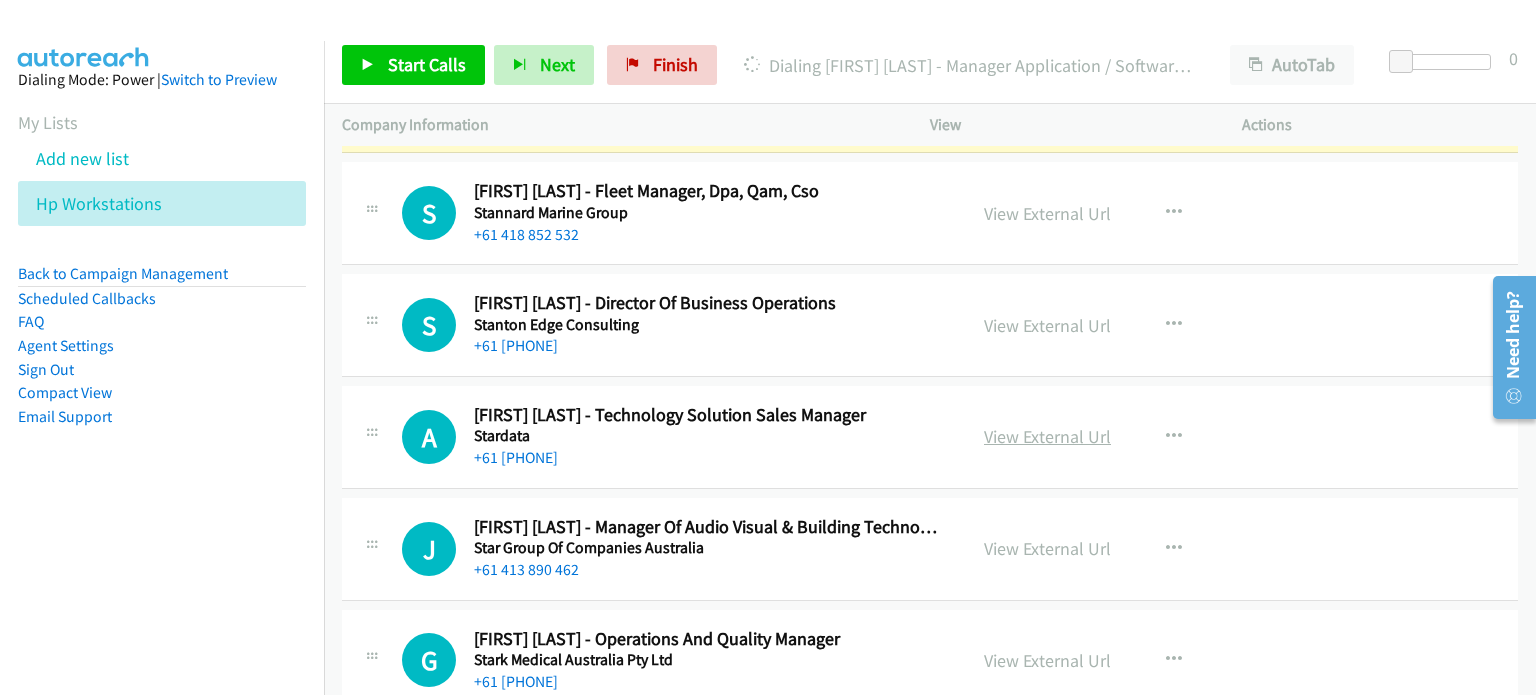 click on "View External Url" at bounding box center (1047, 436) 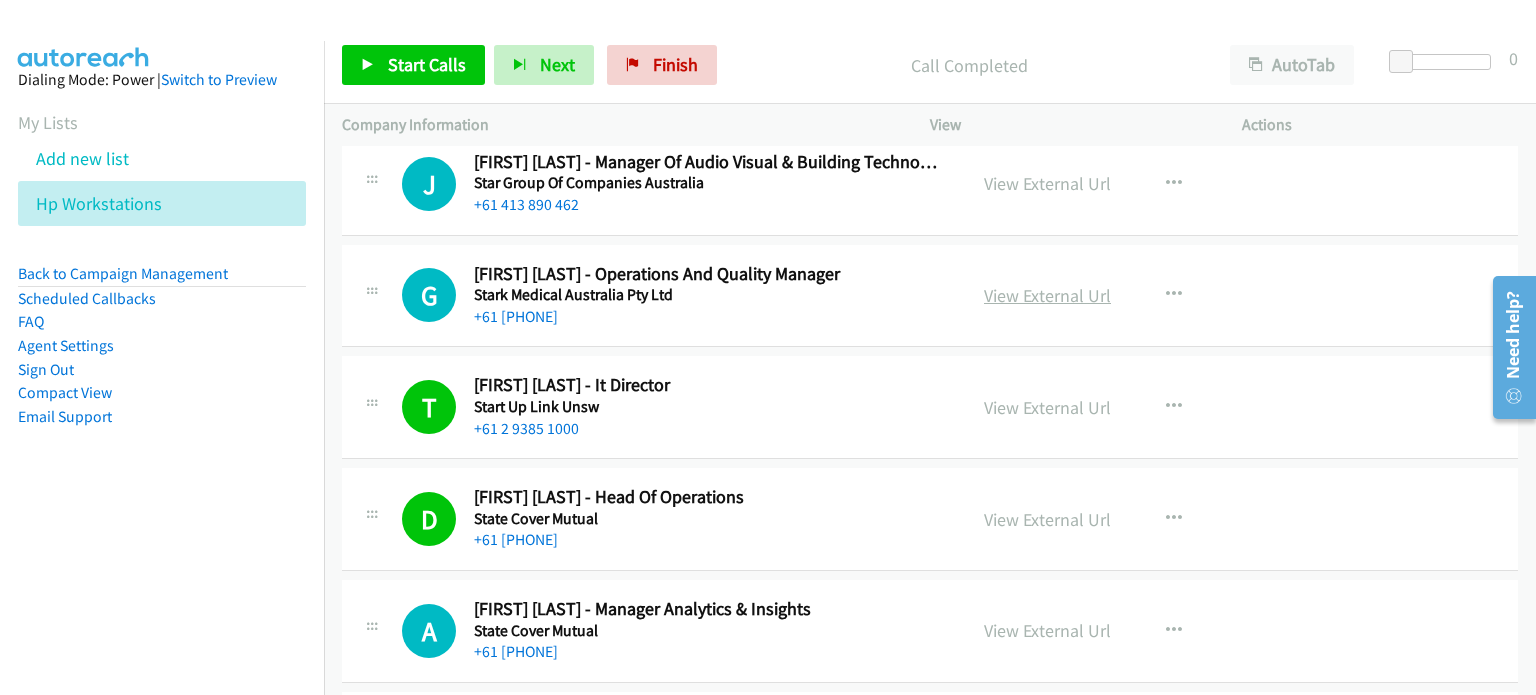 scroll, scrollTop: 500, scrollLeft: 0, axis: vertical 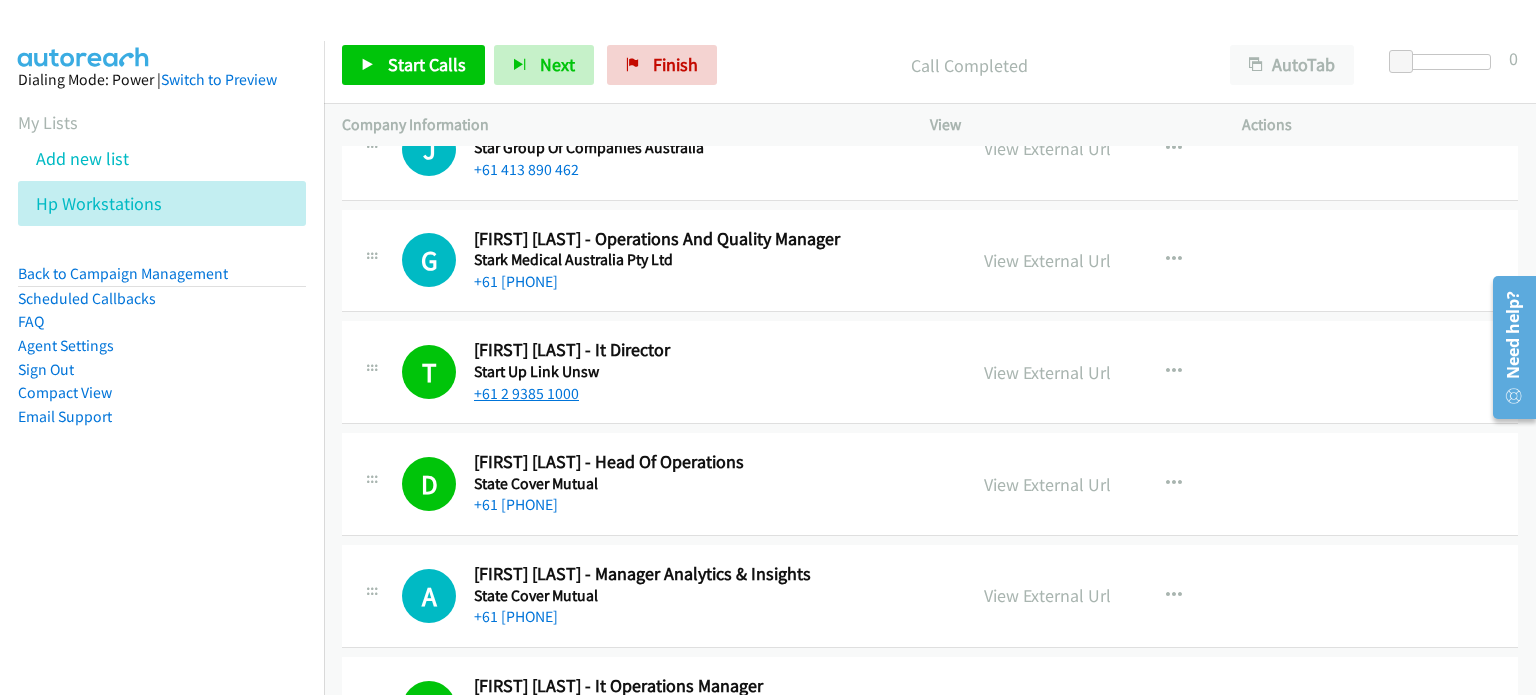 click on "+61 2 9385 1000" at bounding box center [526, 393] 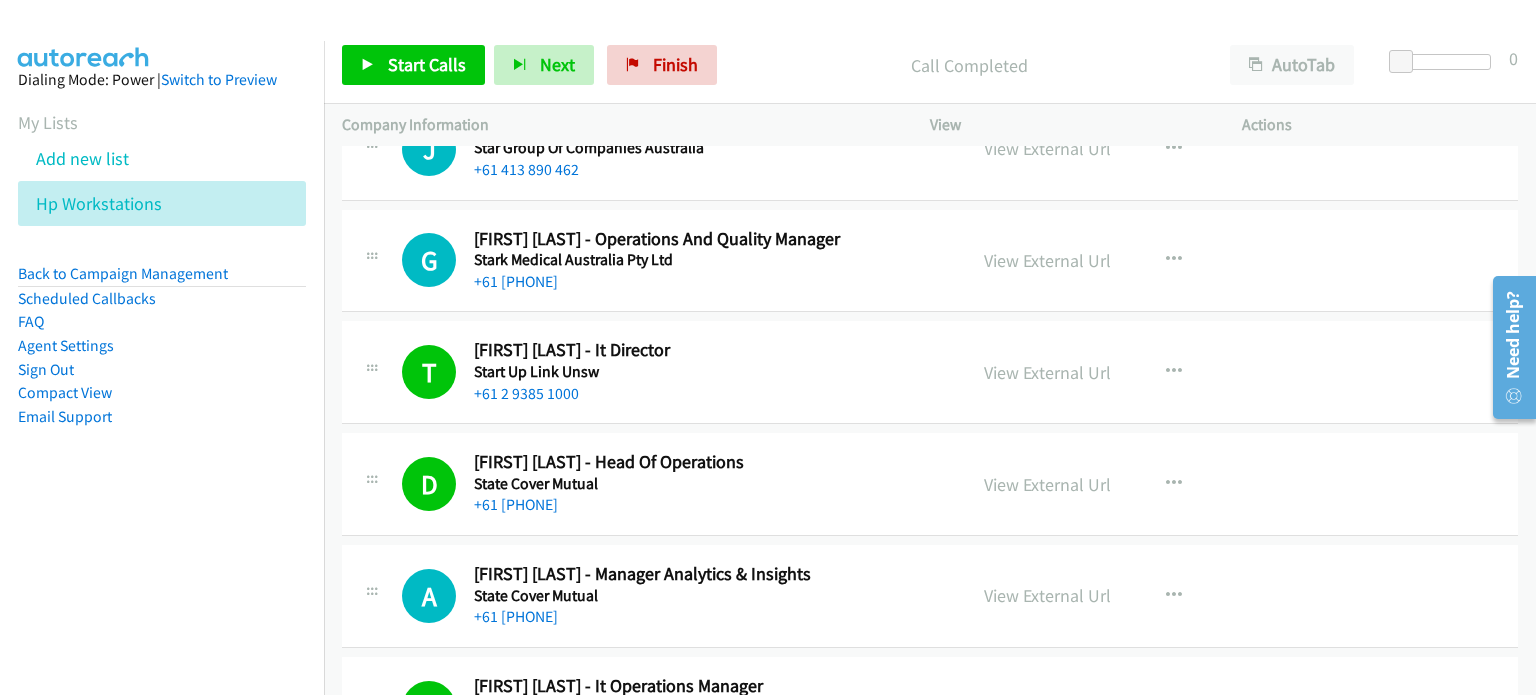 click on "T
Callback Scheduled
Tejit Pradhan - It Director
Start Up Link Unsw
Australia/Sydney
+61 2 9385 1000
View External Url
View External Url
Schedule/Manage Callback
Start Calls Here
Remove from list
Add to do not call list
Reset Call Status" at bounding box center (930, 372) 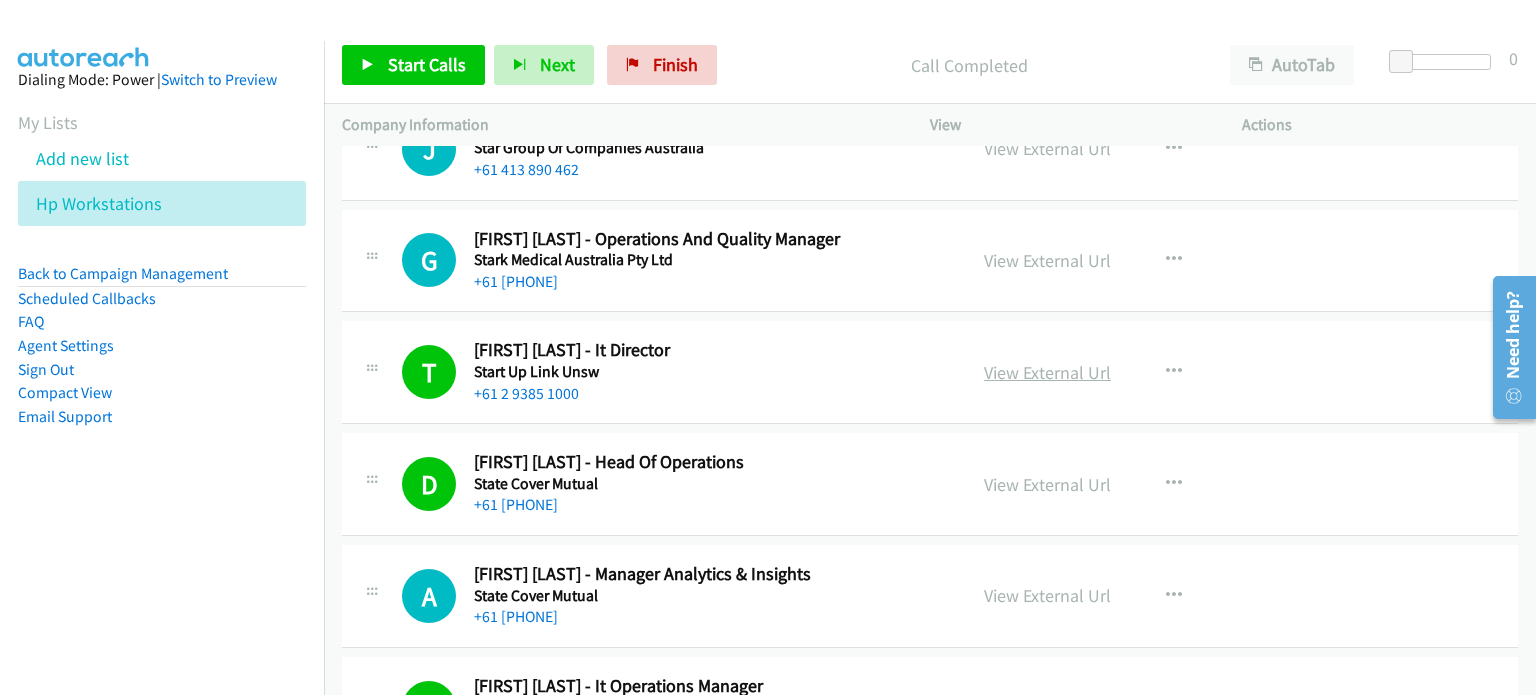 click on "View External Url" at bounding box center (1047, 372) 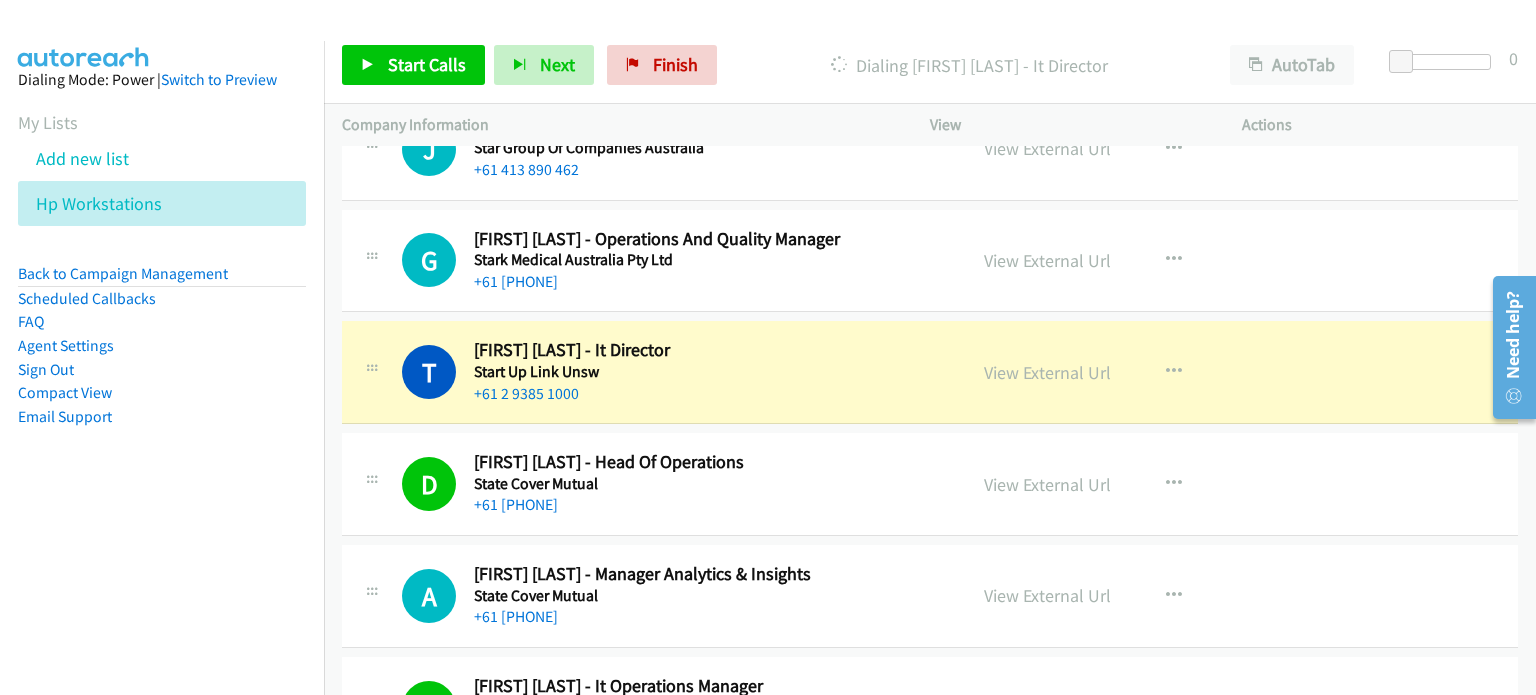 scroll, scrollTop: 600, scrollLeft: 0, axis: vertical 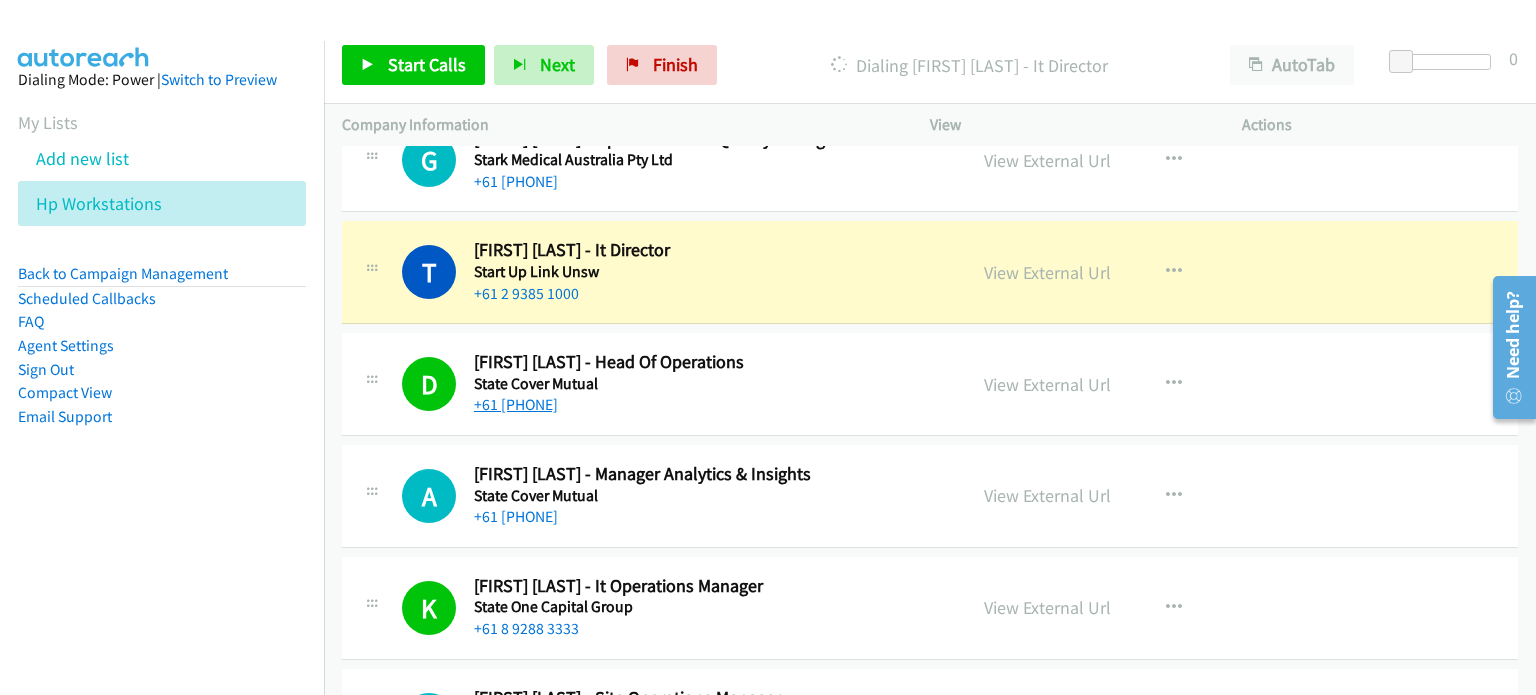 click on "+61 2 8004 8253" at bounding box center [516, 404] 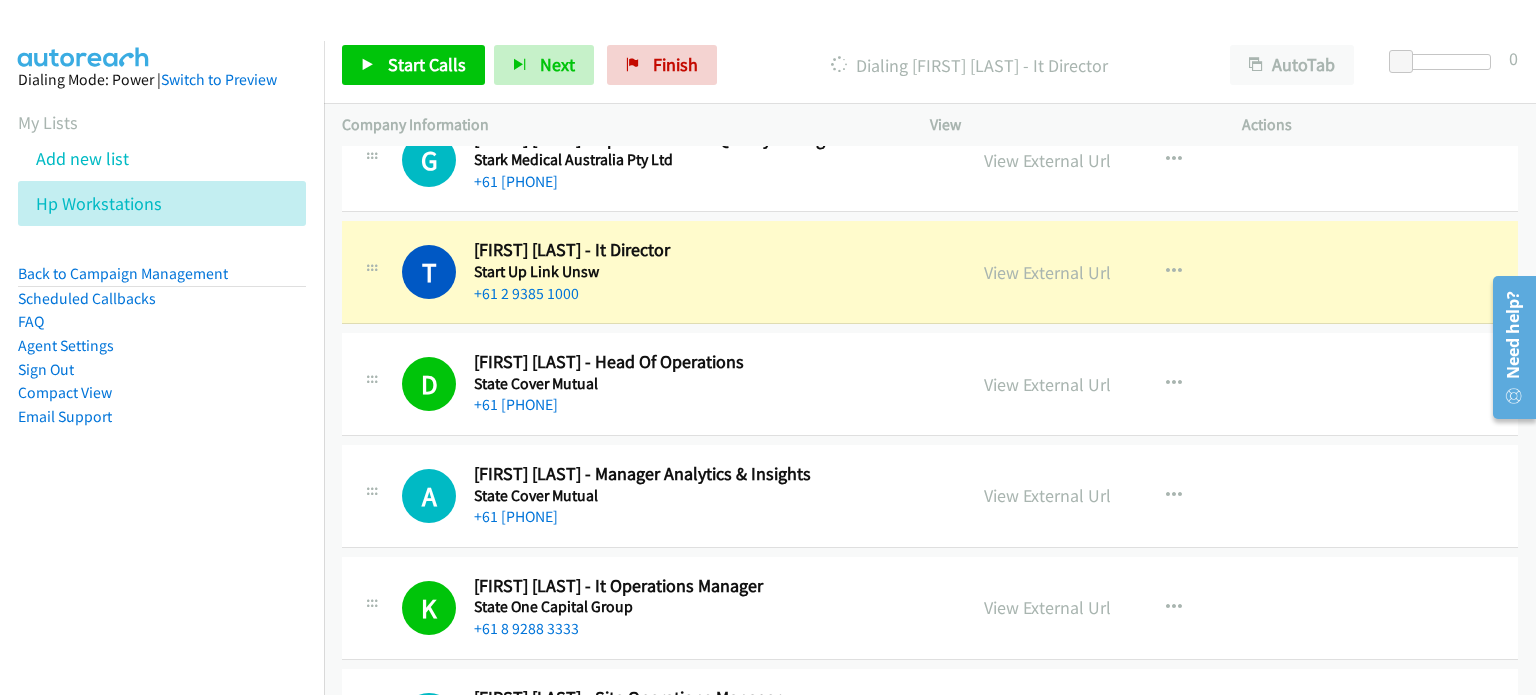 drag, startPoint x: 1283, startPoint y: 416, endPoint x: 1258, endPoint y: 410, distance: 25.70992 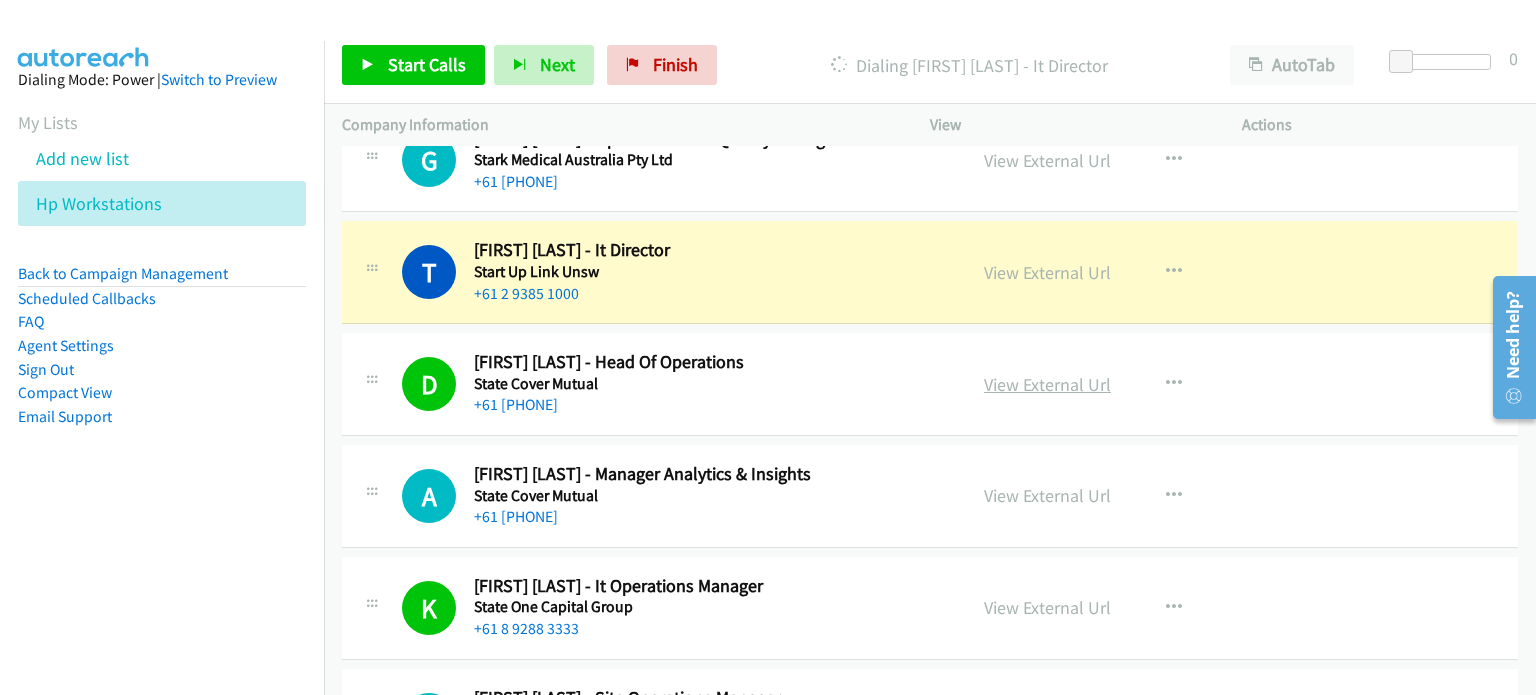 click on "View External Url" at bounding box center (1047, 384) 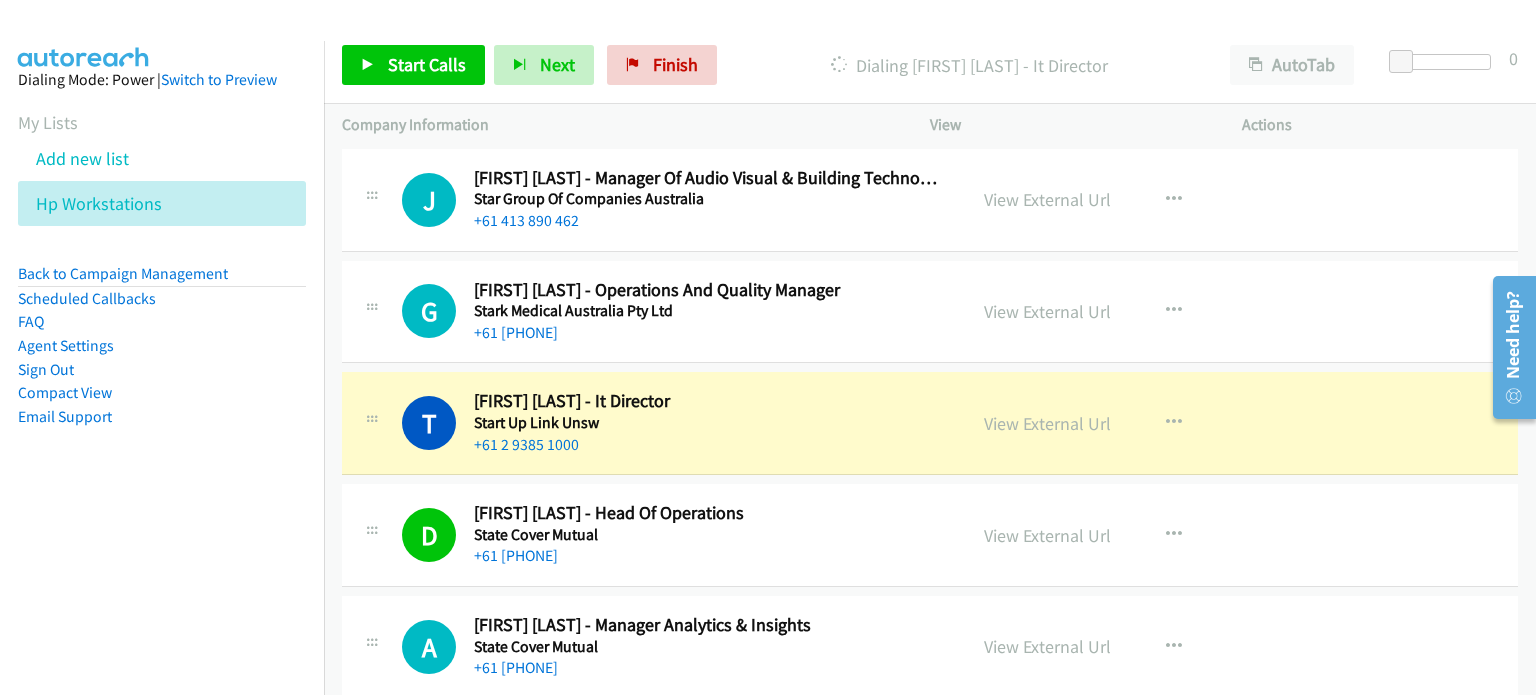 scroll, scrollTop: 560, scrollLeft: 0, axis: vertical 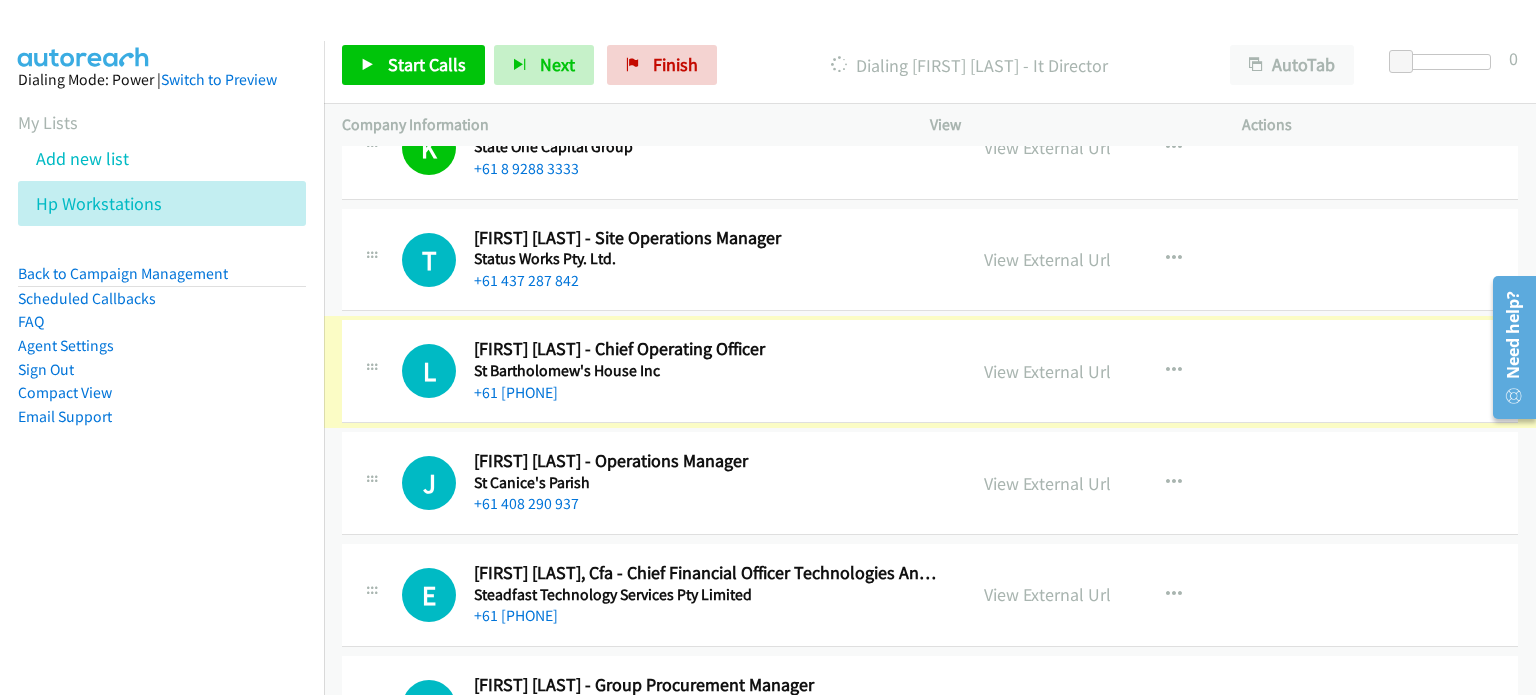 click on "+61 407 384 939" at bounding box center (516, 392) 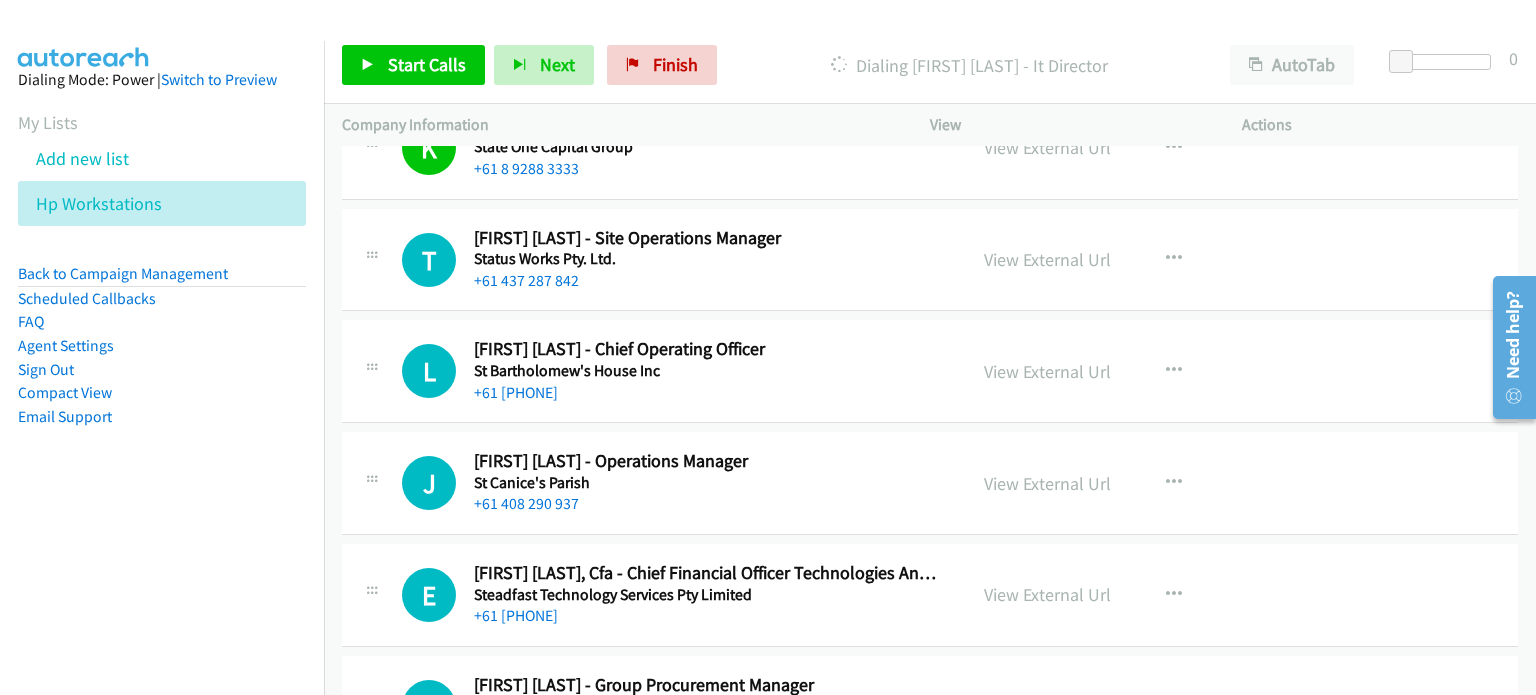 drag, startPoint x: 1322, startPoint y: 351, endPoint x: 1310, endPoint y: 355, distance: 12.649111 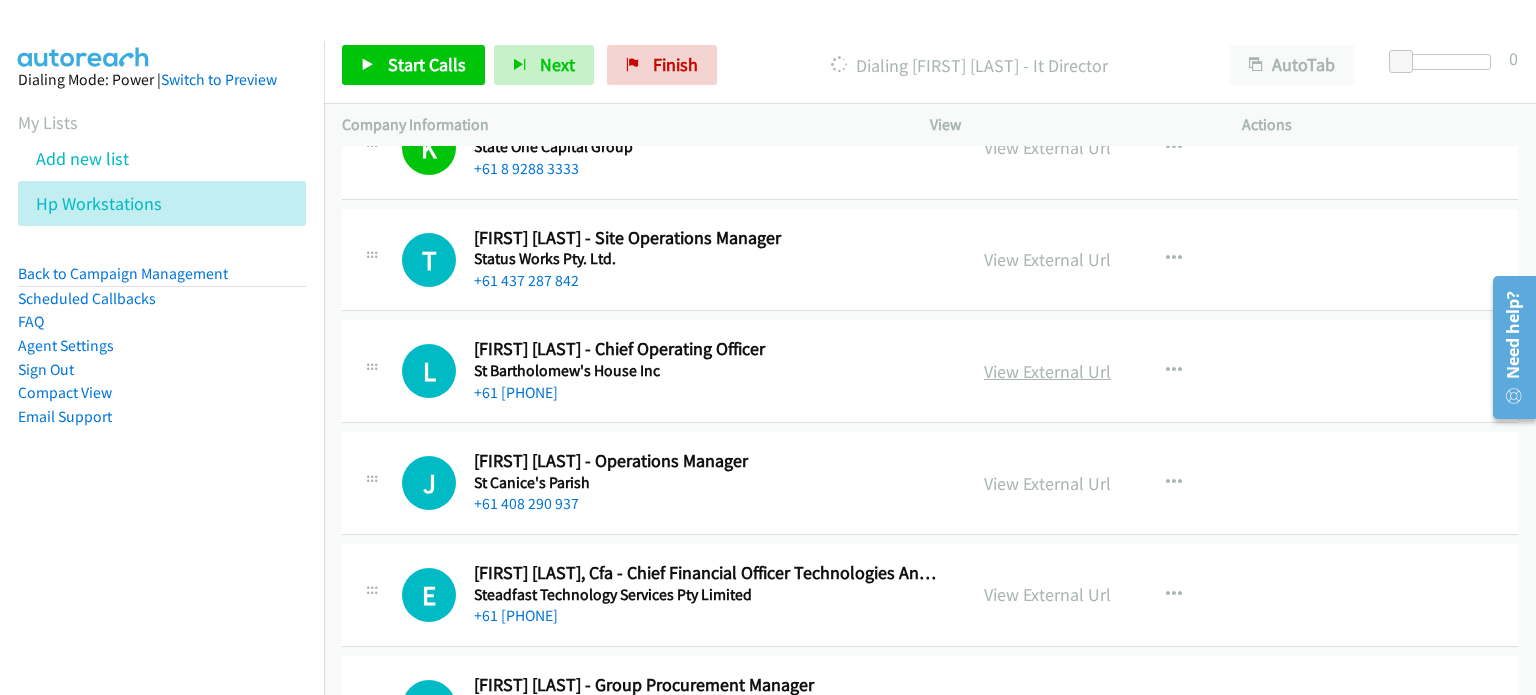 click on "View External Url" at bounding box center [1047, 371] 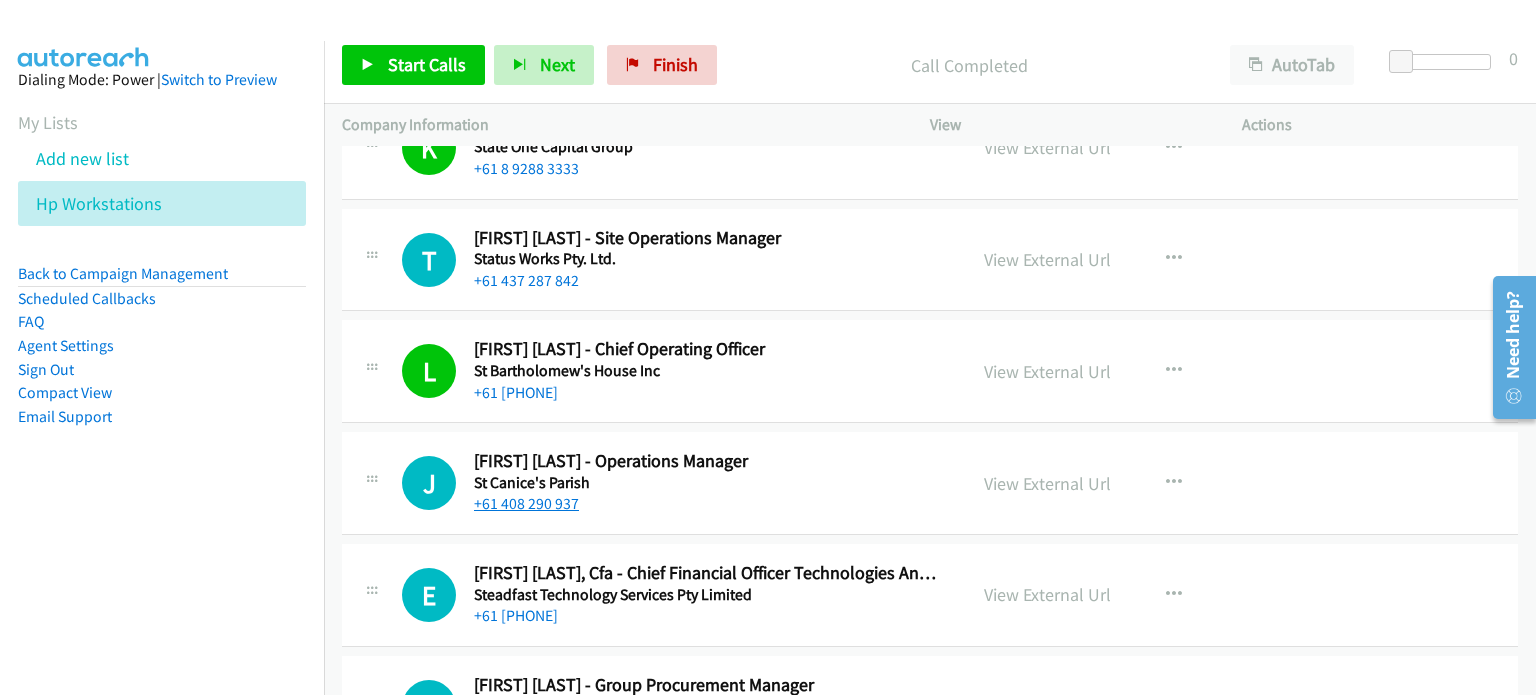 click on "+61 408 290 937" at bounding box center [526, 503] 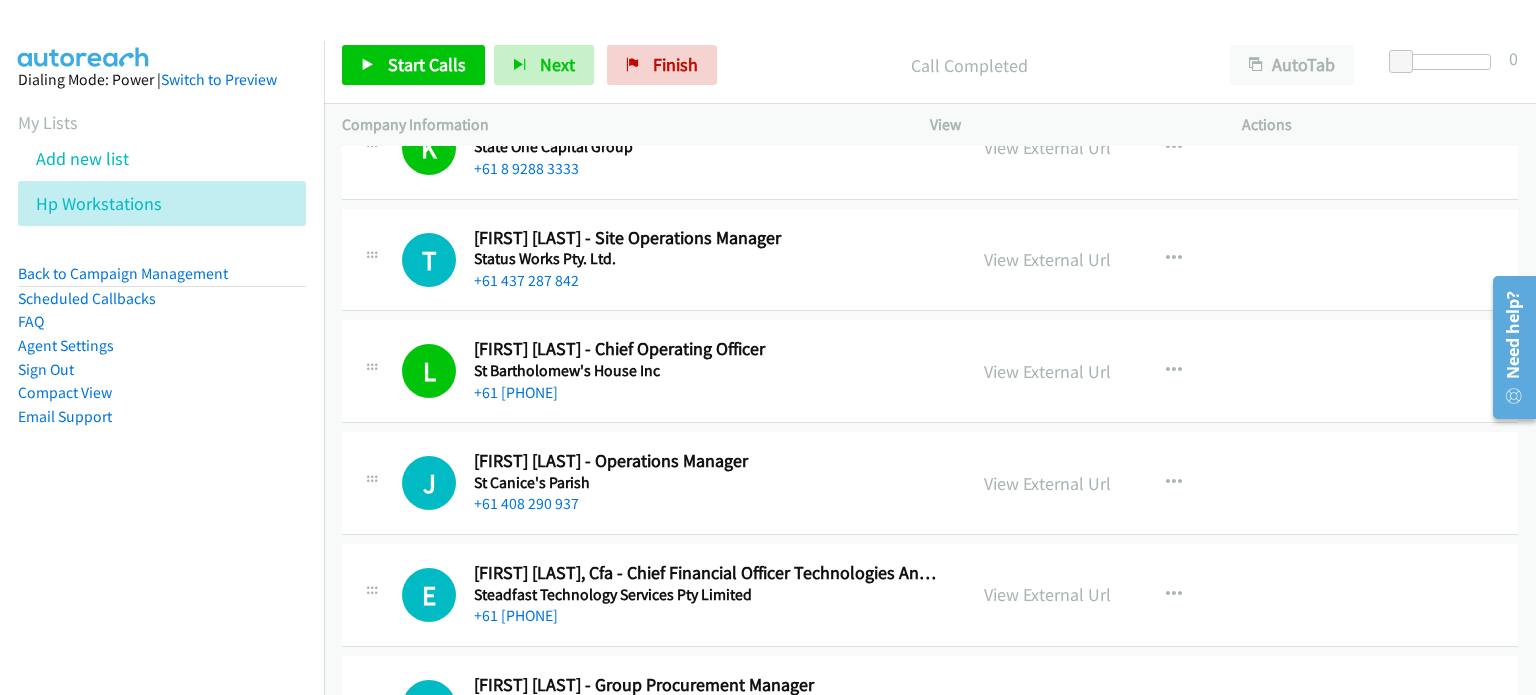 drag, startPoint x: 1365, startPoint y: 461, endPoint x: 1340, endPoint y: 467, distance: 25.70992 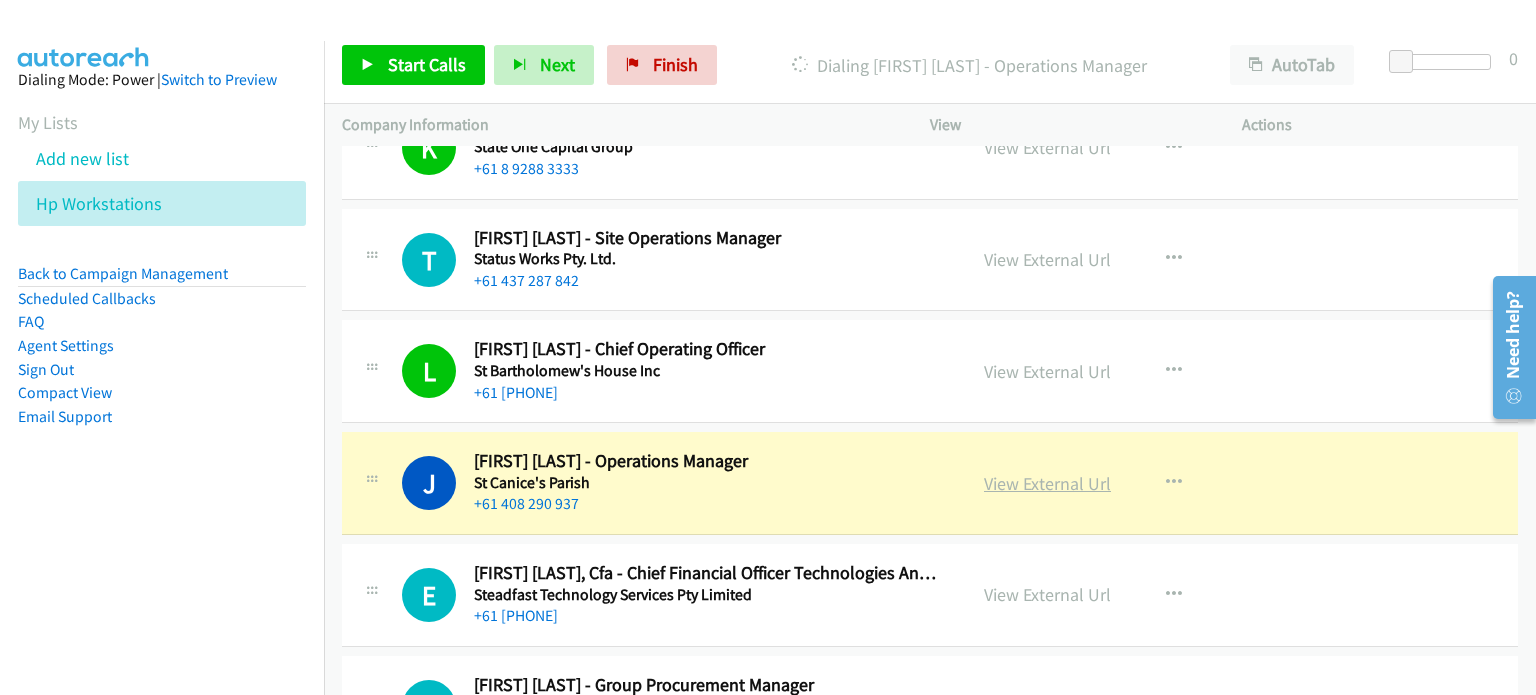 click on "View External Url" at bounding box center (1047, 483) 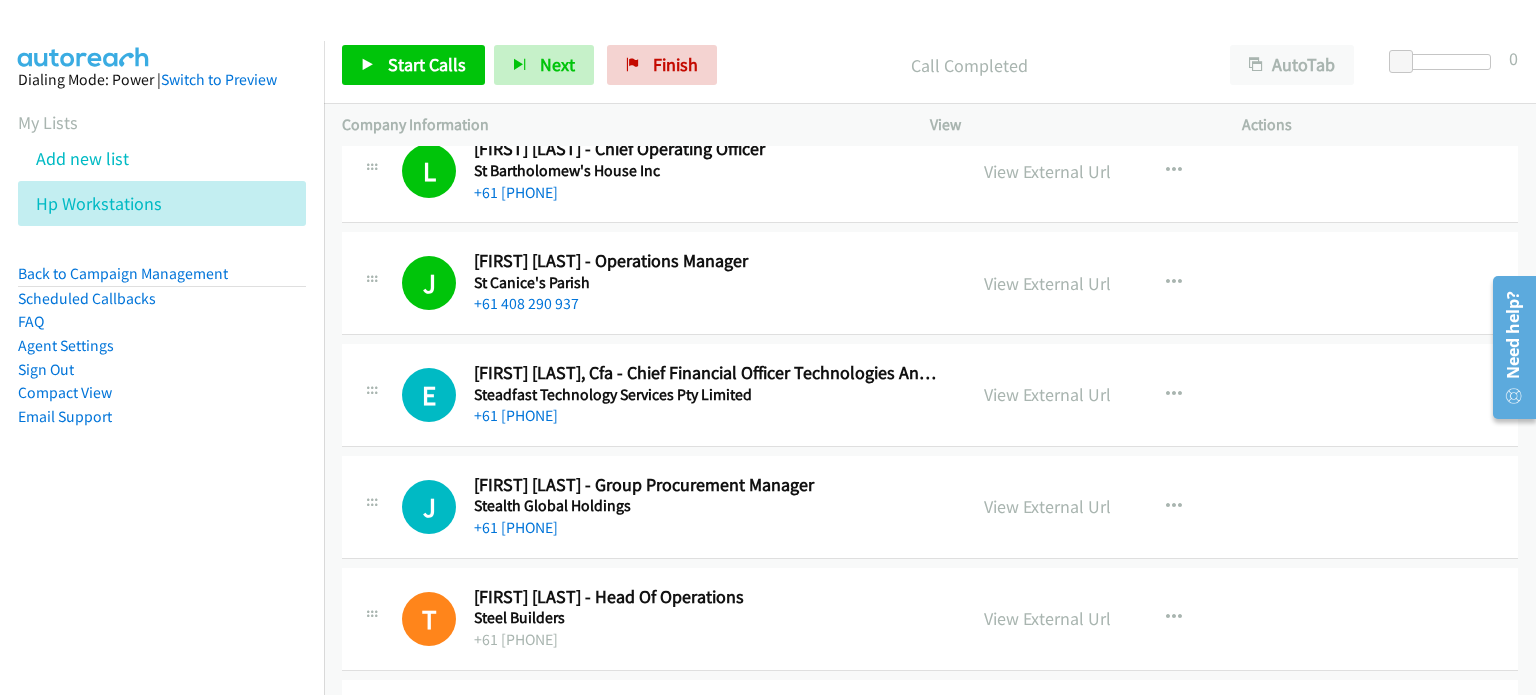 scroll, scrollTop: 1460, scrollLeft: 0, axis: vertical 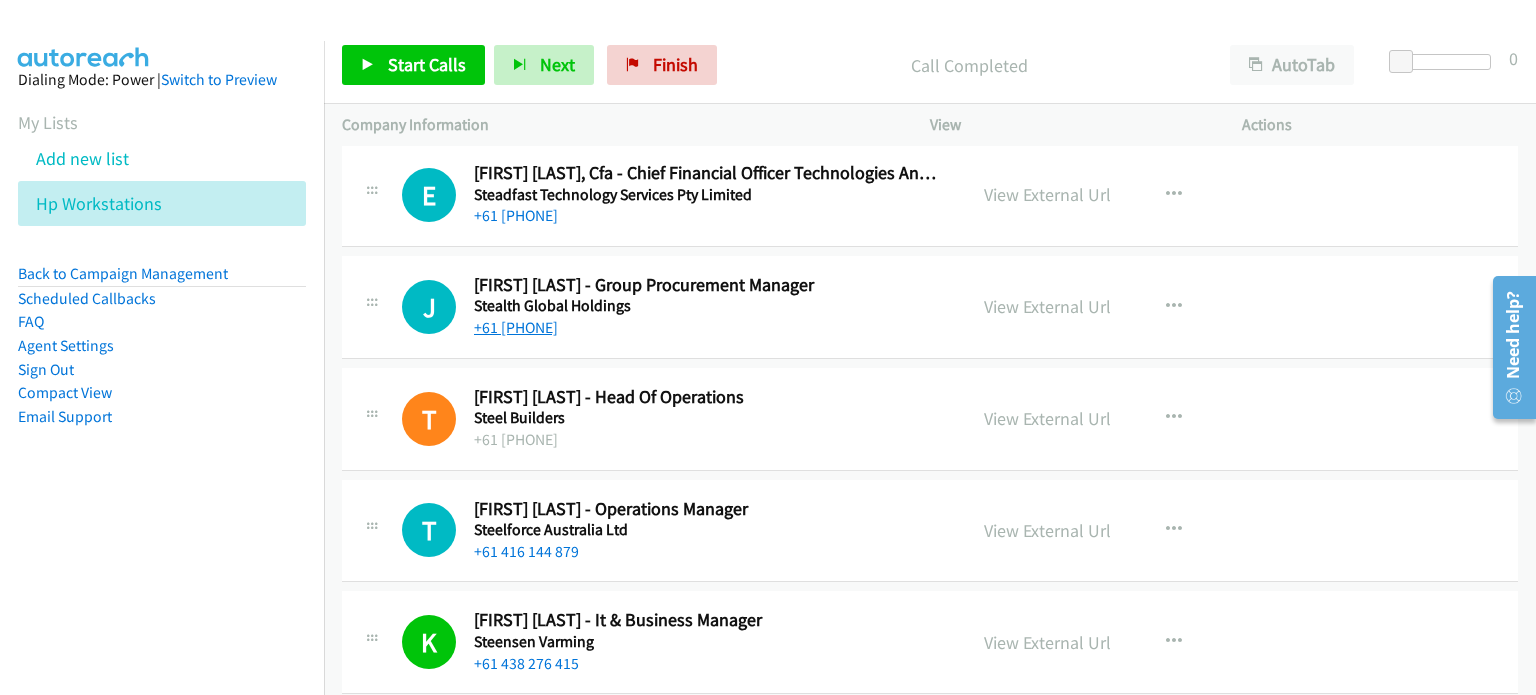click on "+61 409 436 216" at bounding box center (516, 327) 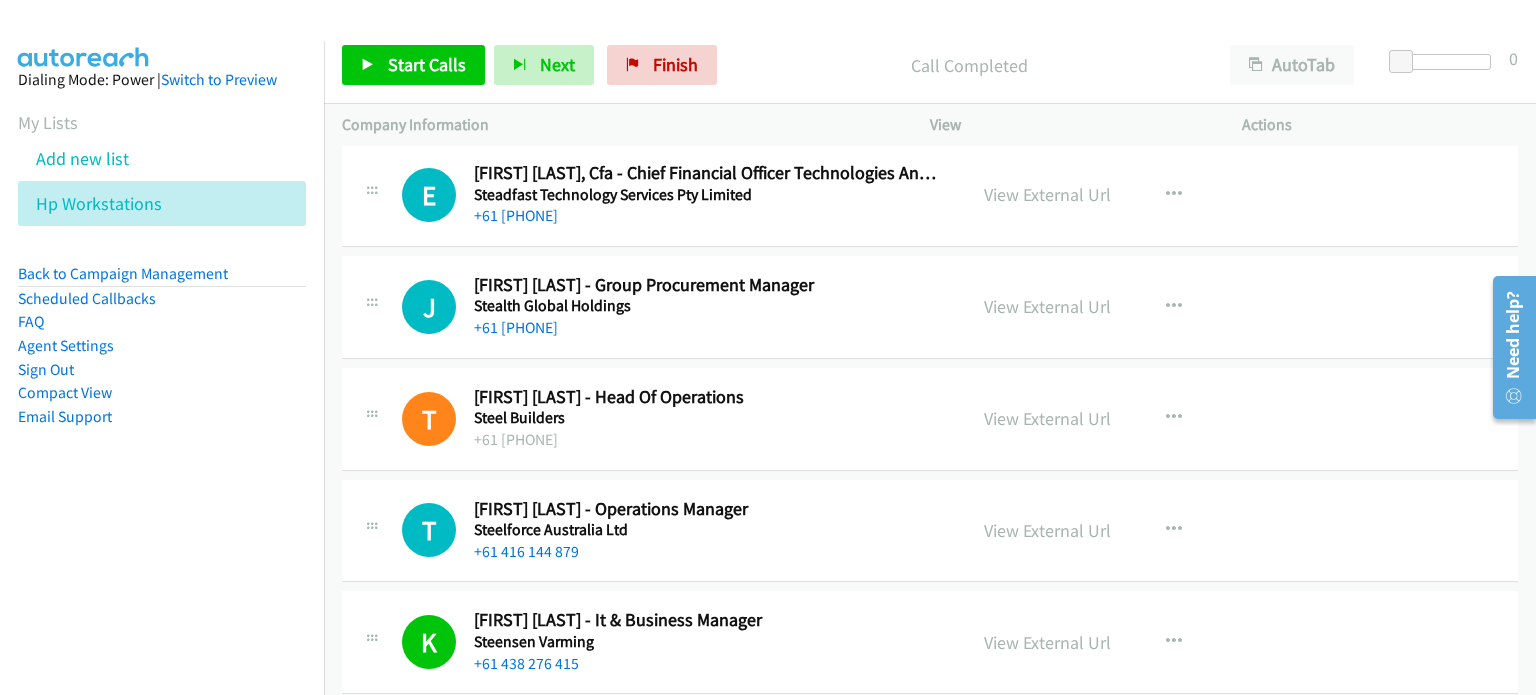 drag, startPoint x: 1349, startPoint y: 299, endPoint x: 1127, endPoint y: 322, distance: 223.18826 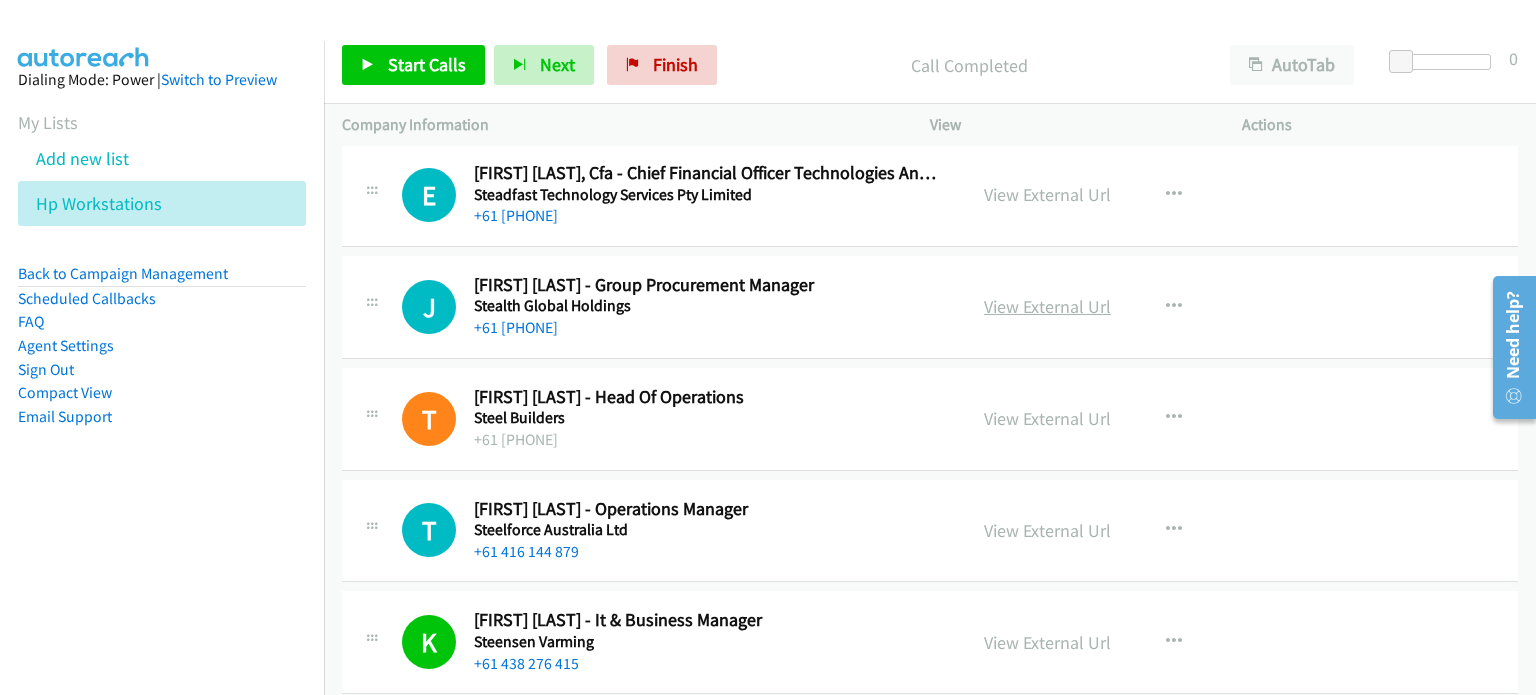 click on "View External Url" at bounding box center [1047, 306] 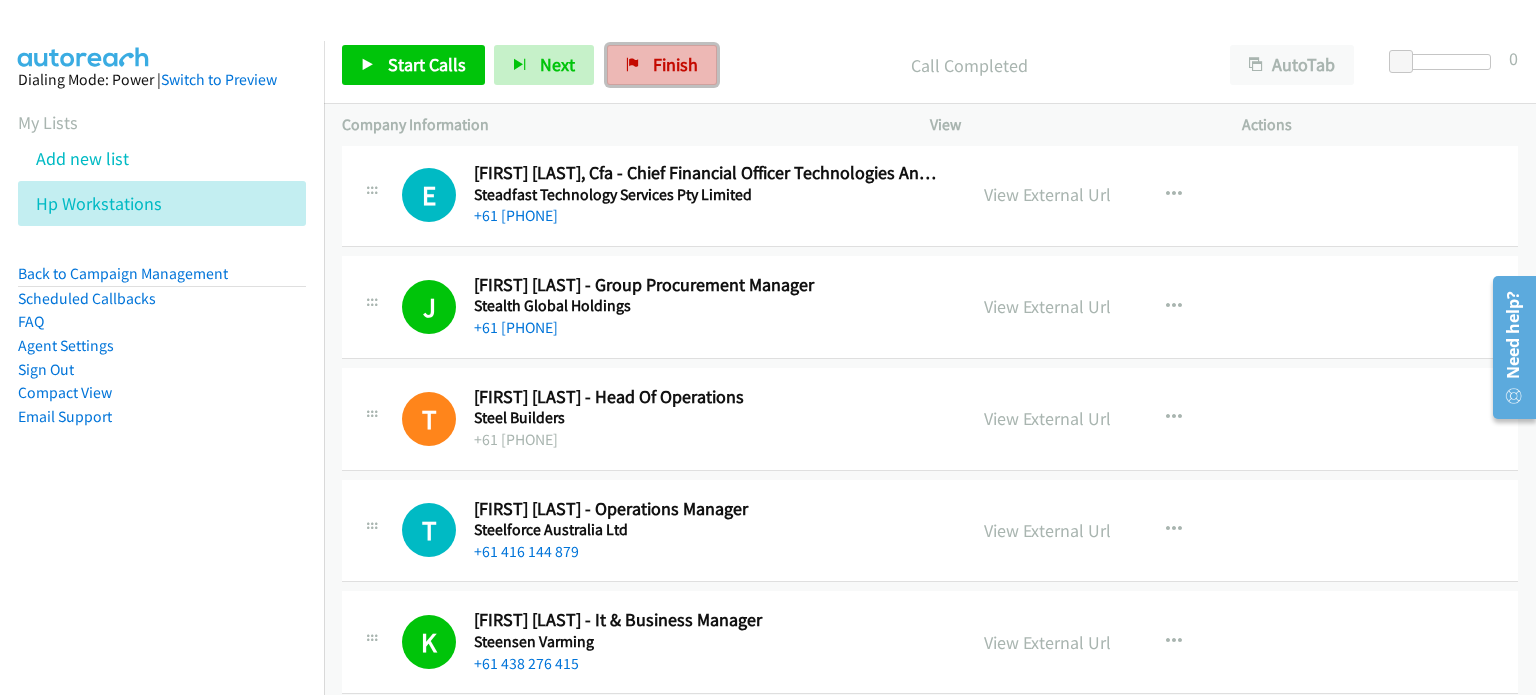 click on "Finish" at bounding box center (675, 64) 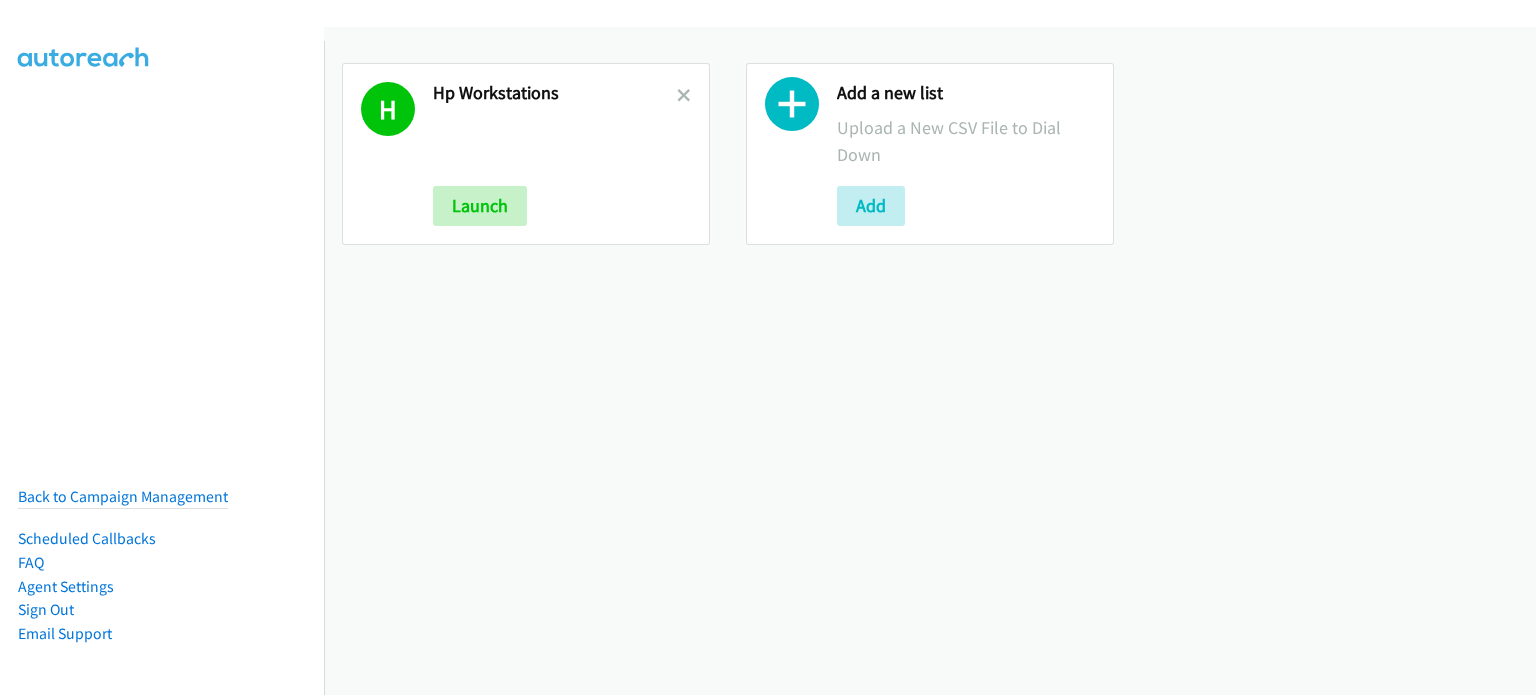 scroll, scrollTop: 0, scrollLeft: 0, axis: both 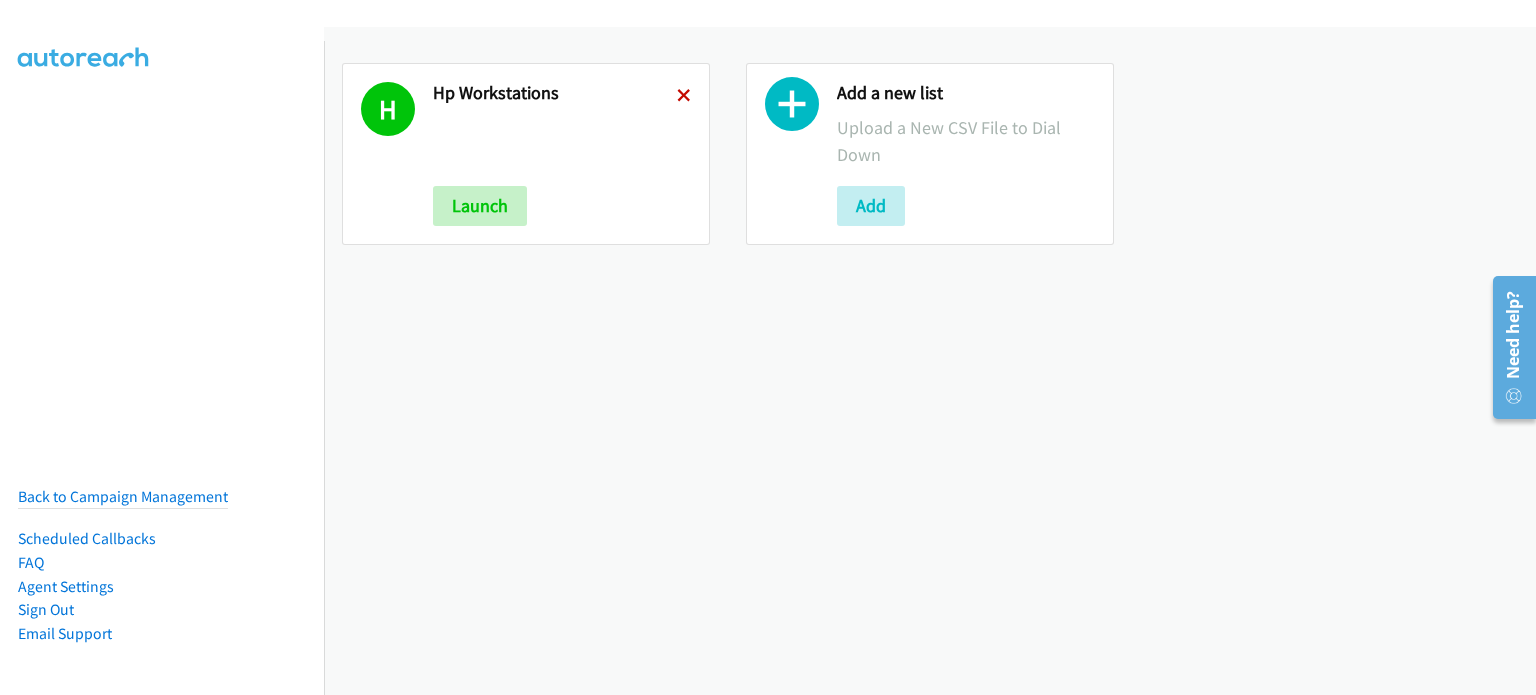 click at bounding box center [684, 97] 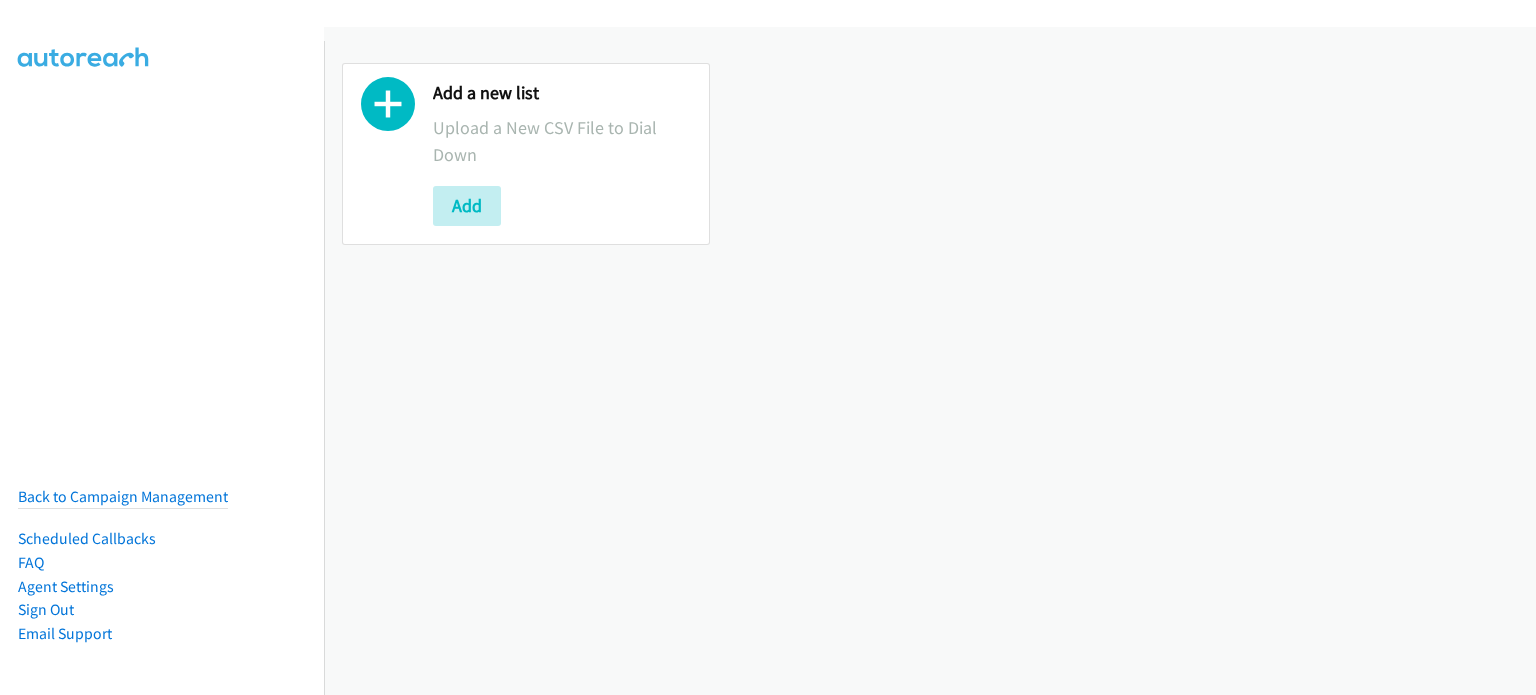 scroll, scrollTop: 0, scrollLeft: 0, axis: both 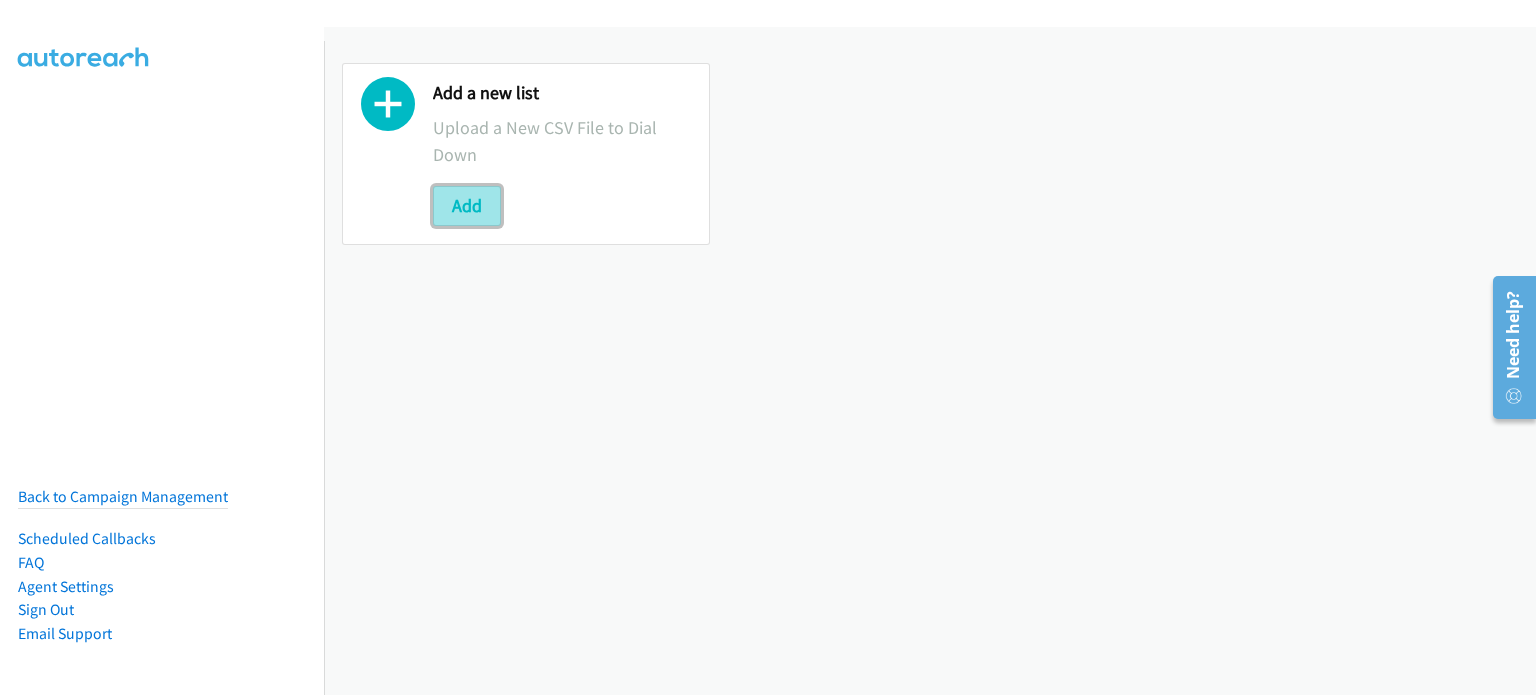 click on "Add" at bounding box center [467, 206] 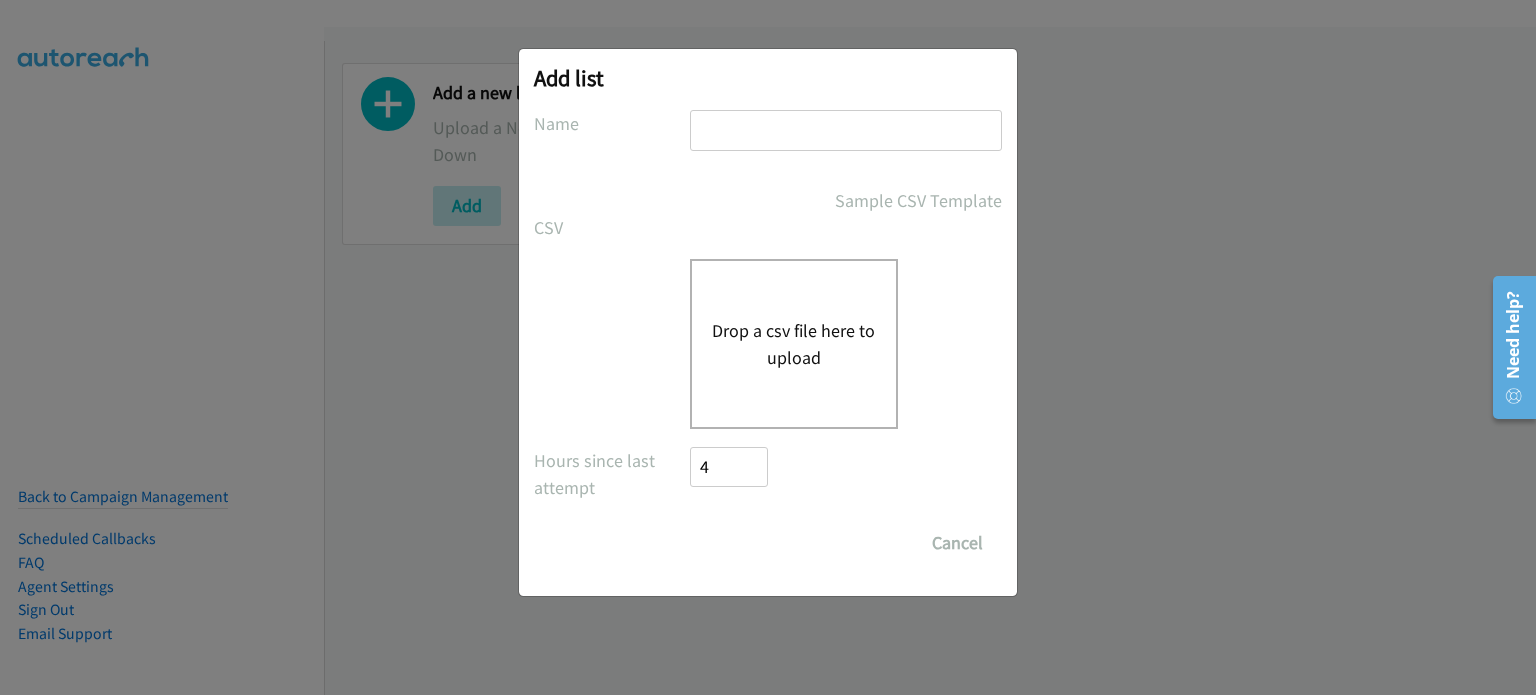 click at bounding box center (846, 130) 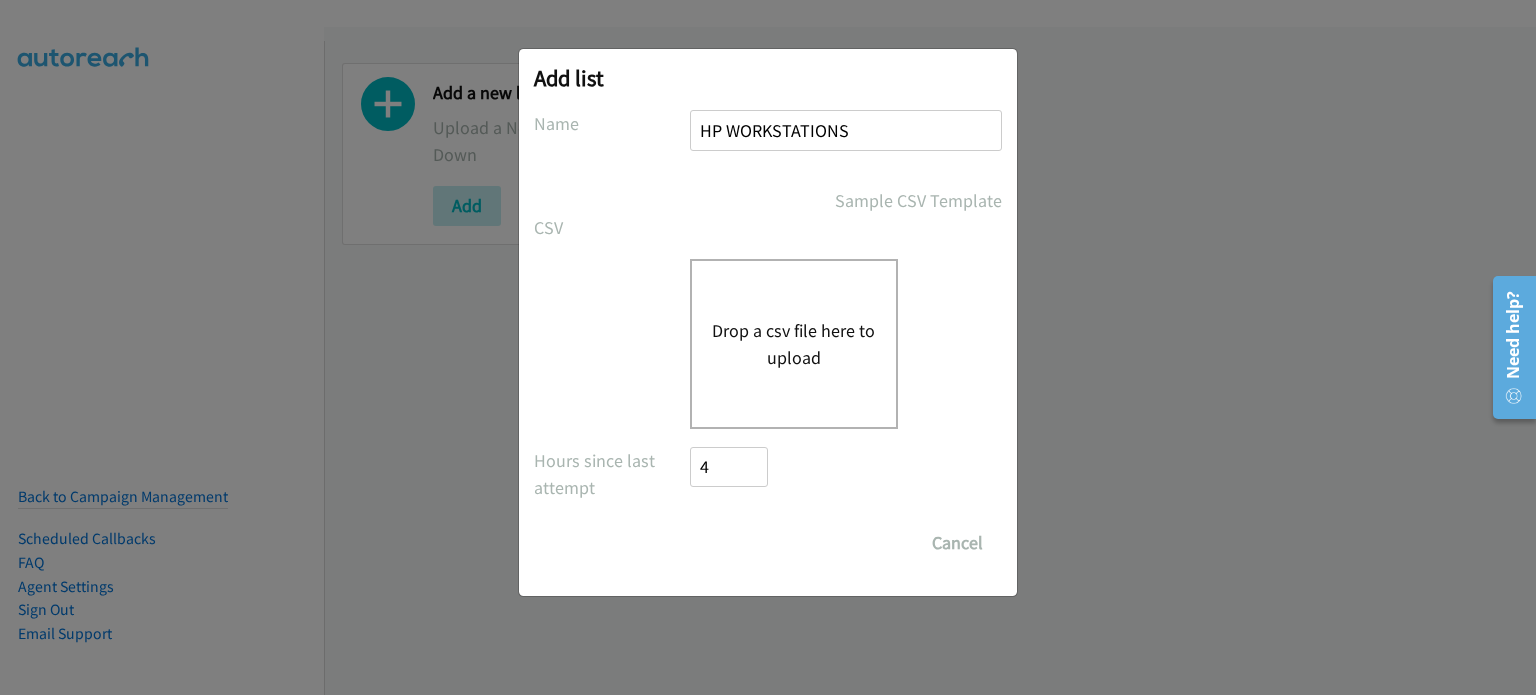 click on "Drop a csv file here to upload" at bounding box center (794, 344) 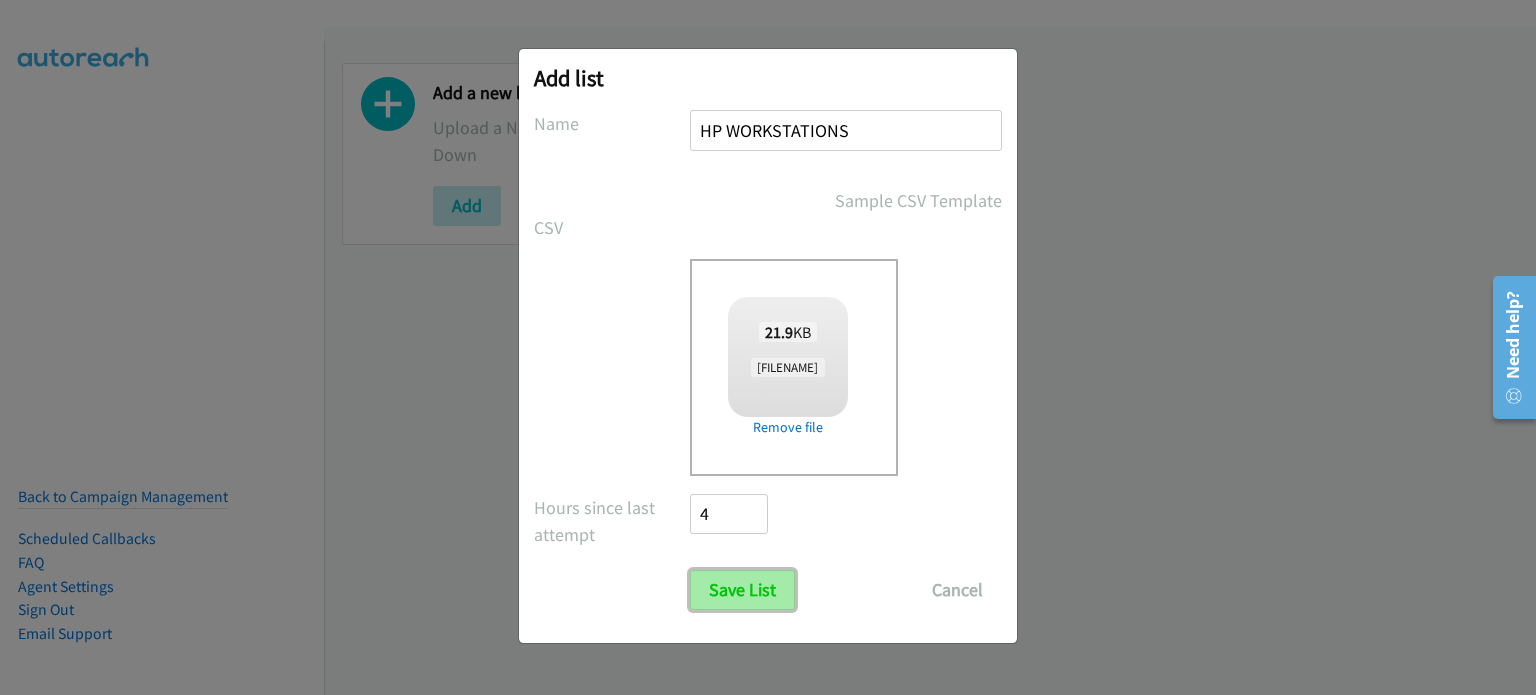click on "Save List" at bounding box center [742, 590] 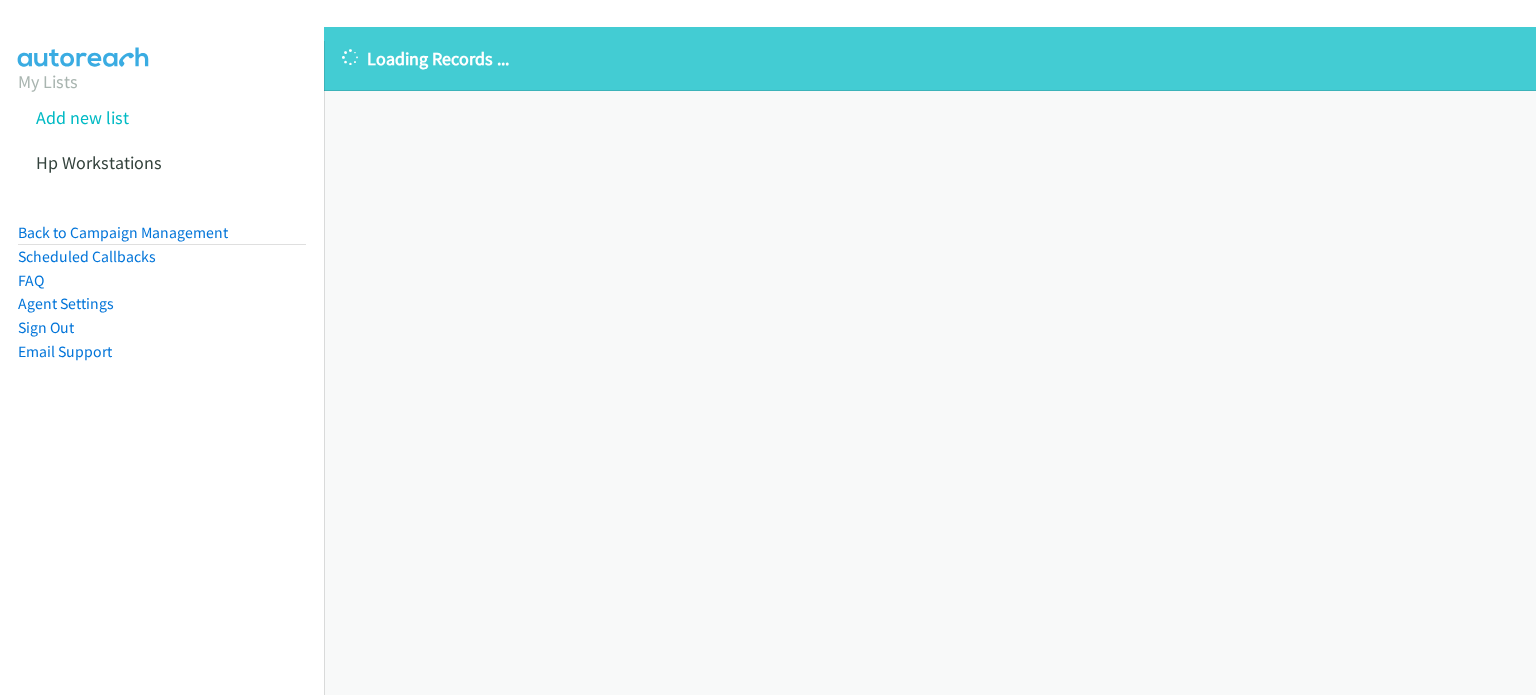 scroll, scrollTop: 0, scrollLeft: 0, axis: both 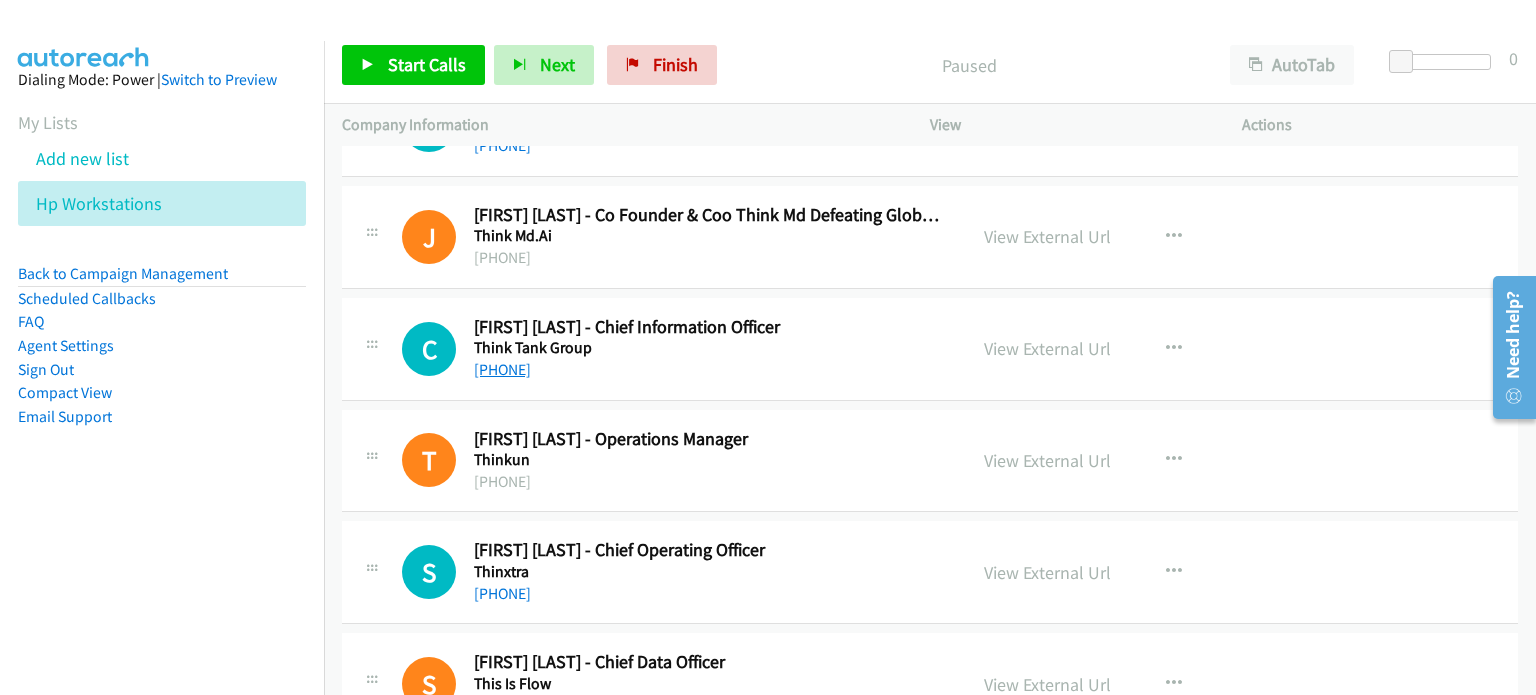 click on "[PHONE]" at bounding box center (502, 369) 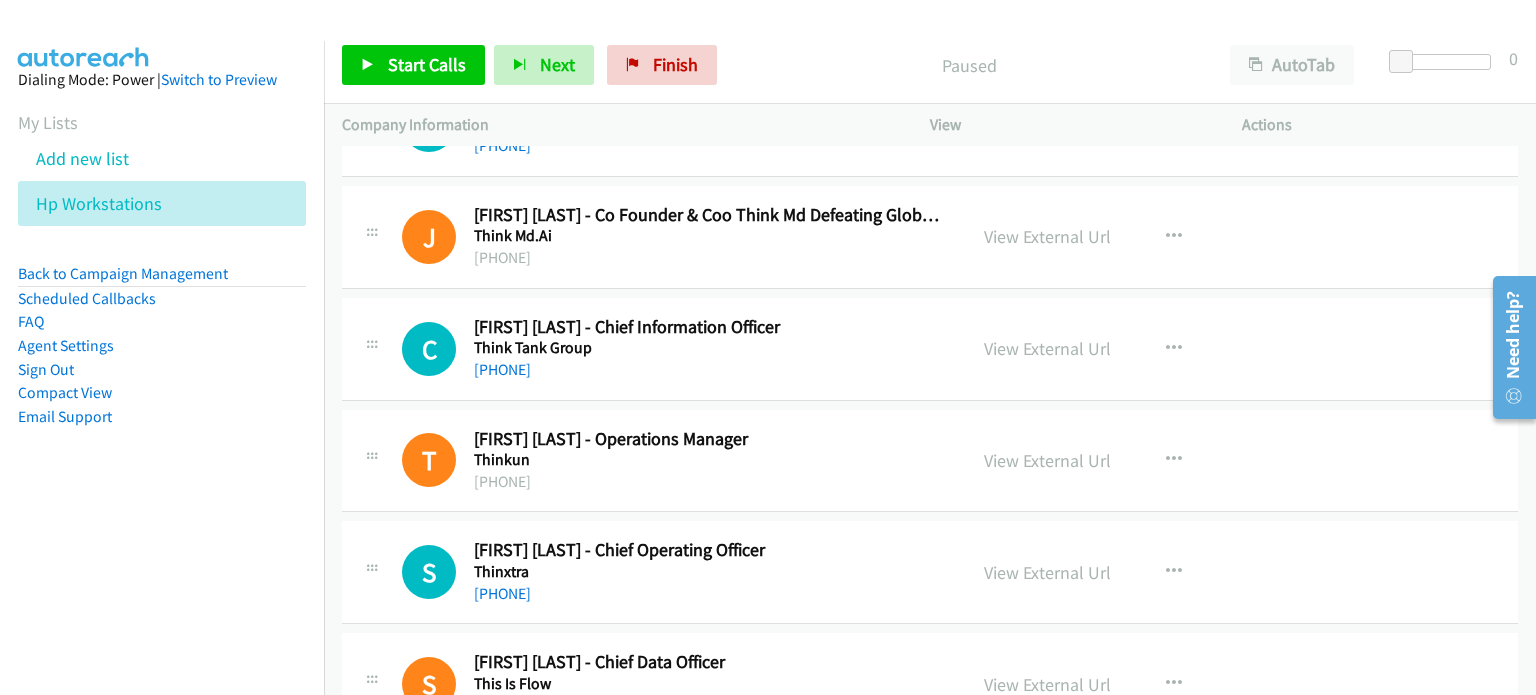drag, startPoint x: 1318, startPoint y: 326, endPoint x: 1172, endPoint y: 334, distance: 146.21901 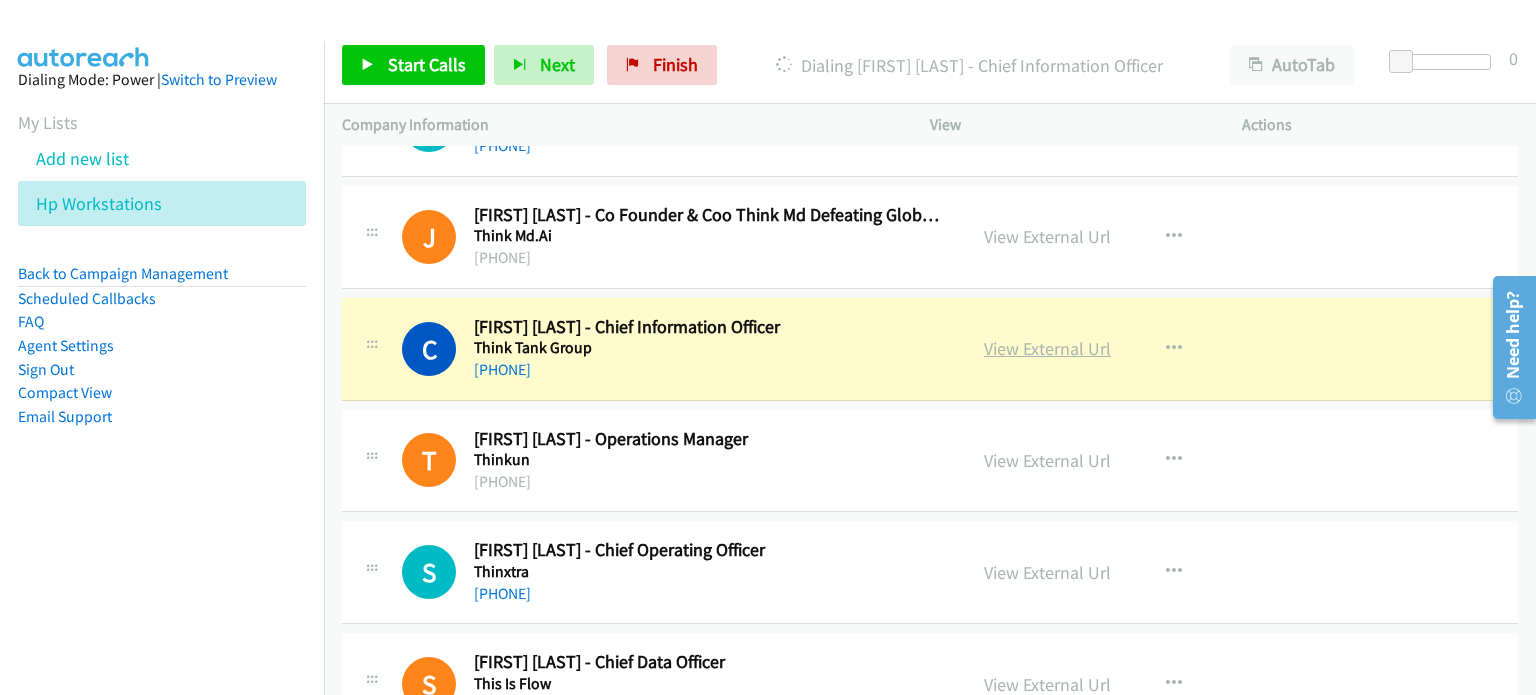 click on "View External Url" at bounding box center [1047, 348] 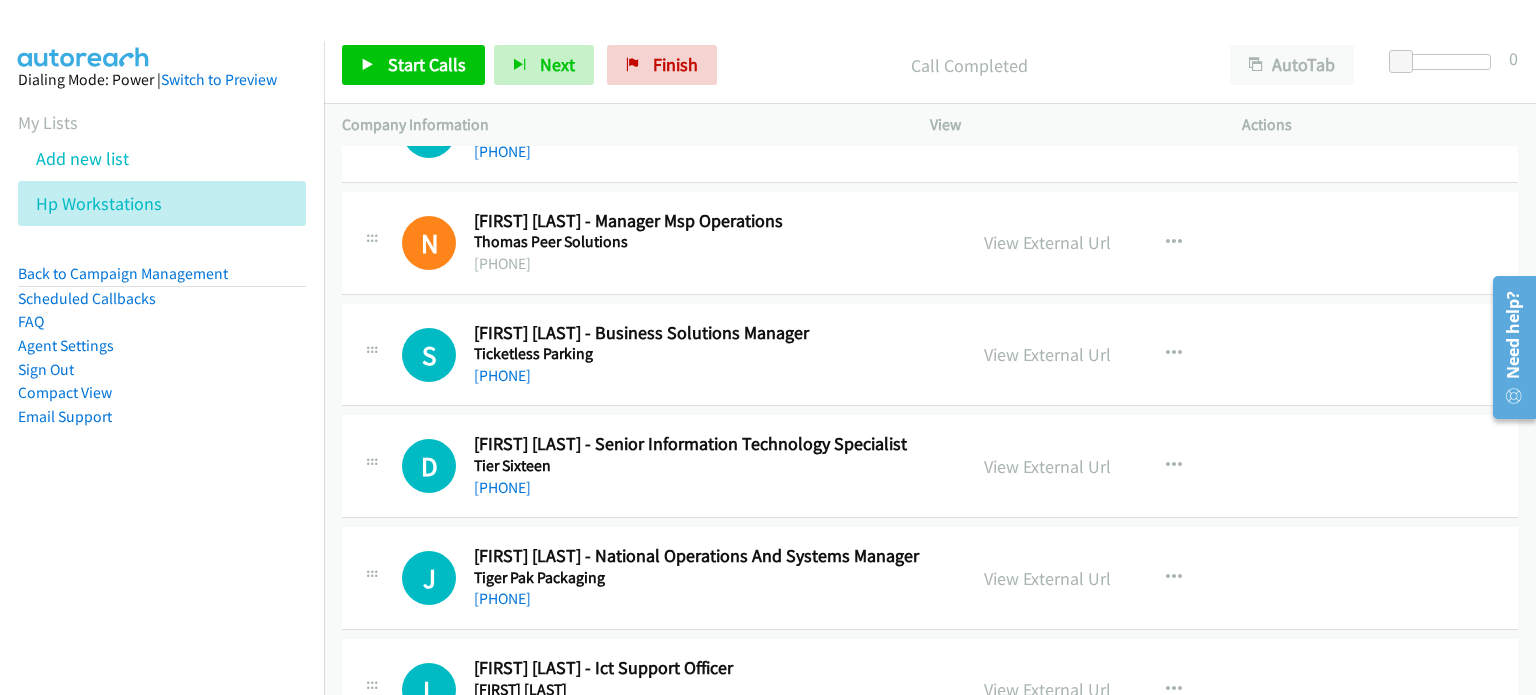 scroll, scrollTop: 1000, scrollLeft: 0, axis: vertical 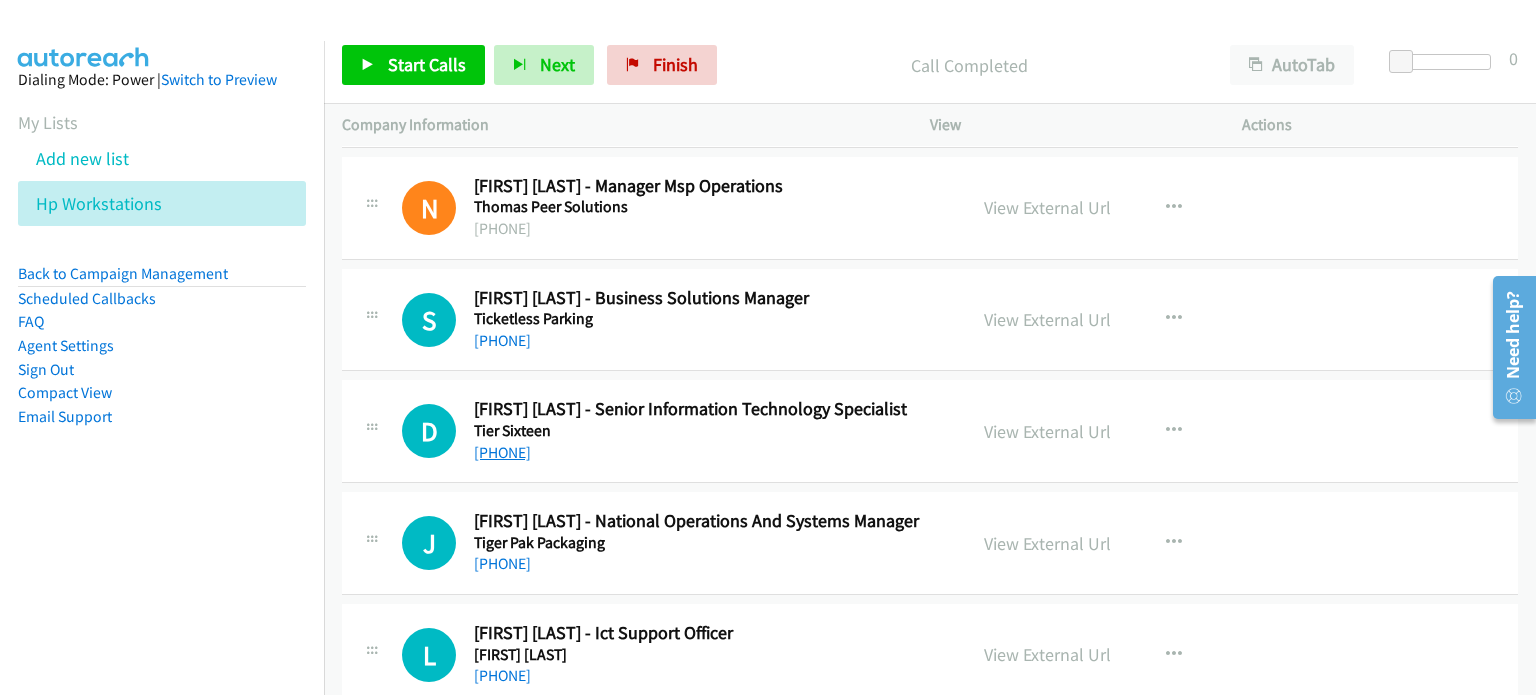 click on "[PHONE]" at bounding box center (502, 452) 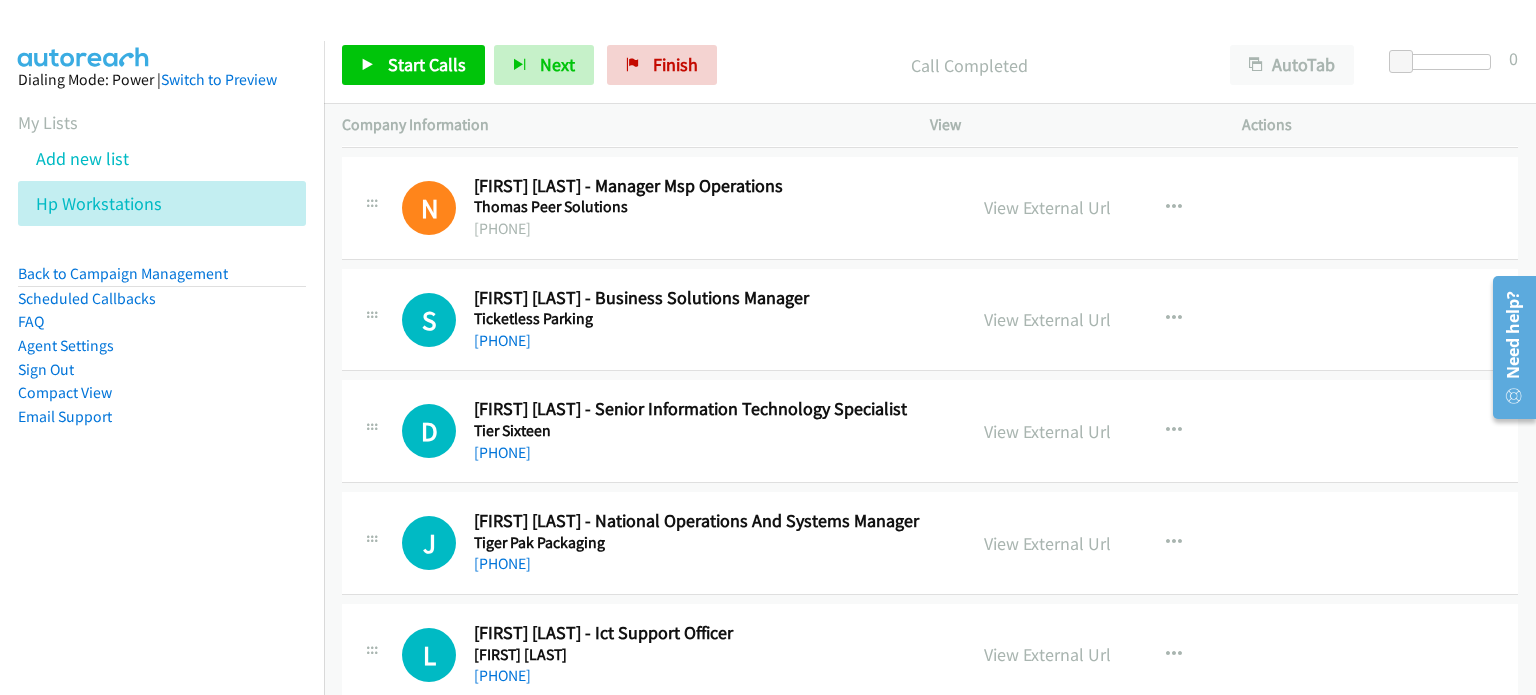 click on "D
Callback Scheduled
[FIRST] [LAST] - Senior Information Technology Specialist
Tier Sixteen
[COUNTRY]/[CITY]
[PHONE]
View External Url
View External Url
Schedule/Manage Callback
Start Calls Here
Remove from list
Add to do not call list
Reset Call Status" at bounding box center [930, 431] 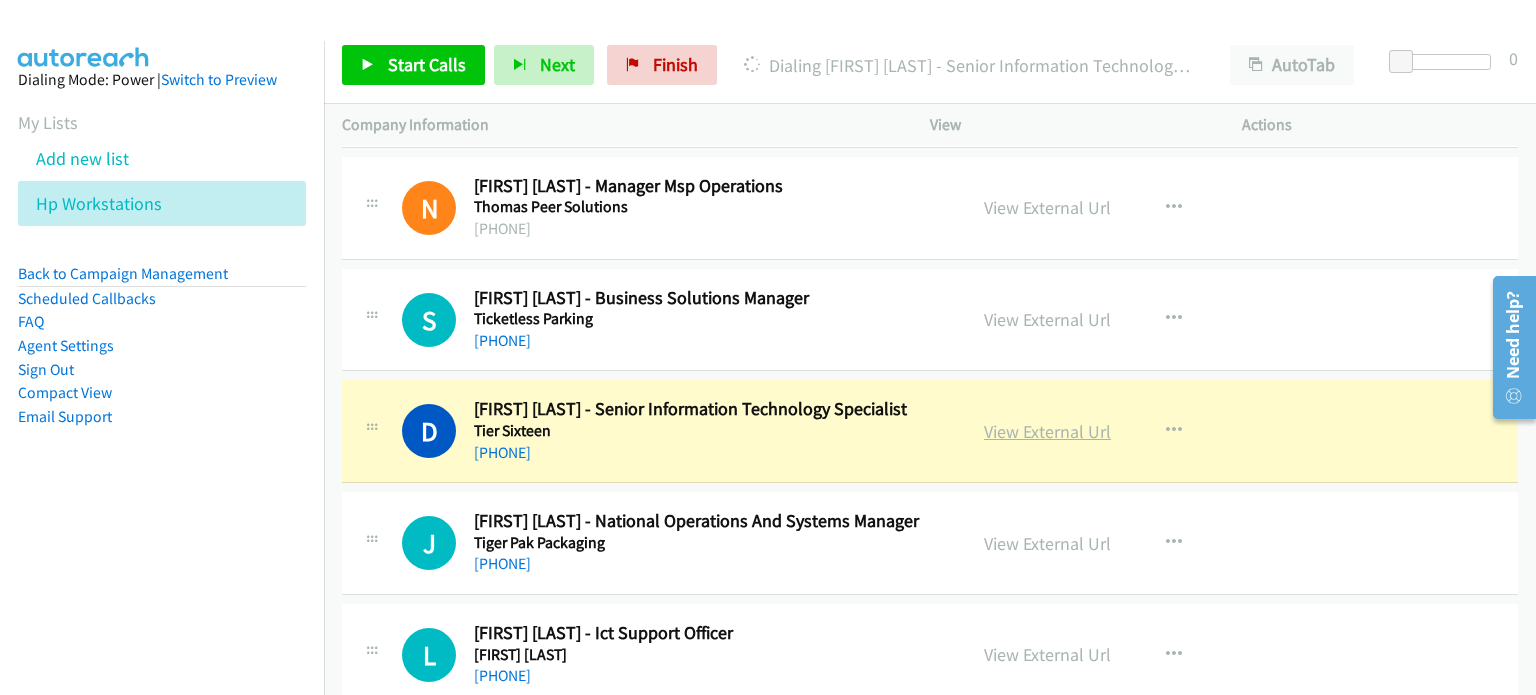 click on "View External Url" at bounding box center [1047, 431] 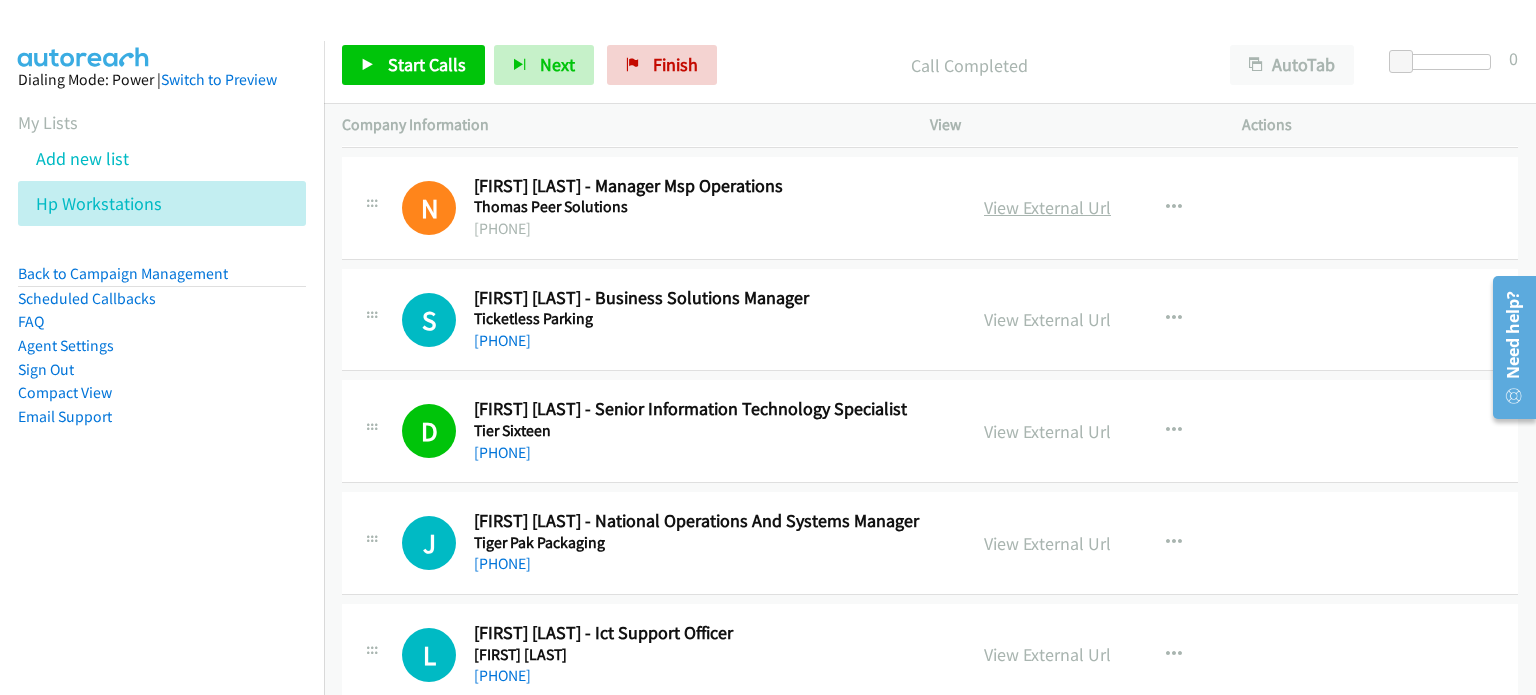 scroll, scrollTop: 1100, scrollLeft: 0, axis: vertical 